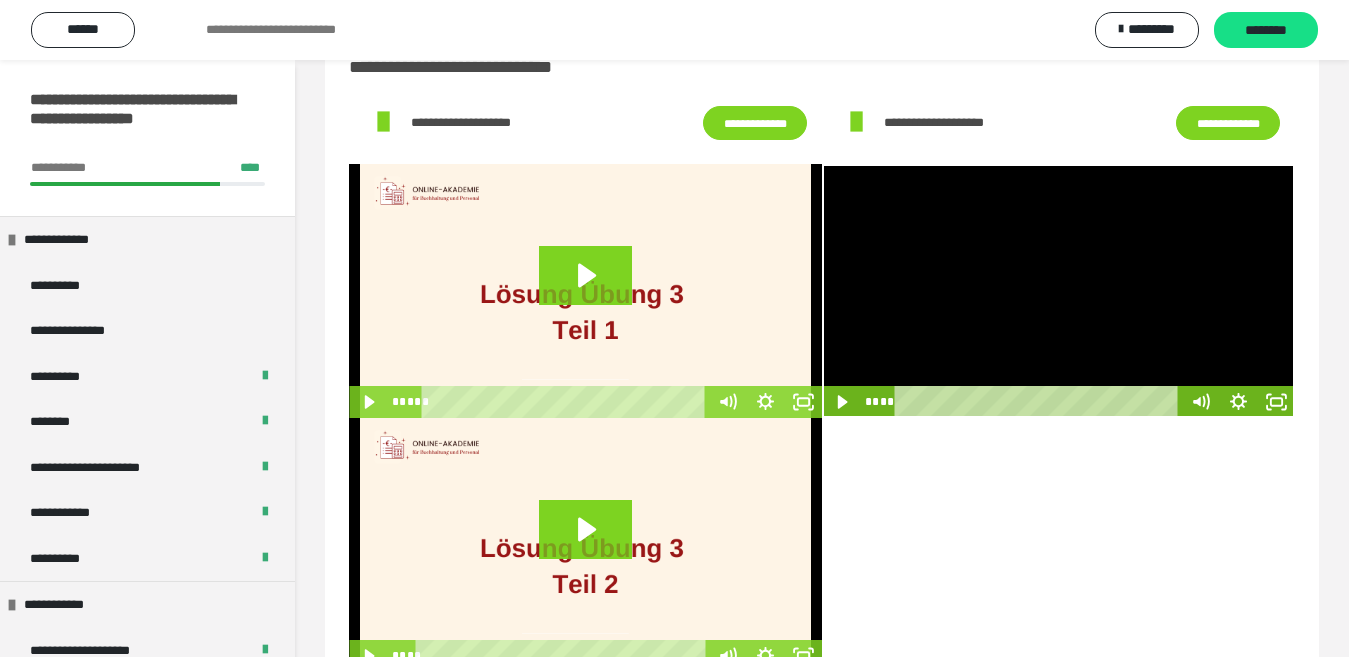 scroll, scrollTop: 0, scrollLeft: 0, axis: both 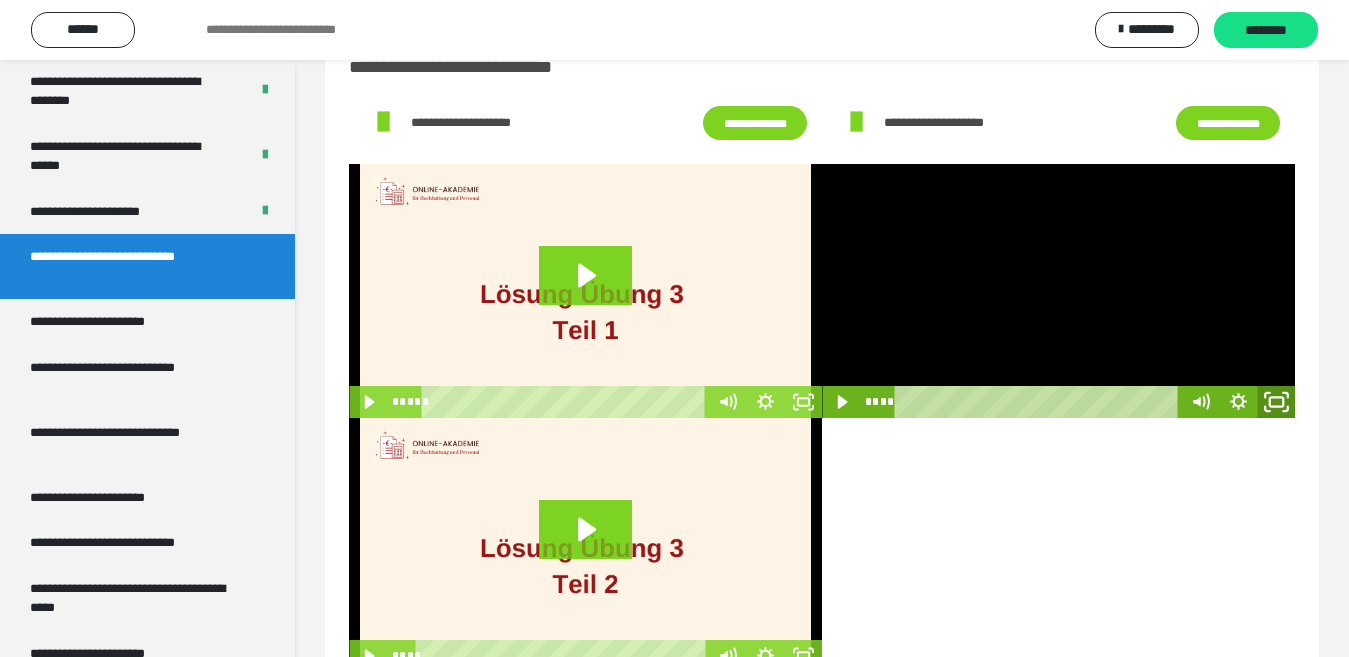 click 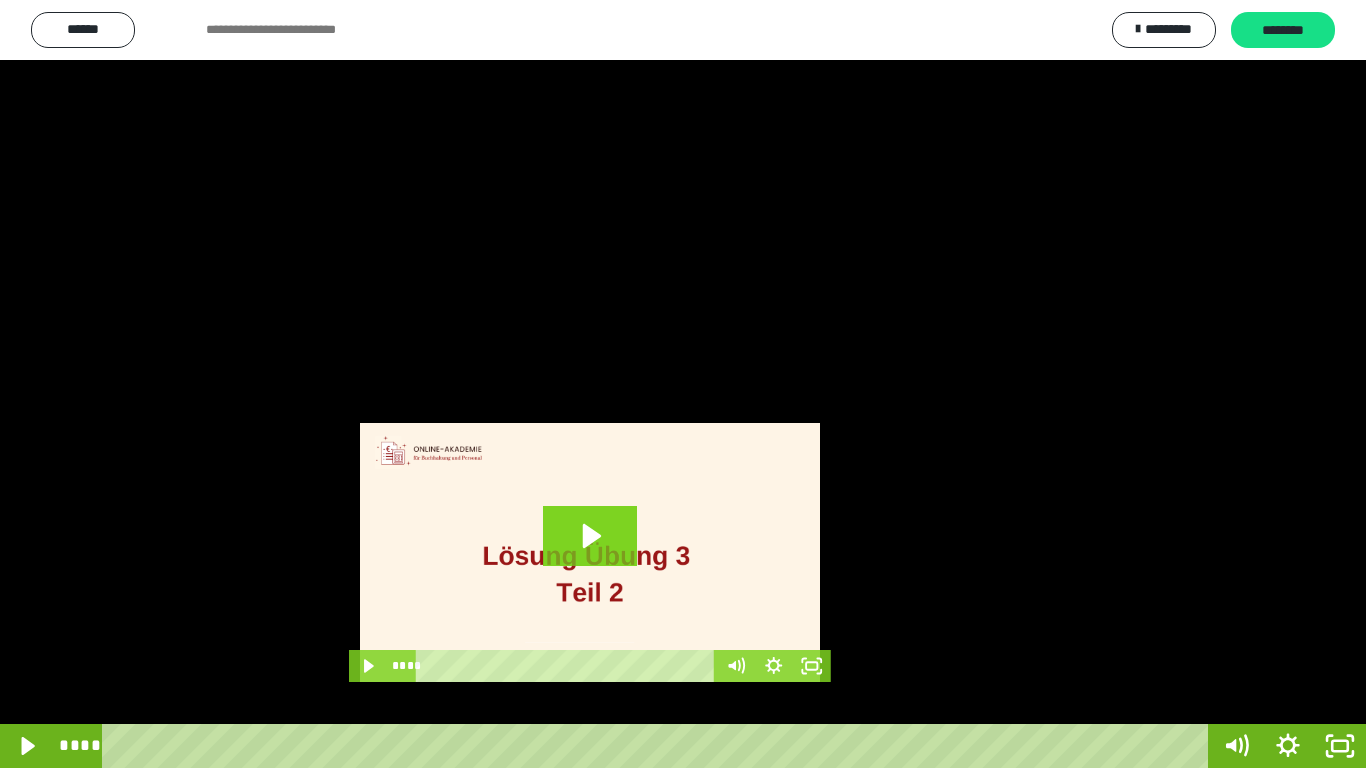 click at bounding box center [683, 384] 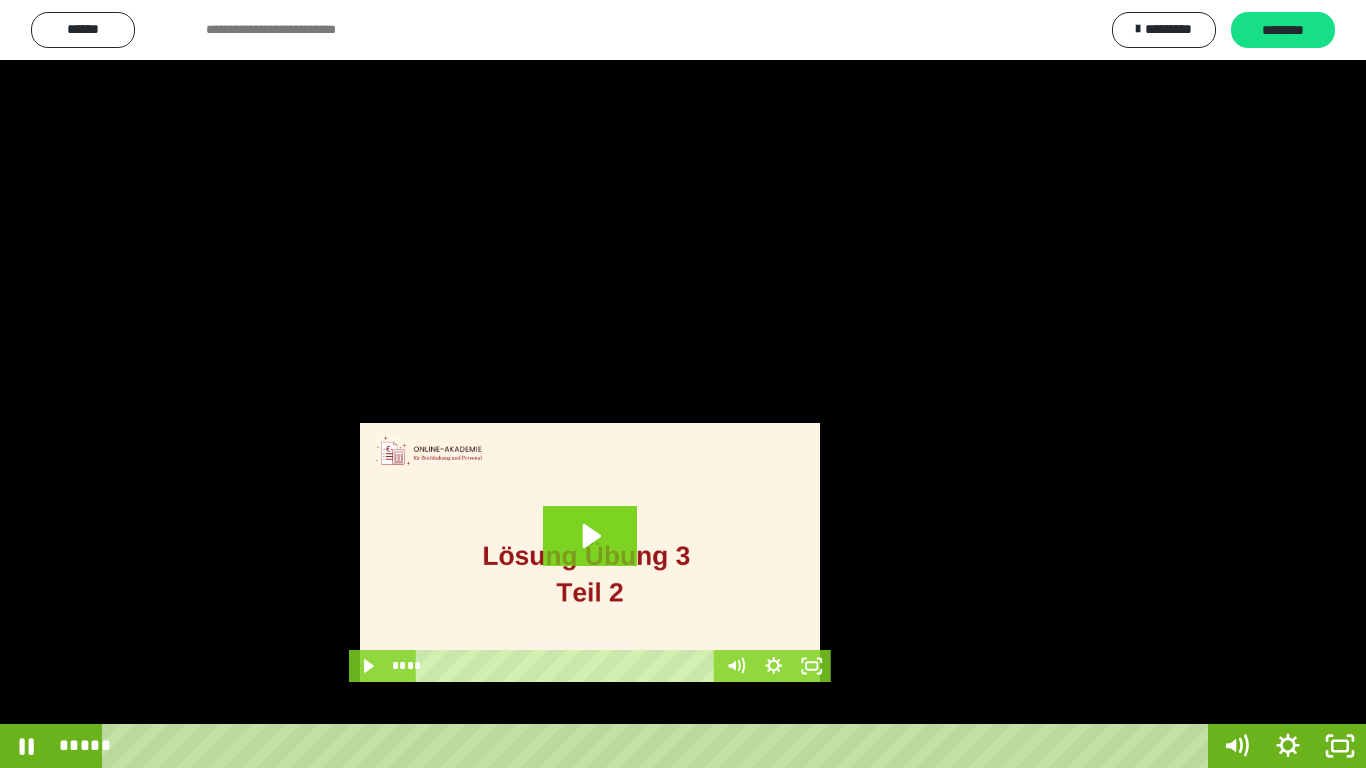 type 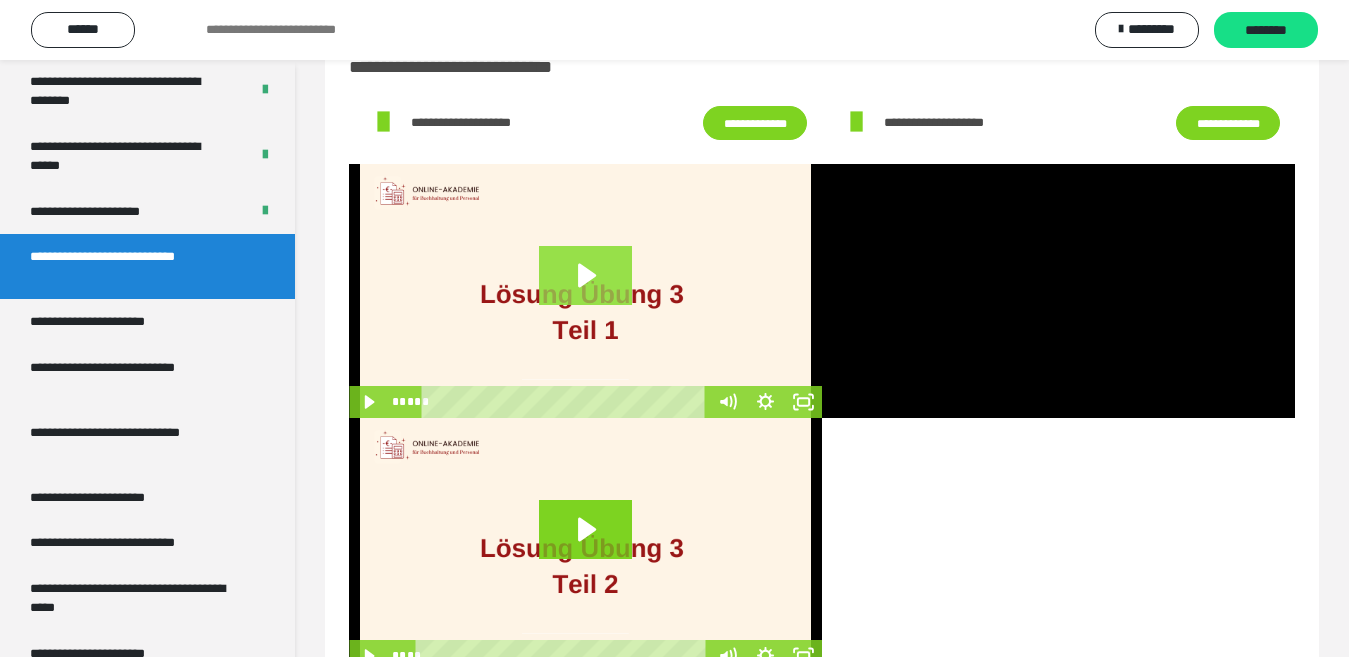click 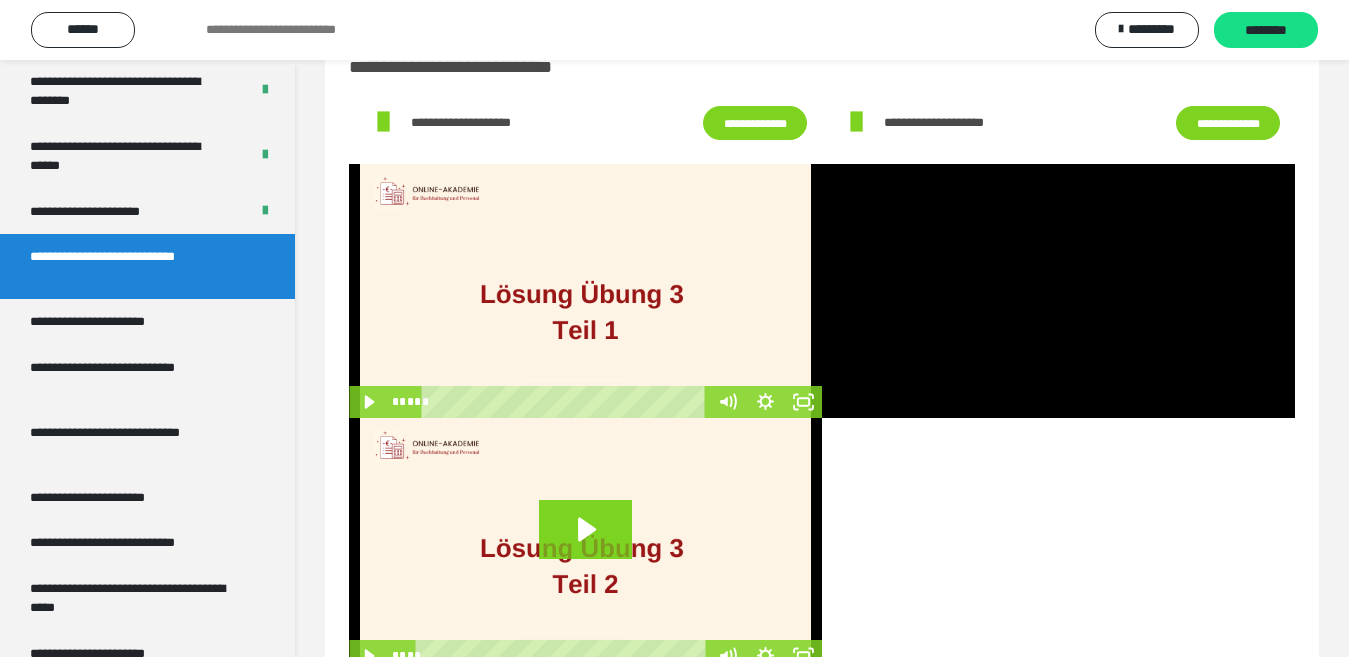 click at bounding box center [585, 291] 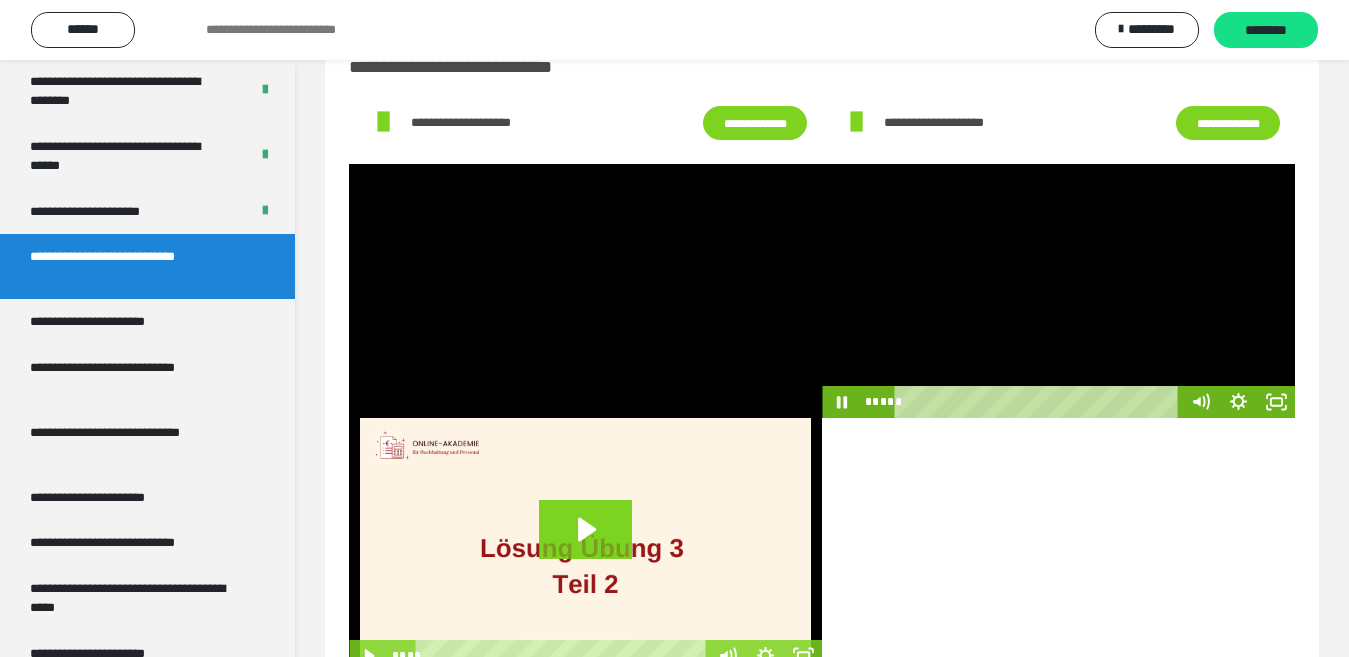 click at bounding box center [1058, 291] 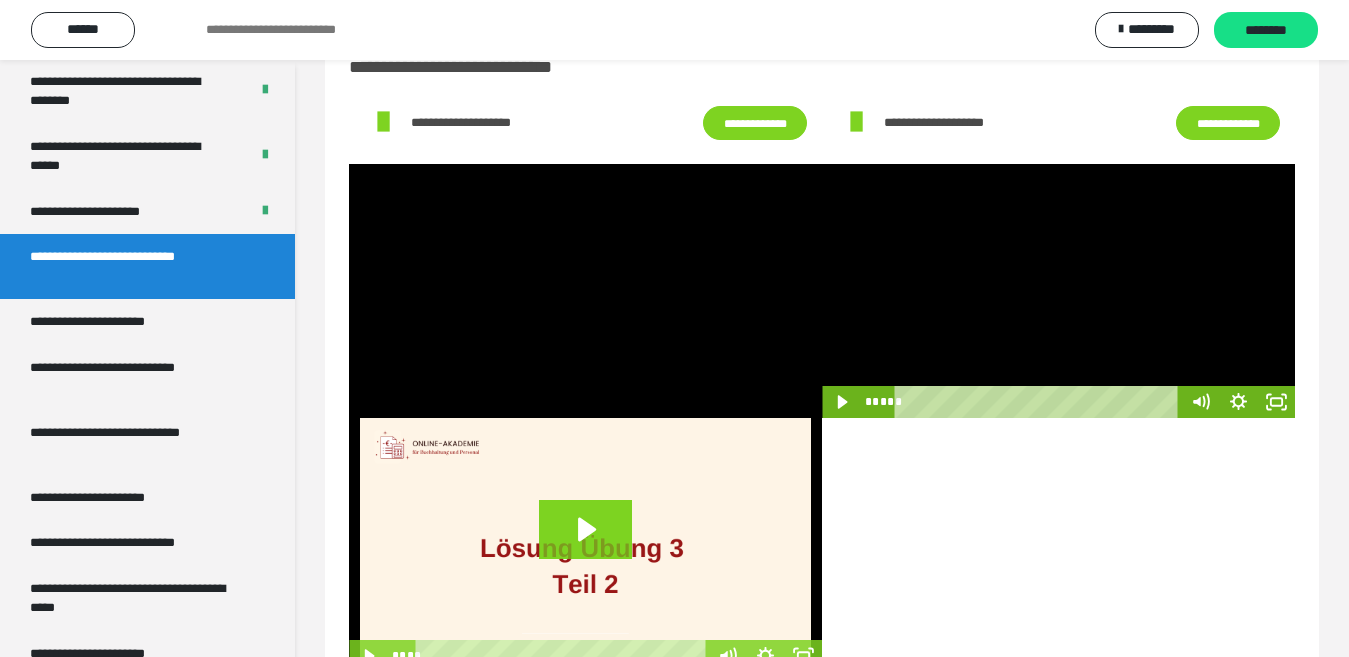 click at bounding box center [1058, 291] 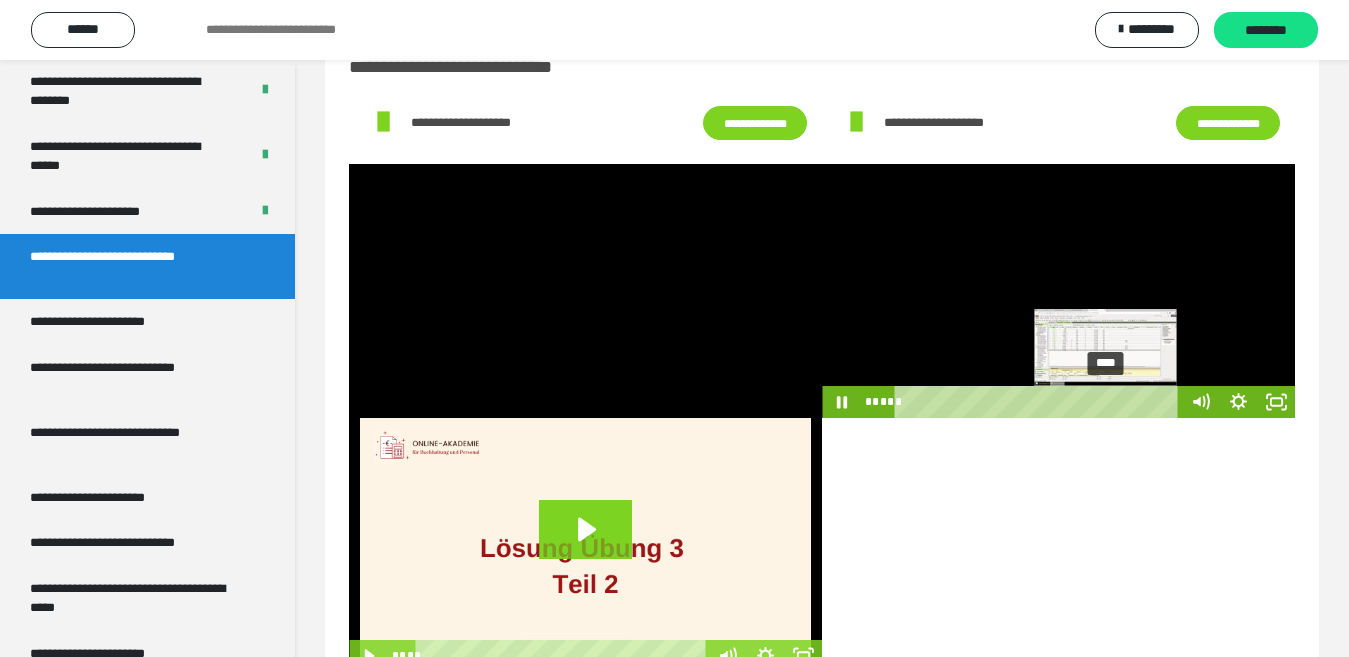 click on "****" at bounding box center (1040, 402) 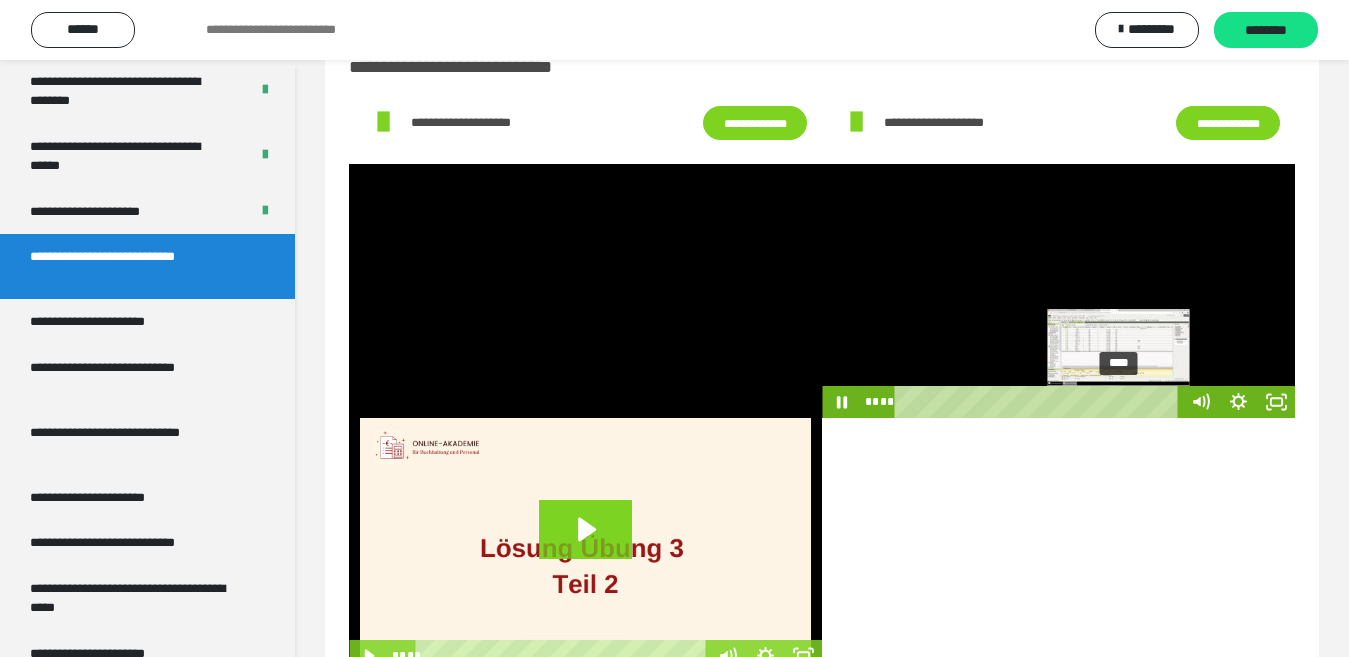 click on "****" at bounding box center [1040, 402] 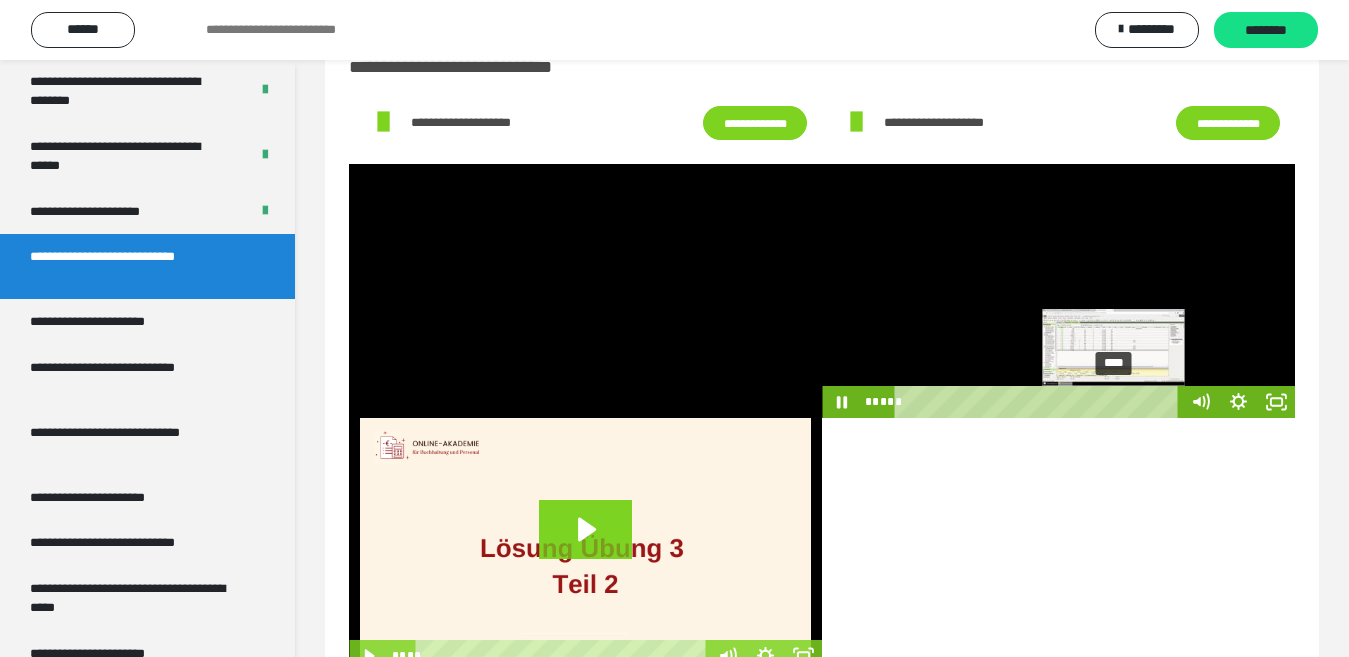 click at bounding box center [1120, 402] 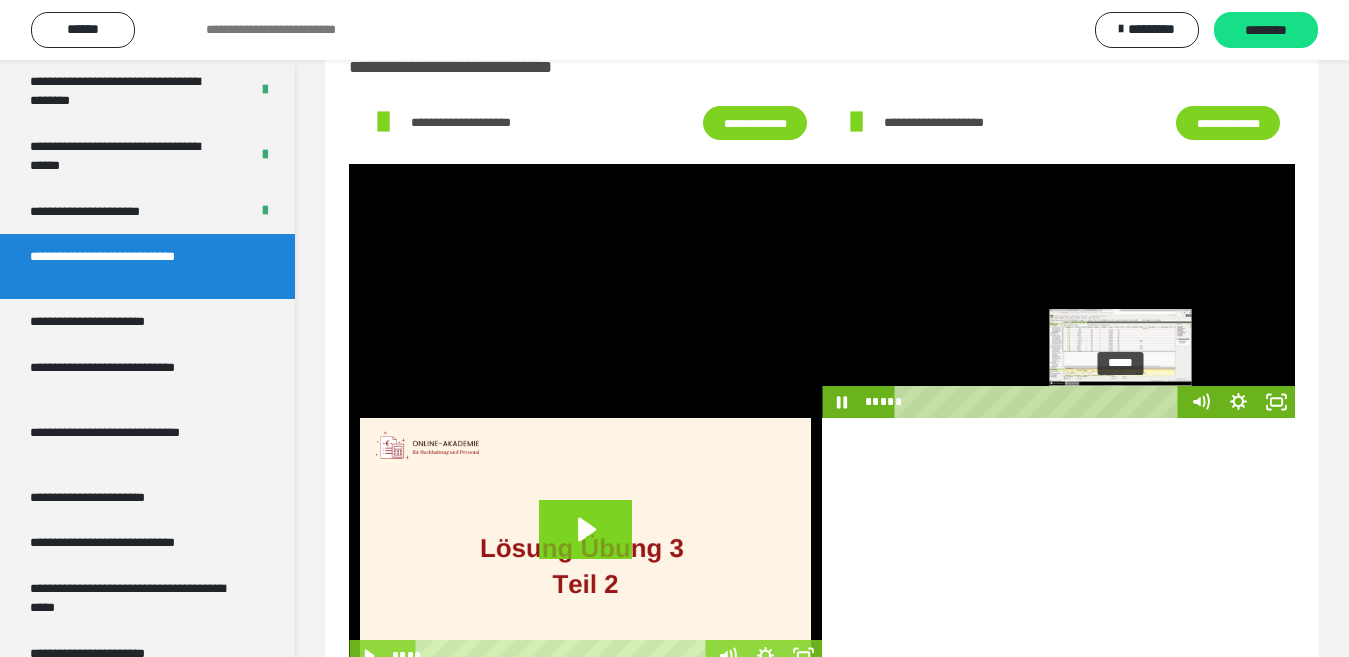 click on "*****" at bounding box center (1040, 402) 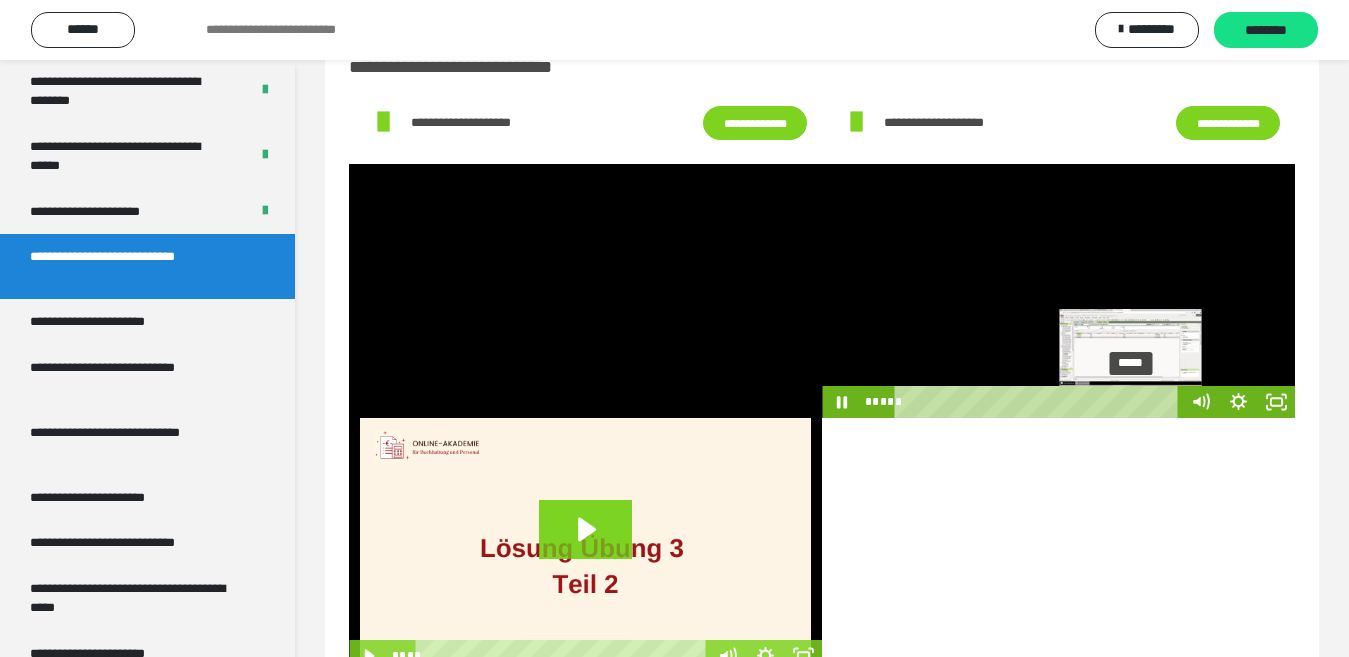 click on "*****" at bounding box center (1040, 402) 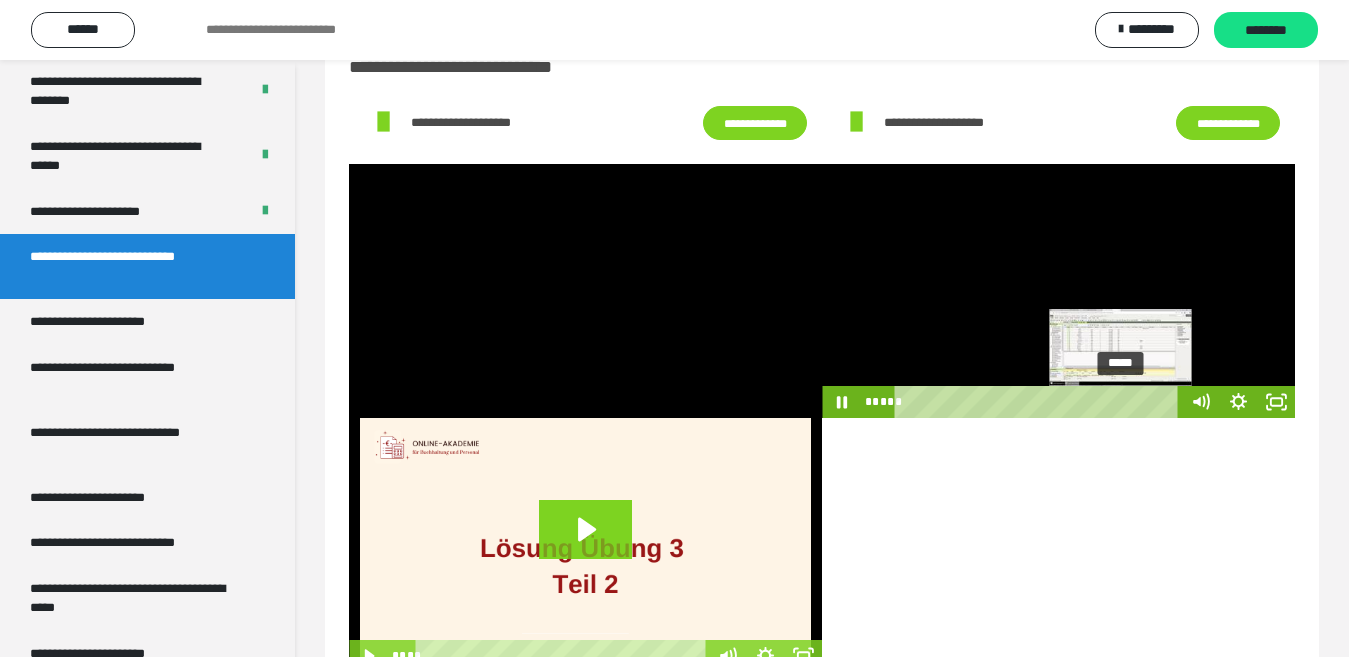 click on "*****" at bounding box center (1040, 402) 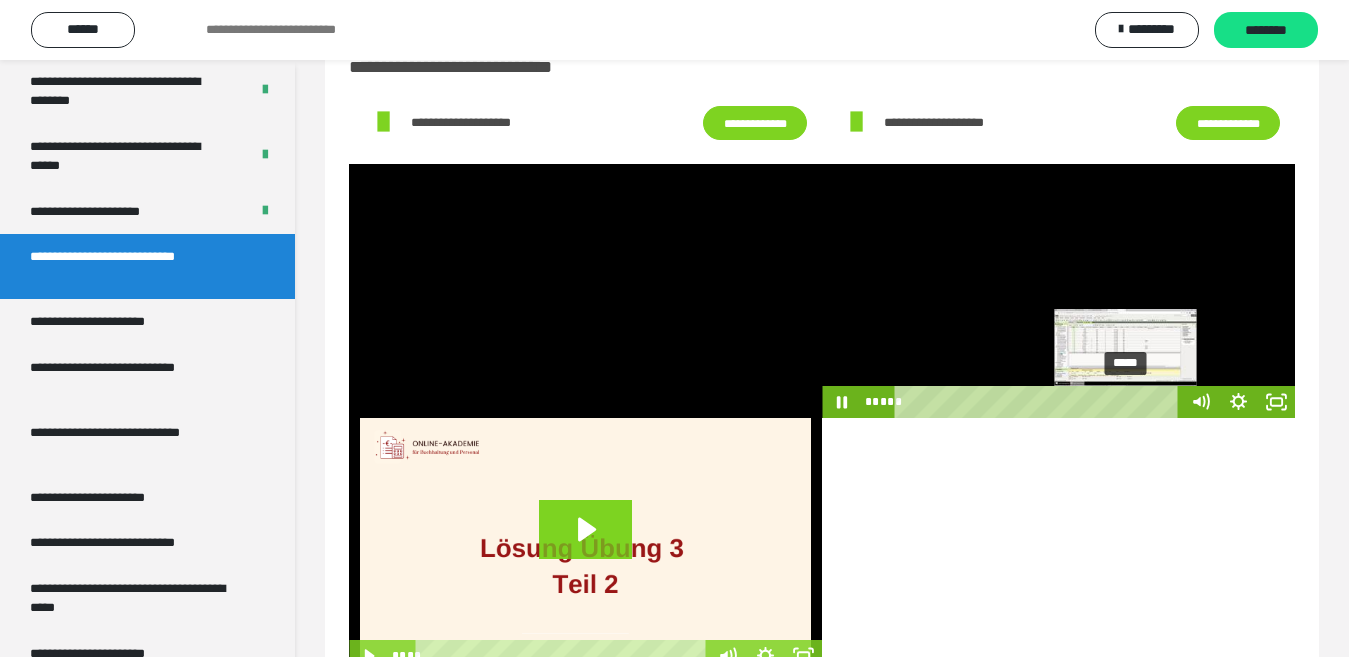 click on "*****" at bounding box center (1040, 402) 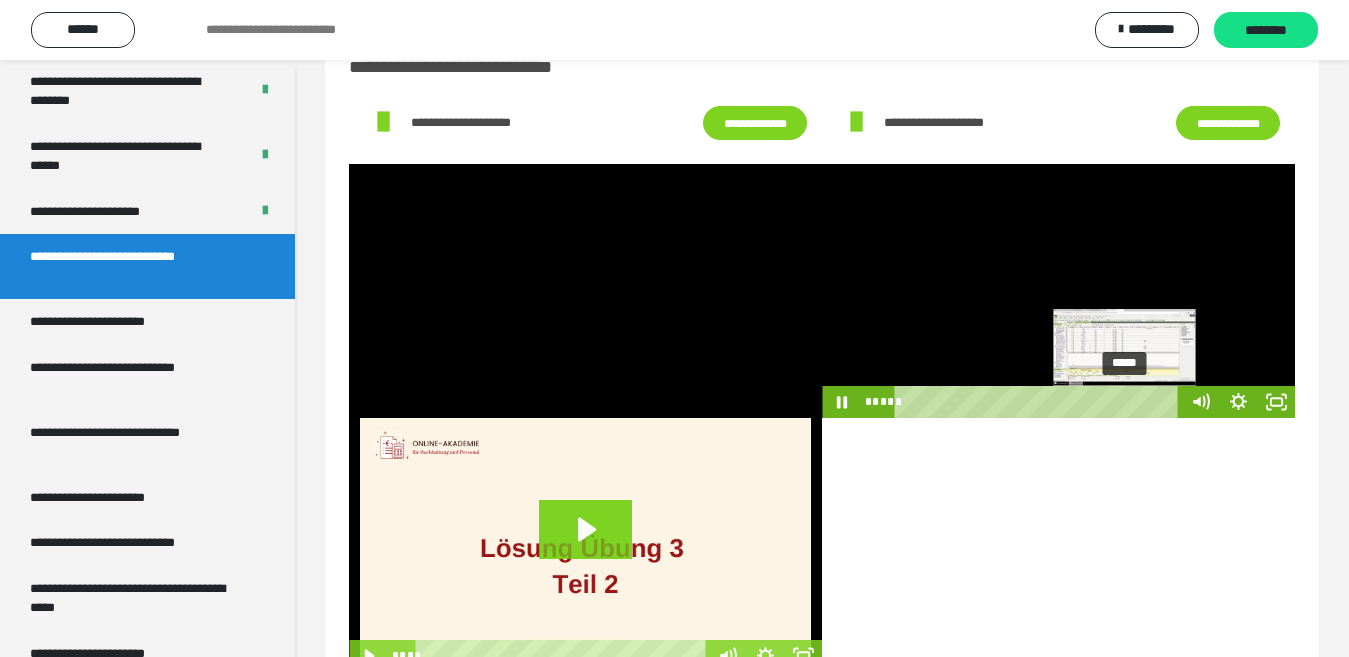 click at bounding box center [1130, 402] 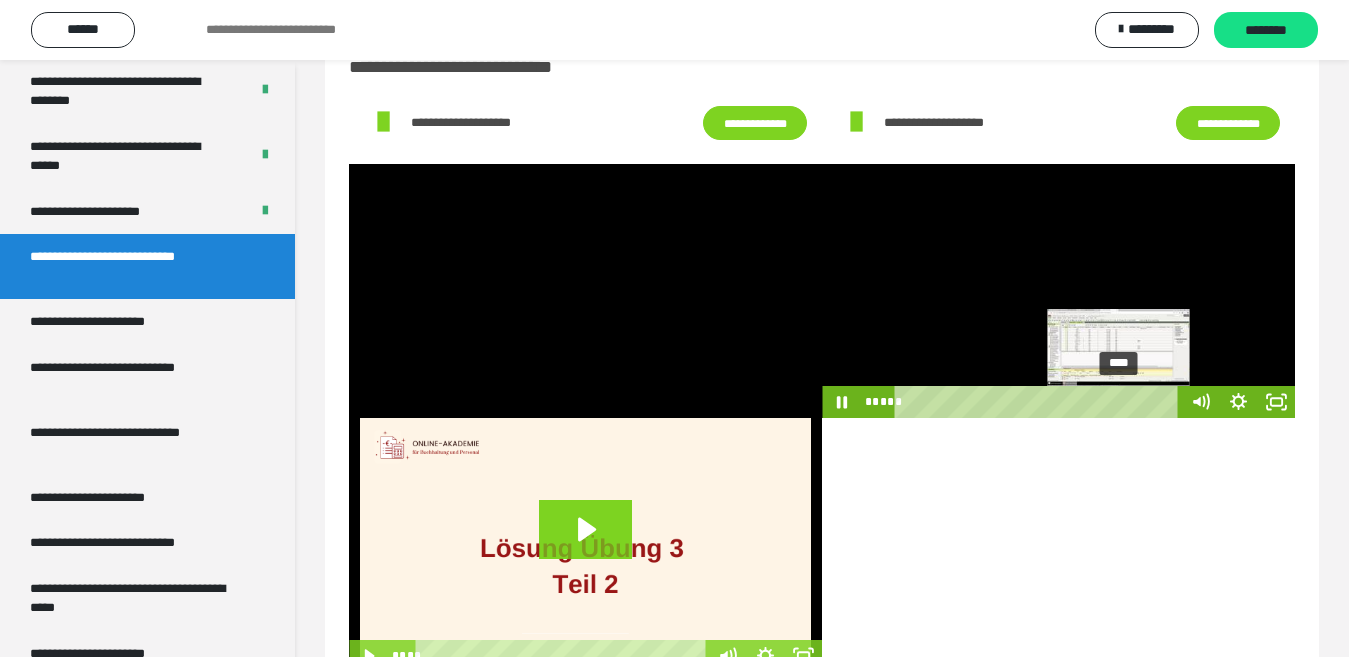 click at bounding box center (1125, 402) 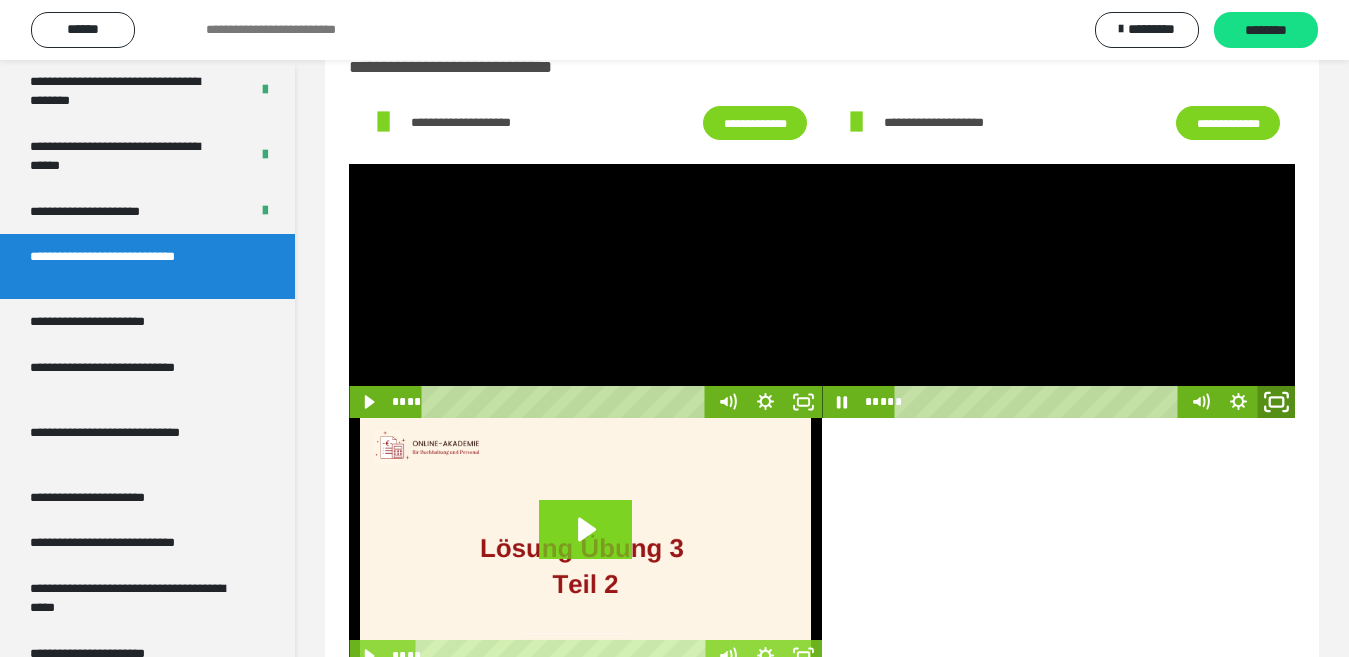 click 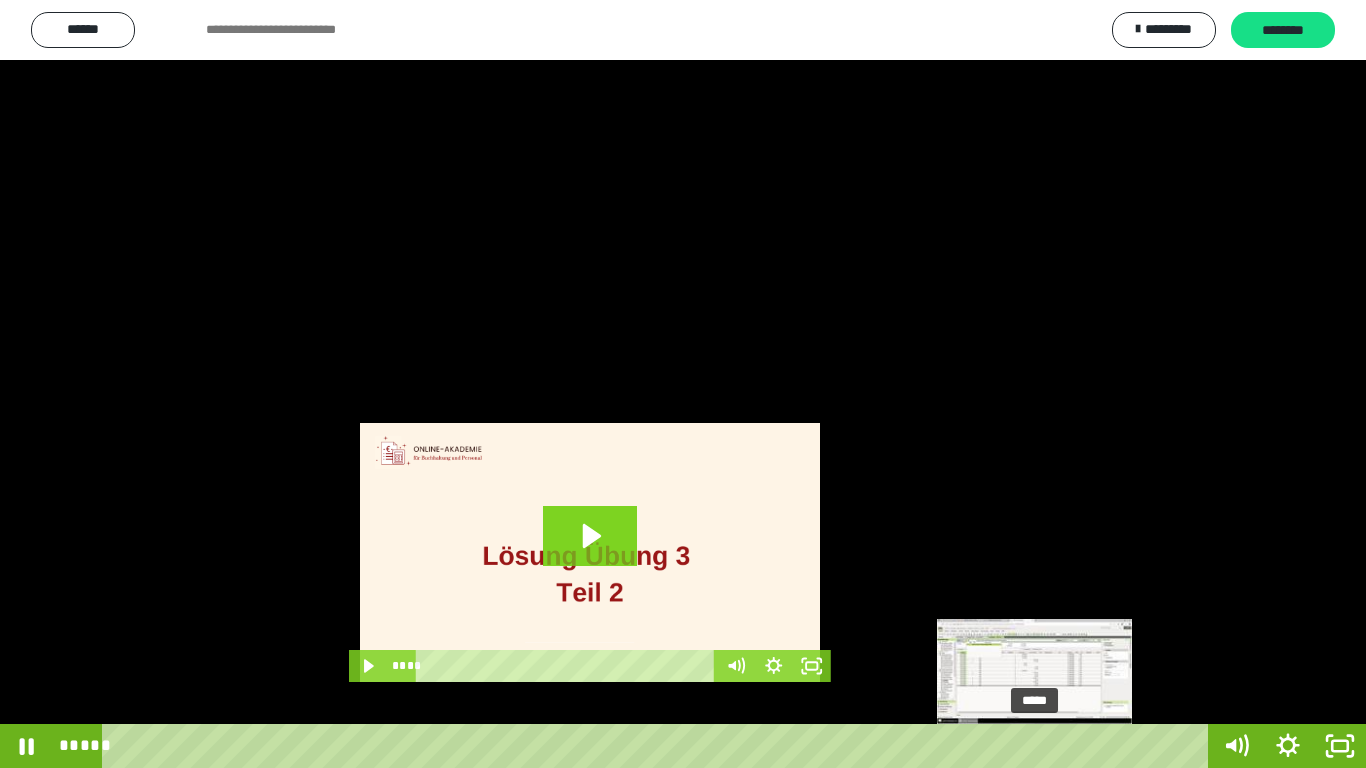 click at bounding box center [1039, 746] 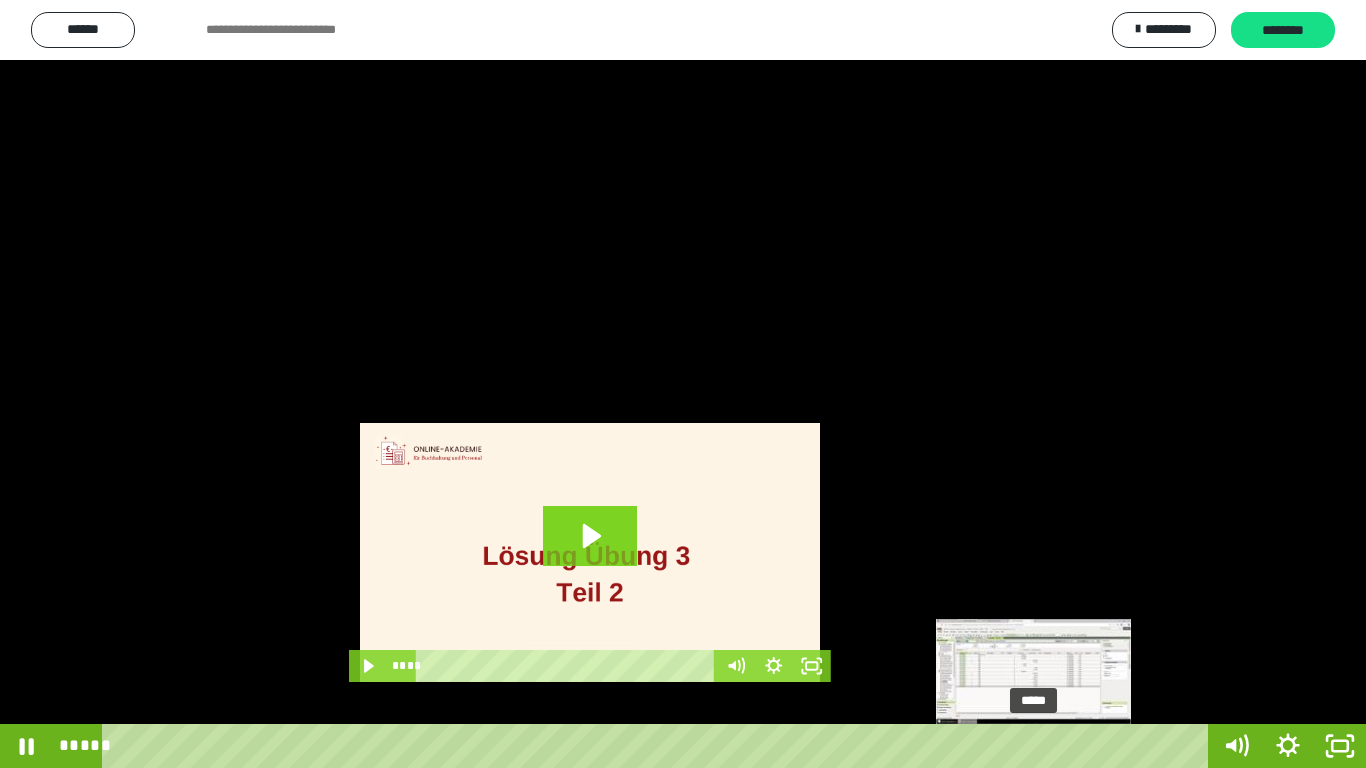 click at bounding box center [1035, 746] 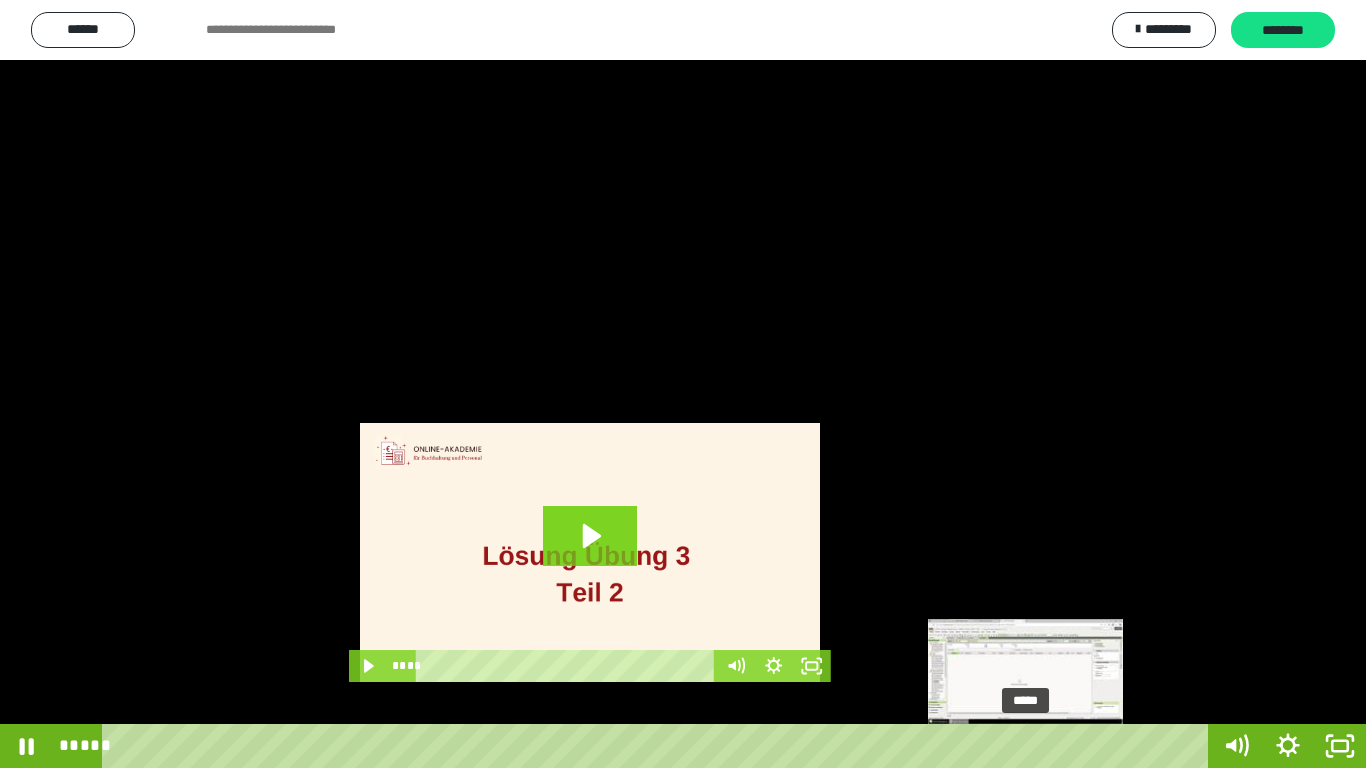 click at bounding box center [1034, 746] 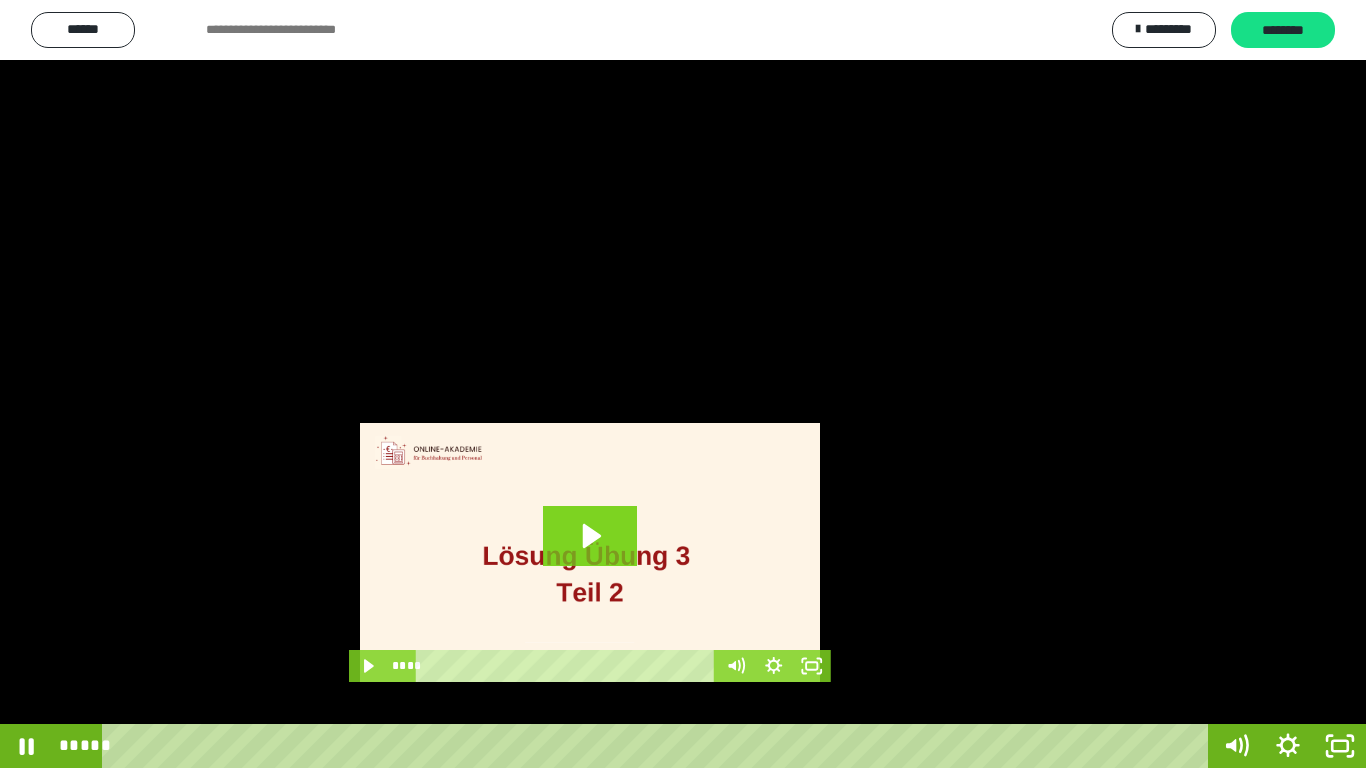 click at bounding box center (683, 384) 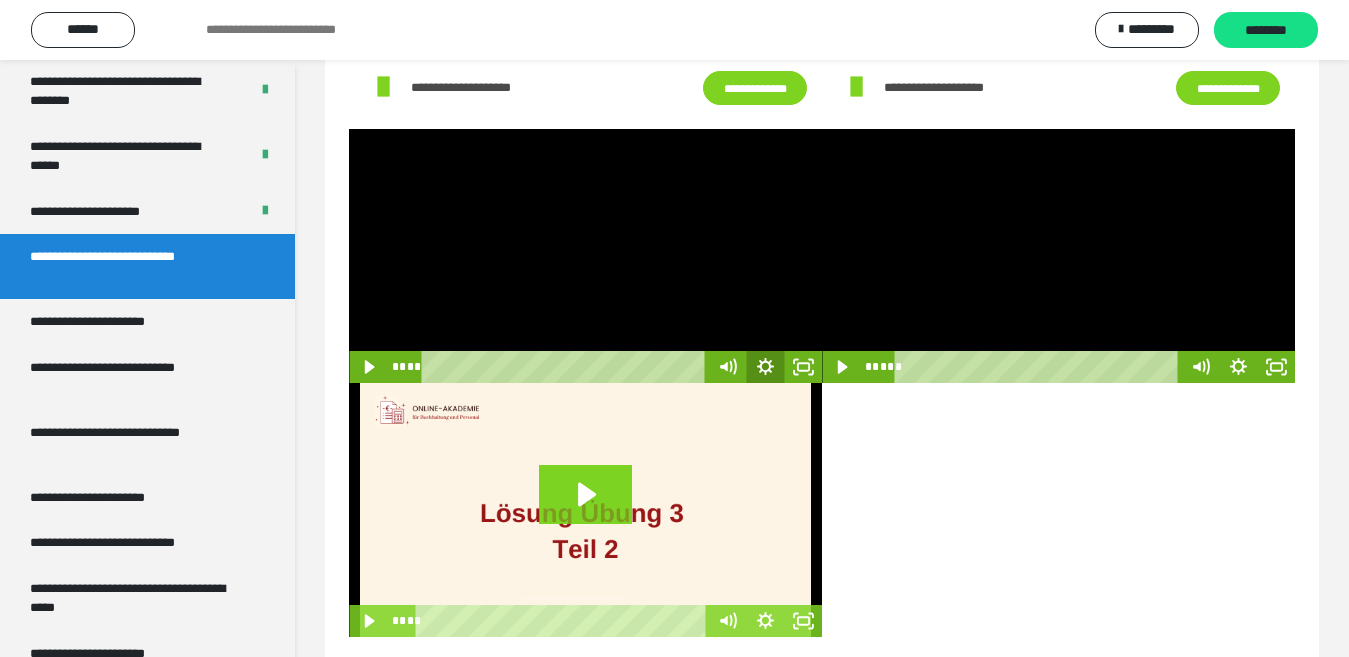 scroll, scrollTop: 129, scrollLeft: 0, axis: vertical 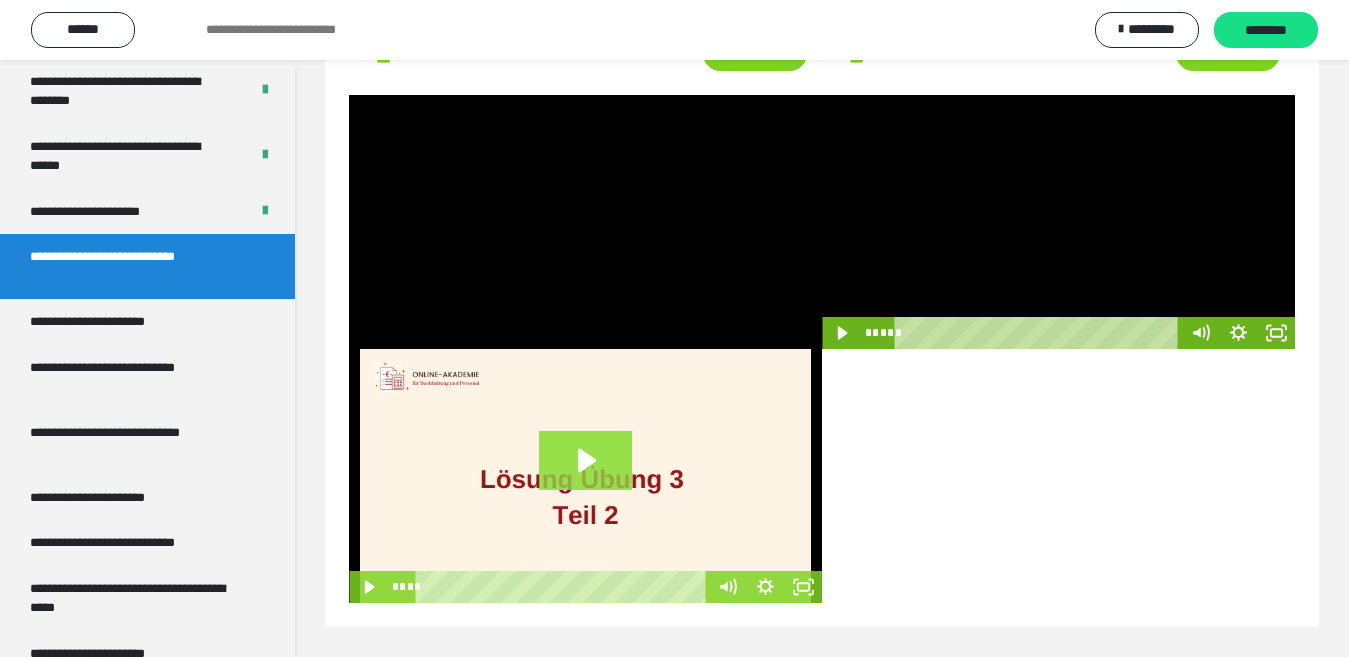click 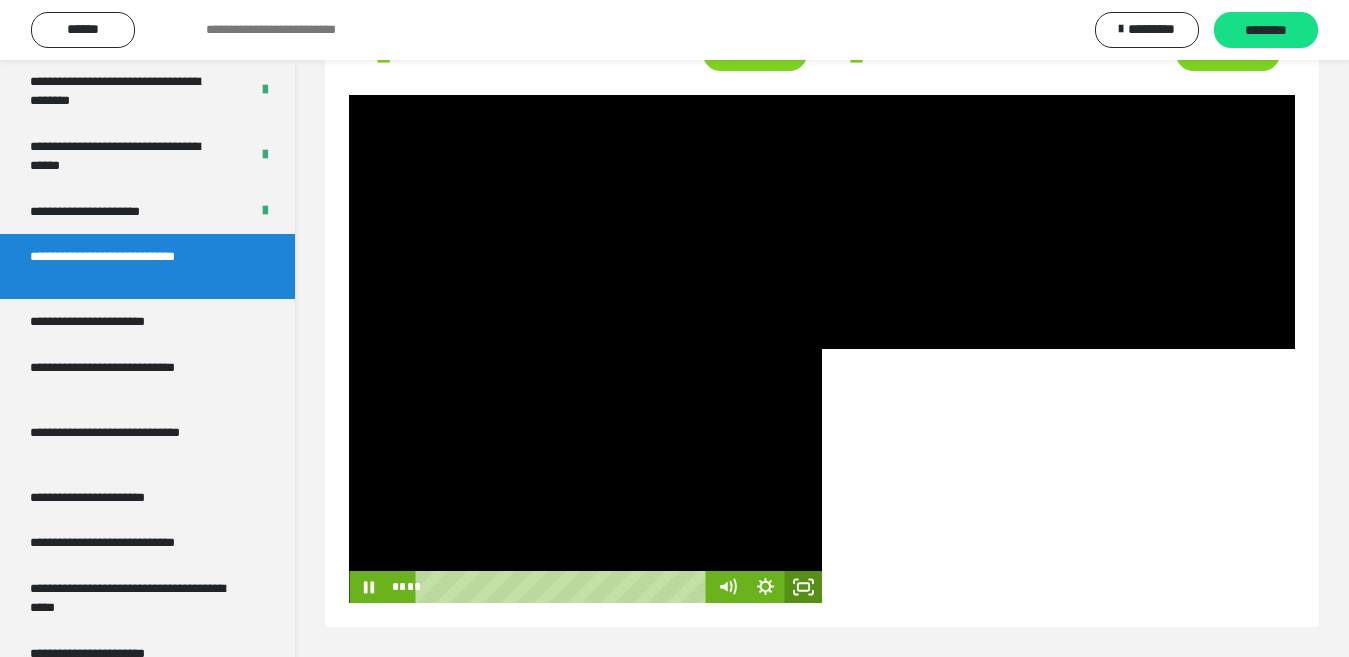 click 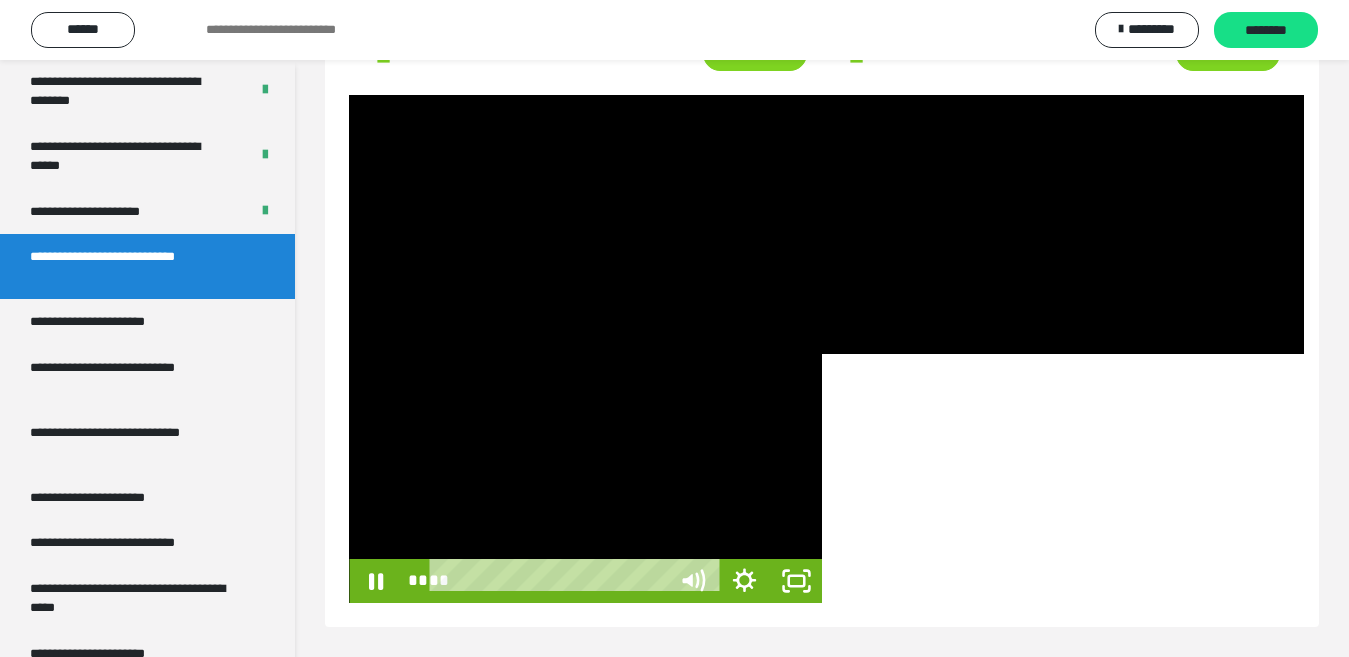 scroll, scrollTop: 60, scrollLeft: 0, axis: vertical 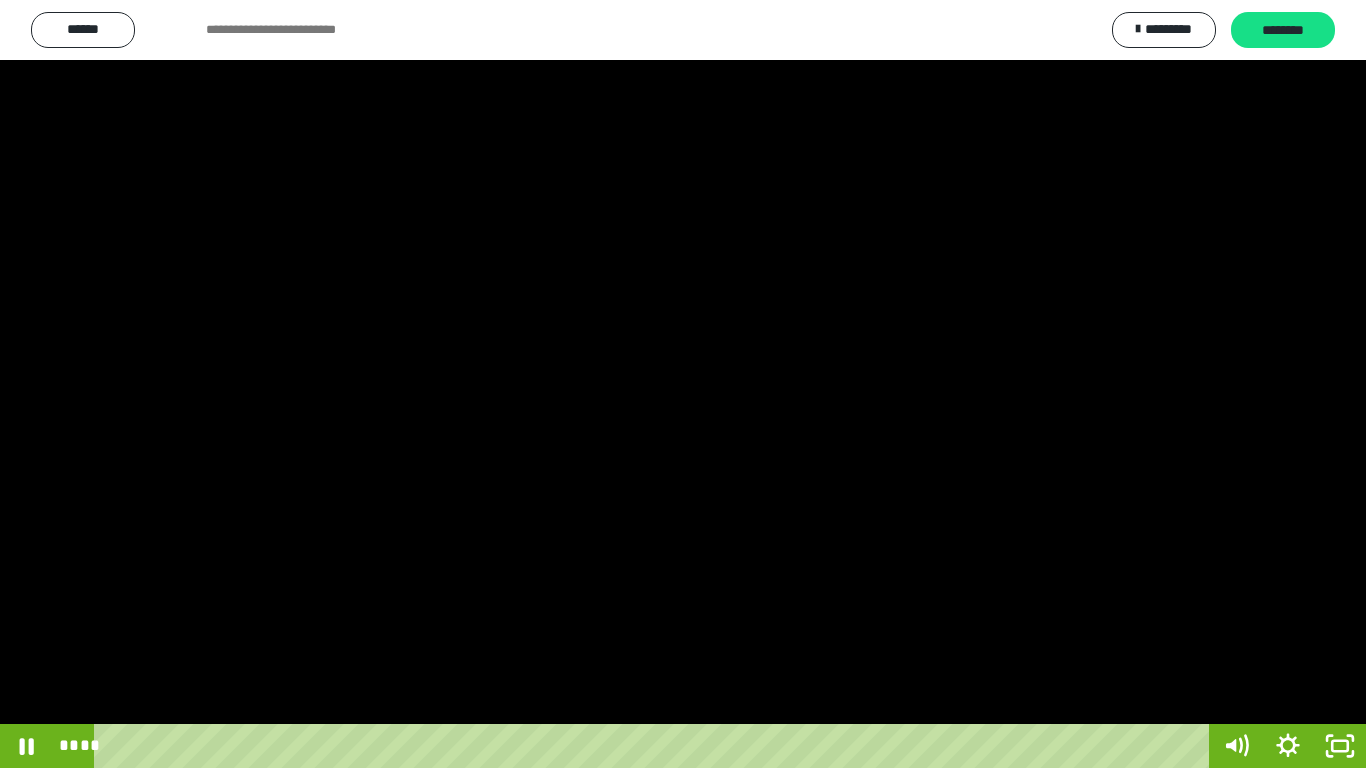 click at bounding box center (683, 384) 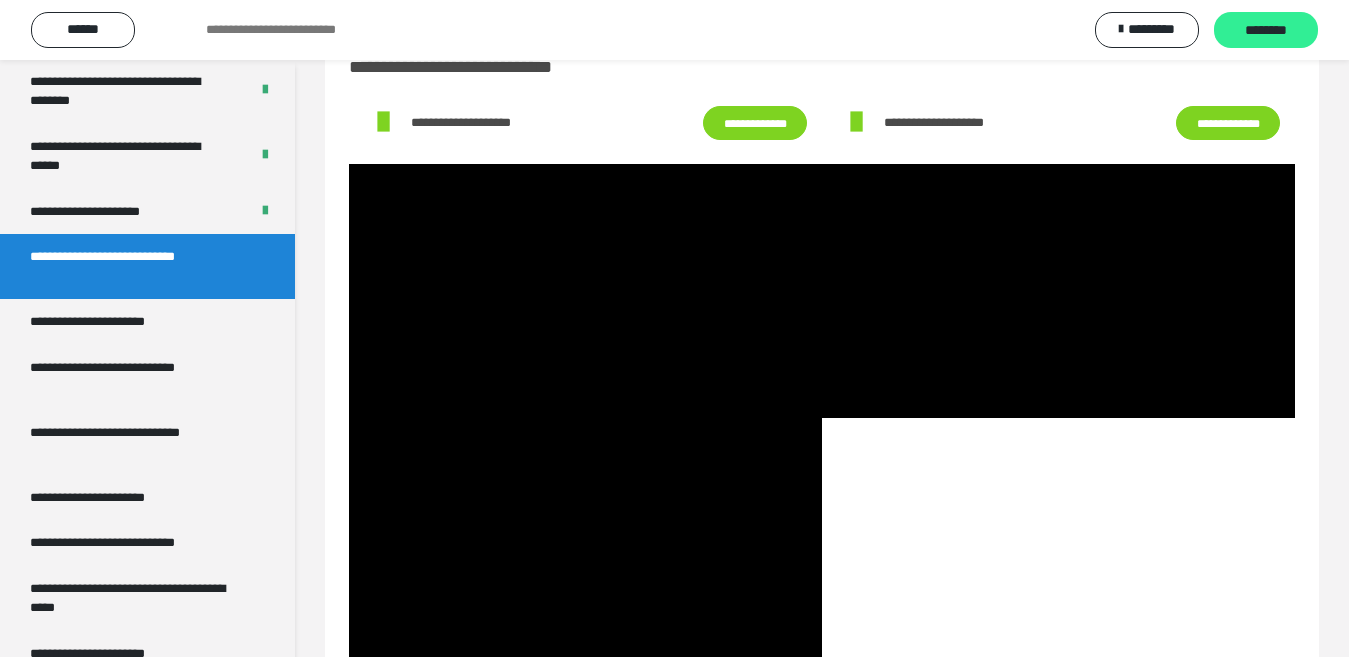 click on "********" at bounding box center [1266, 31] 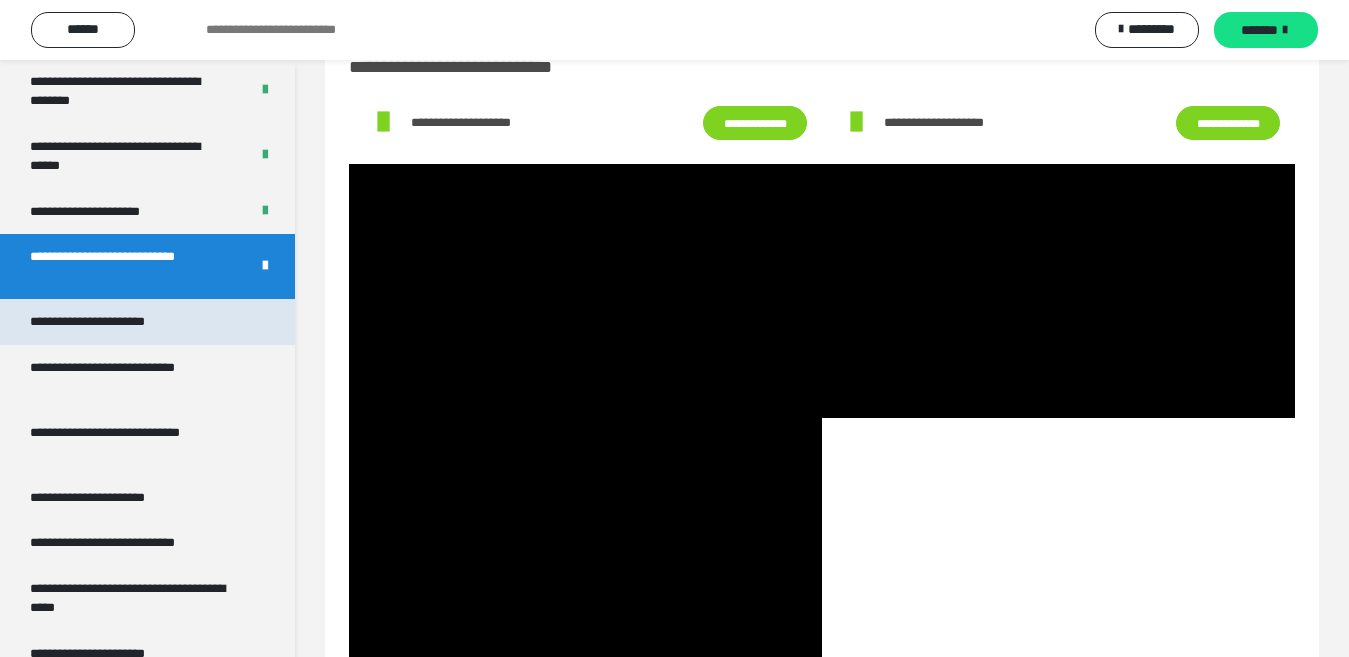 click on "**********" at bounding box center (111, 322) 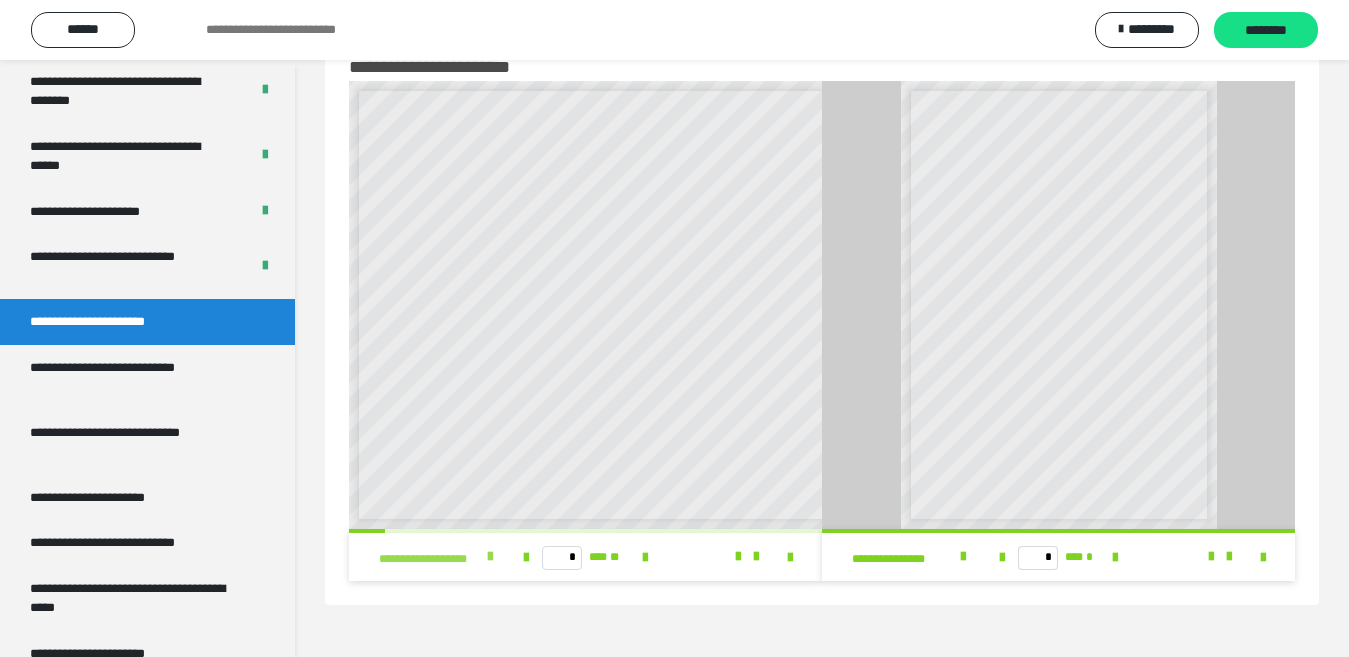 click at bounding box center [490, 557] 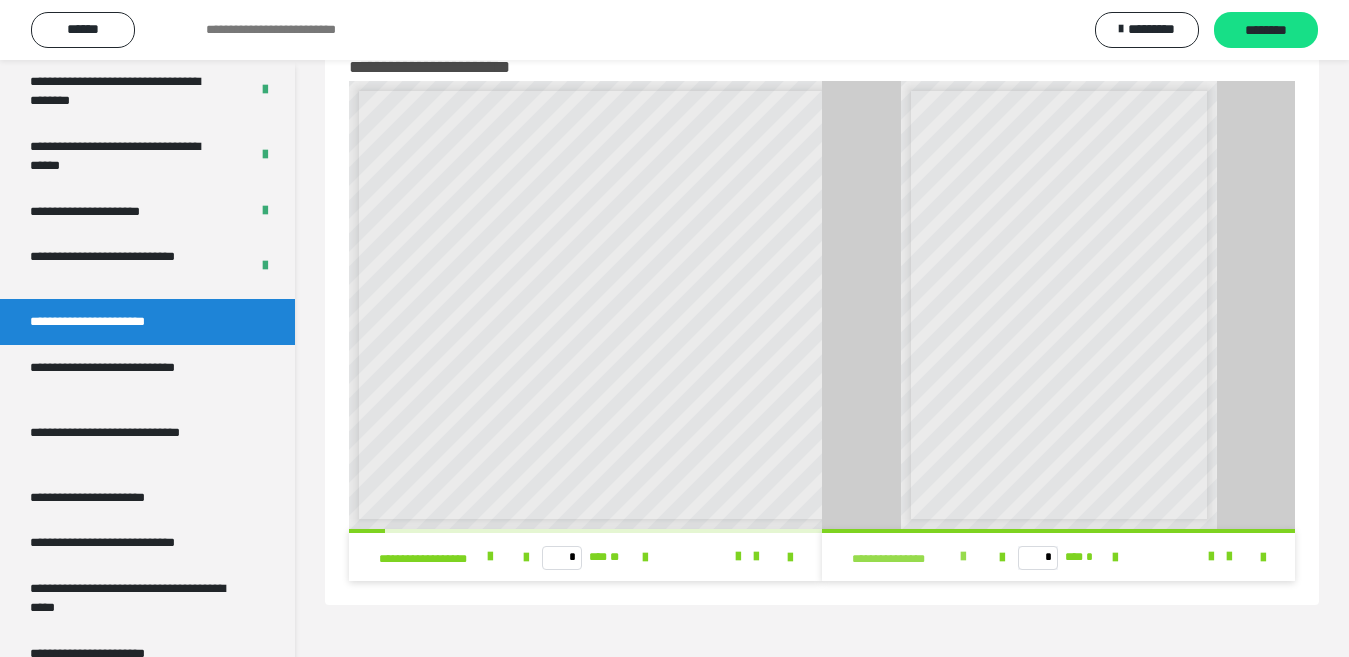click at bounding box center [963, 557] 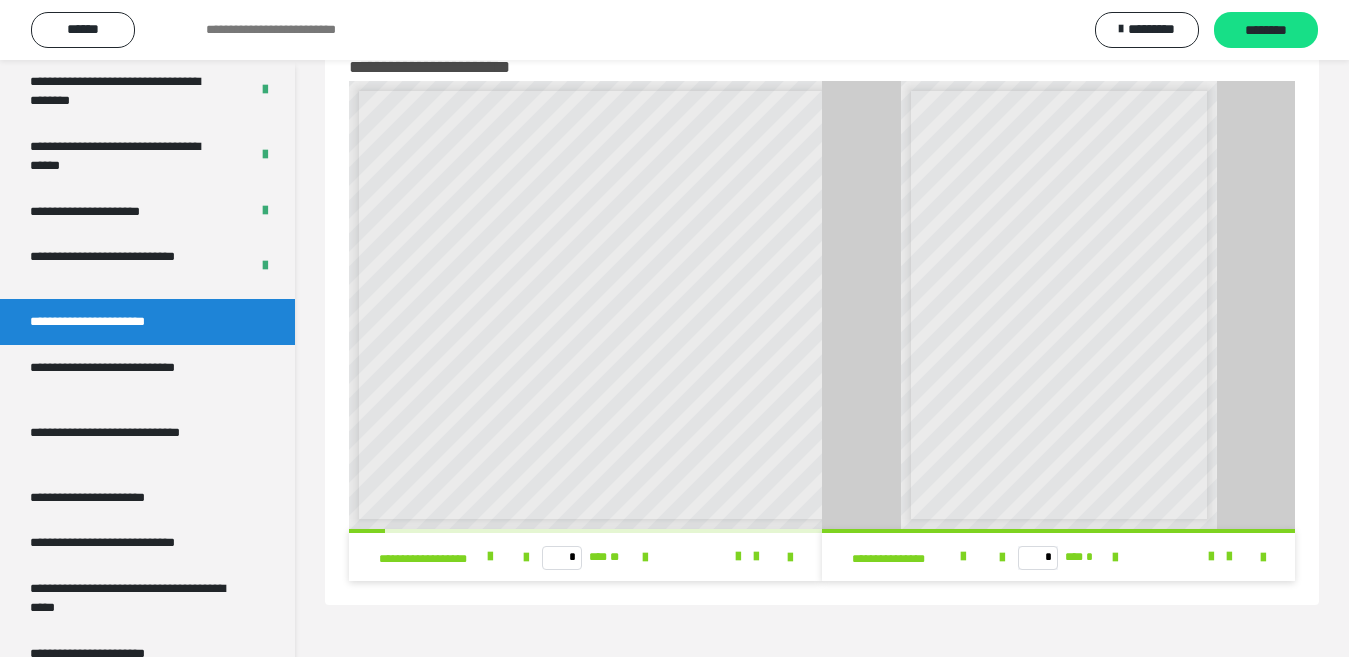 scroll, scrollTop: 9, scrollLeft: 0, axis: vertical 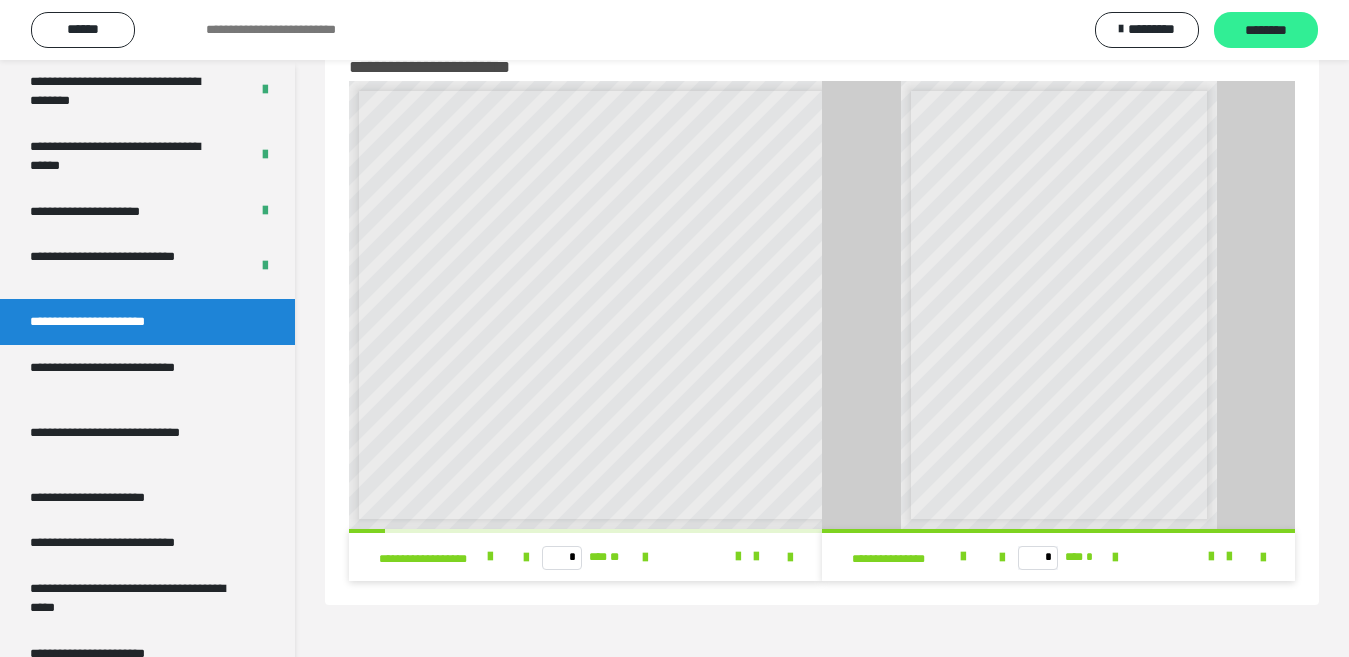 click on "********" at bounding box center (1266, 31) 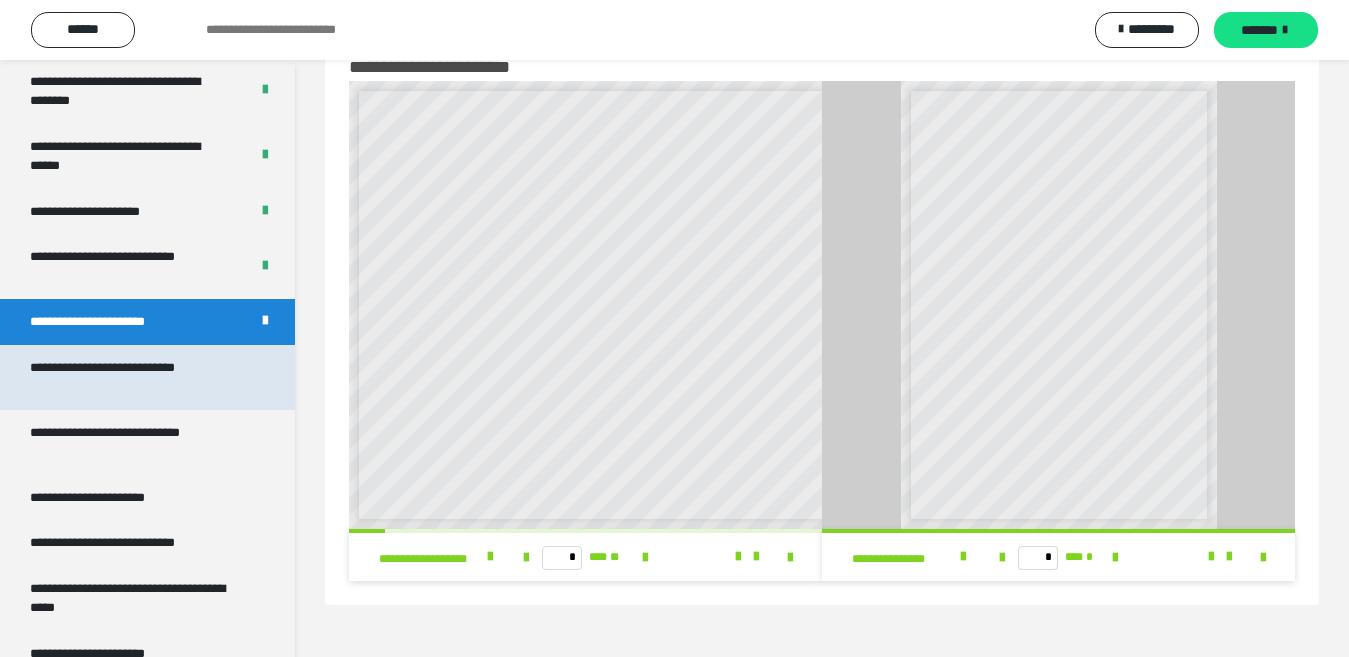 click on "**********" at bounding box center [131, 377] 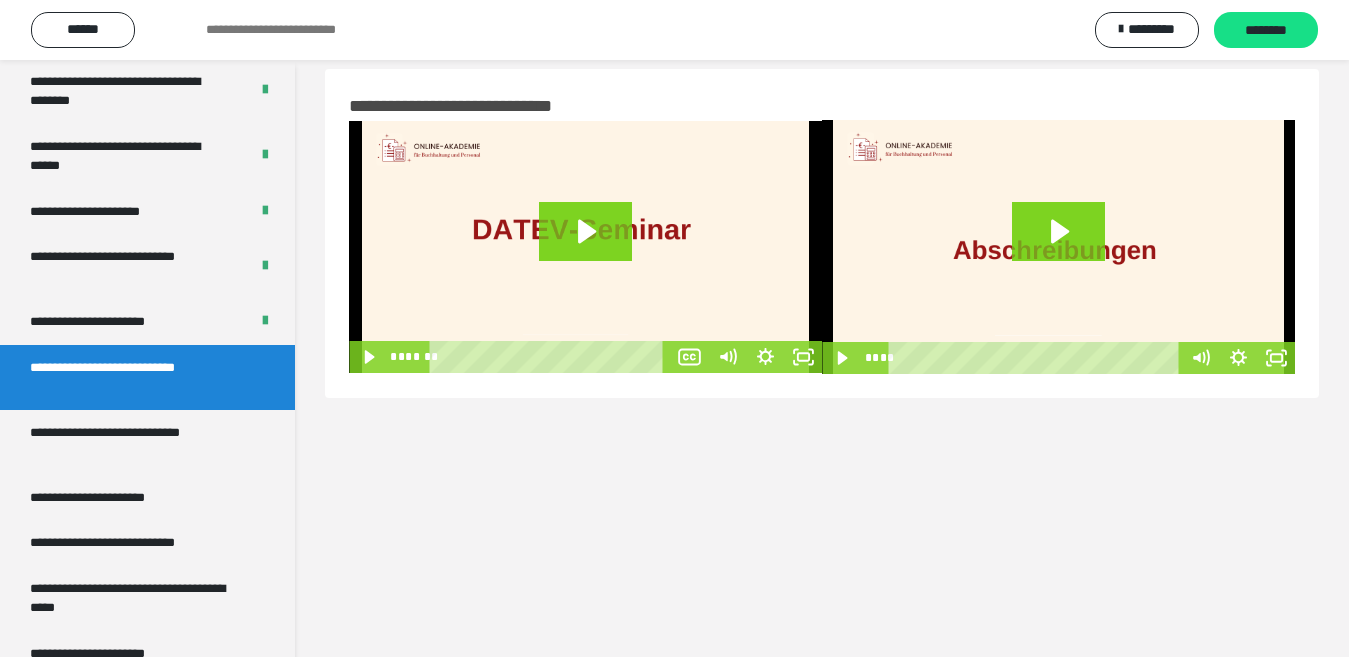 scroll, scrollTop: 0, scrollLeft: 0, axis: both 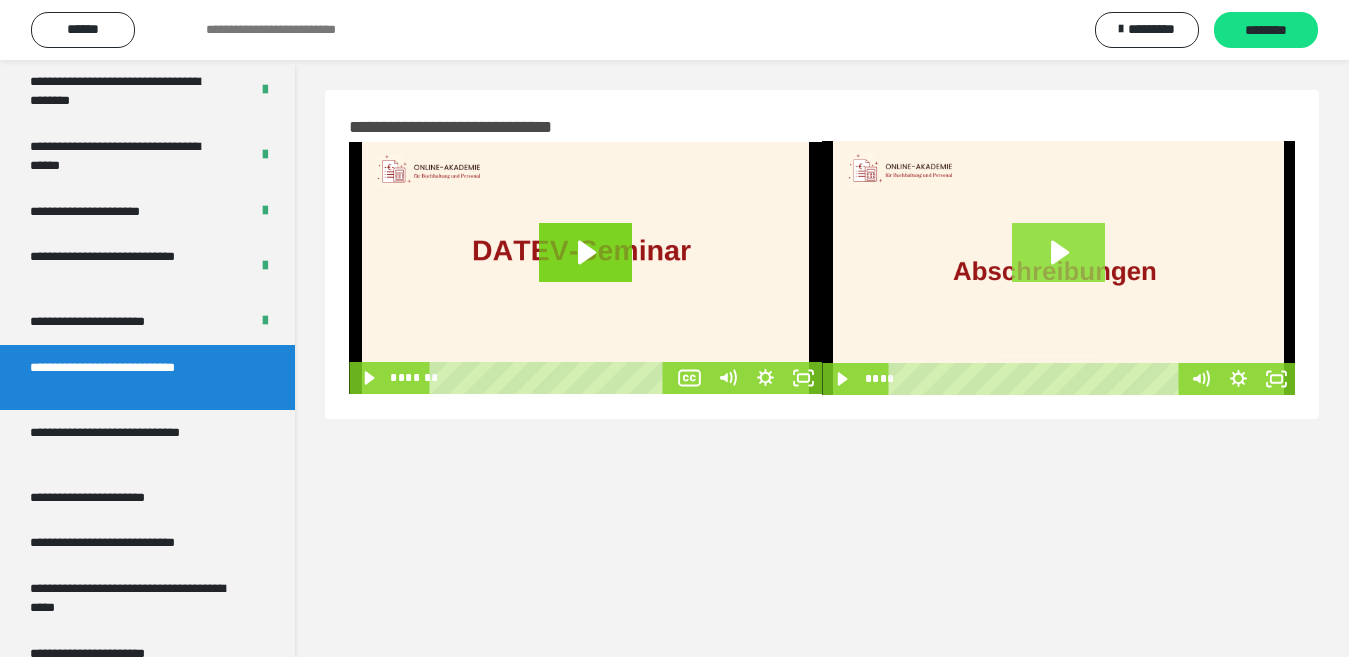 click 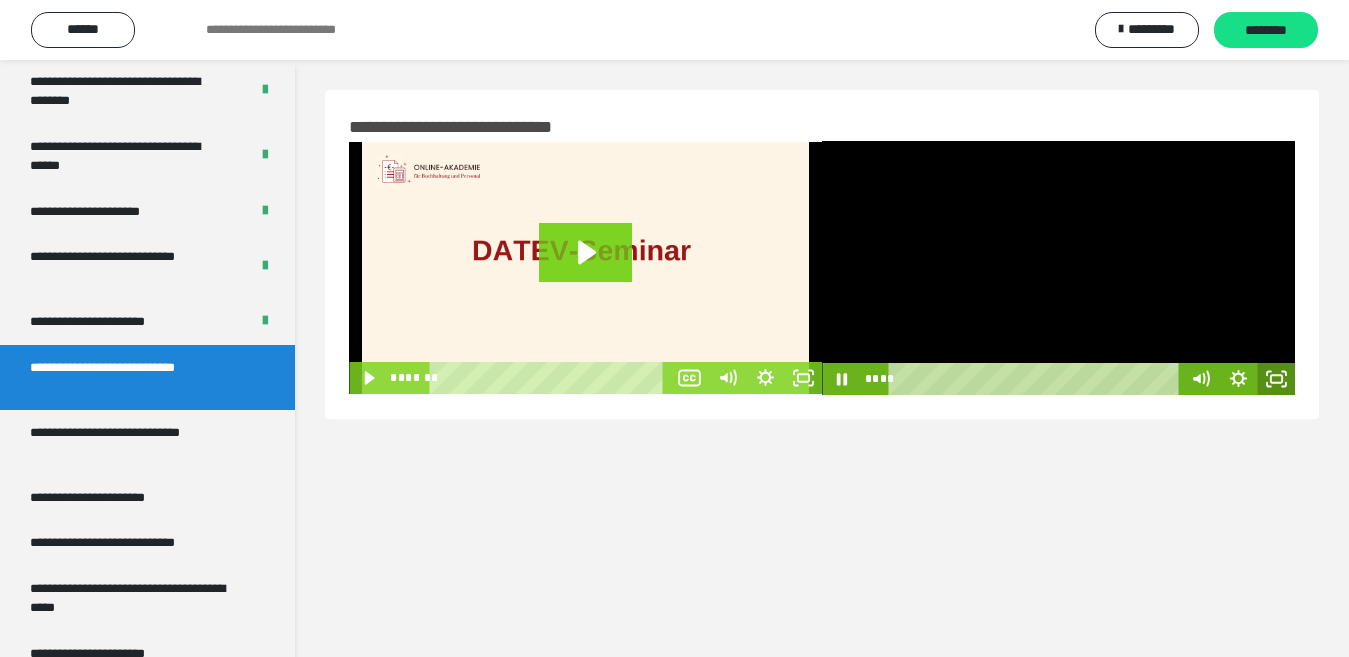 click 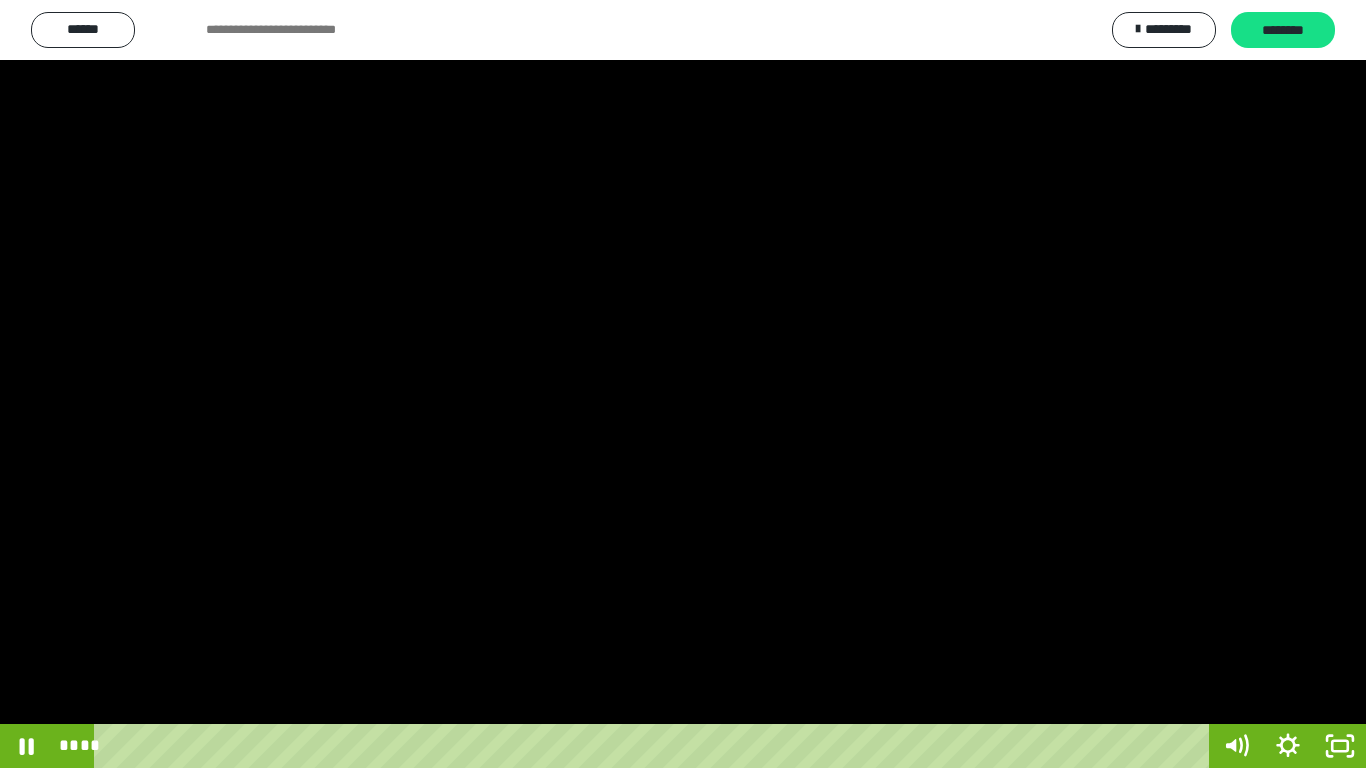 click at bounding box center (683, 384) 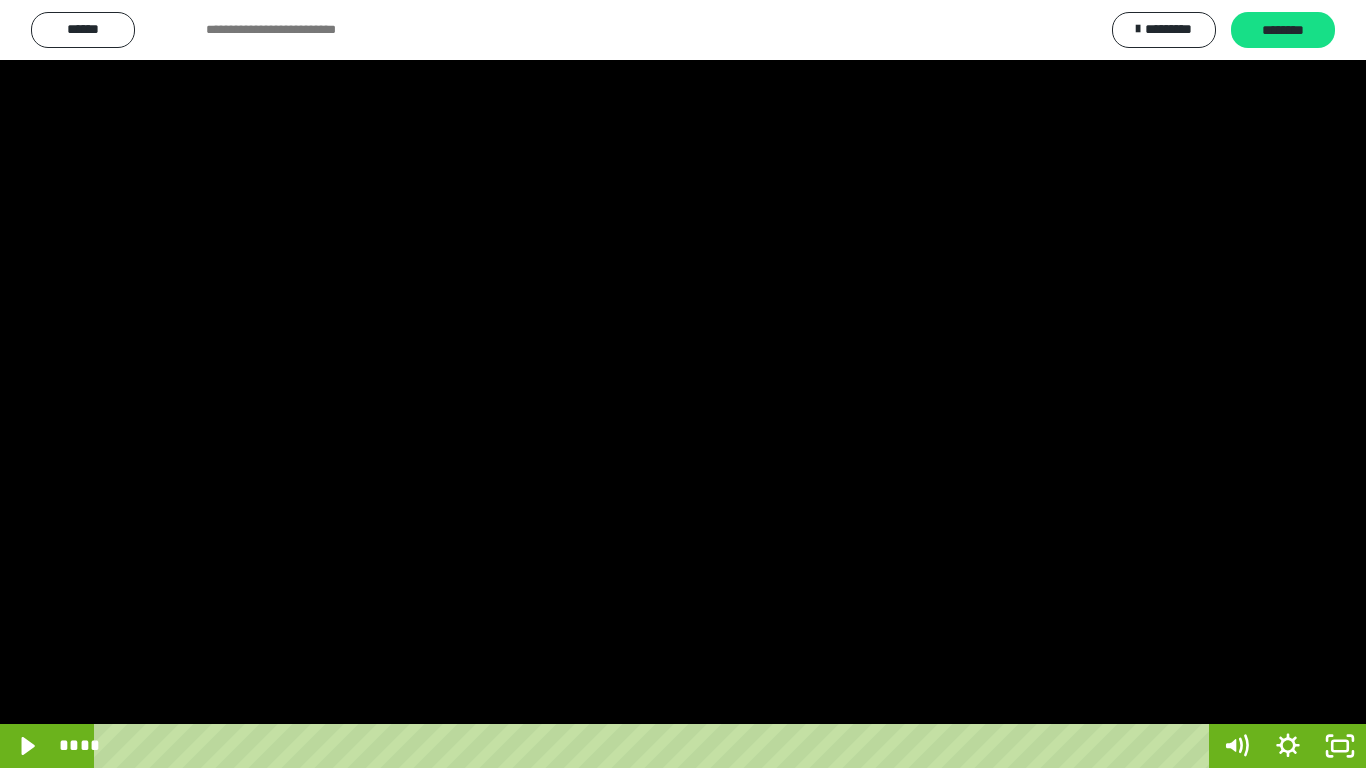 click at bounding box center (683, 384) 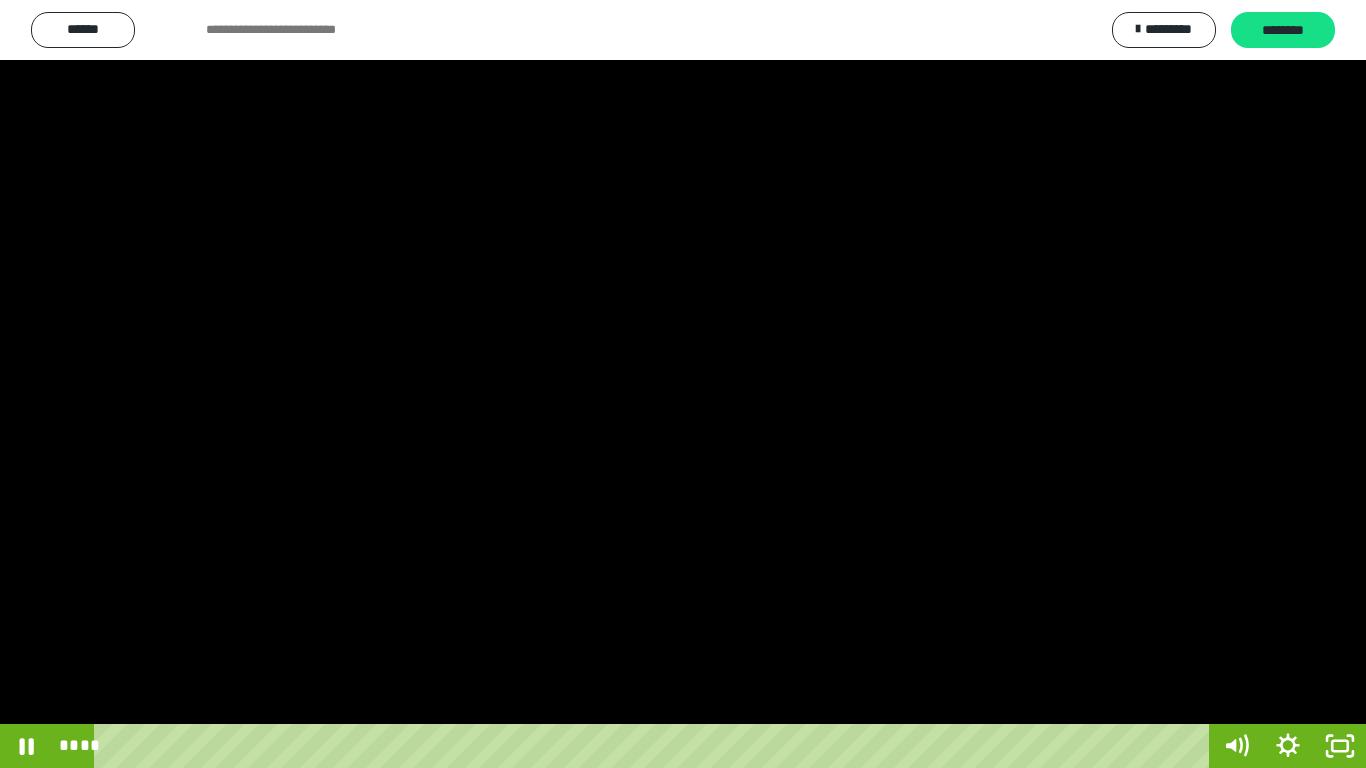 click at bounding box center (683, 384) 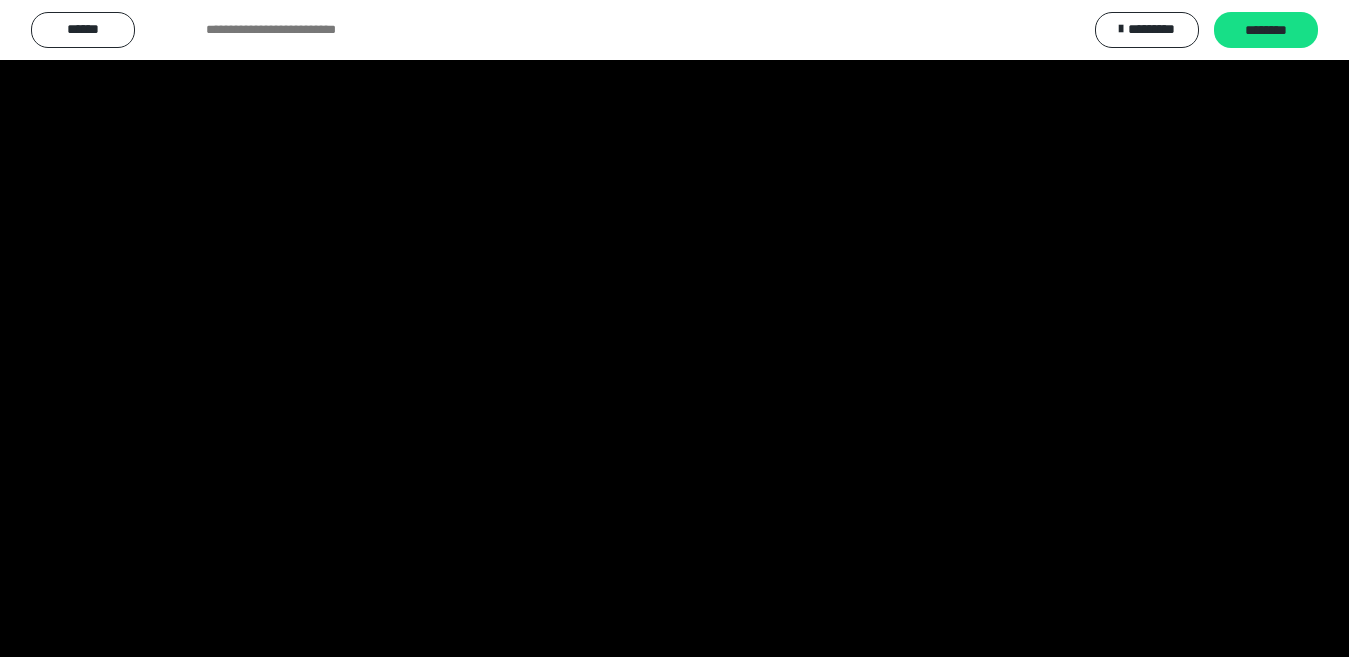scroll, scrollTop: 3883, scrollLeft: 0, axis: vertical 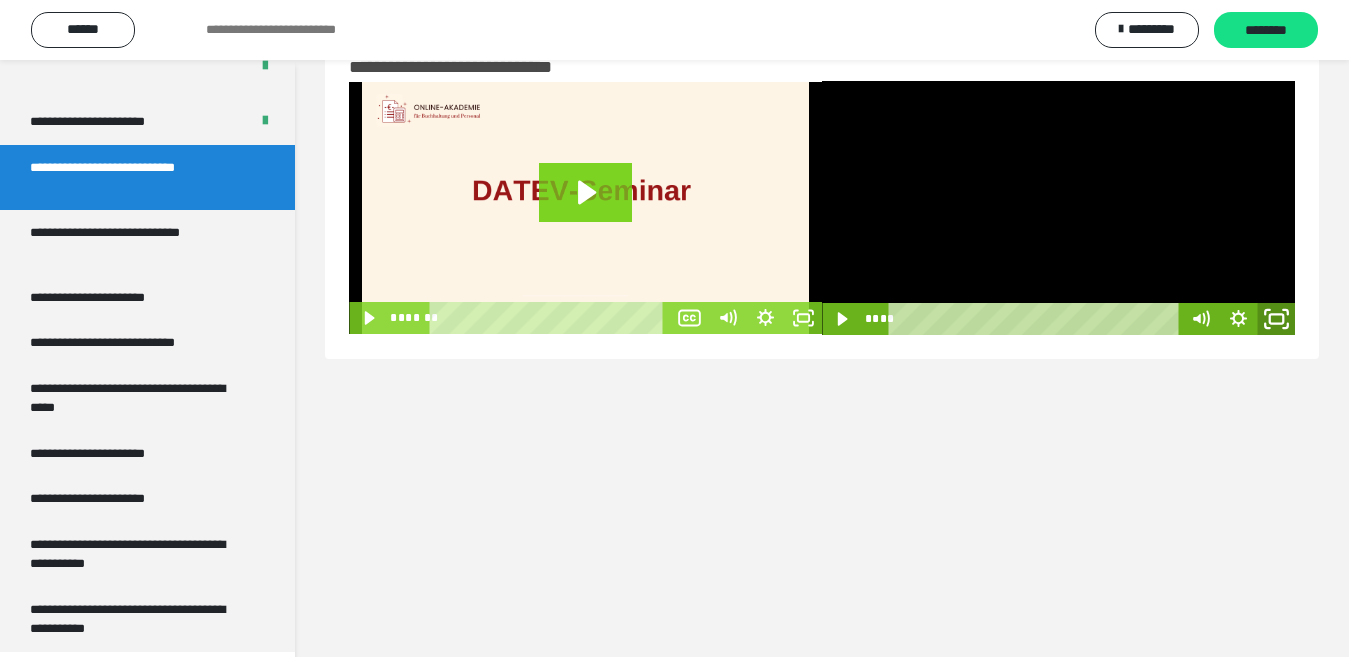 click 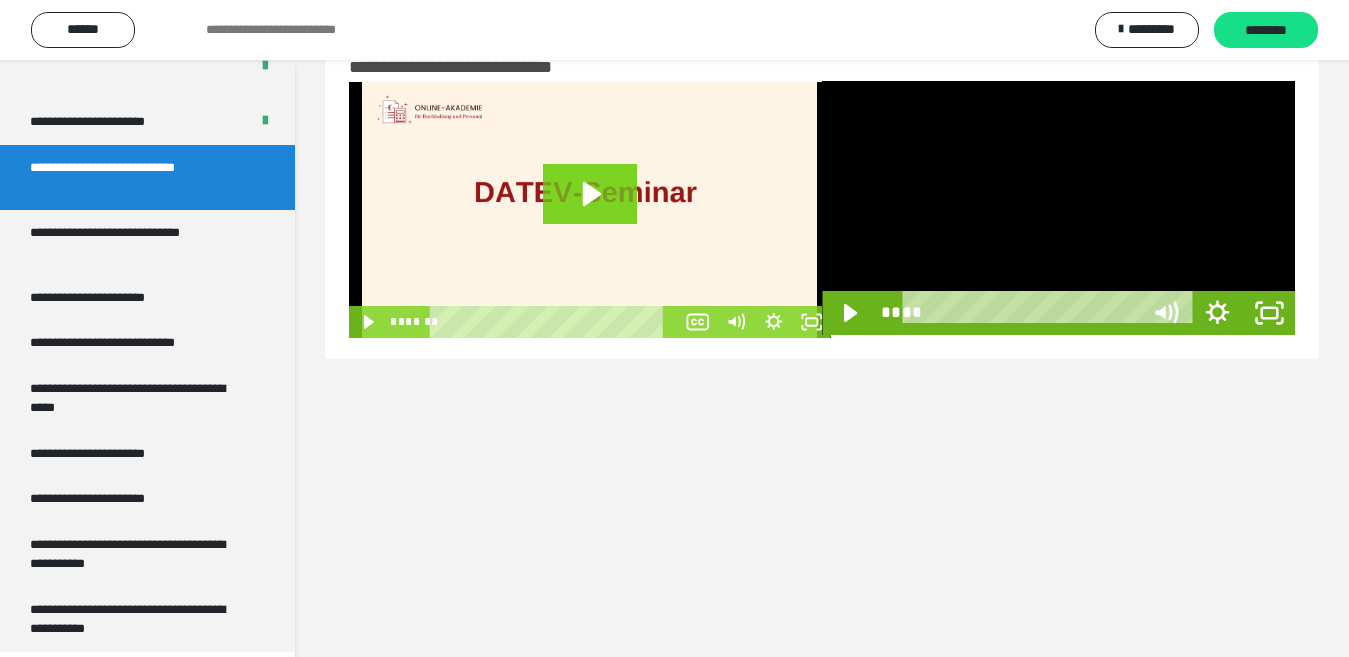 scroll, scrollTop: 3772, scrollLeft: 0, axis: vertical 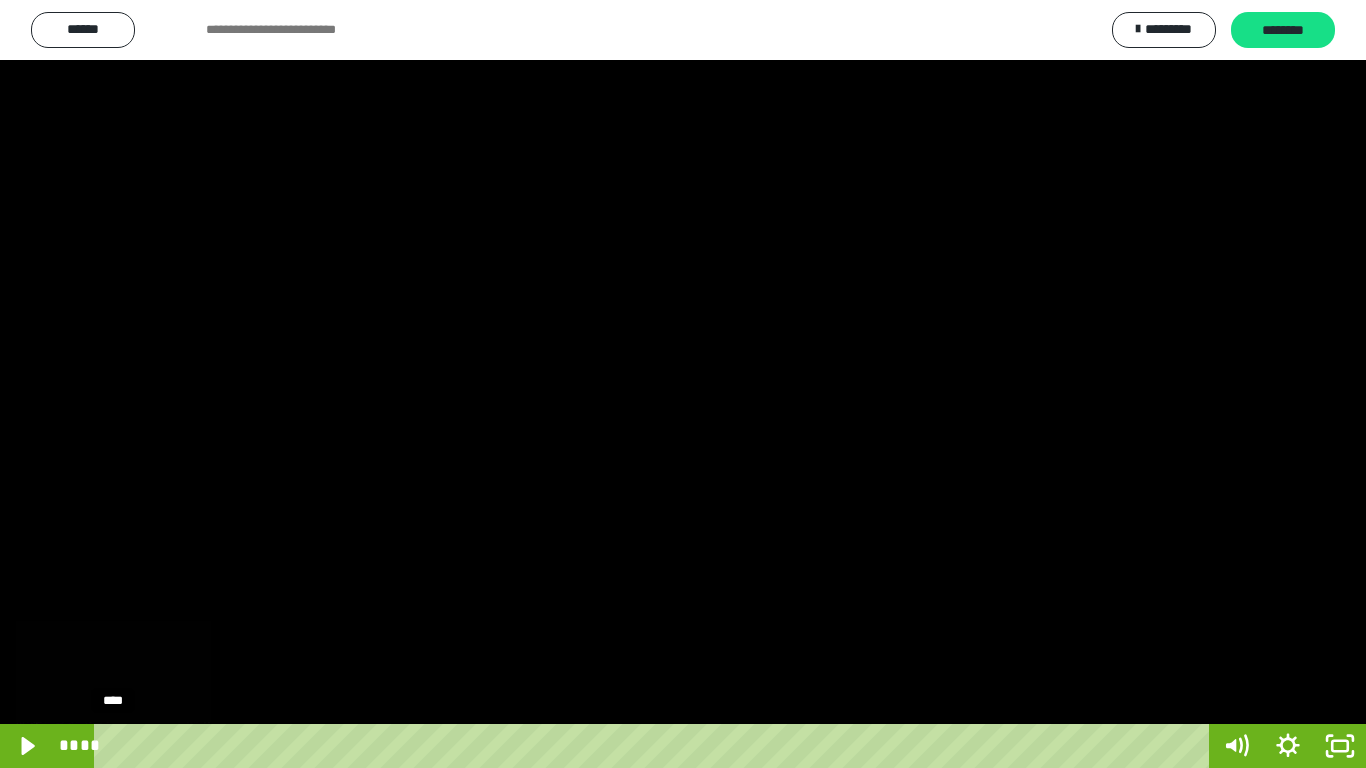 click on "****" at bounding box center [655, 746] 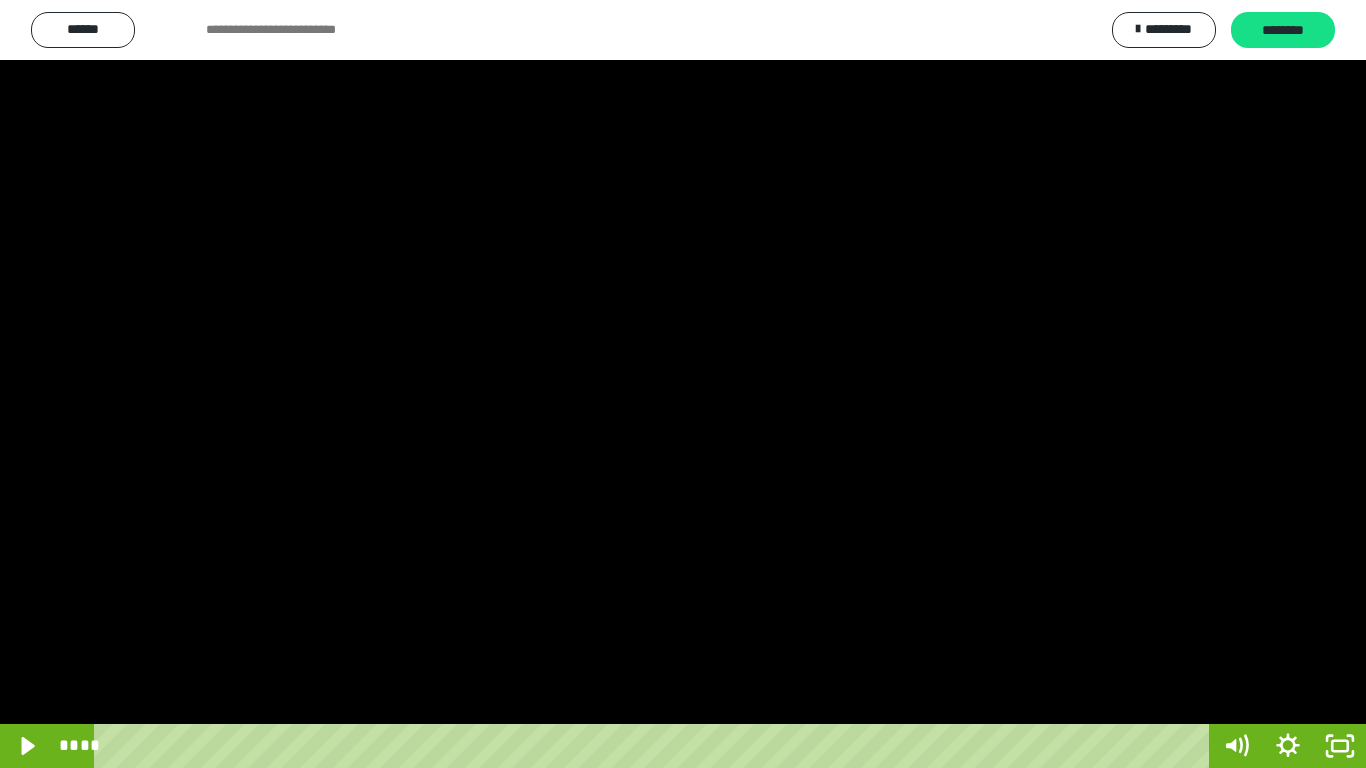 click at bounding box center (683, 384) 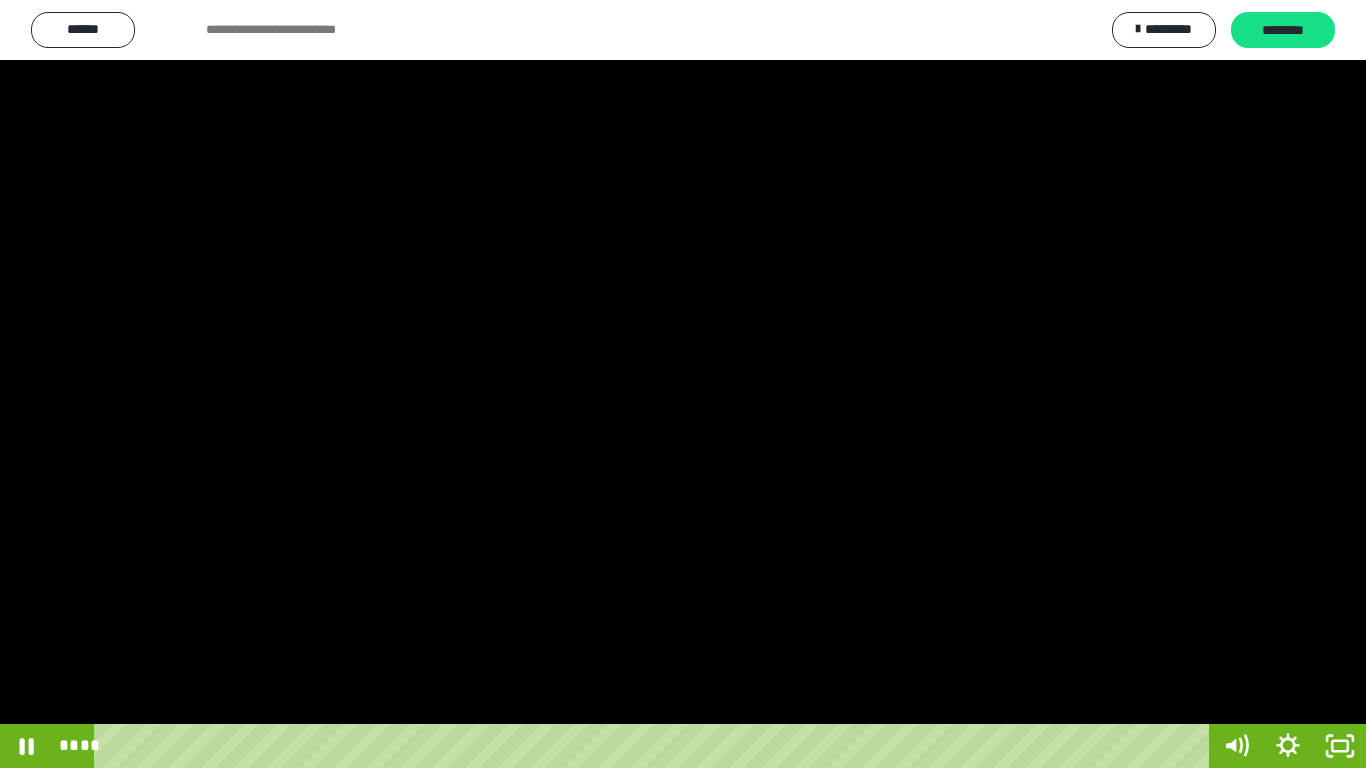 click at bounding box center (683, 384) 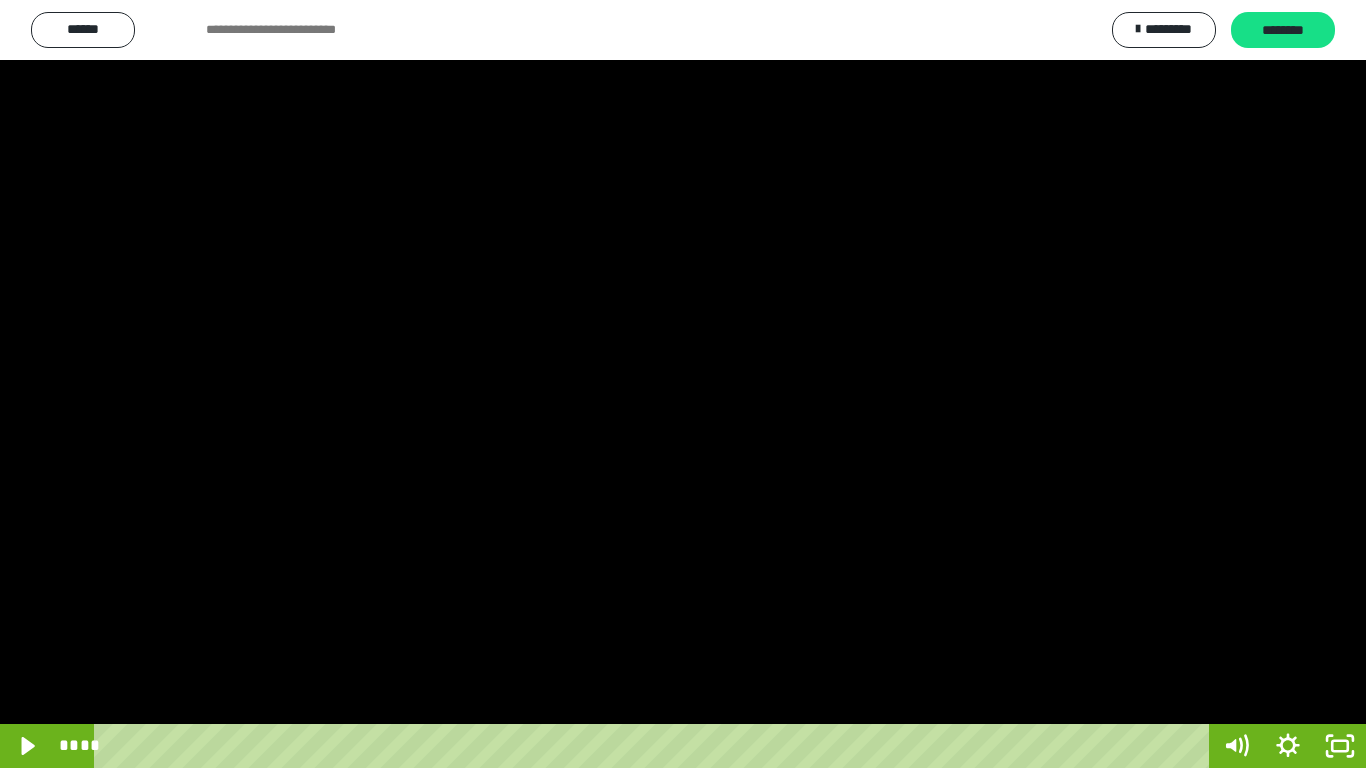 click at bounding box center (683, 384) 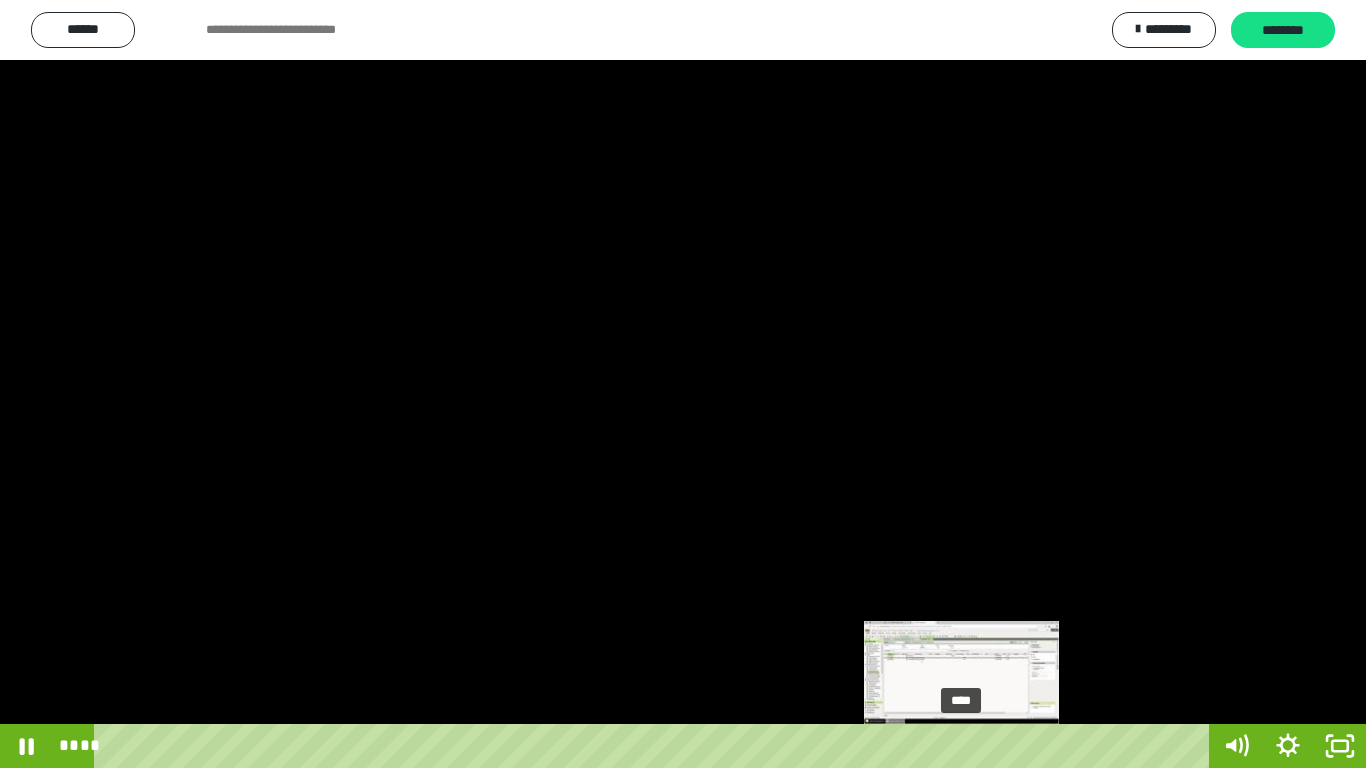 click on "****" at bounding box center (655, 746) 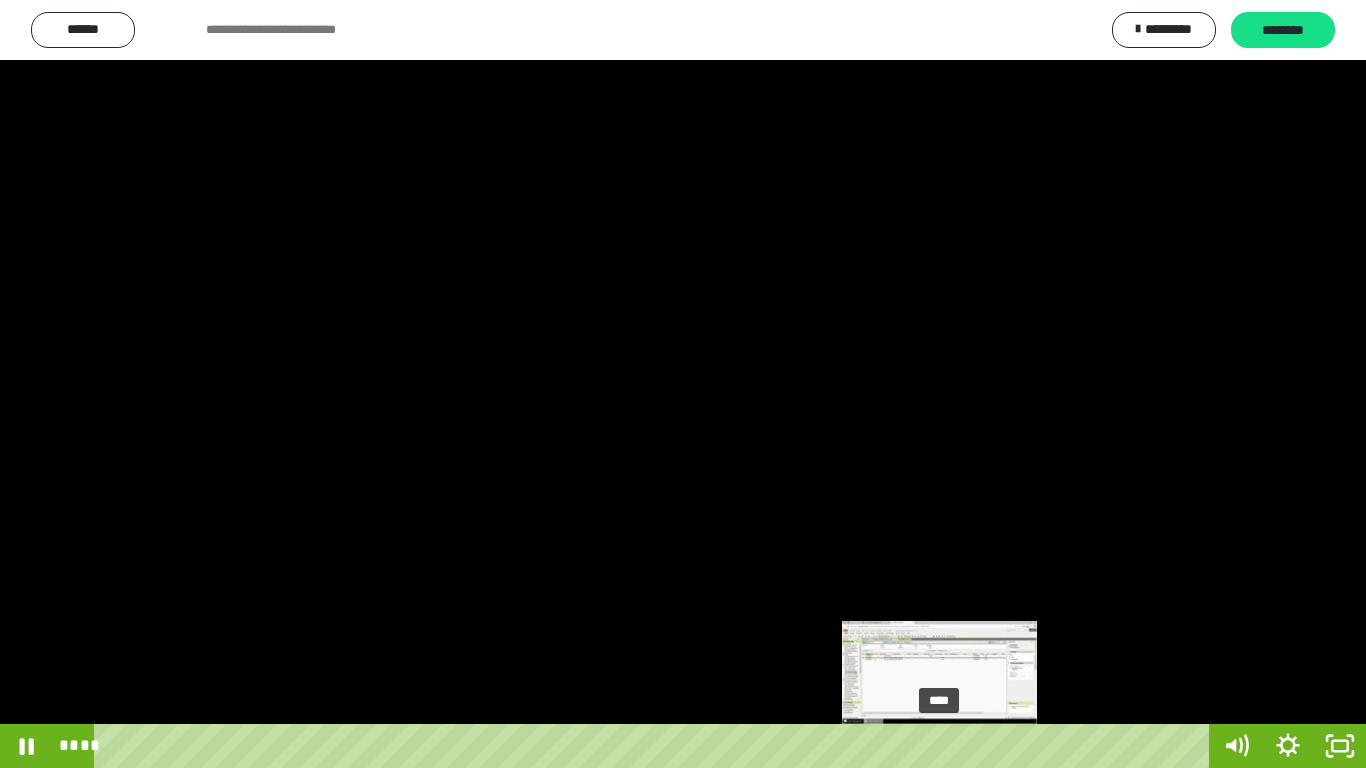 click on "****" at bounding box center (655, 746) 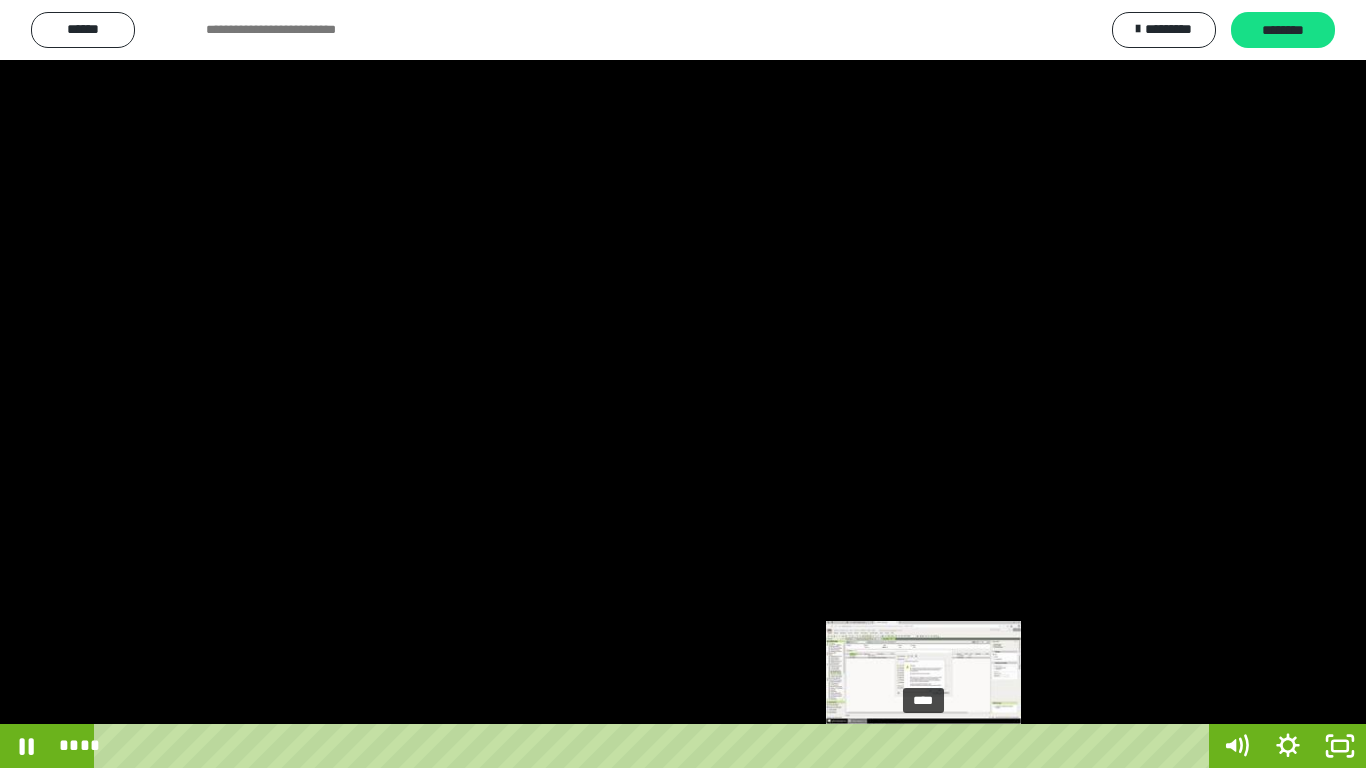 click on "****" at bounding box center (655, 746) 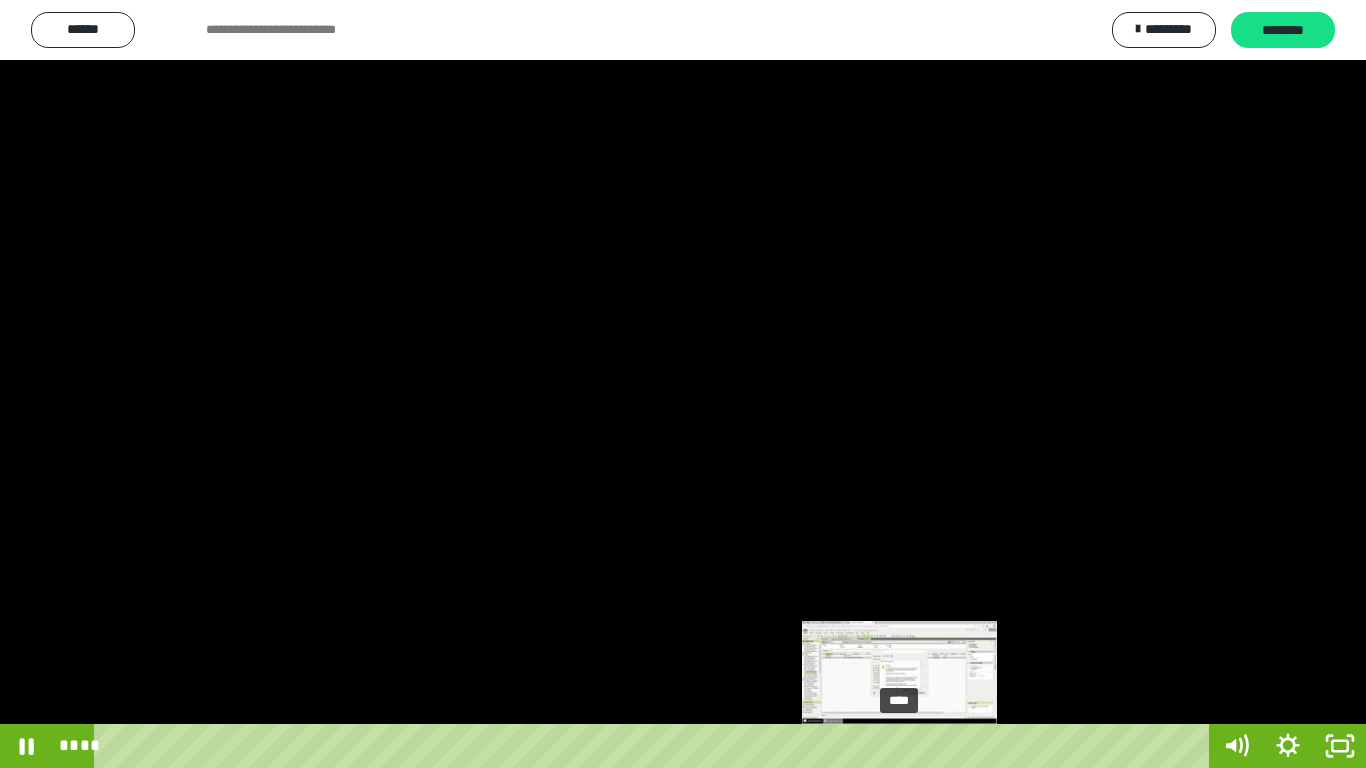 click on "****" at bounding box center [655, 746] 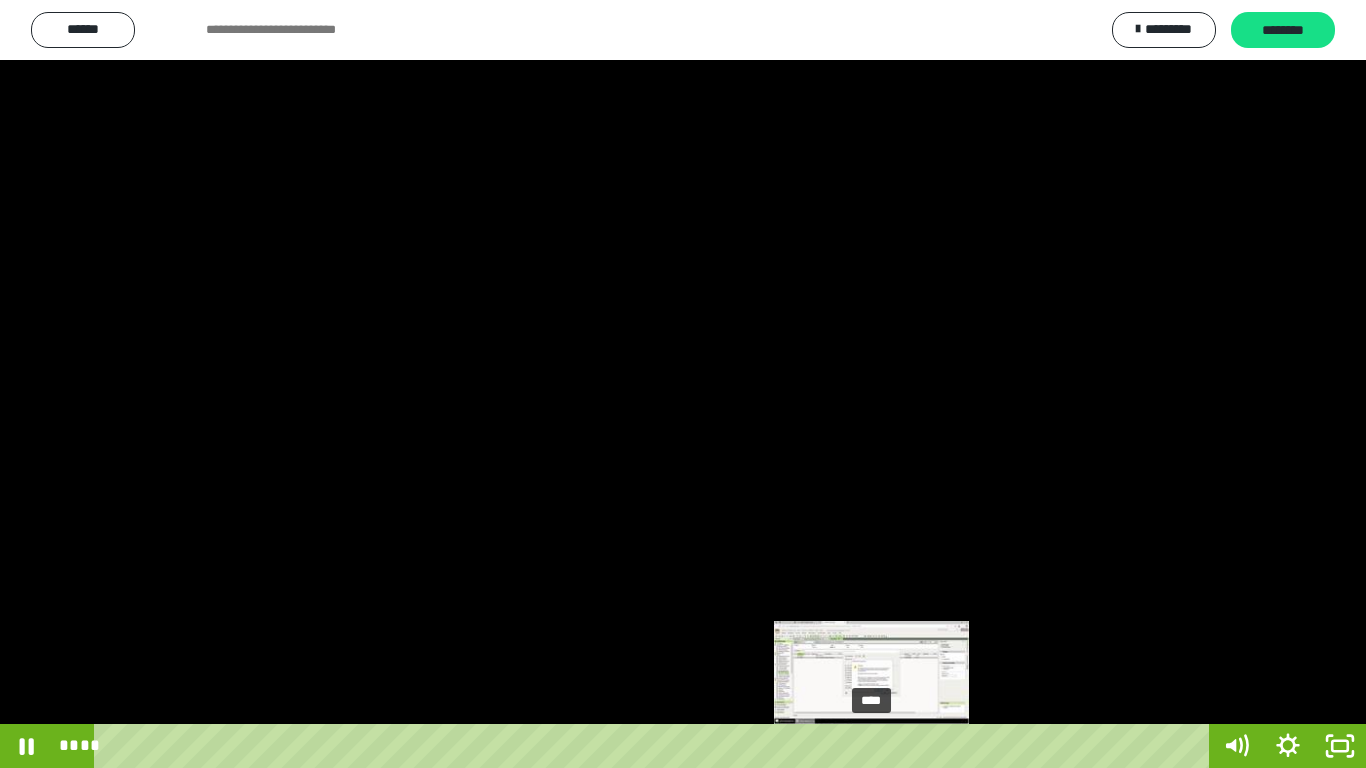 click on "****" at bounding box center [655, 746] 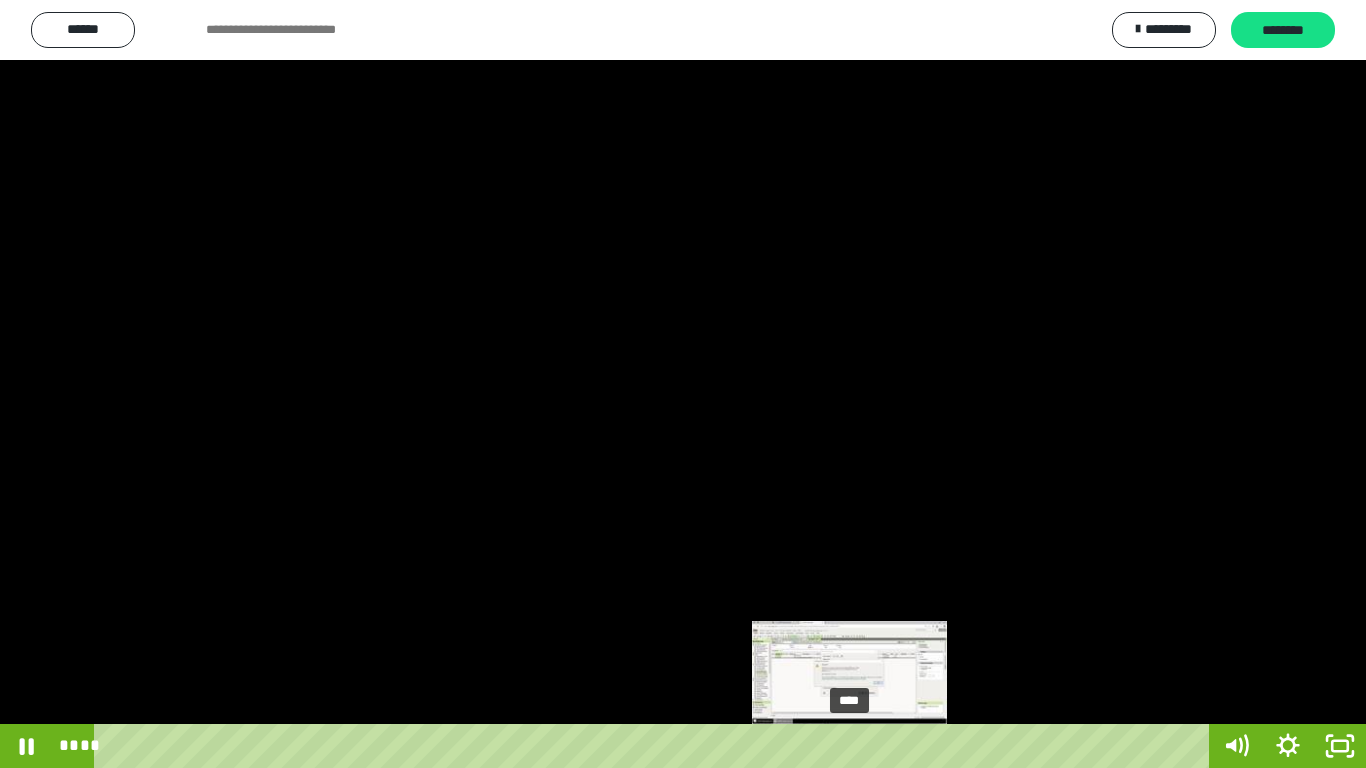 click on "****" at bounding box center [655, 746] 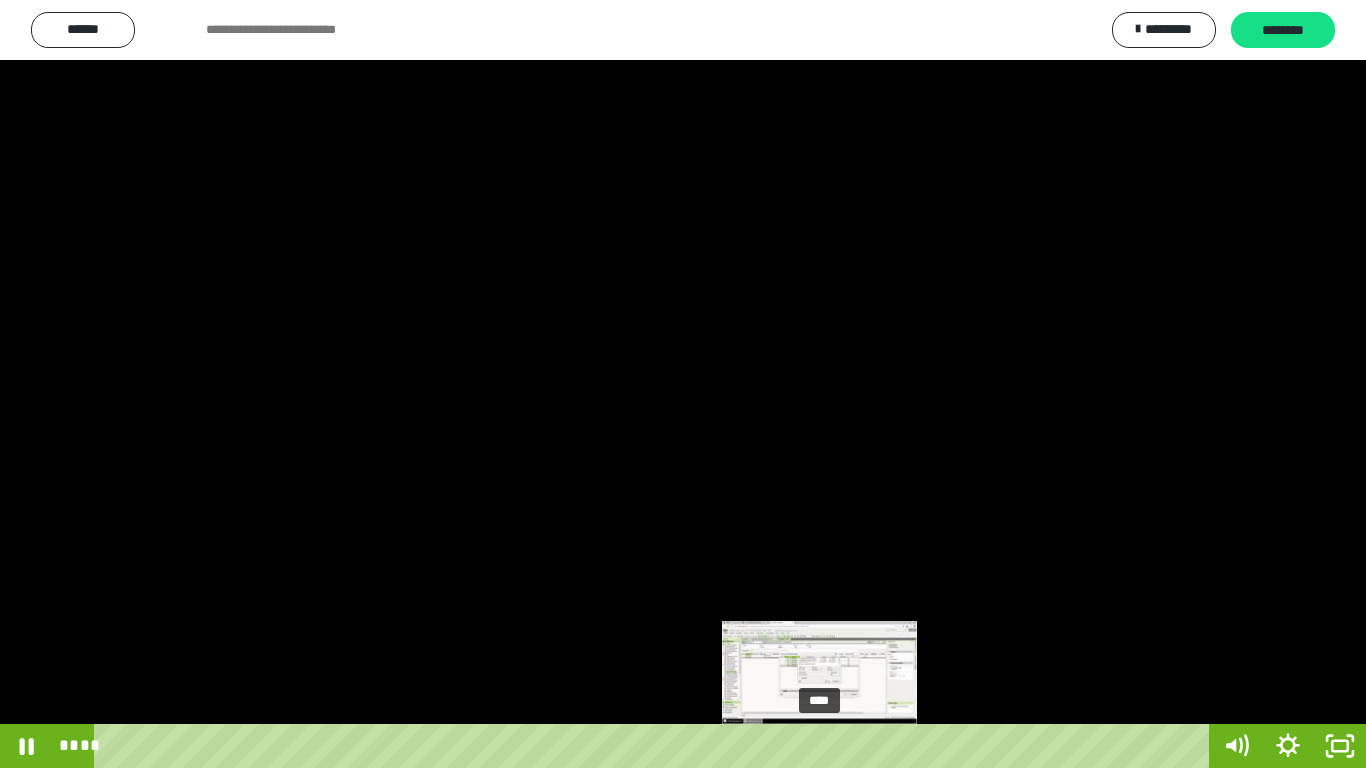 click on "****" at bounding box center (655, 746) 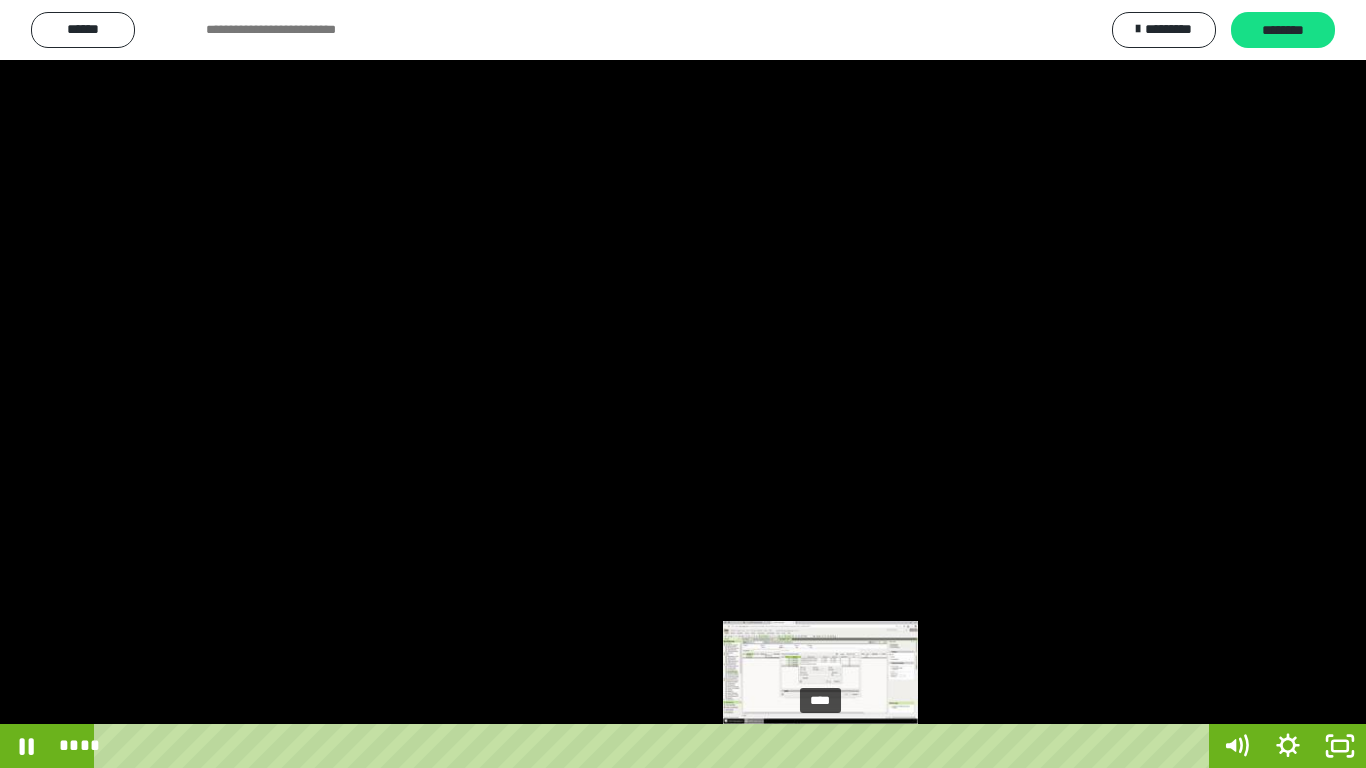 click at bounding box center (824, 746) 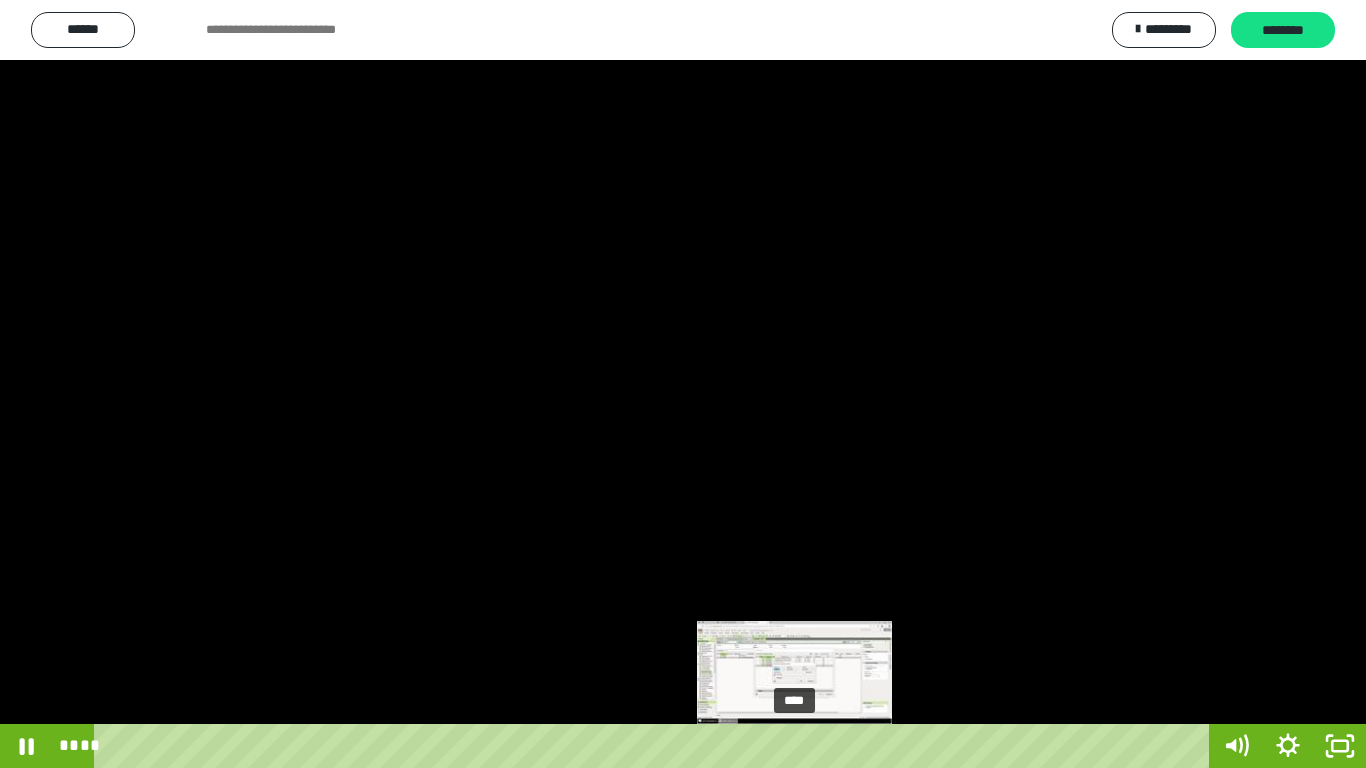click on "****" at bounding box center [655, 746] 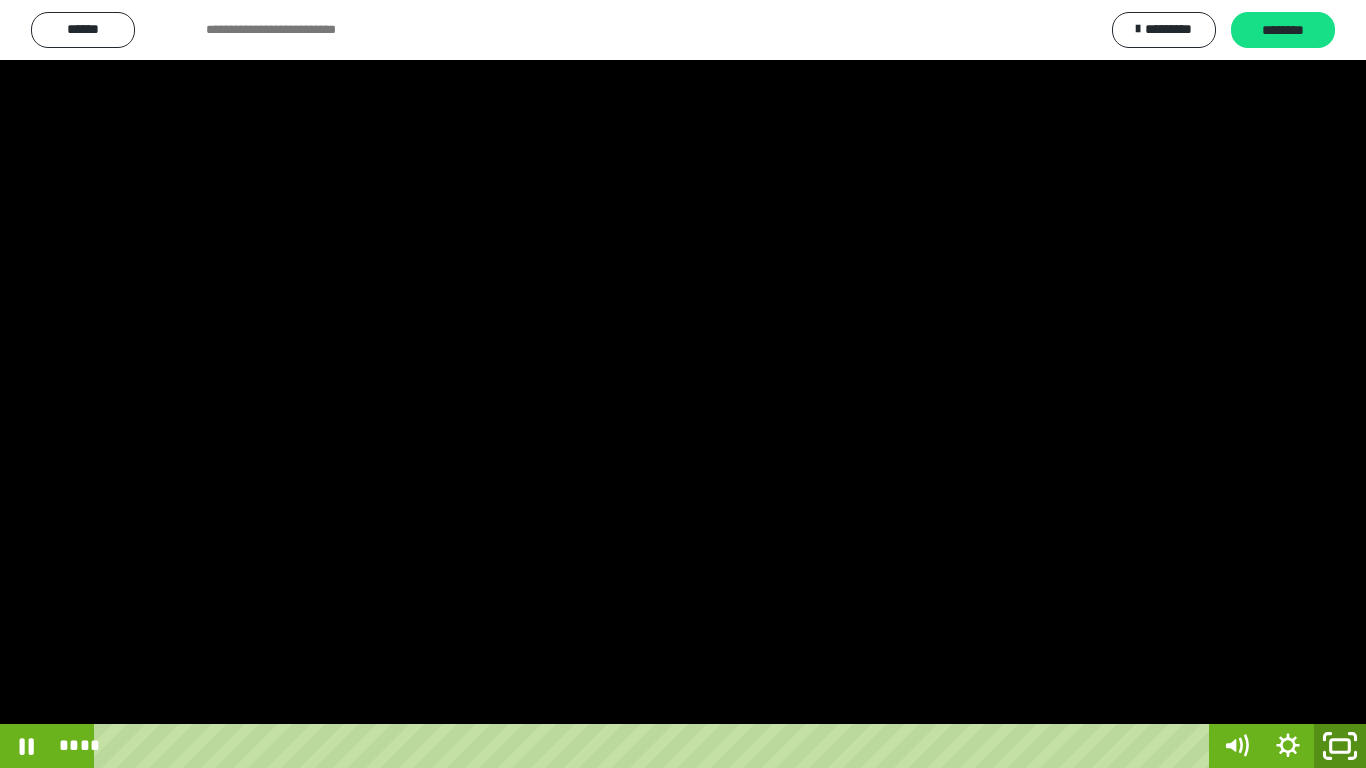 click 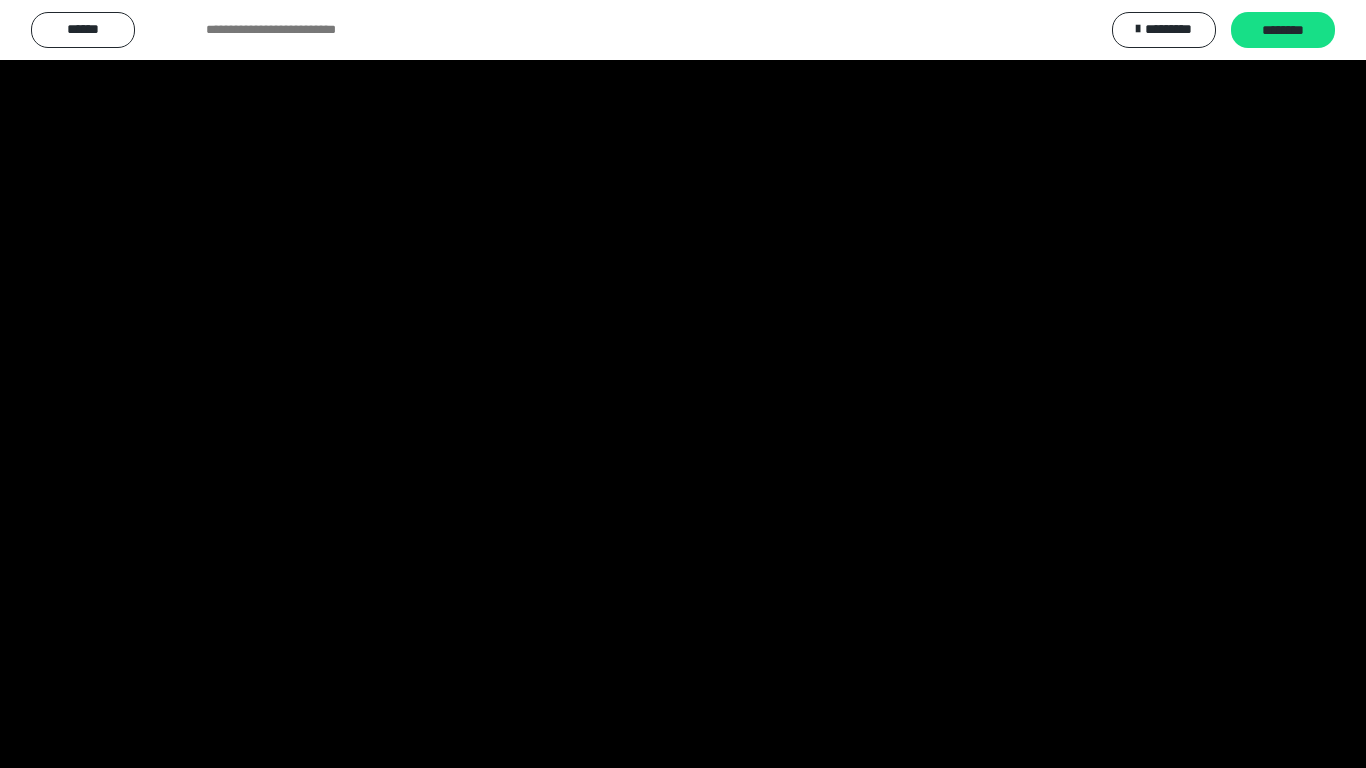 scroll, scrollTop: 3883, scrollLeft: 0, axis: vertical 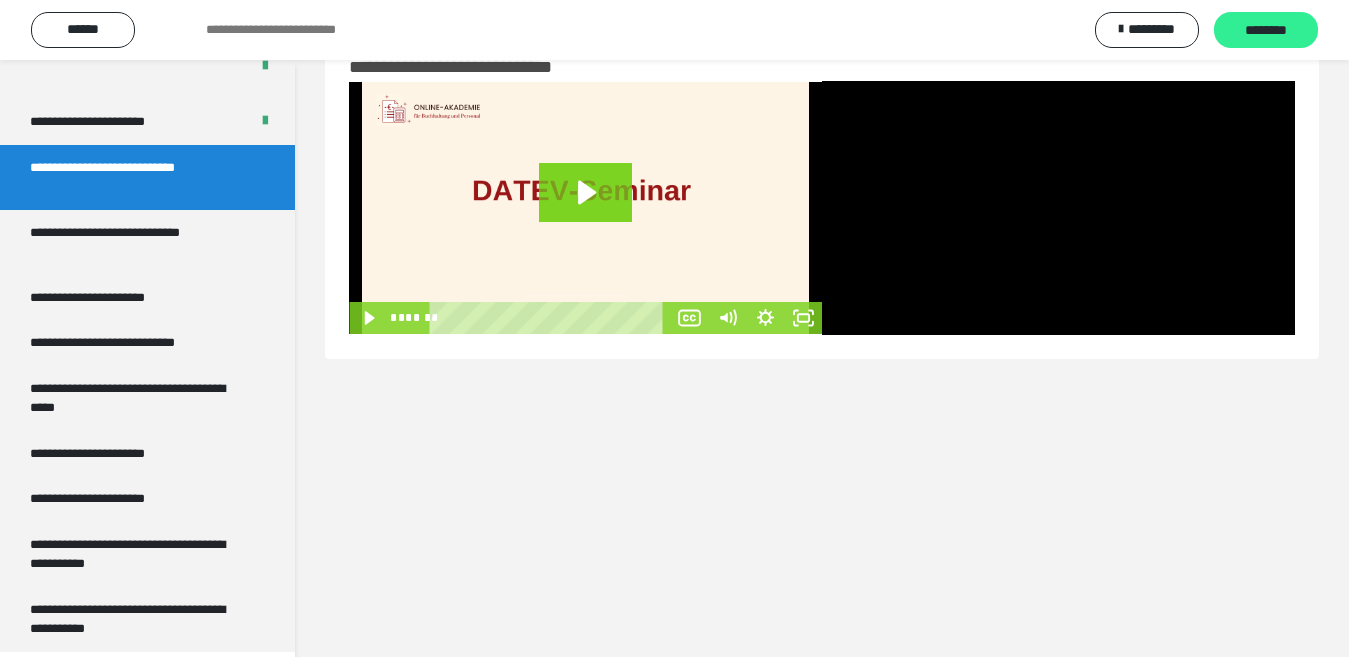 click on "********" at bounding box center (1266, 31) 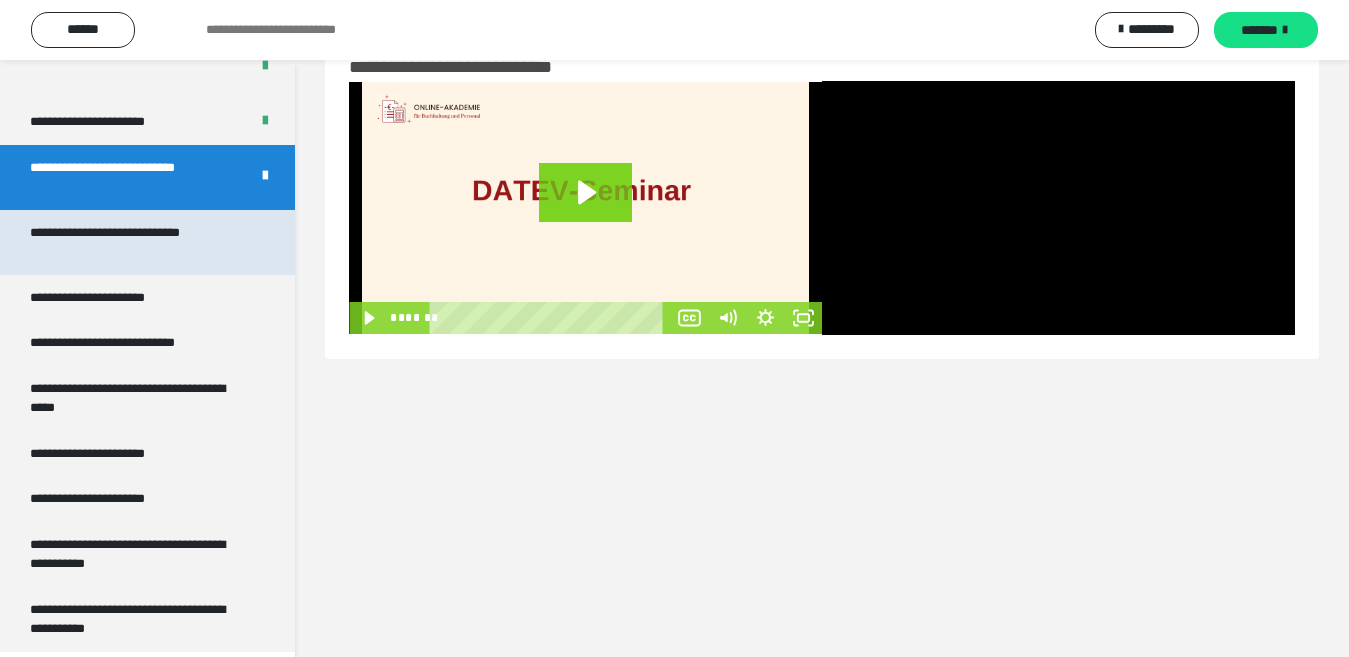 click on "**********" at bounding box center (131, 242) 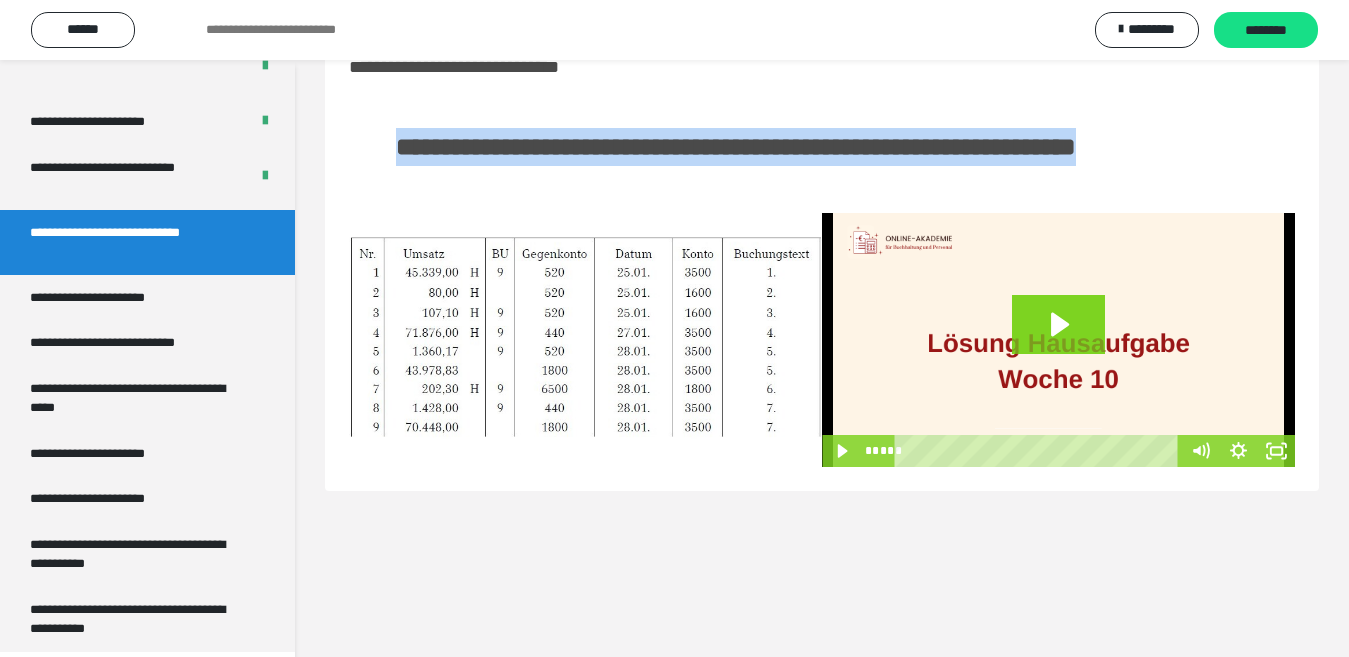 drag, startPoint x: 500, startPoint y: 185, endPoint x: 393, endPoint y: 140, distance: 116.07756 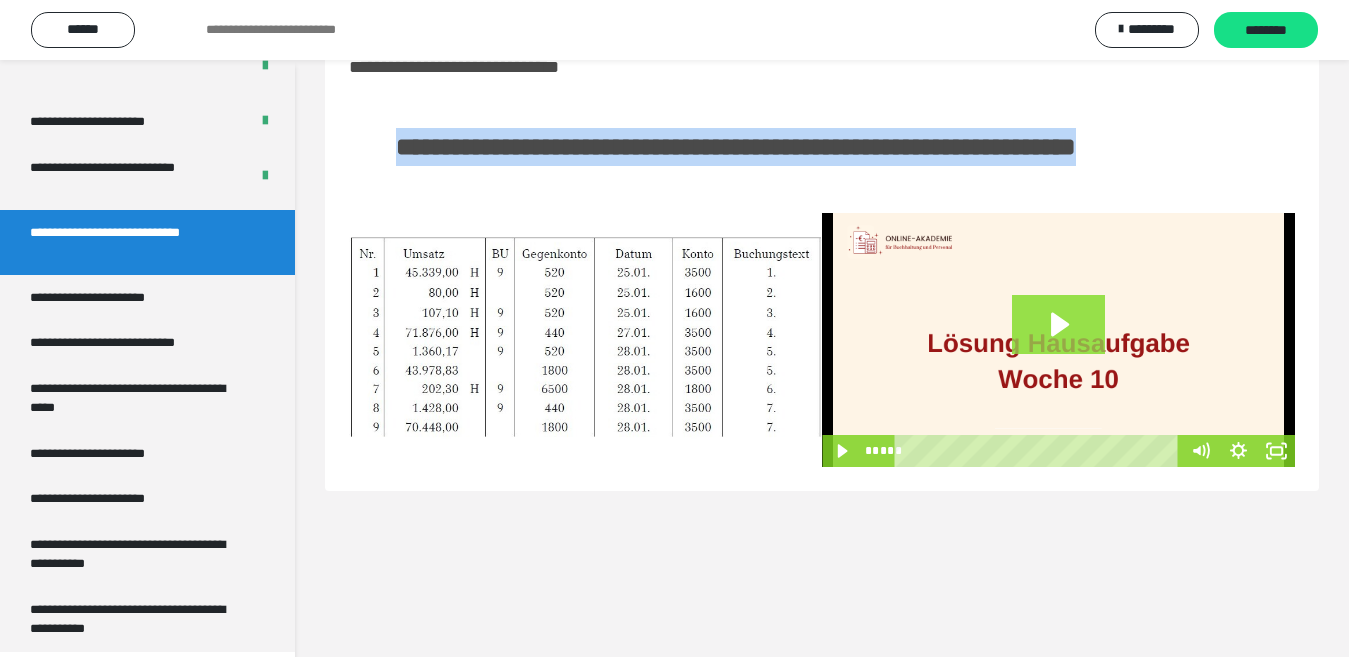 click 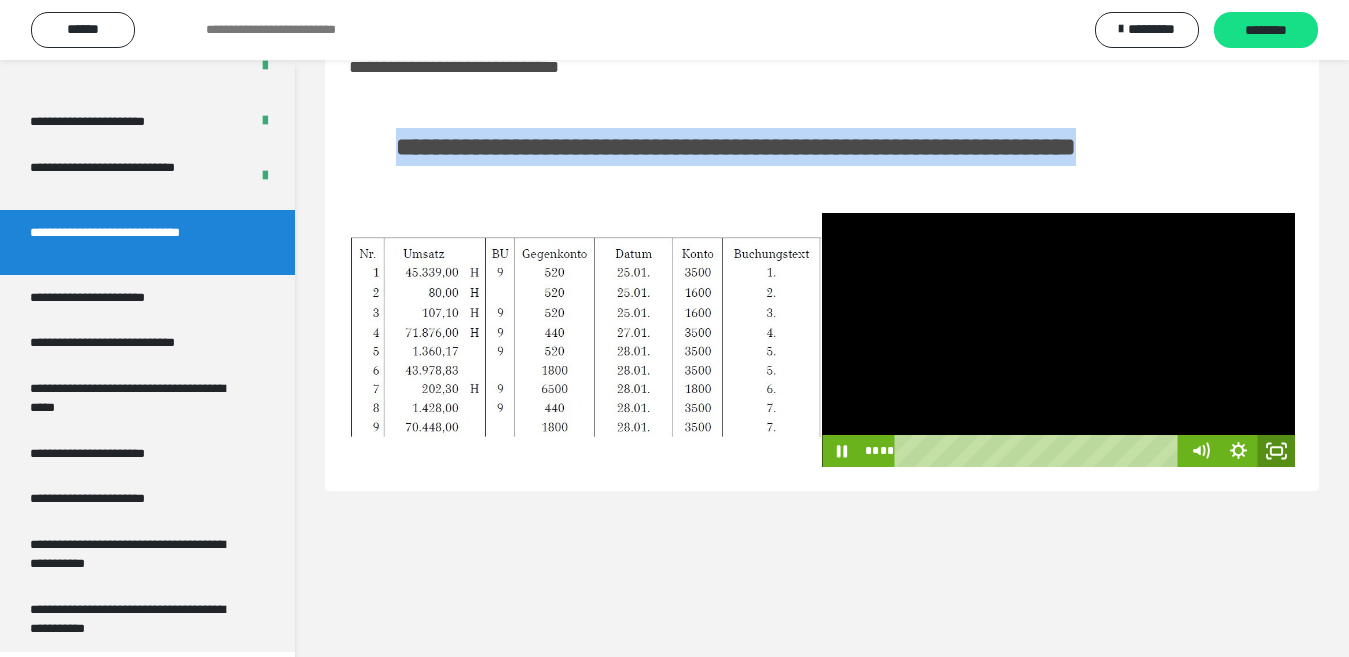 click 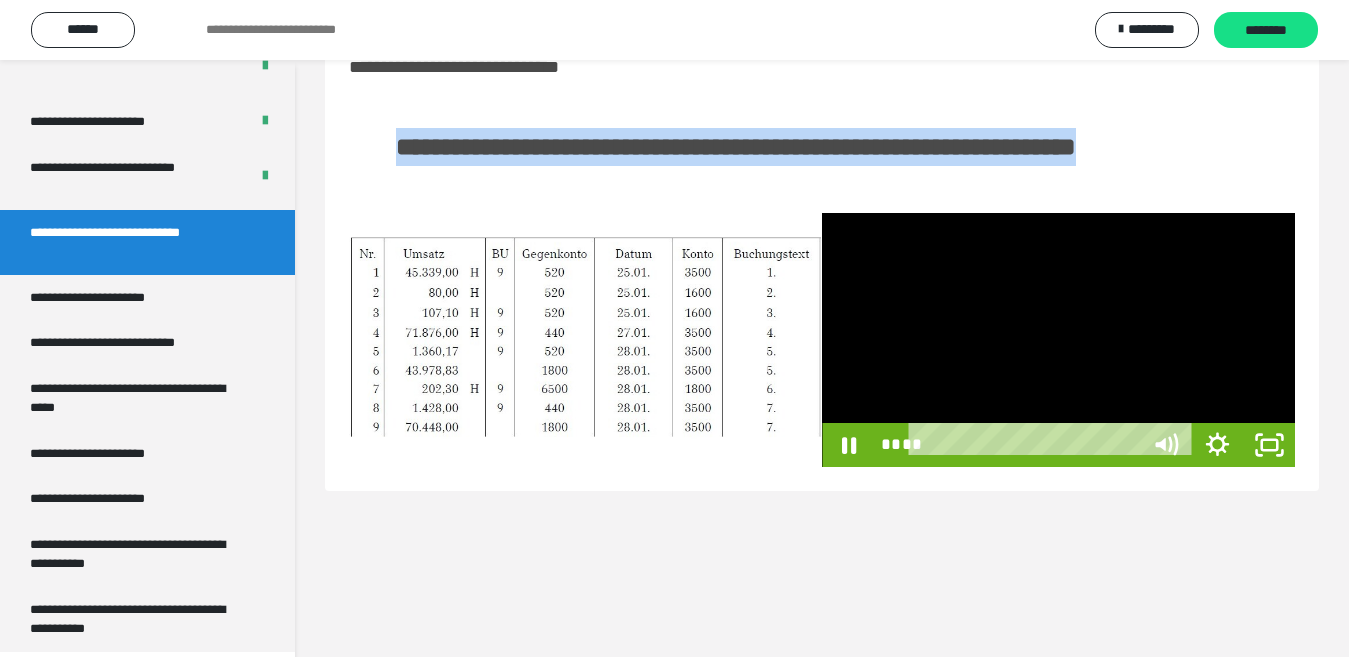 scroll, scrollTop: 3772, scrollLeft: 0, axis: vertical 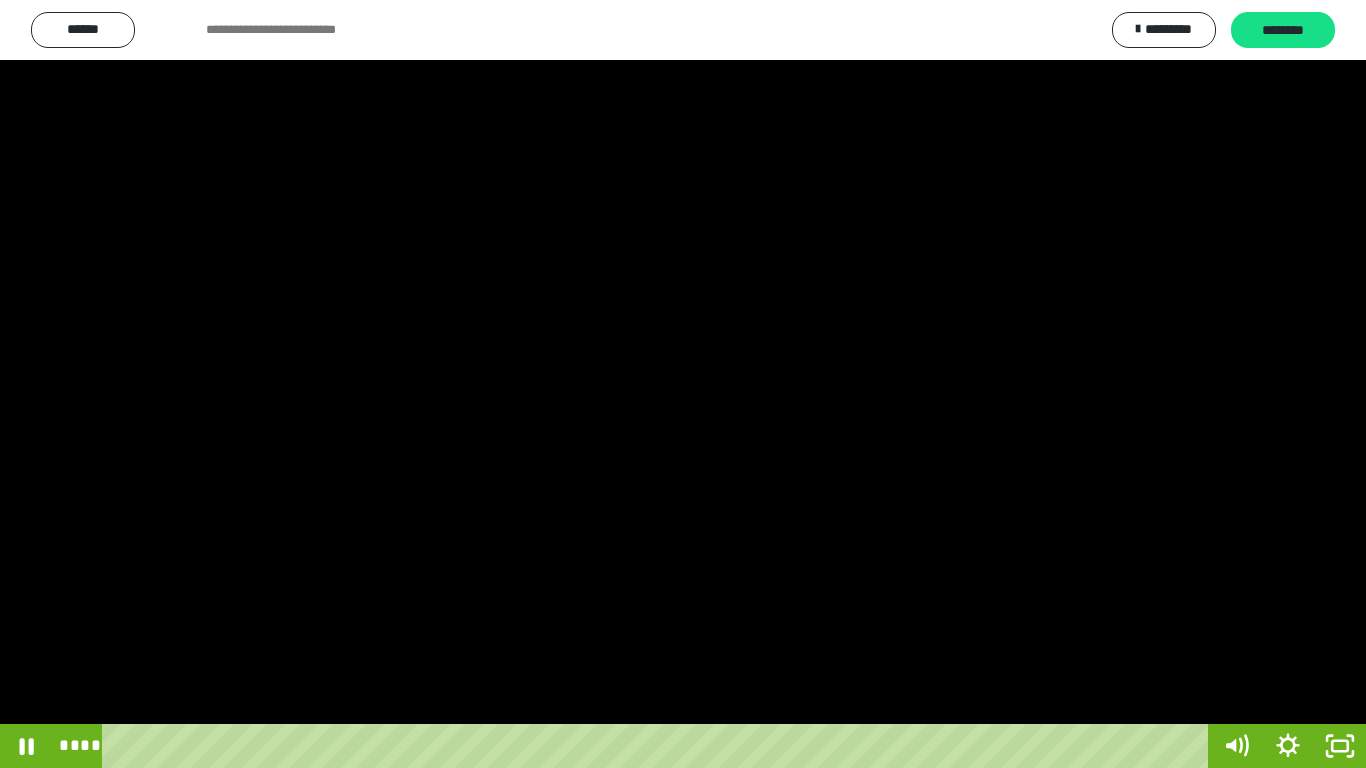 click at bounding box center [683, 384] 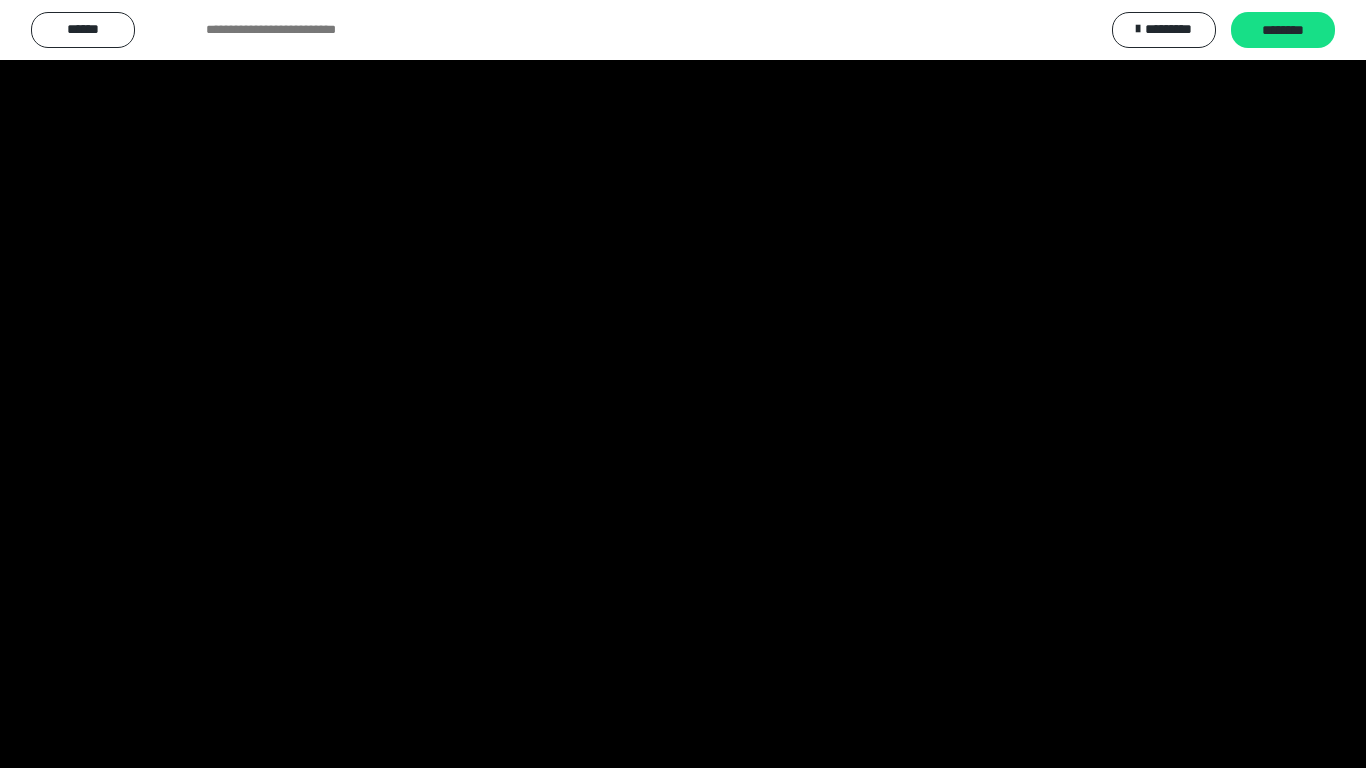 scroll, scrollTop: 3883, scrollLeft: 0, axis: vertical 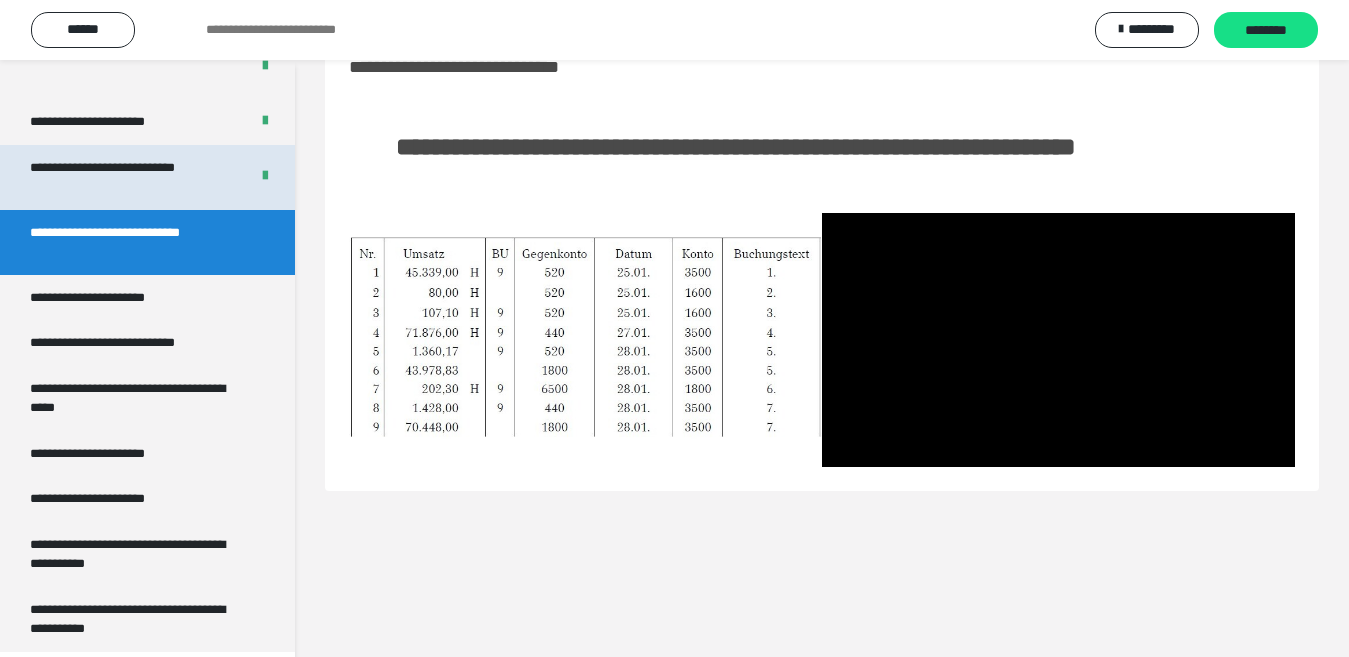 click on "**********" at bounding box center (123, 177) 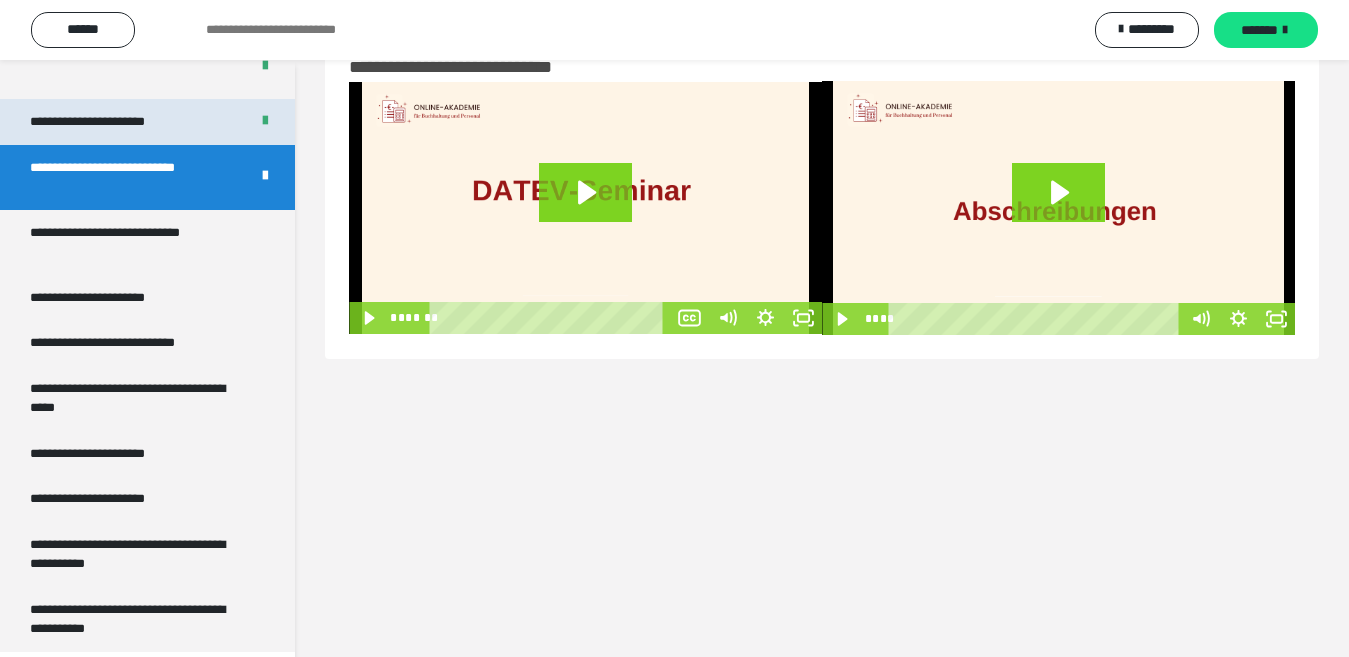 click on "**********" at bounding box center (111, 122) 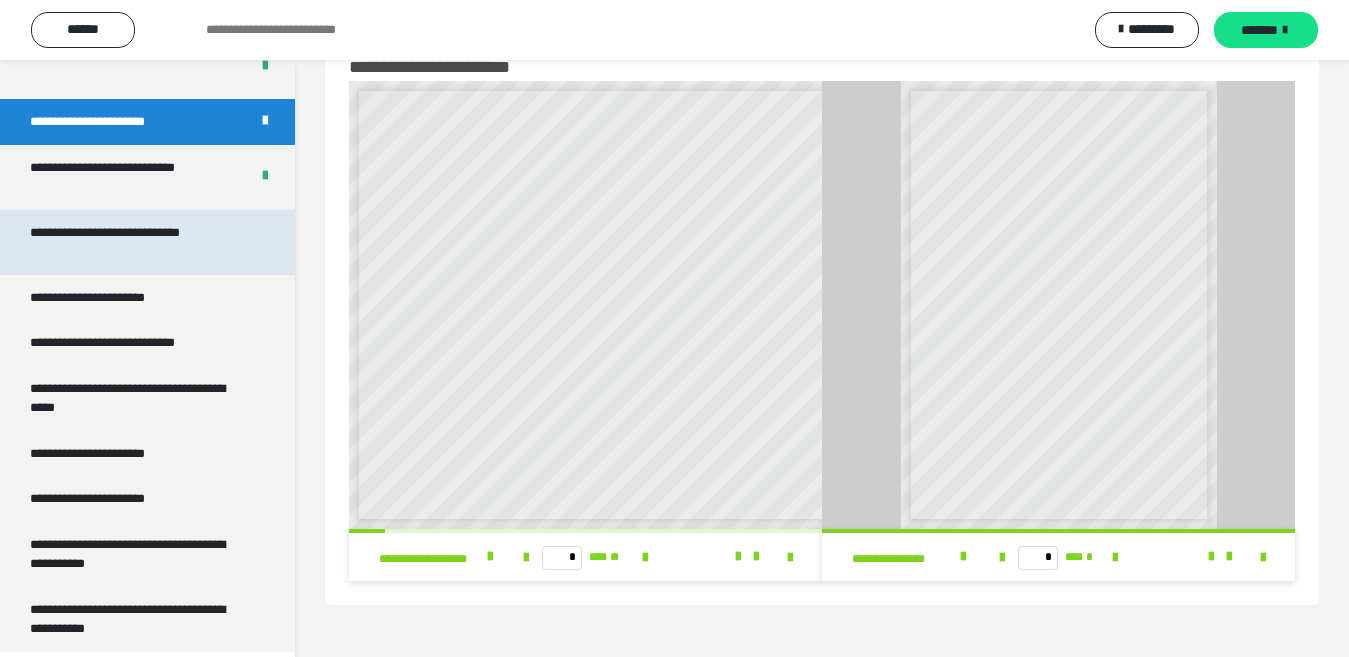 click on "**********" at bounding box center [131, 242] 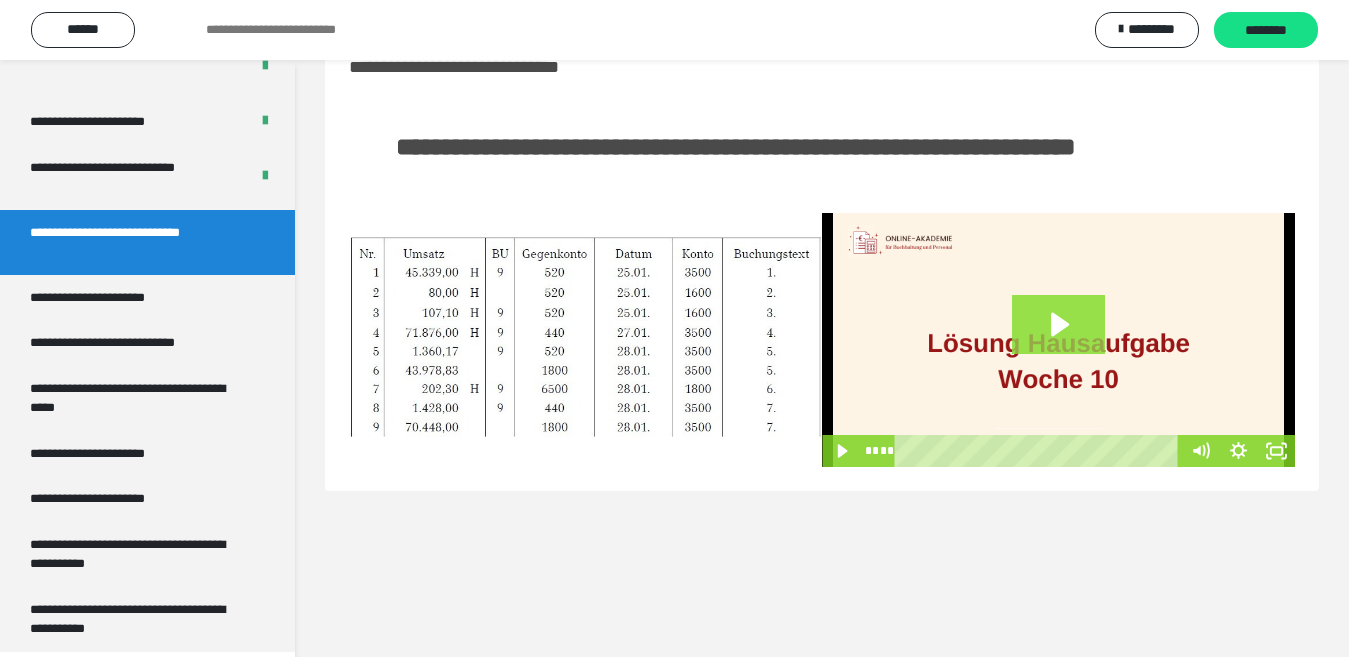 click 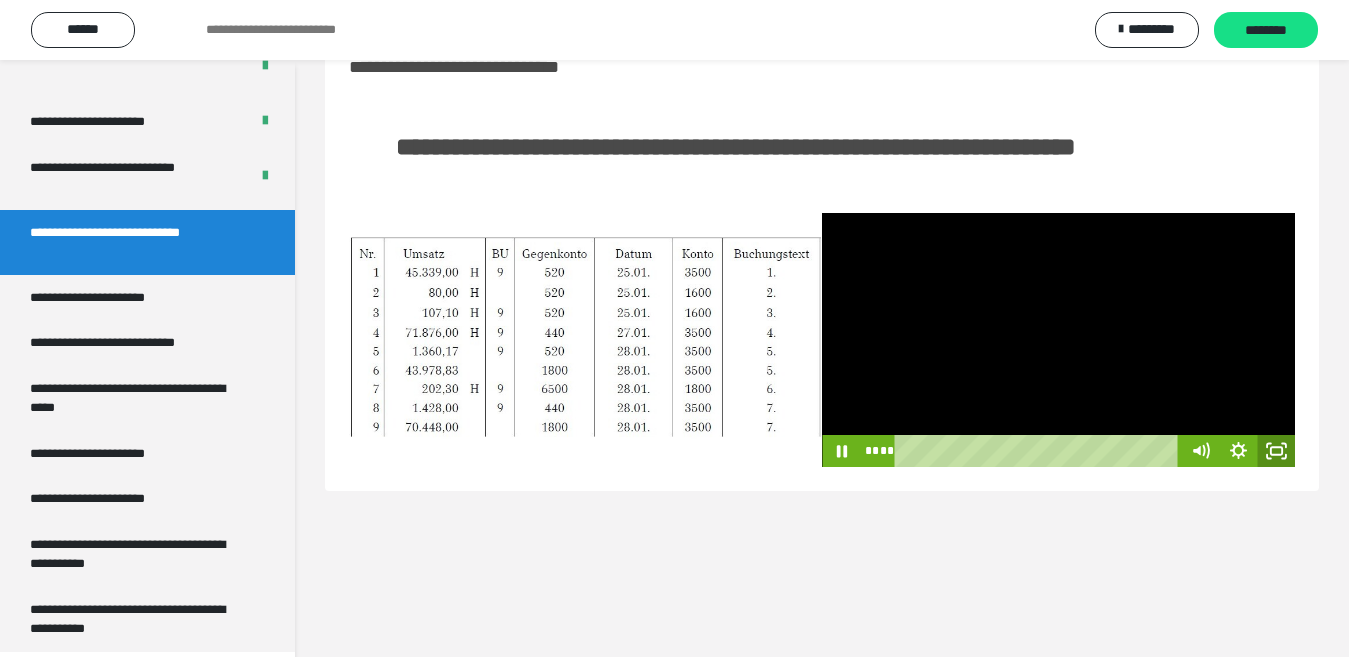 click 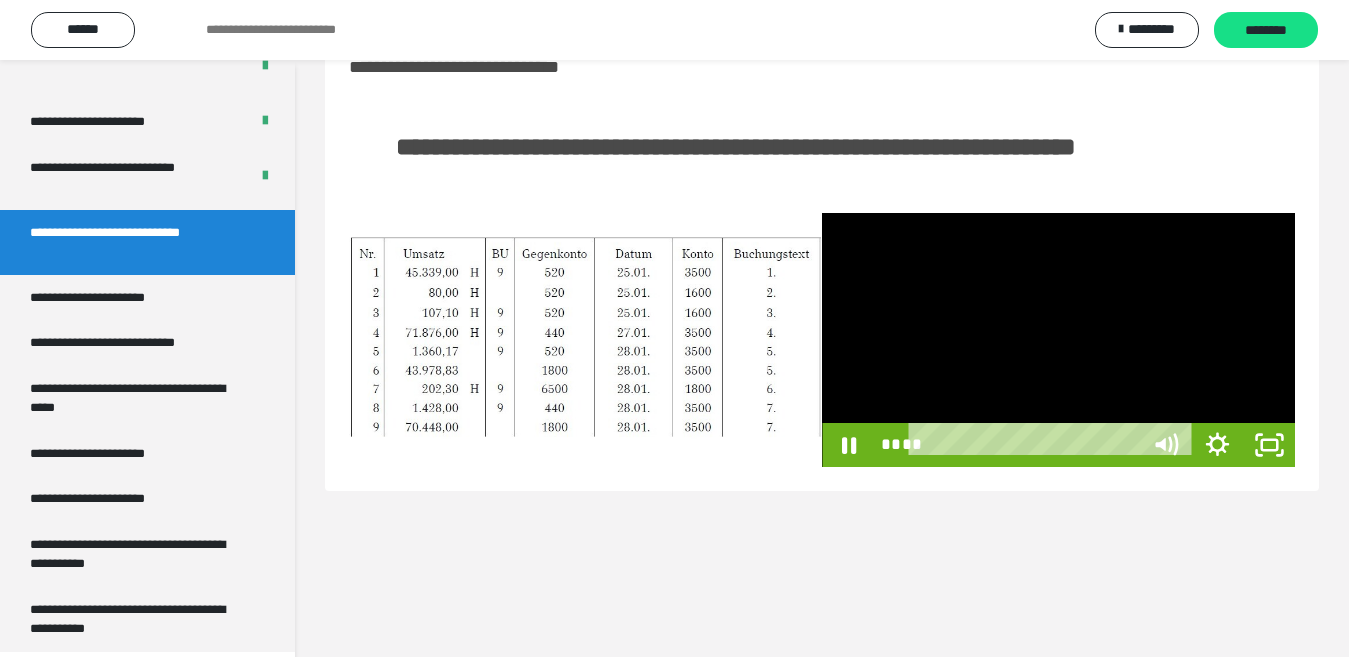 scroll, scrollTop: 3772, scrollLeft: 0, axis: vertical 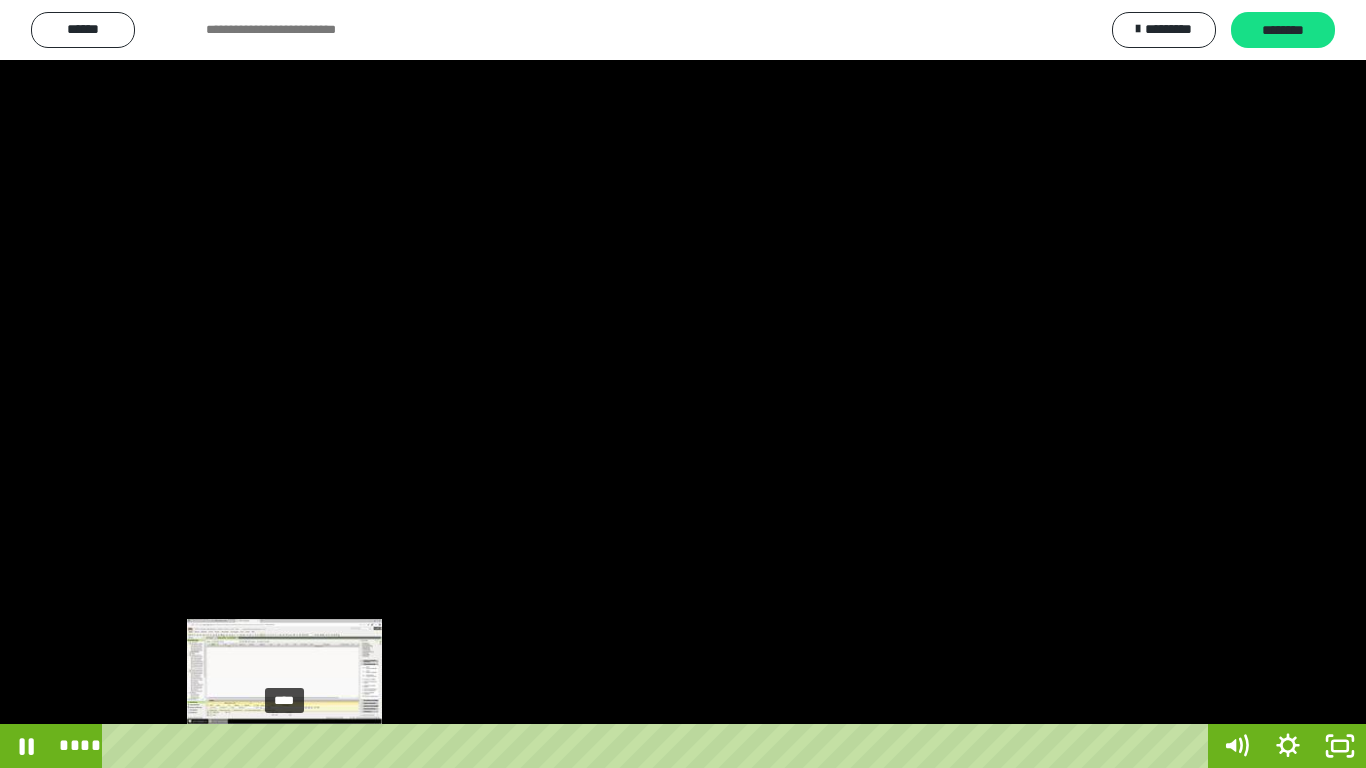 click on "****" at bounding box center [659, 746] 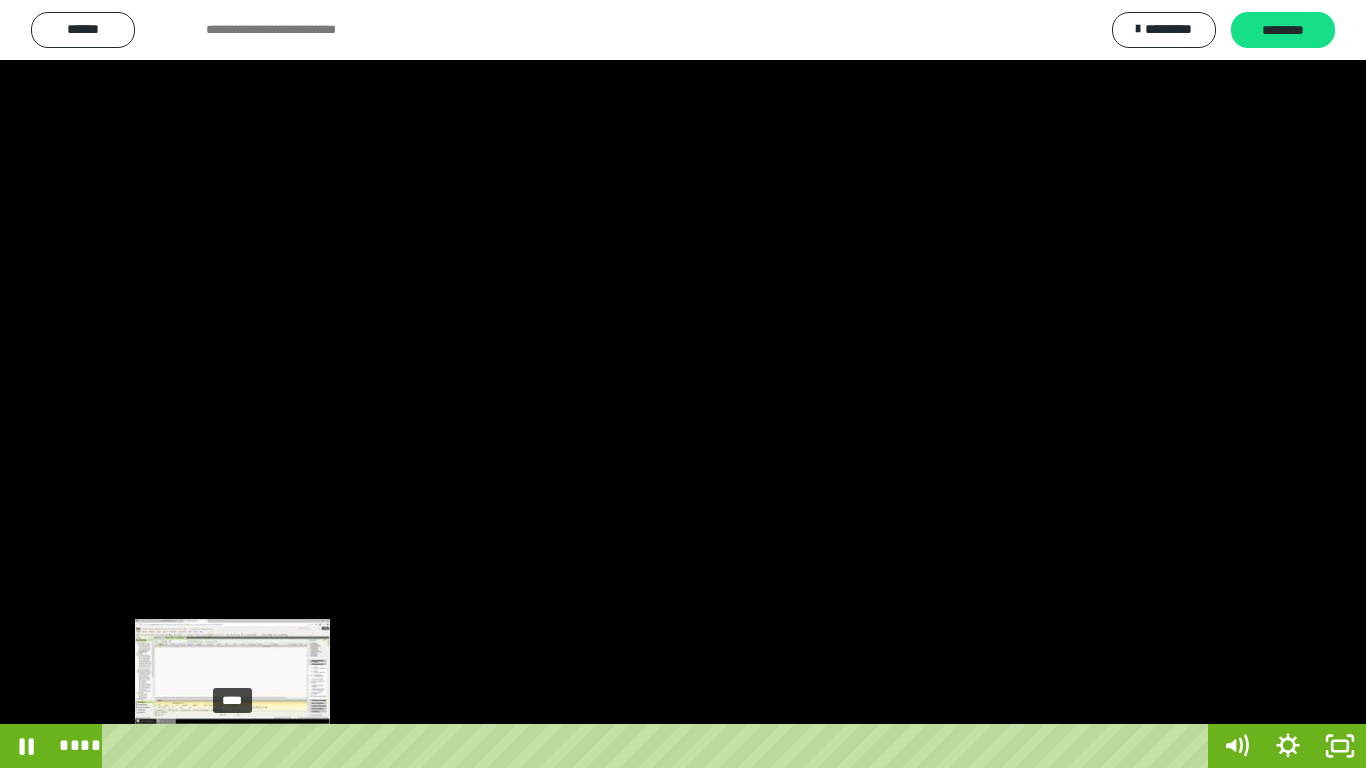 click on "****" at bounding box center [659, 746] 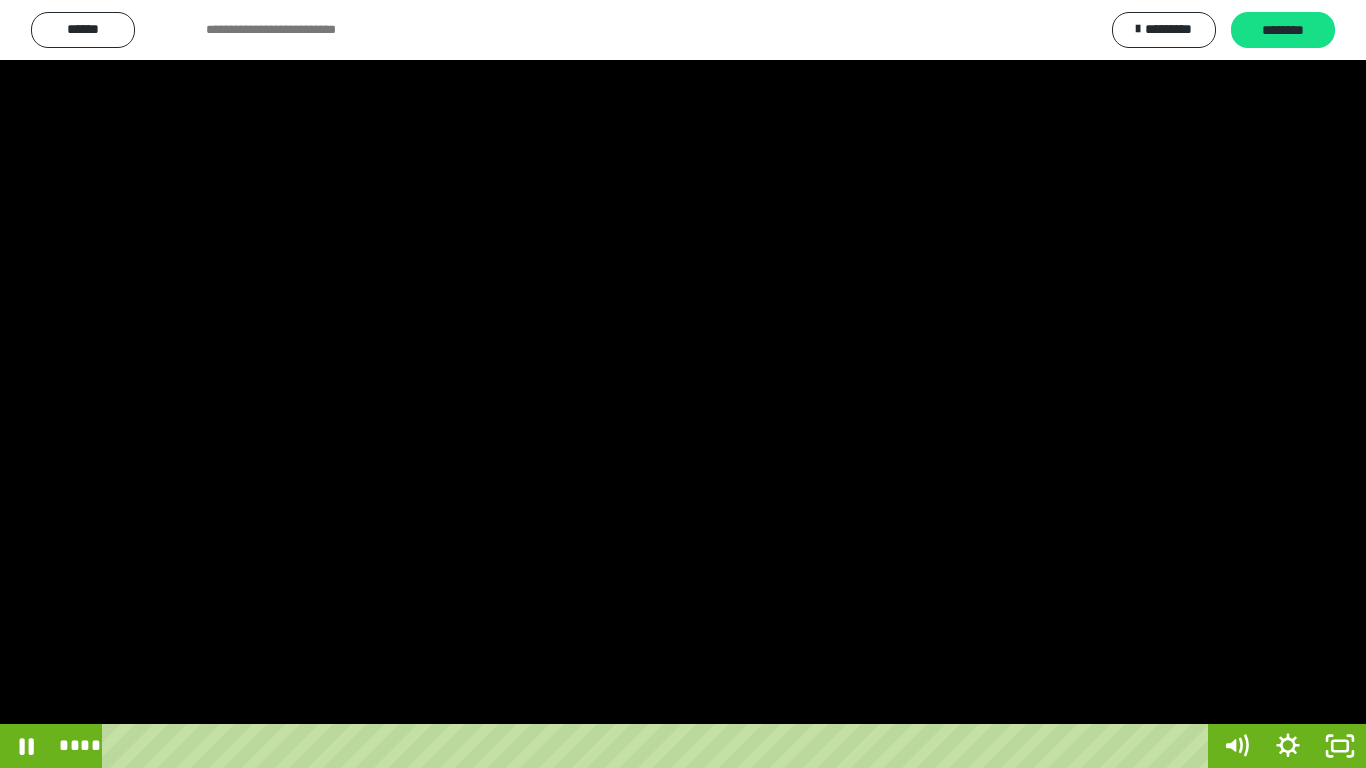 click at bounding box center (683, 384) 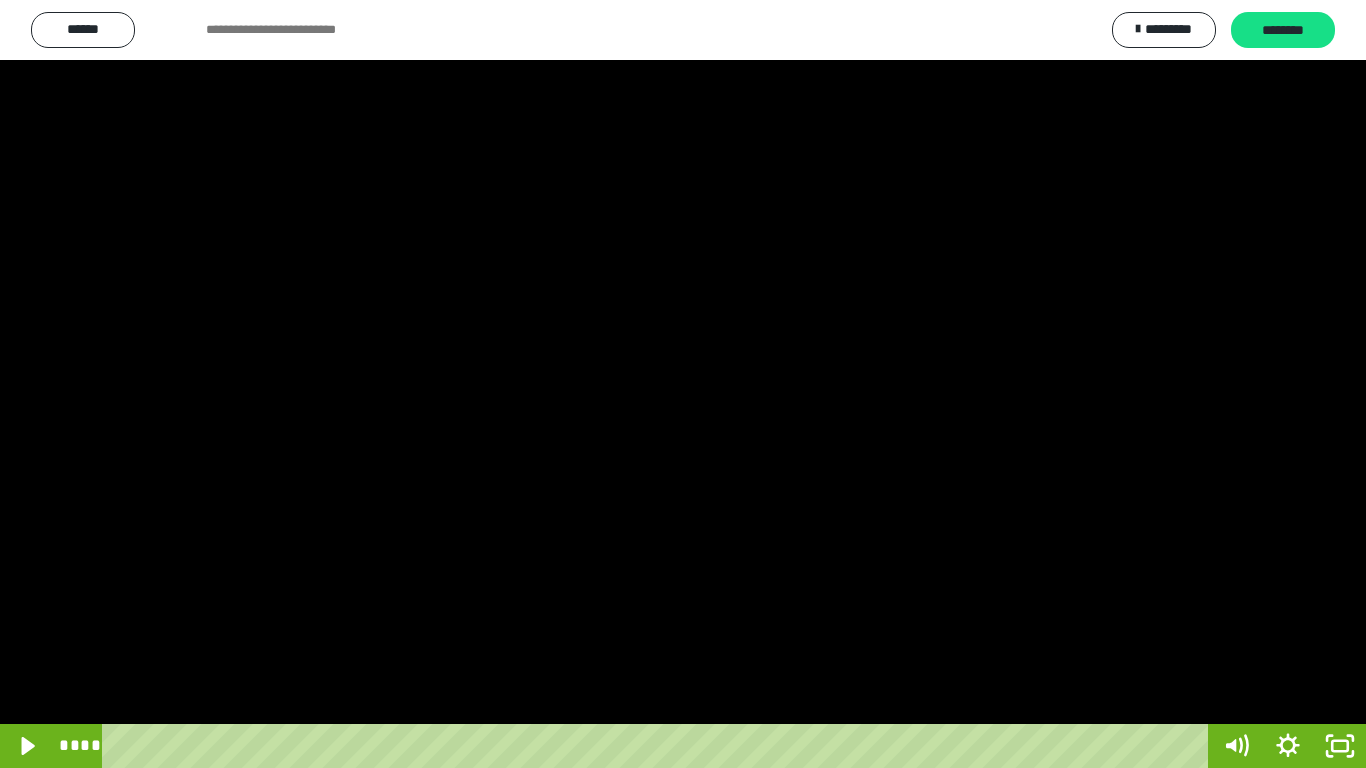 click at bounding box center [683, 384] 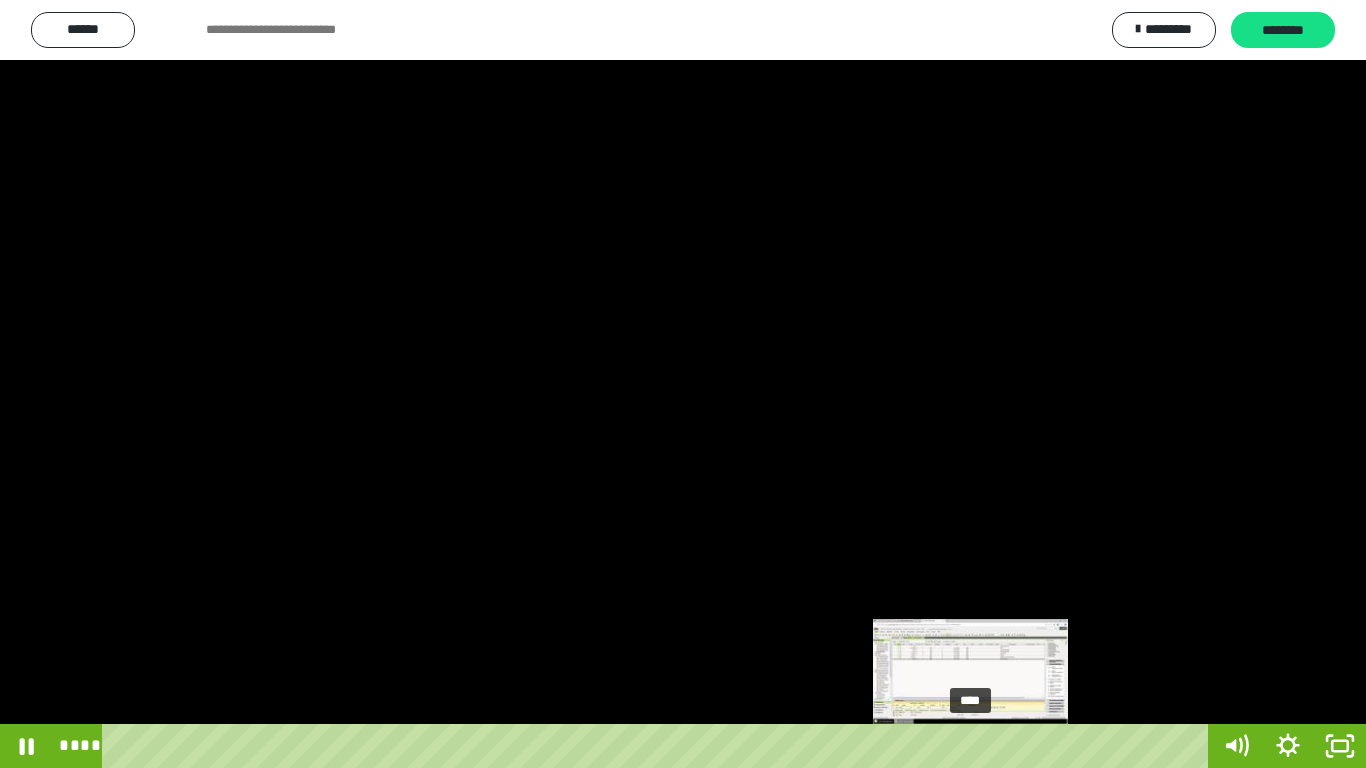 click on "****" at bounding box center (659, 746) 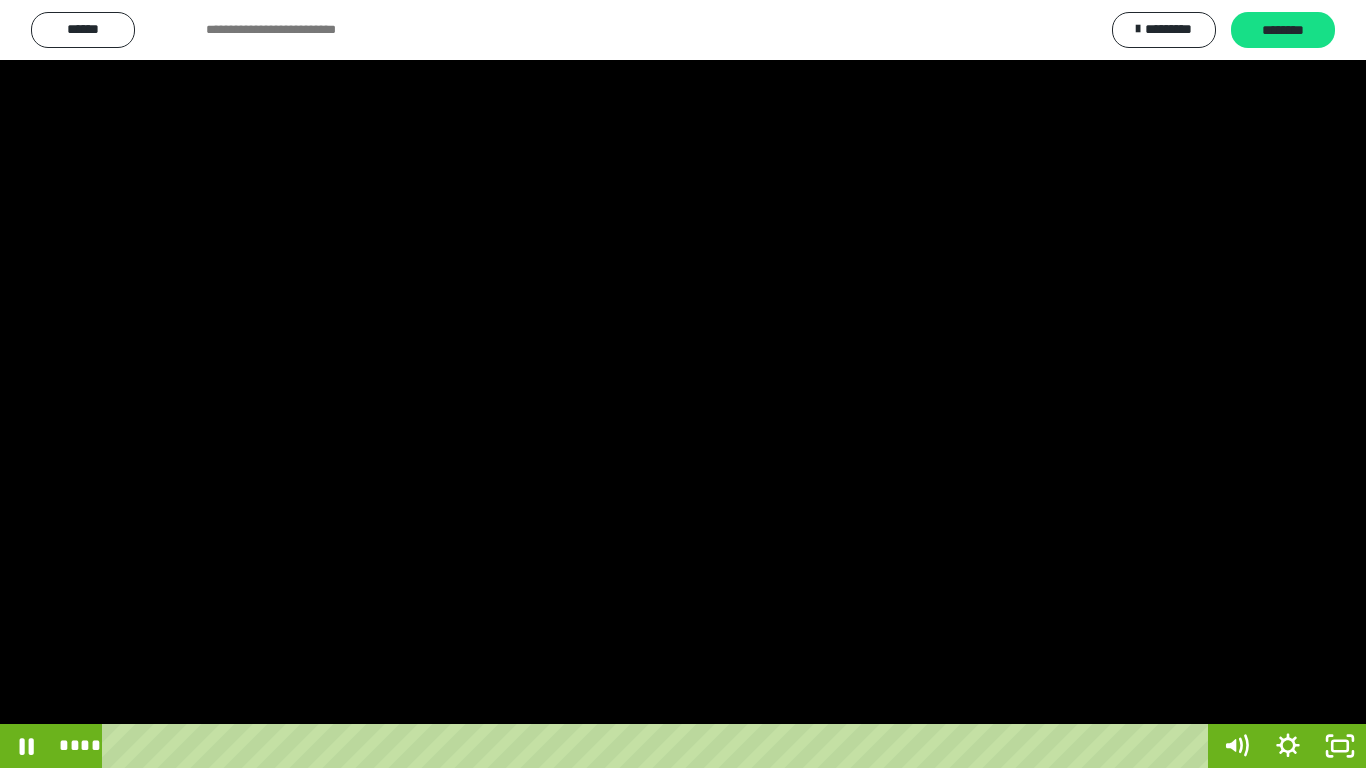 click at bounding box center [683, 384] 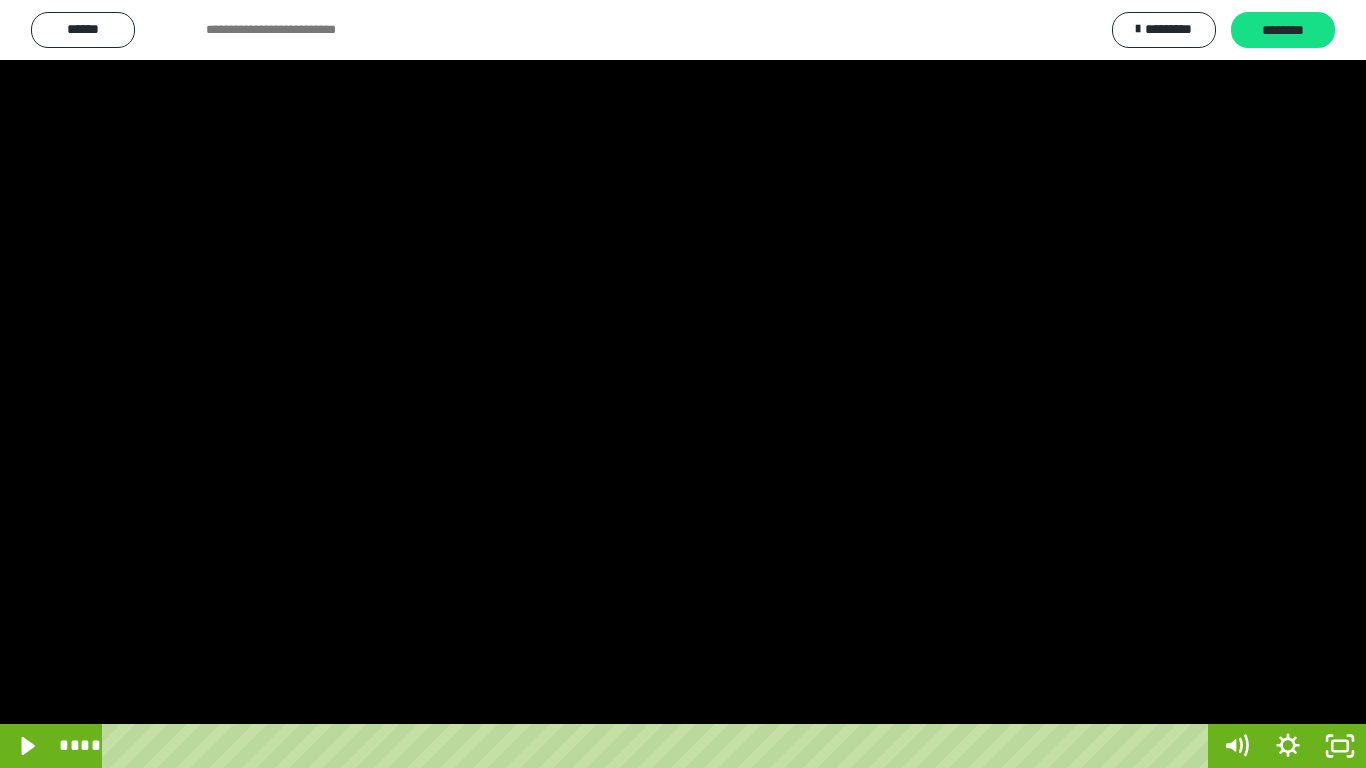 click at bounding box center (683, 384) 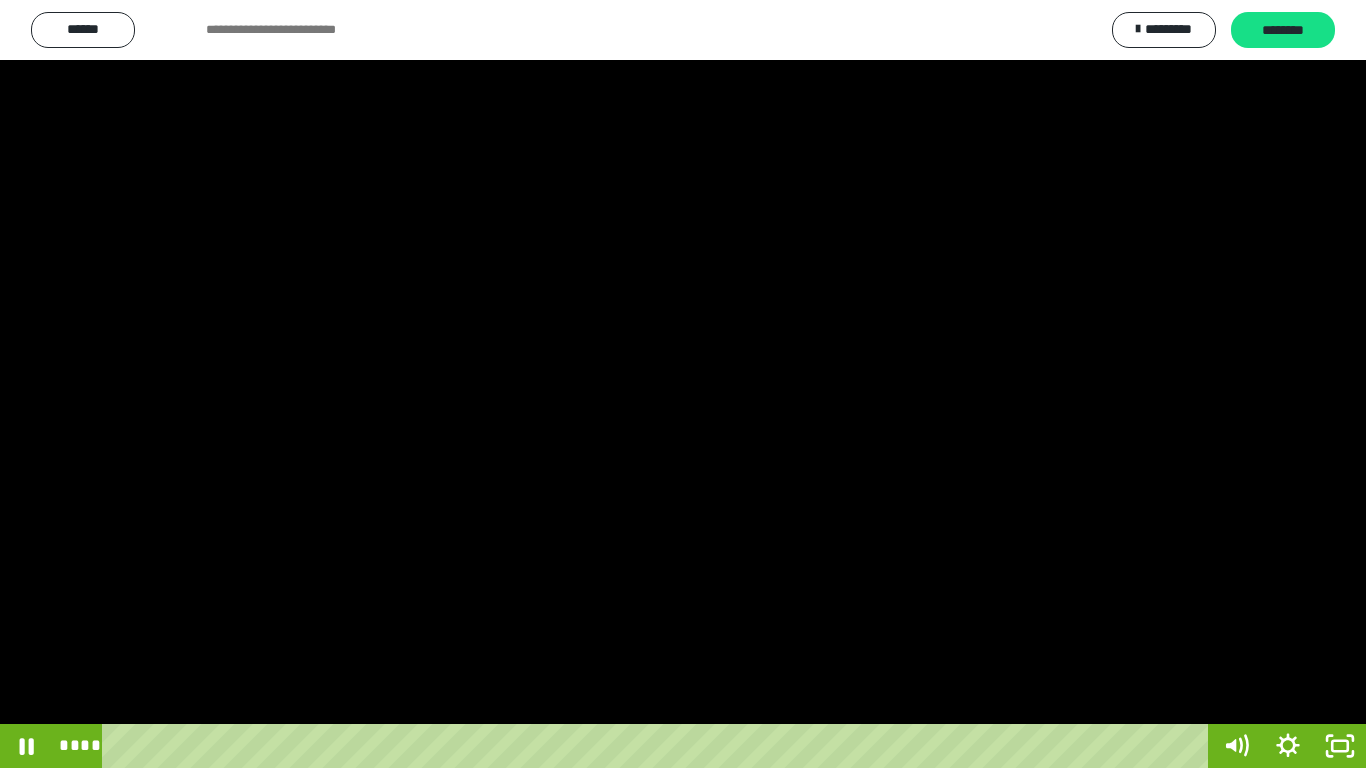 click at bounding box center (683, 384) 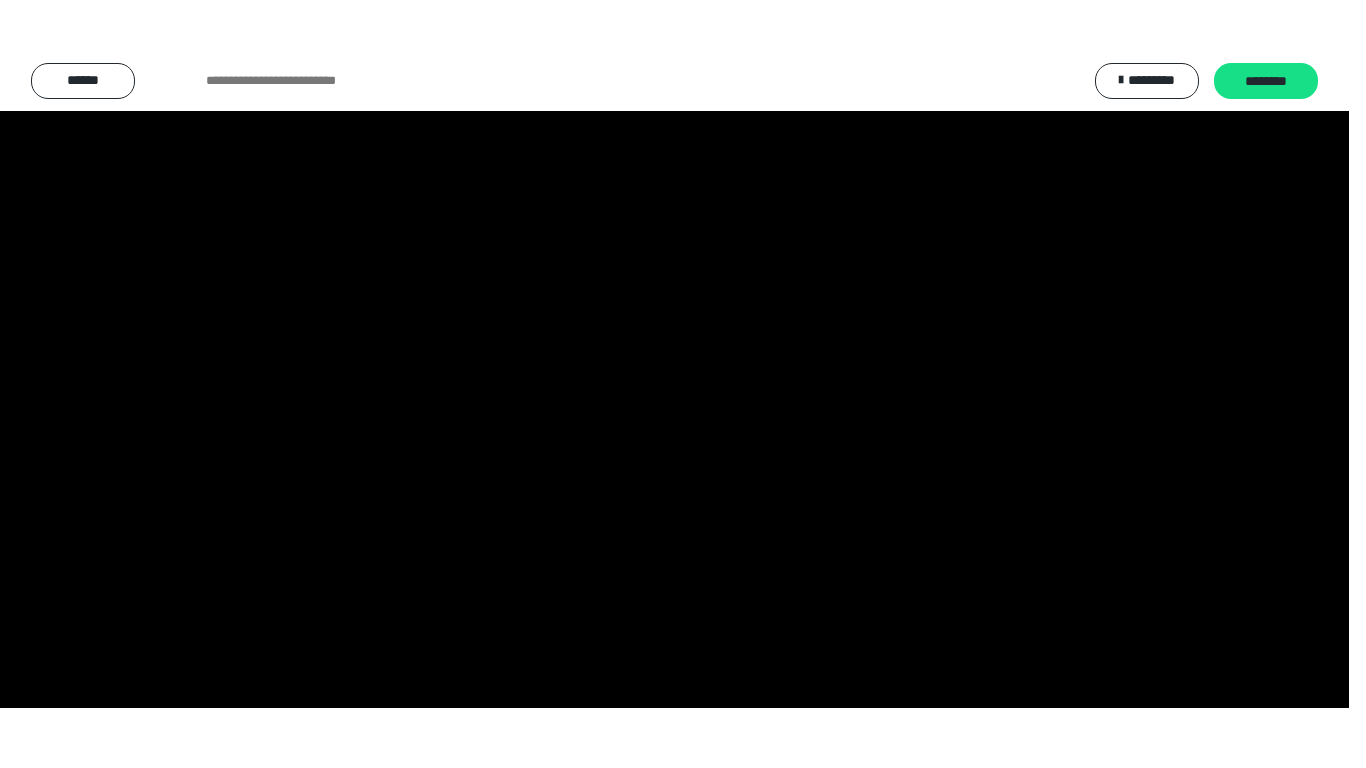 scroll, scrollTop: 3883, scrollLeft: 0, axis: vertical 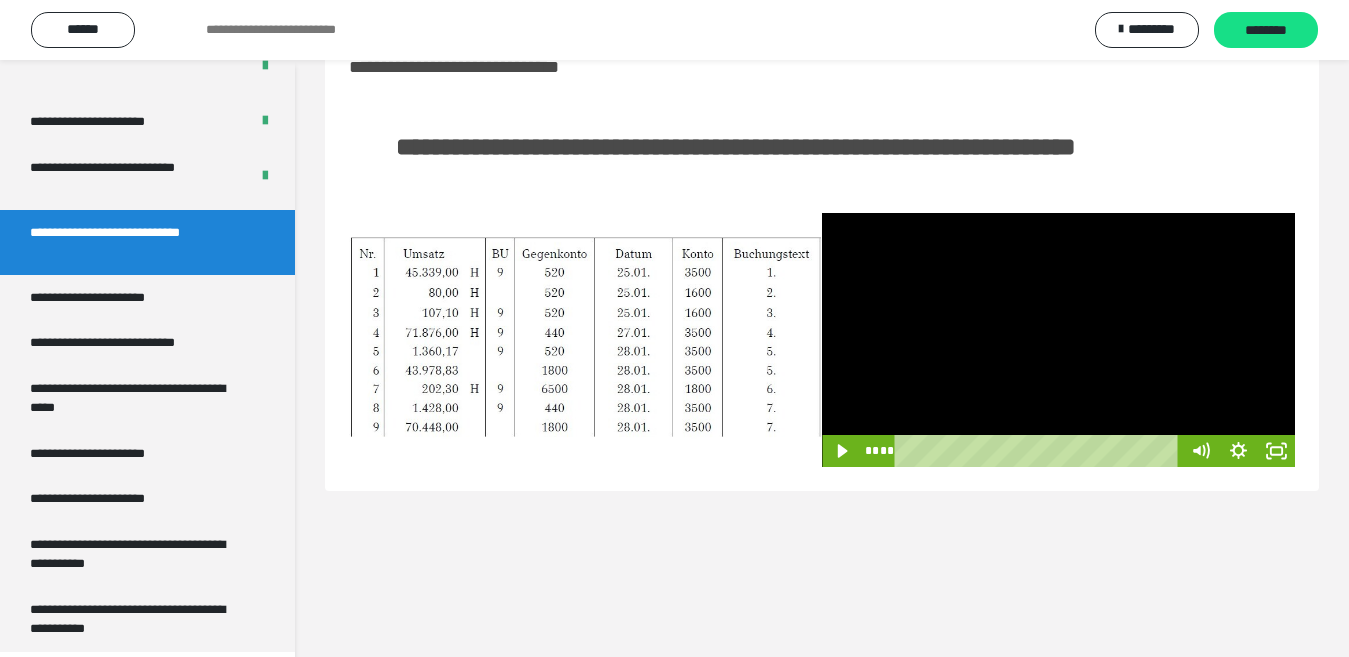 click at bounding box center [1058, 340] 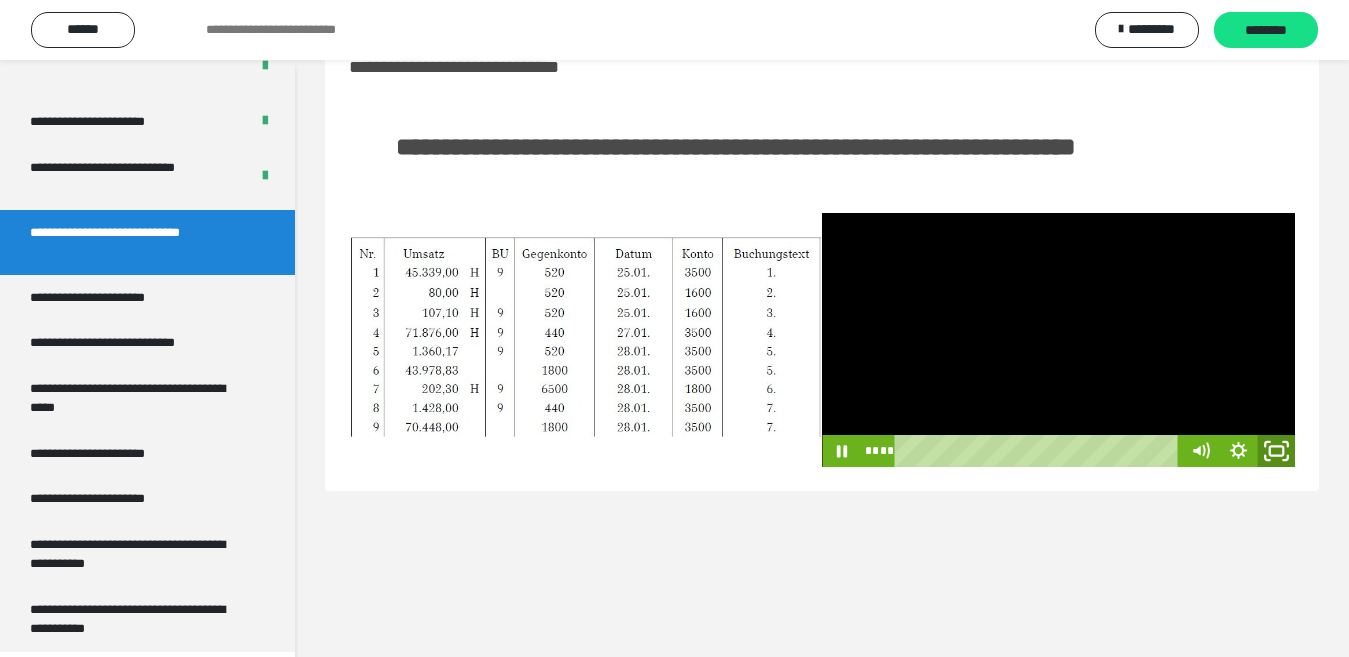 click 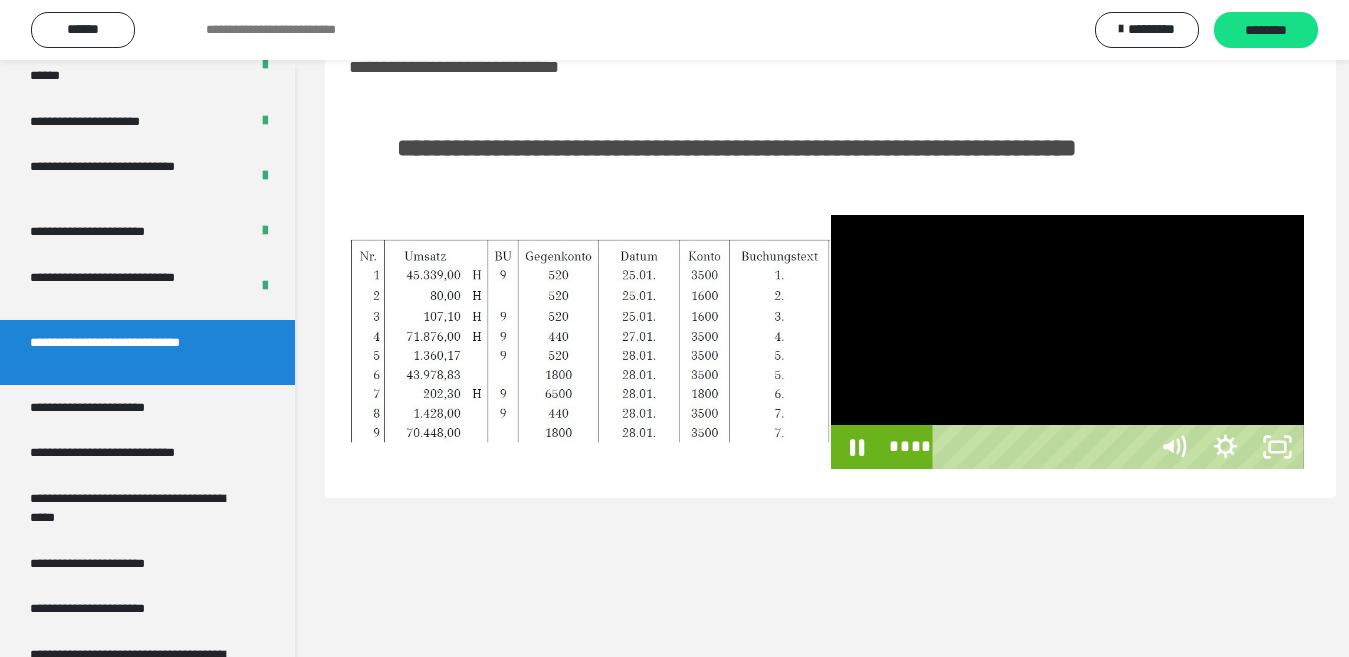 scroll, scrollTop: 3772, scrollLeft: 0, axis: vertical 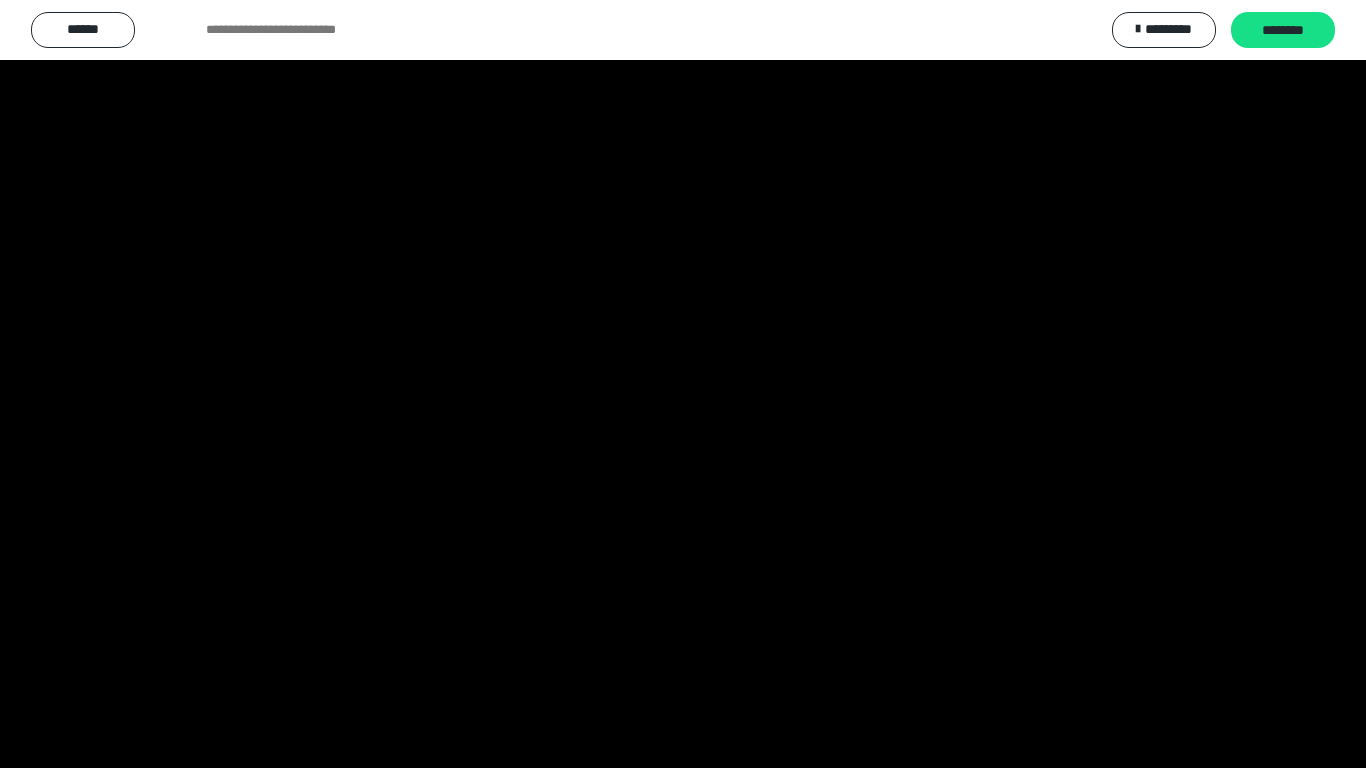 click at bounding box center (683, 384) 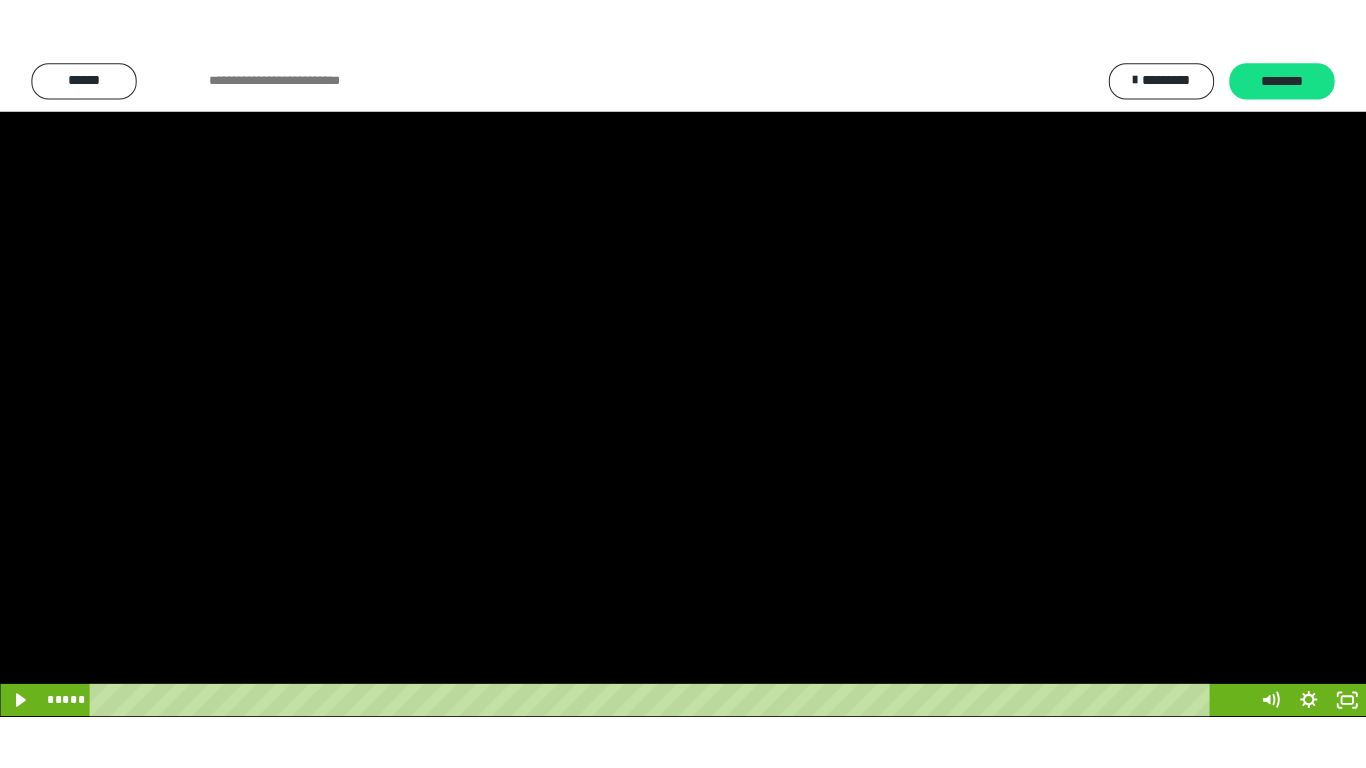 scroll, scrollTop: 3883, scrollLeft: 0, axis: vertical 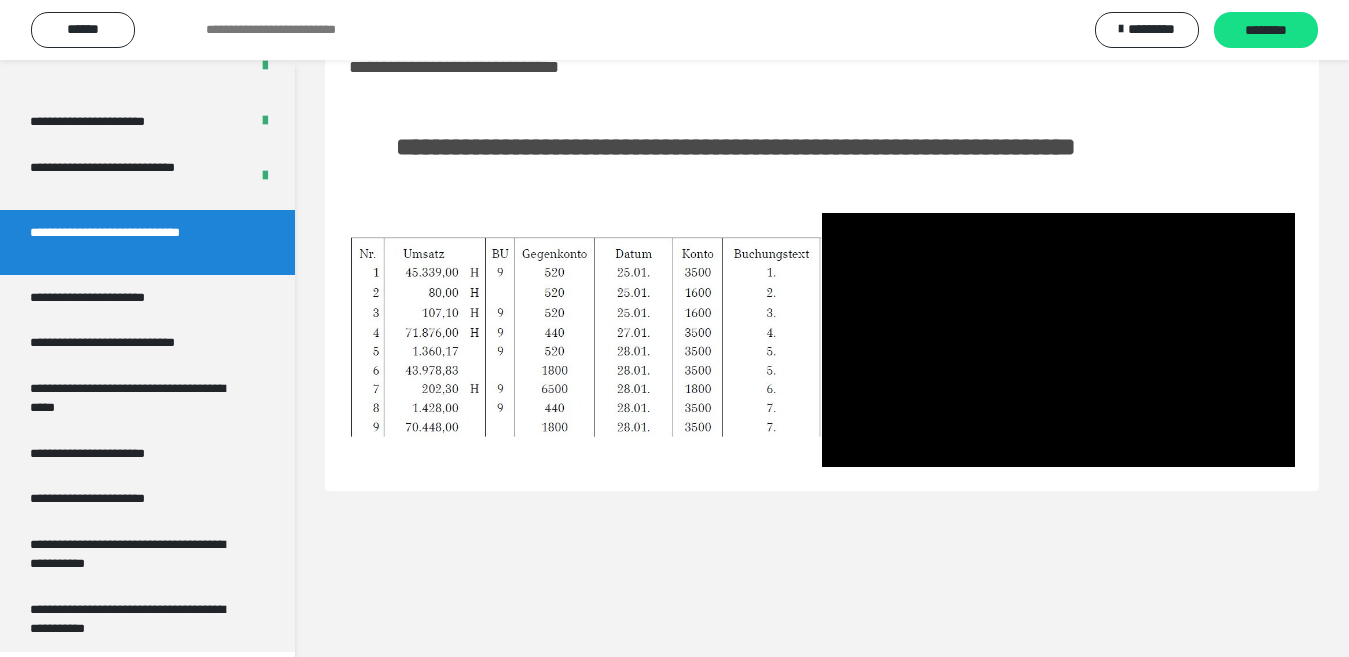click at bounding box center [585, 340] 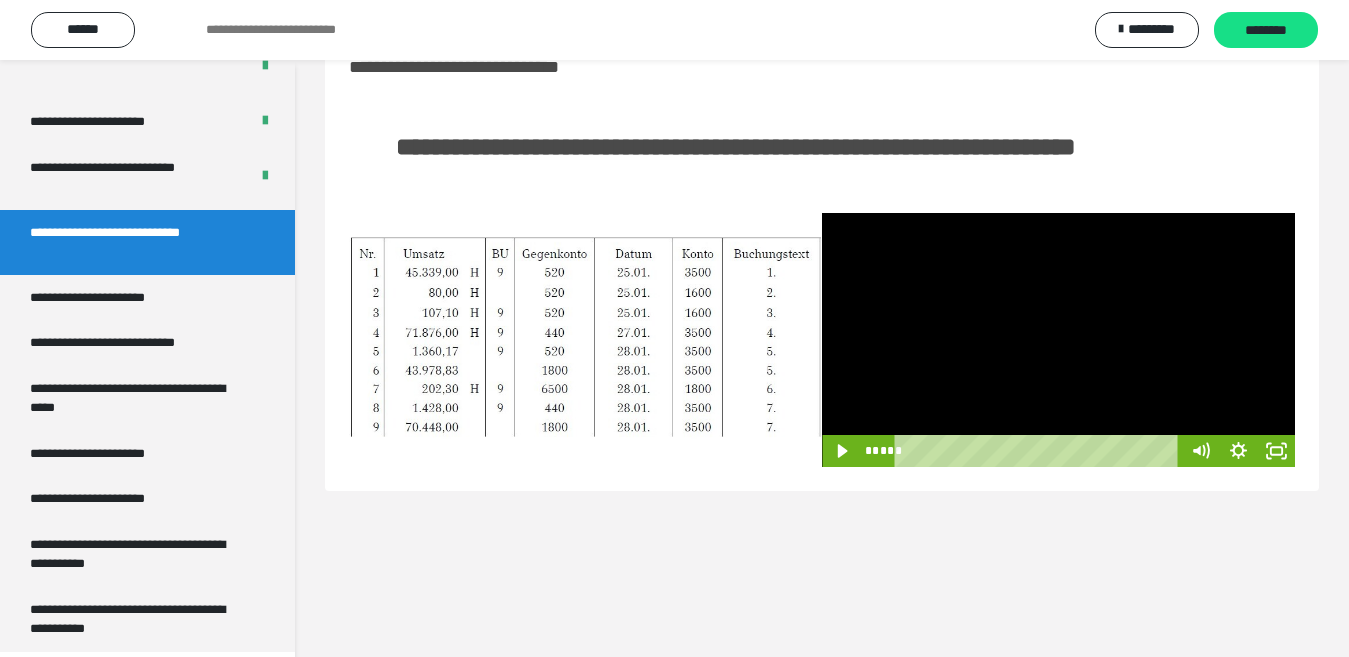 click at bounding box center [1058, 340] 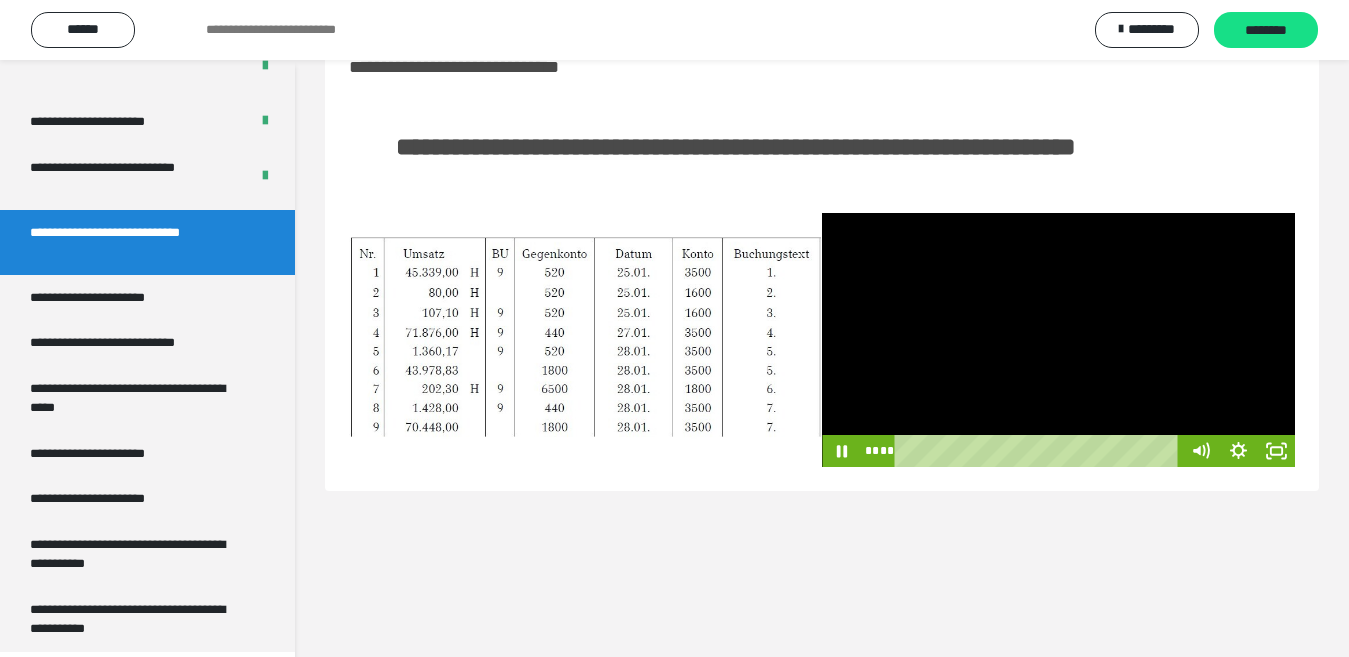 drag, startPoint x: 917, startPoint y: 489, endPoint x: 884, endPoint y: 484, distance: 33.37664 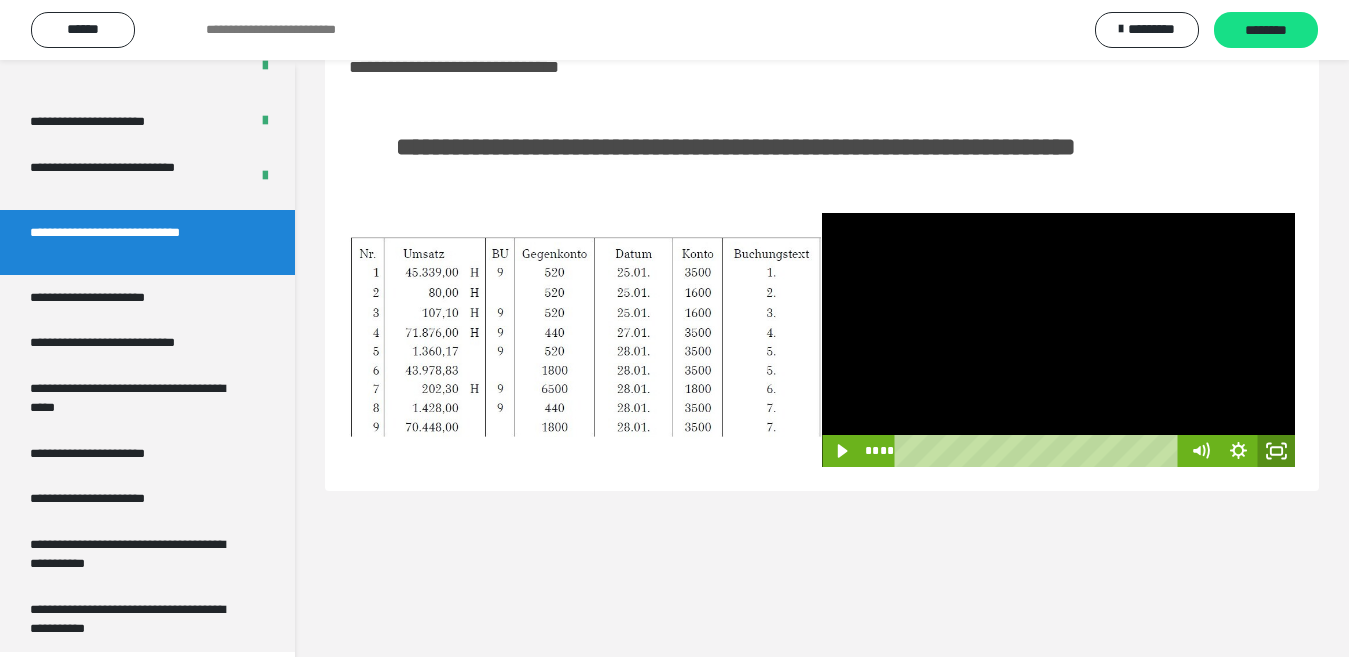 click 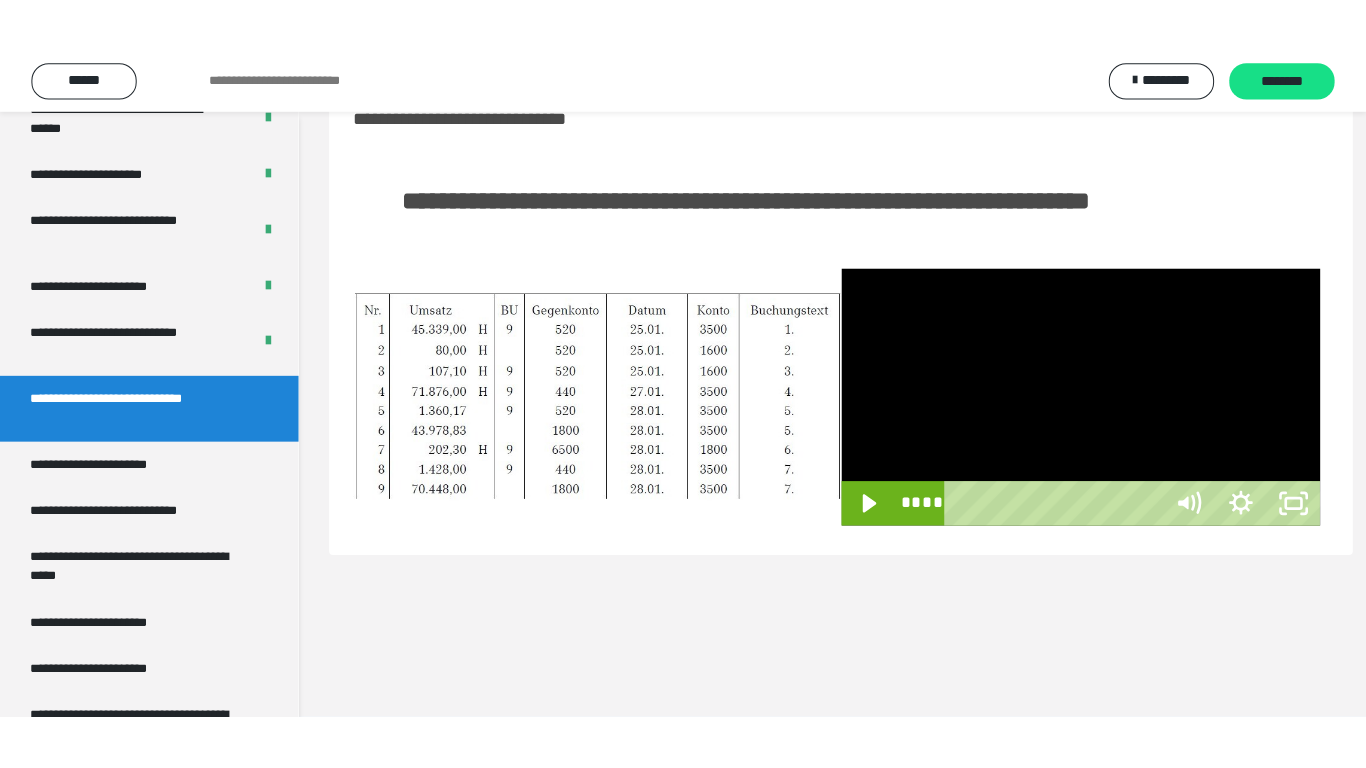 scroll, scrollTop: 3883, scrollLeft: 0, axis: vertical 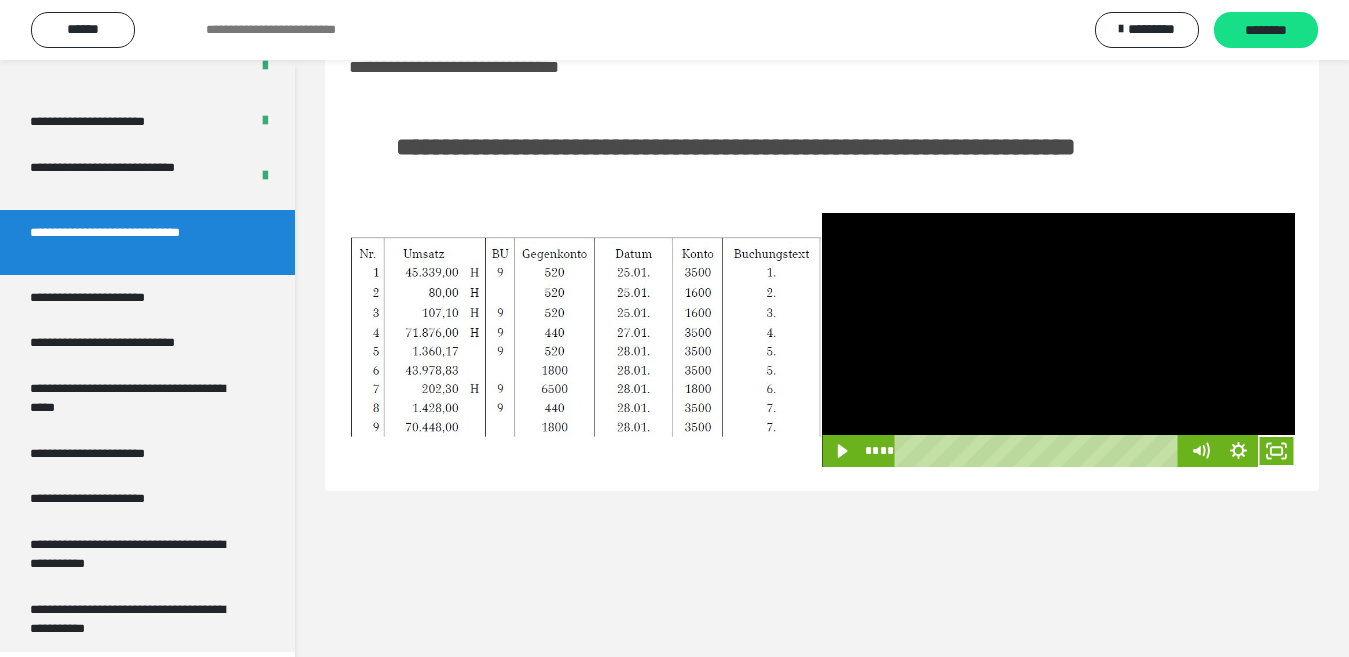 click at bounding box center (1058, 340) 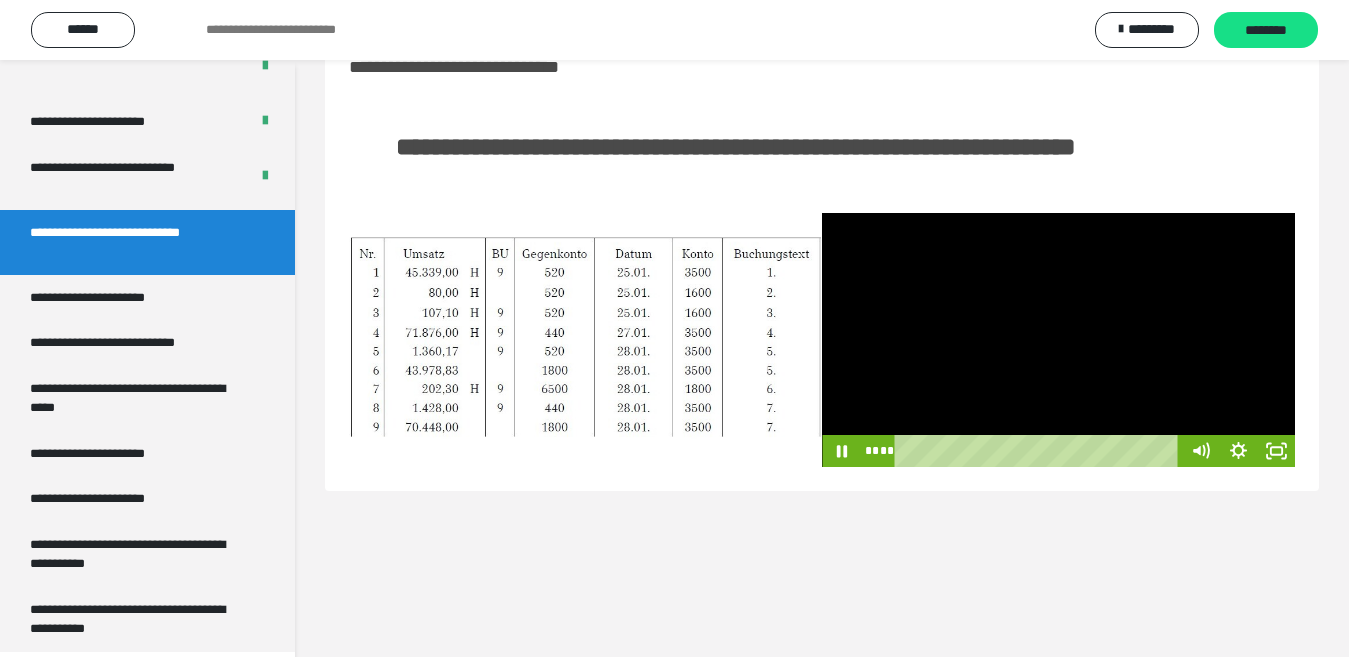 click at bounding box center (1058, 340) 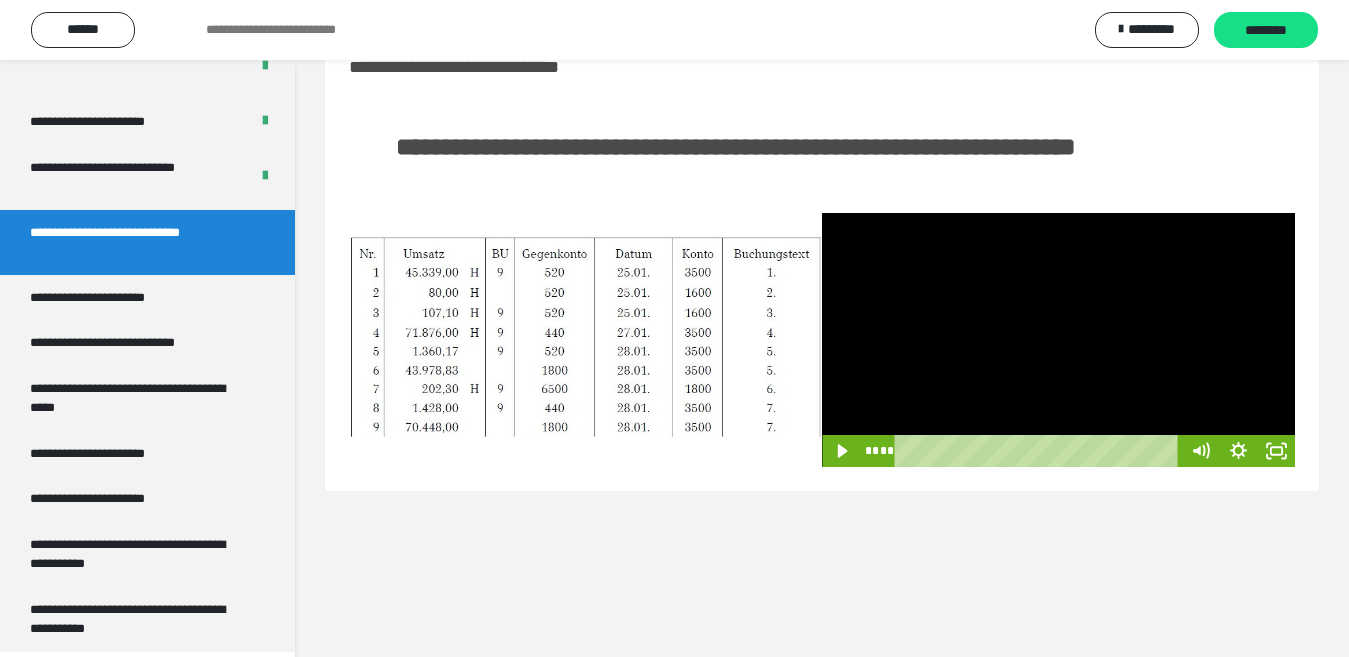 click at bounding box center (1058, 340) 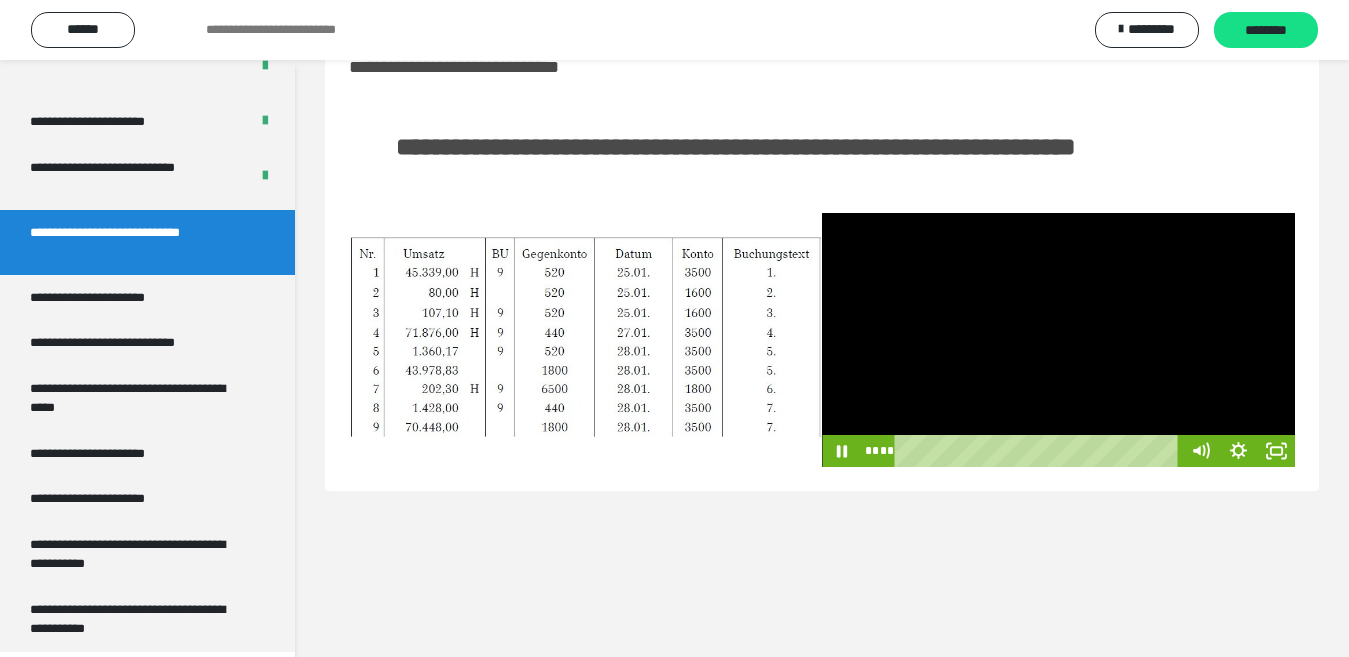 click at bounding box center (1058, 340) 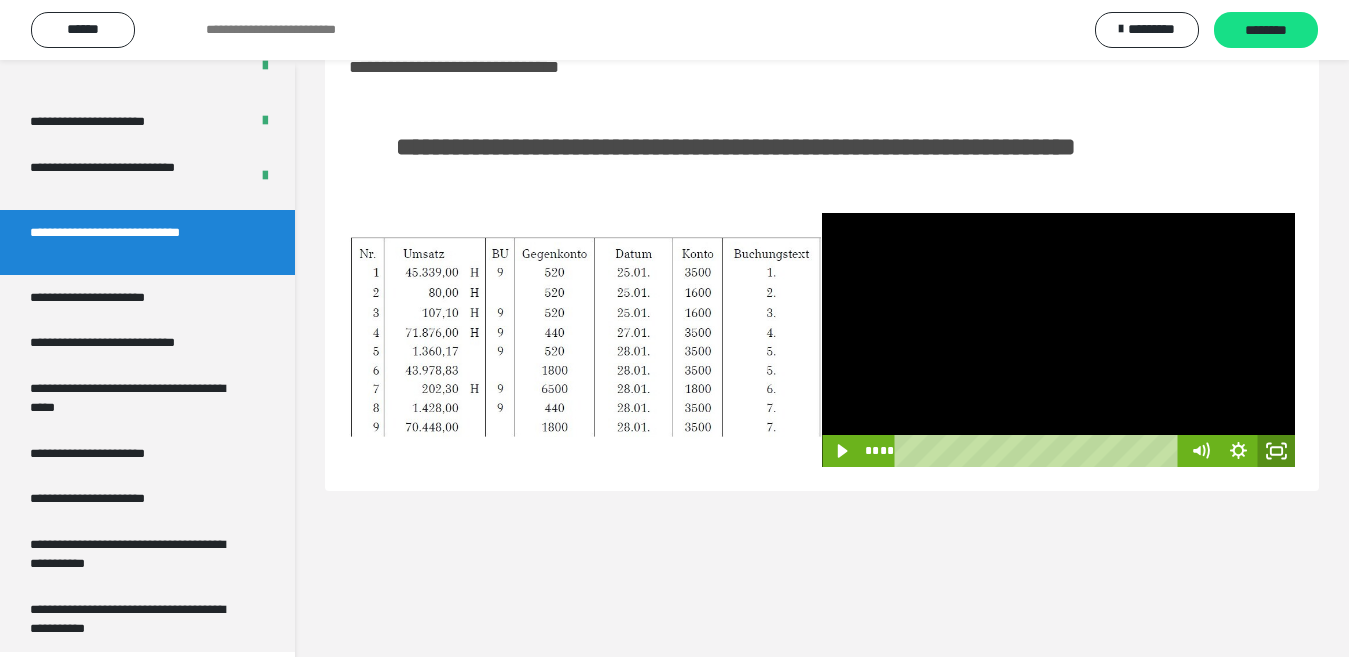 click 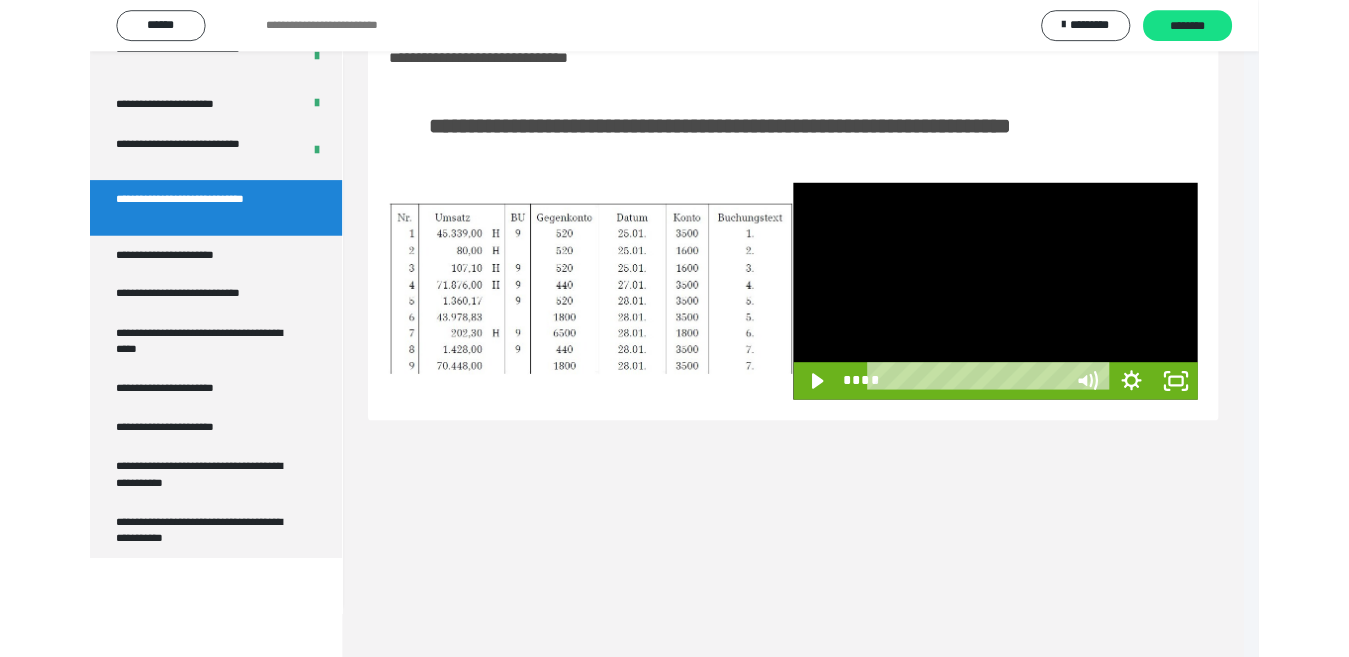 scroll, scrollTop: 3772, scrollLeft: 0, axis: vertical 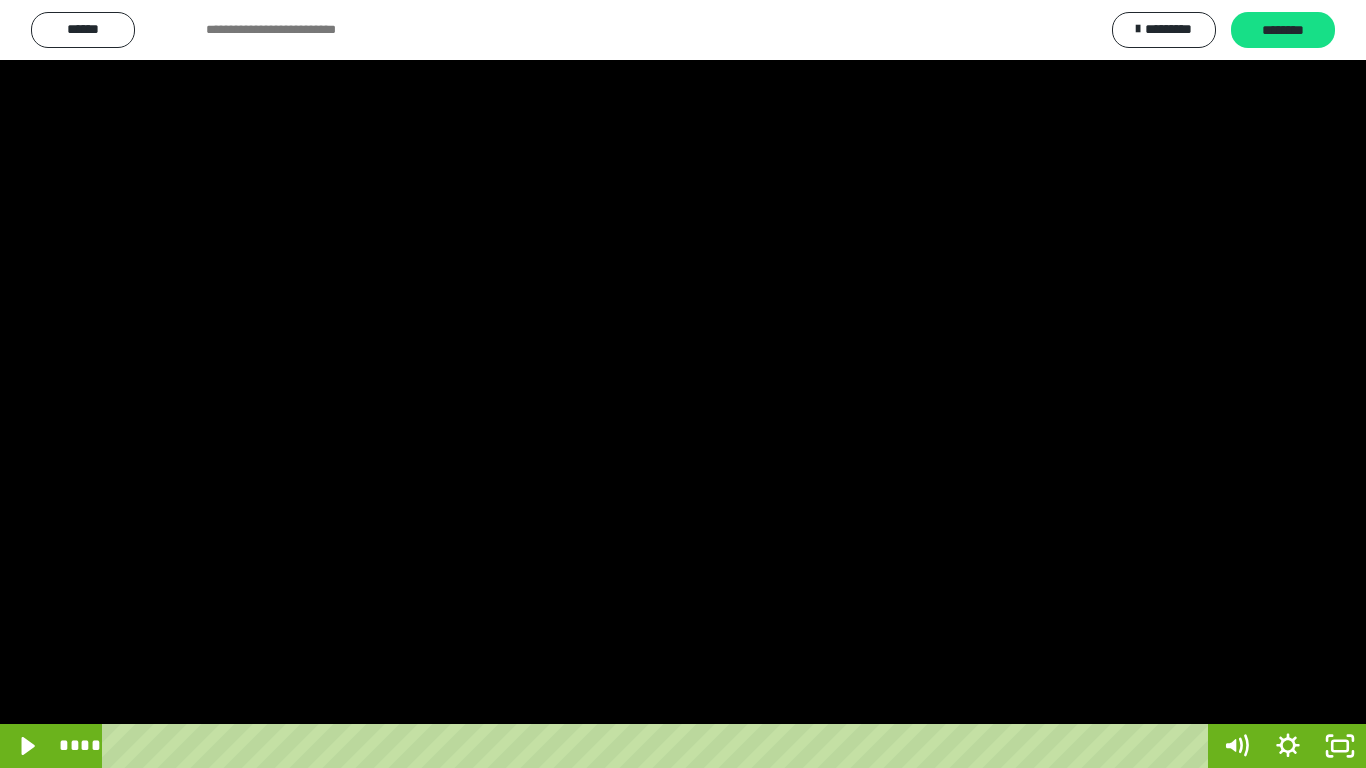 click at bounding box center (683, 384) 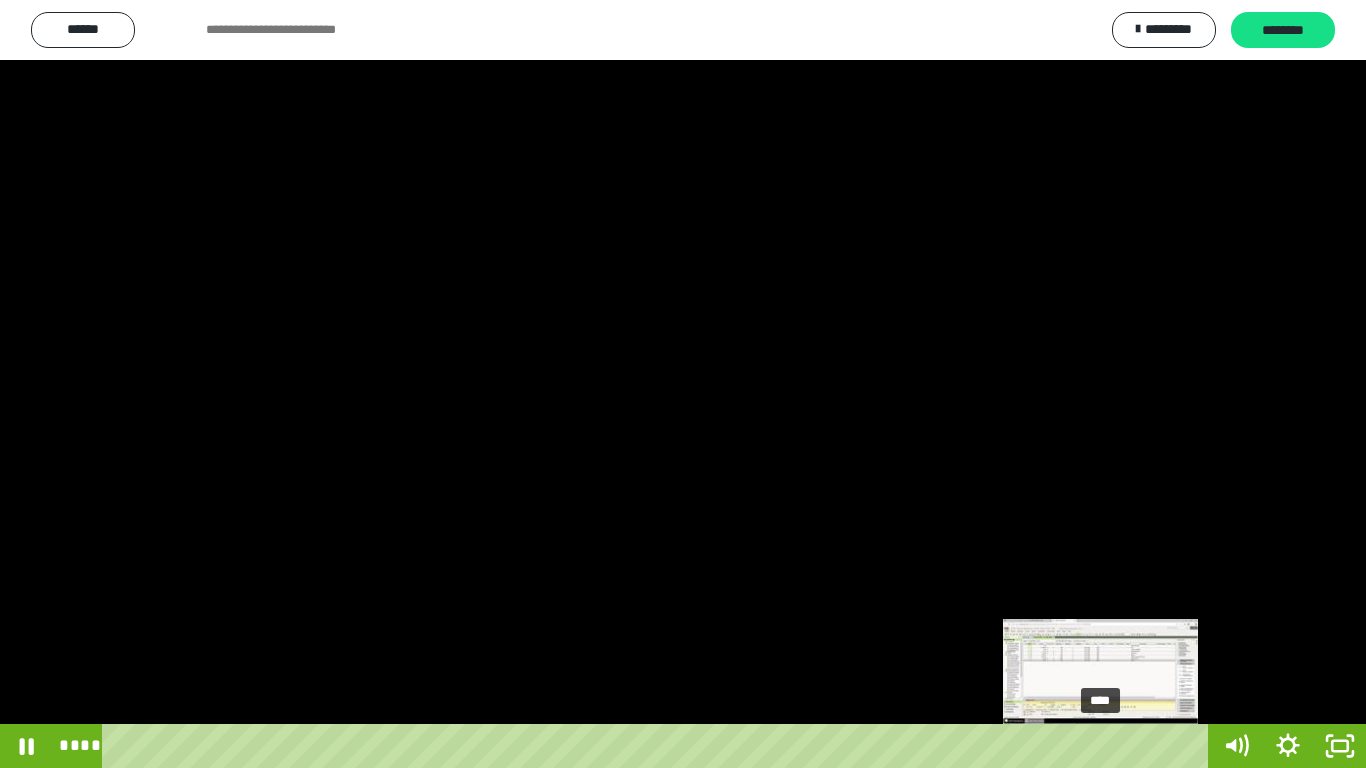 click on "****" at bounding box center (659, 746) 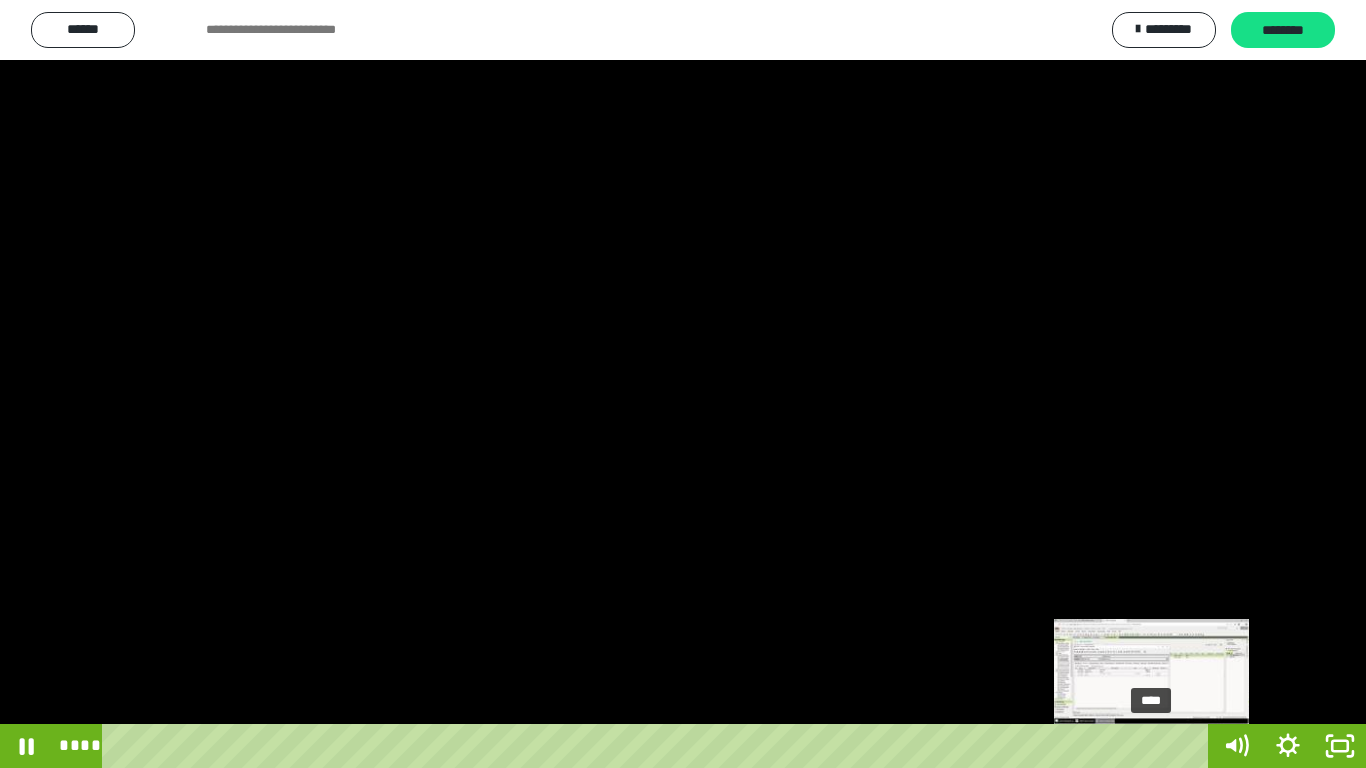 click on "****" at bounding box center [659, 746] 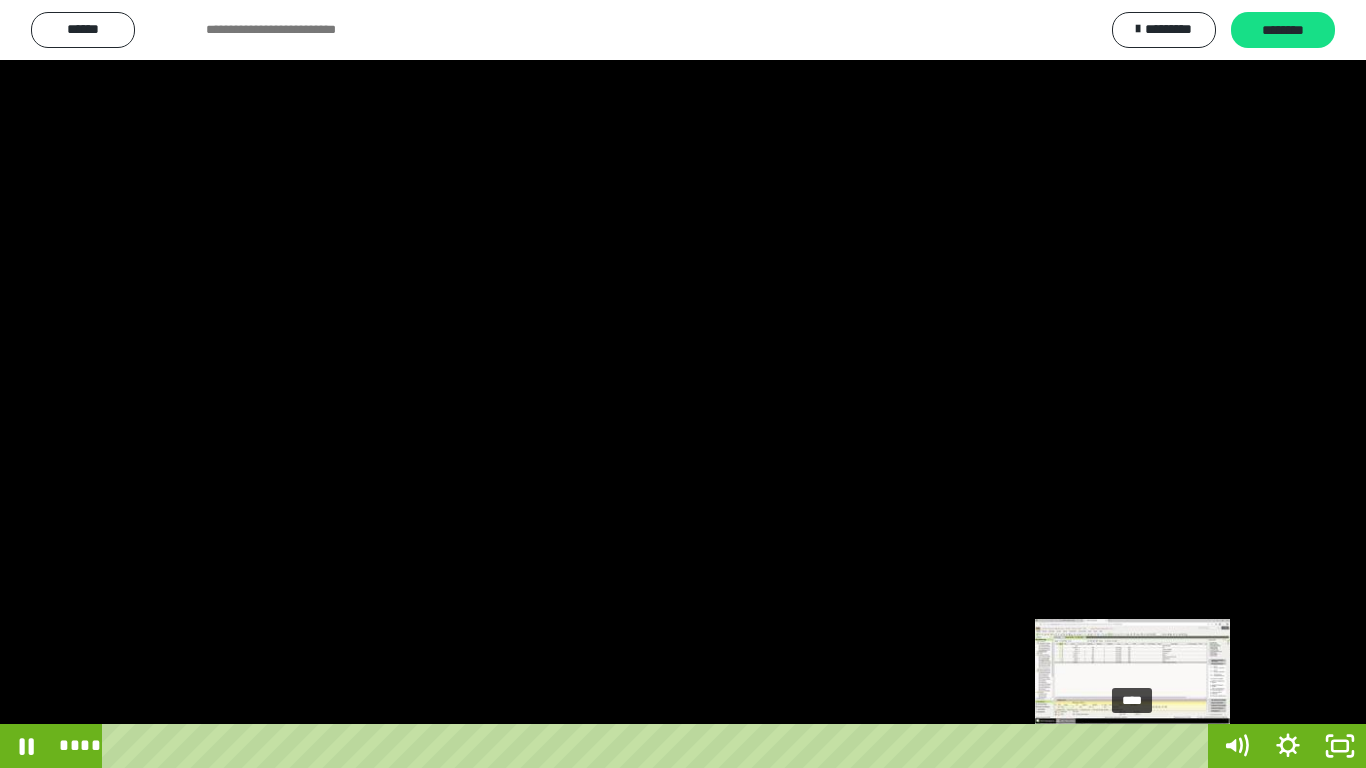 click on "****" at bounding box center [659, 746] 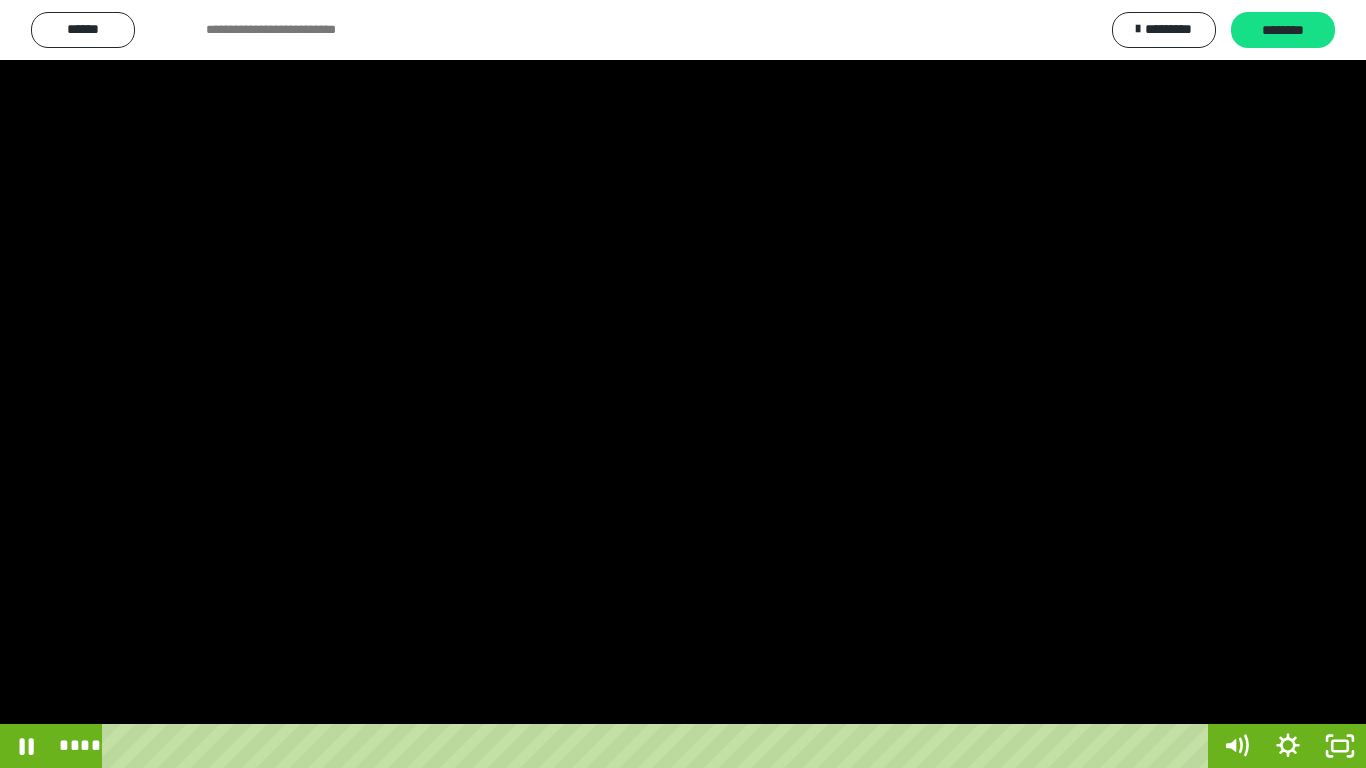click at bounding box center (683, 384) 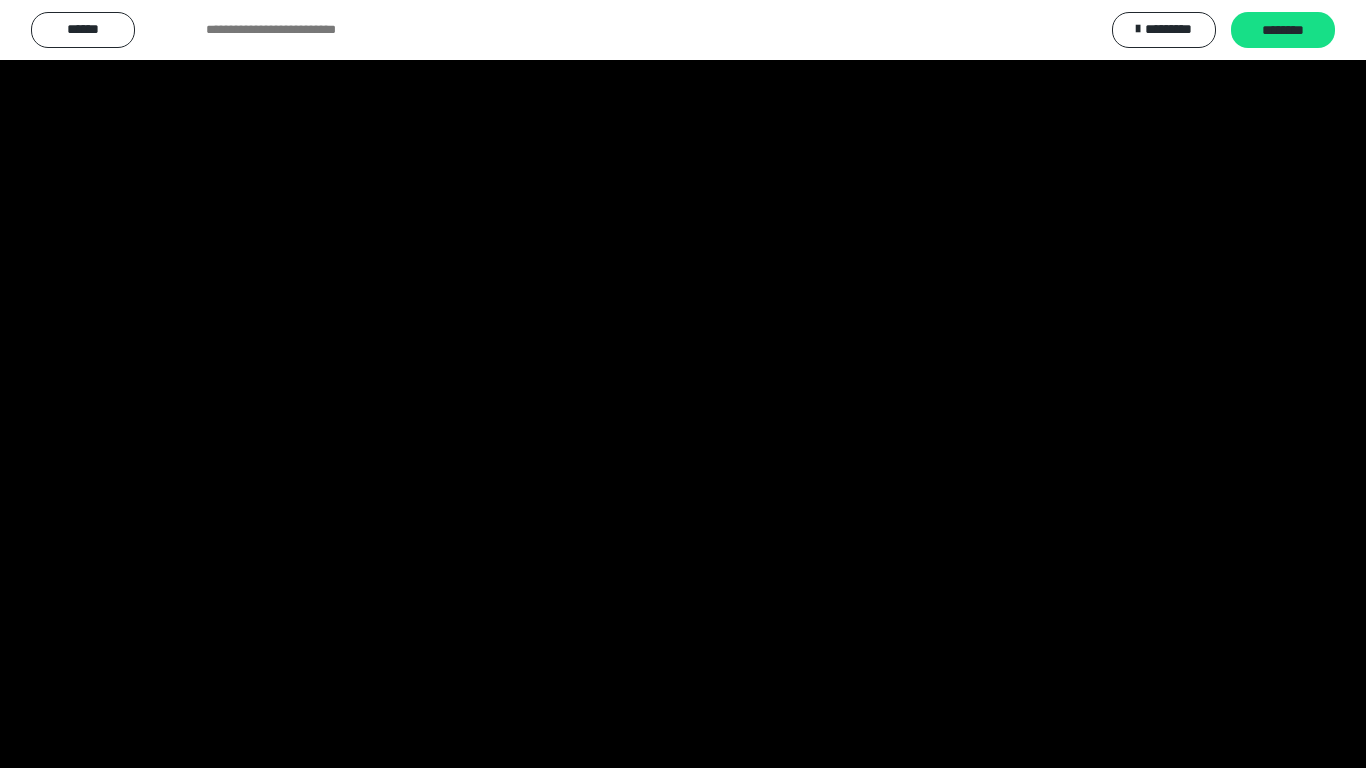 scroll, scrollTop: 3883, scrollLeft: 0, axis: vertical 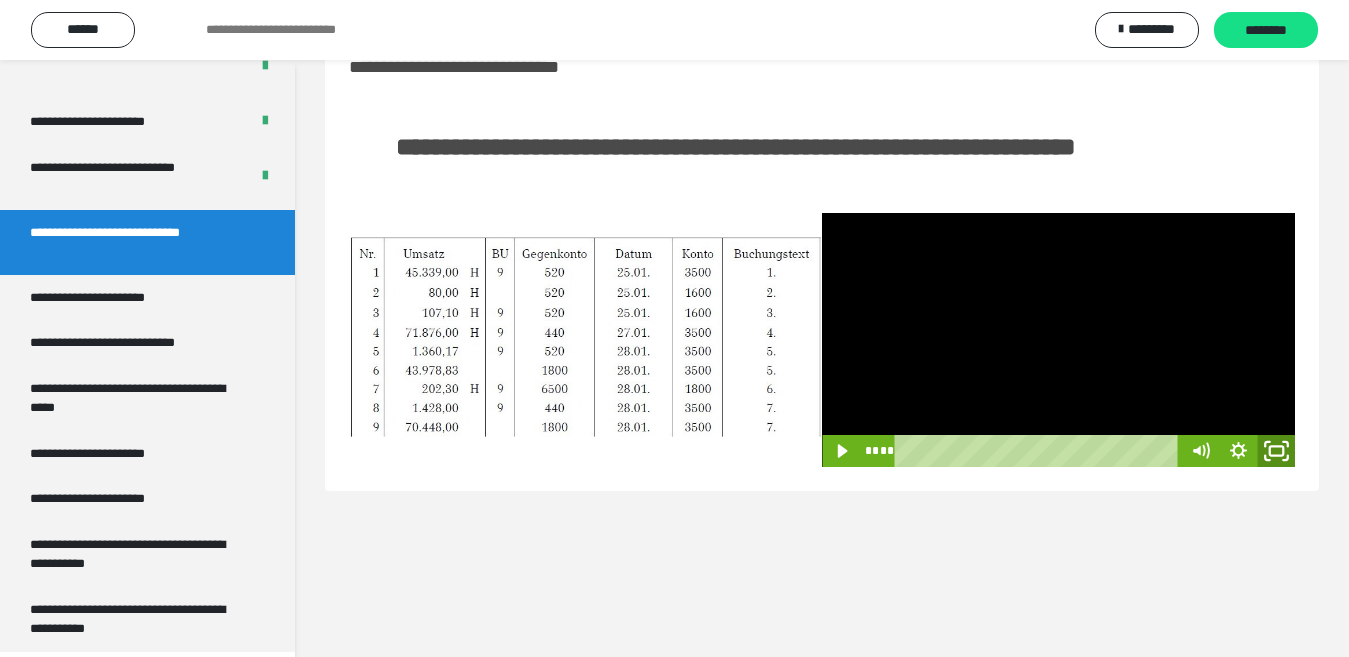 click 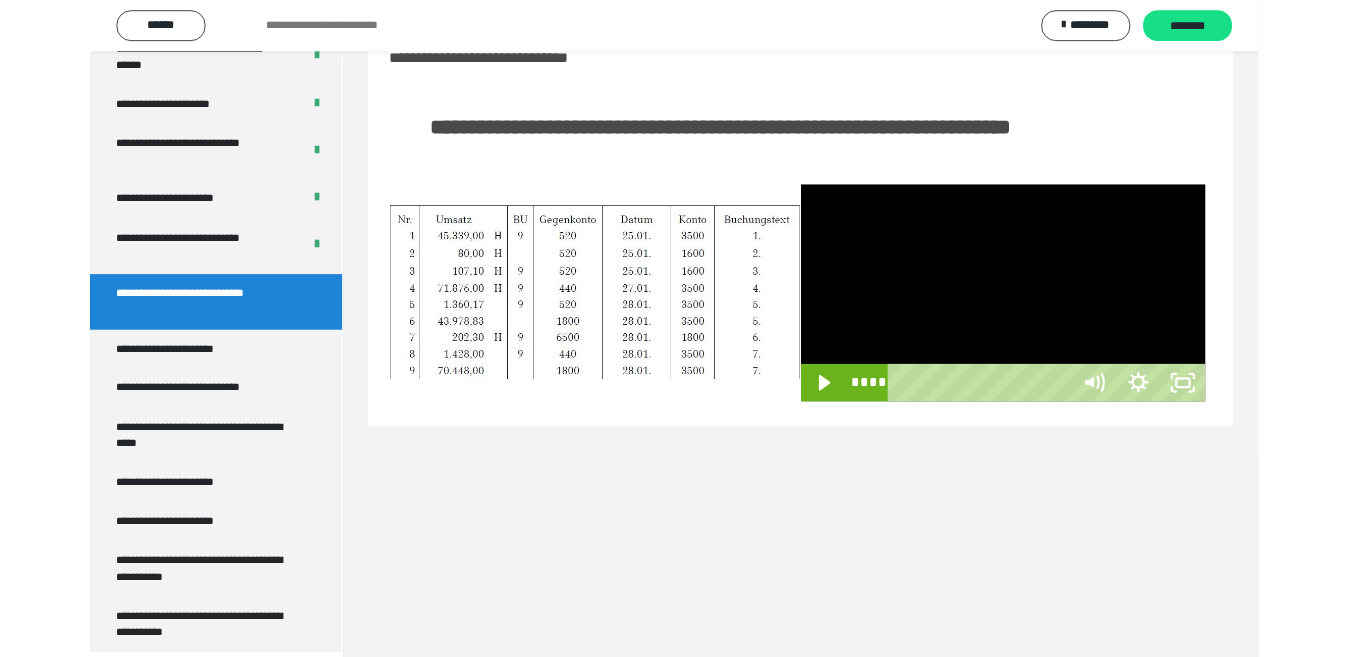 scroll, scrollTop: 3772, scrollLeft: 0, axis: vertical 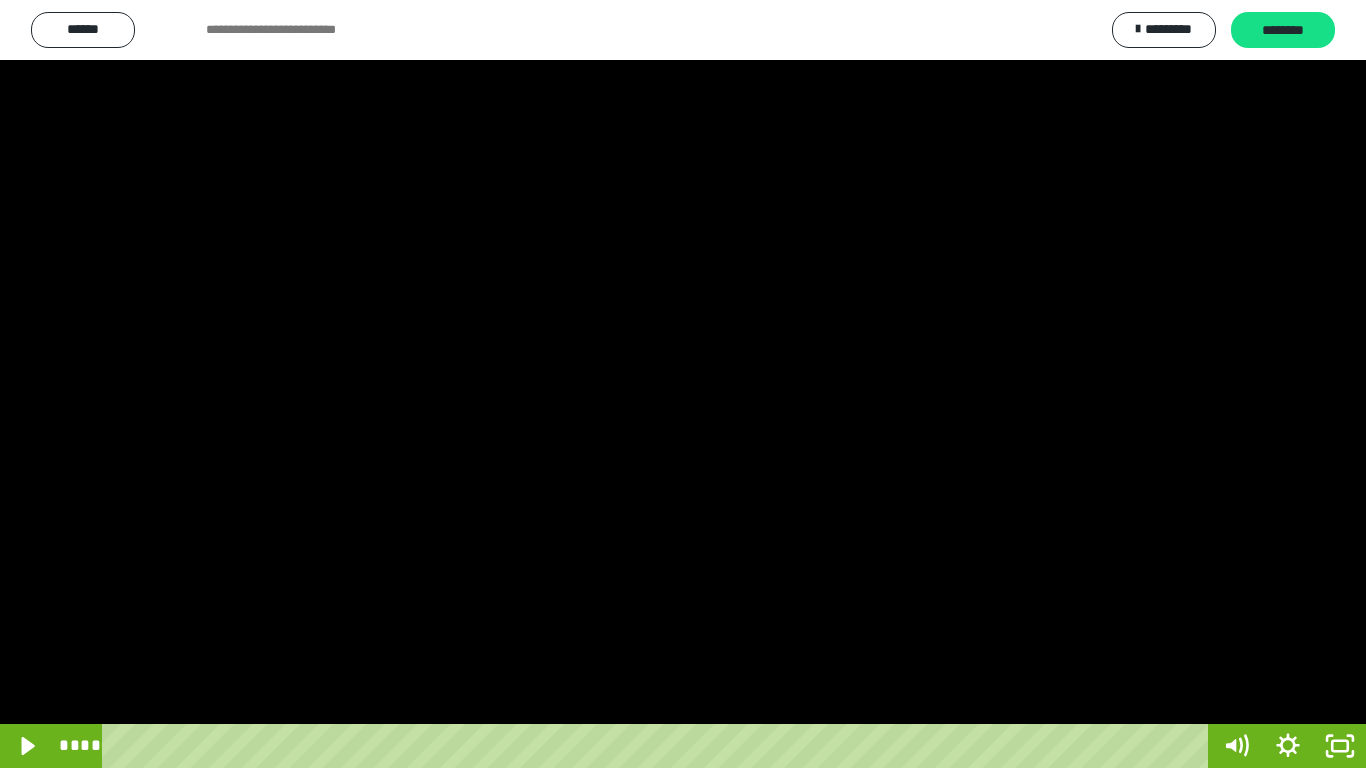 click at bounding box center (683, 384) 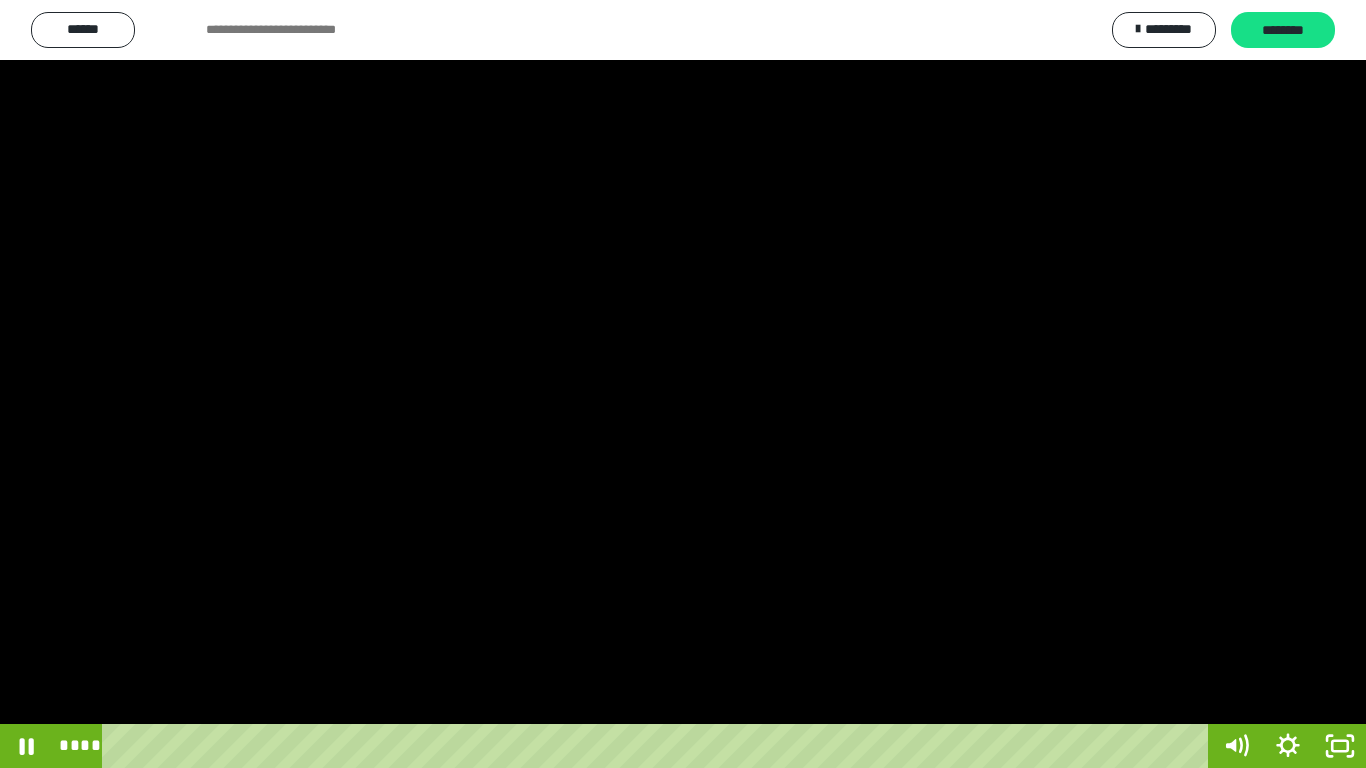 click at bounding box center (683, 384) 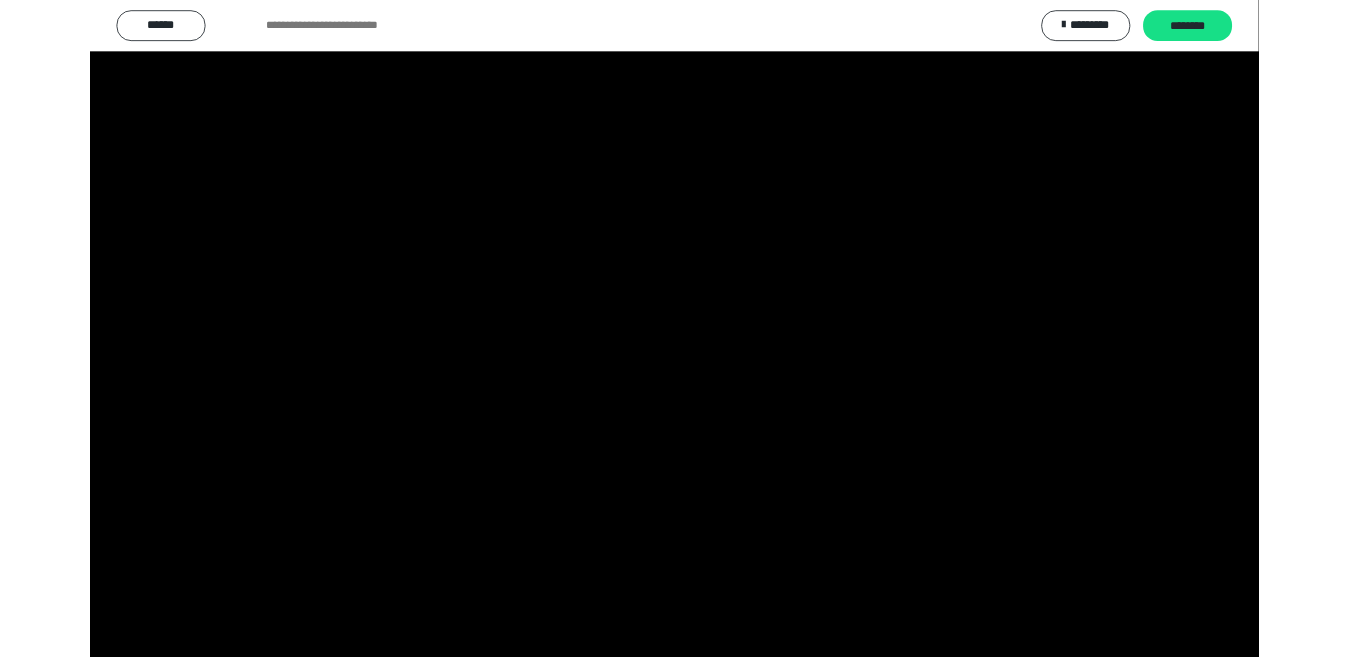 scroll, scrollTop: 3883, scrollLeft: 0, axis: vertical 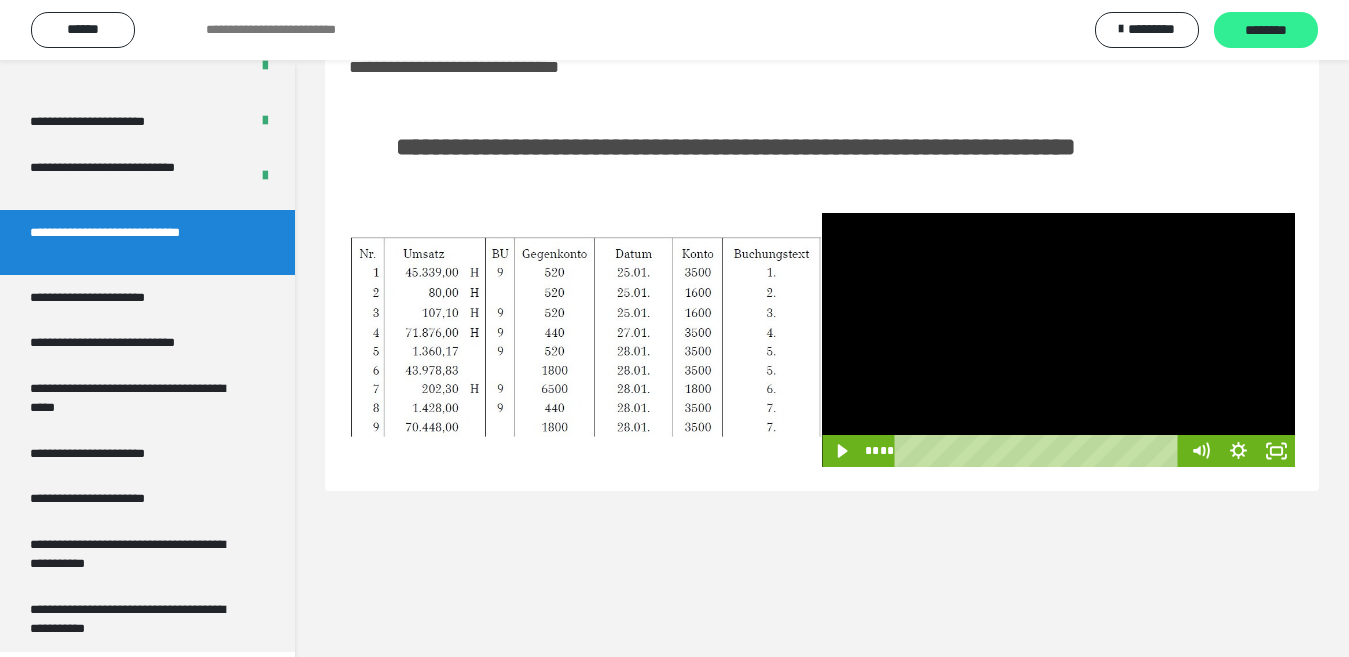 click on "********" at bounding box center [1266, 31] 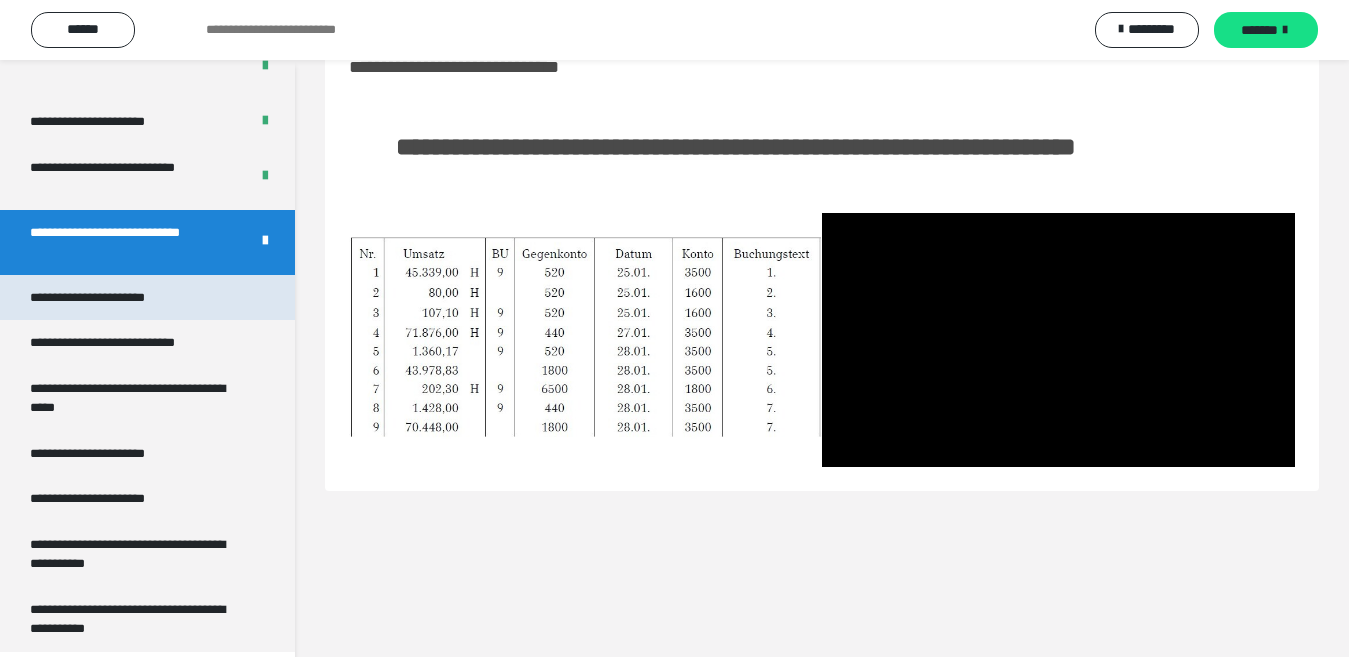 click on "**********" at bounding box center (109, 298) 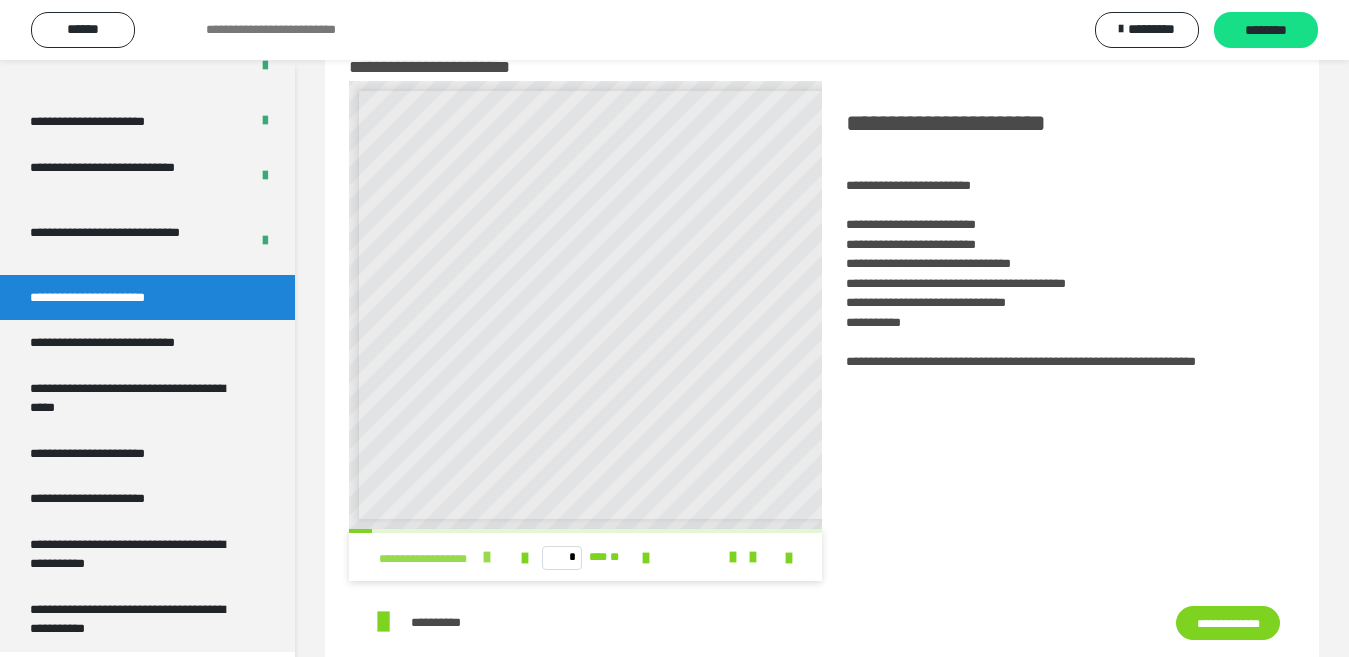 click at bounding box center (487, 557) 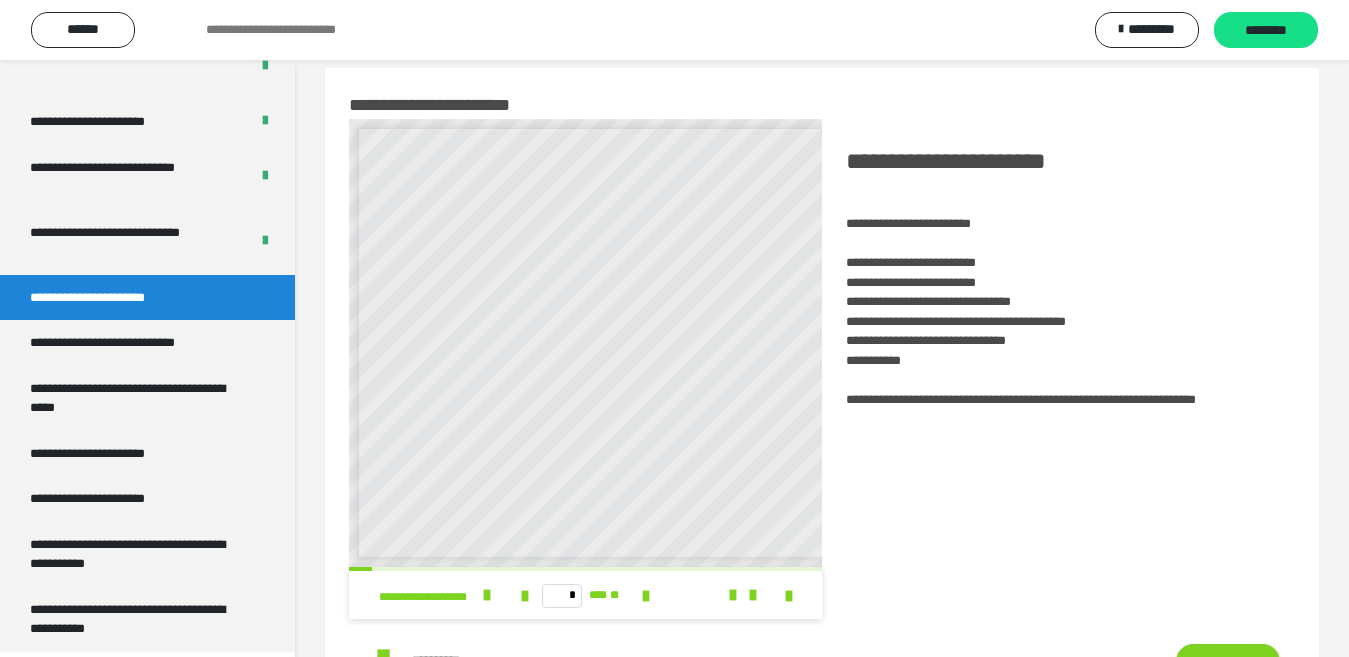 scroll, scrollTop: 0, scrollLeft: 0, axis: both 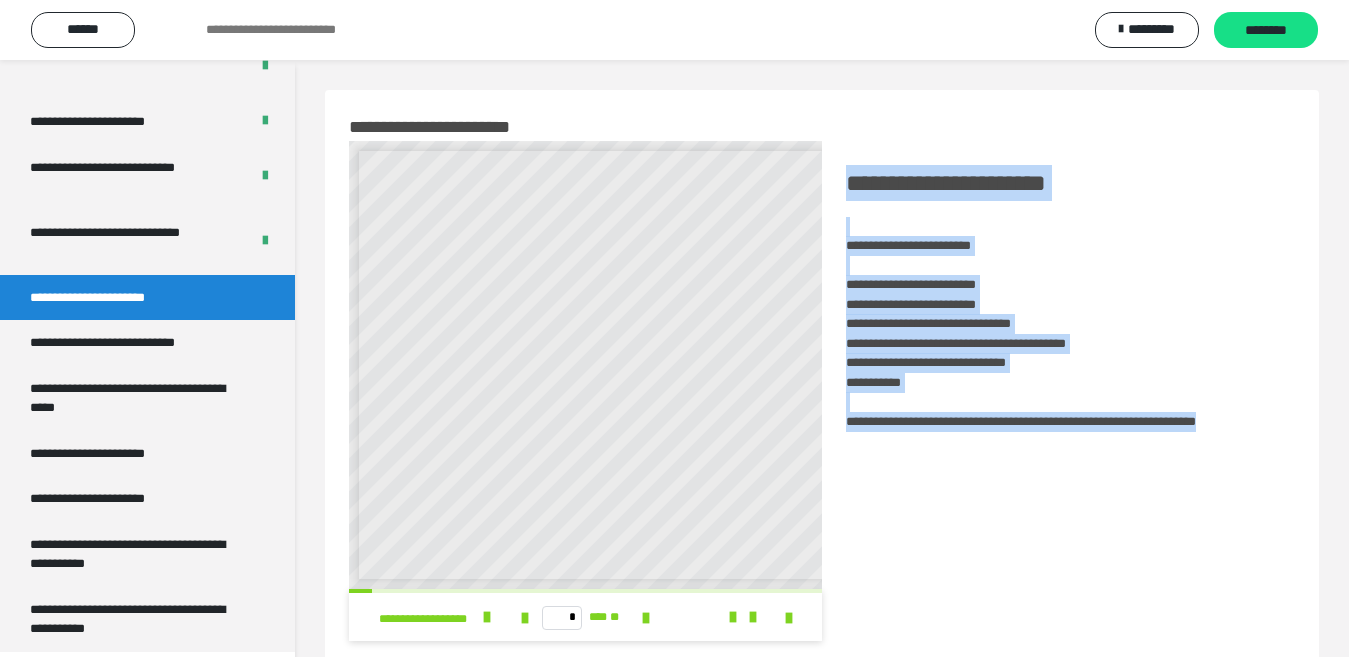 drag, startPoint x: 846, startPoint y: 179, endPoint x: 966, endPoint y: 455, distance: 300.95847 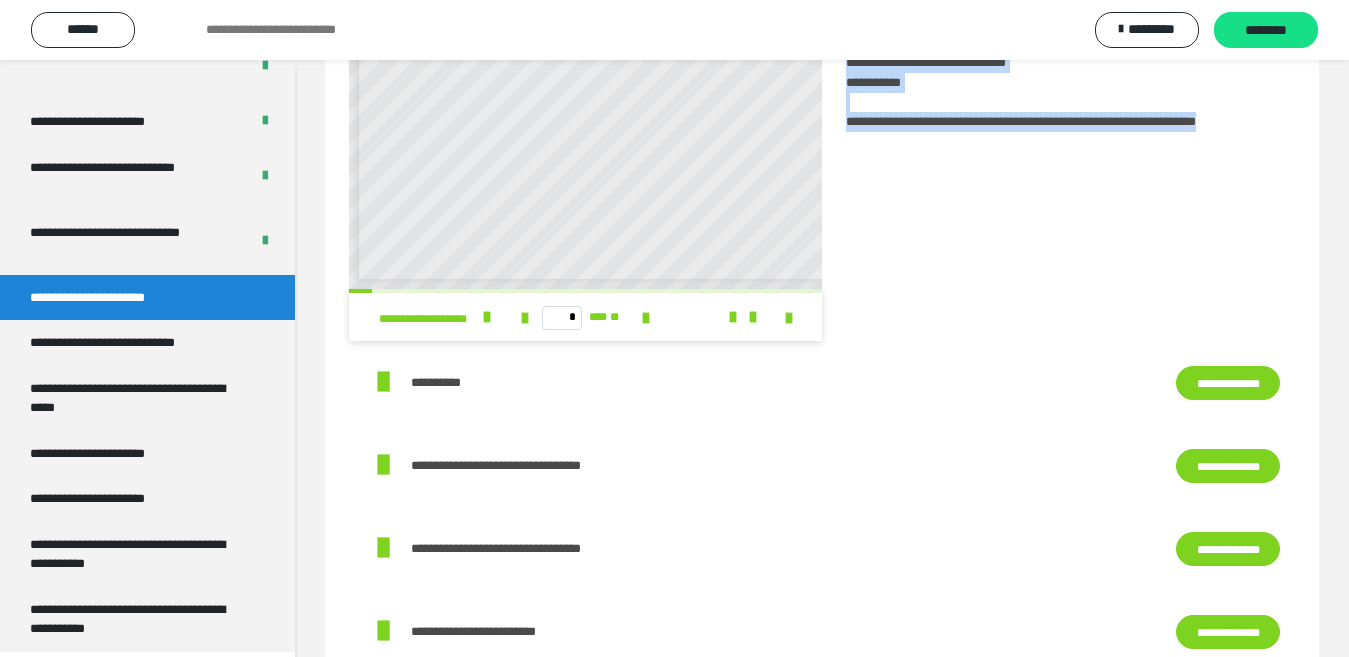 scroll, scrollTop: 400, scrollLeft: 0, axis: vertical 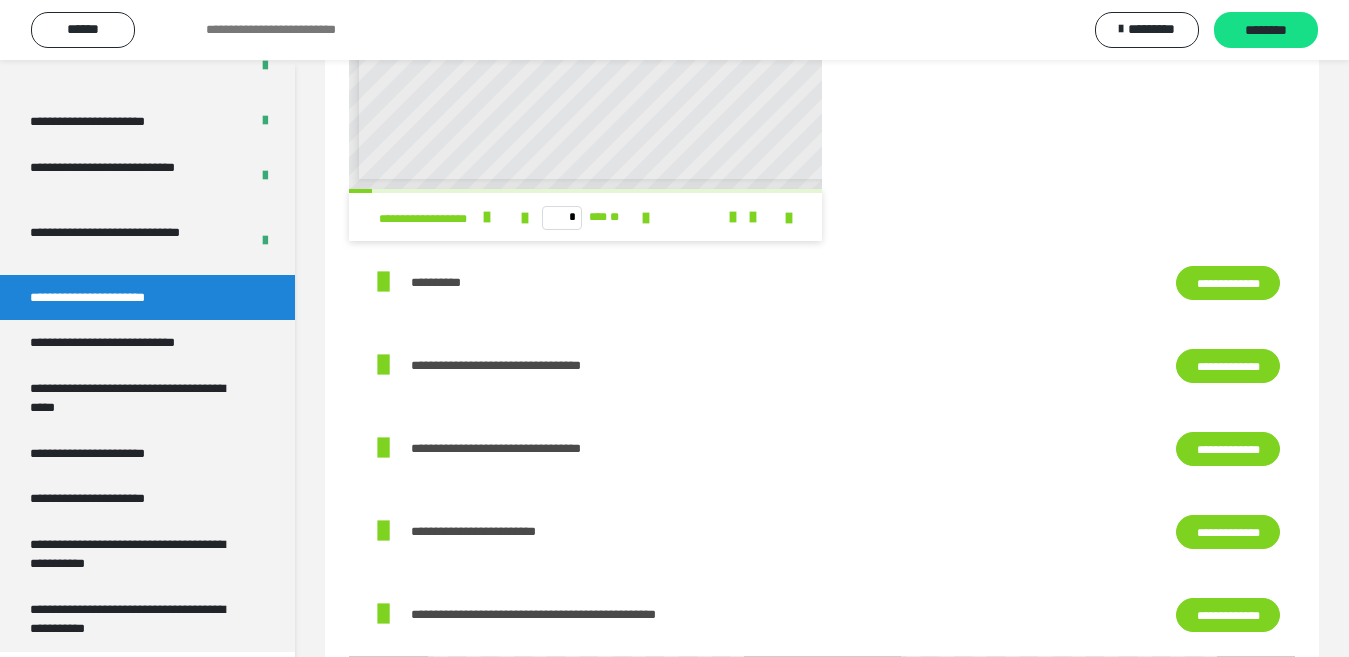 click on "**********" at bounding box center [1228, 283] 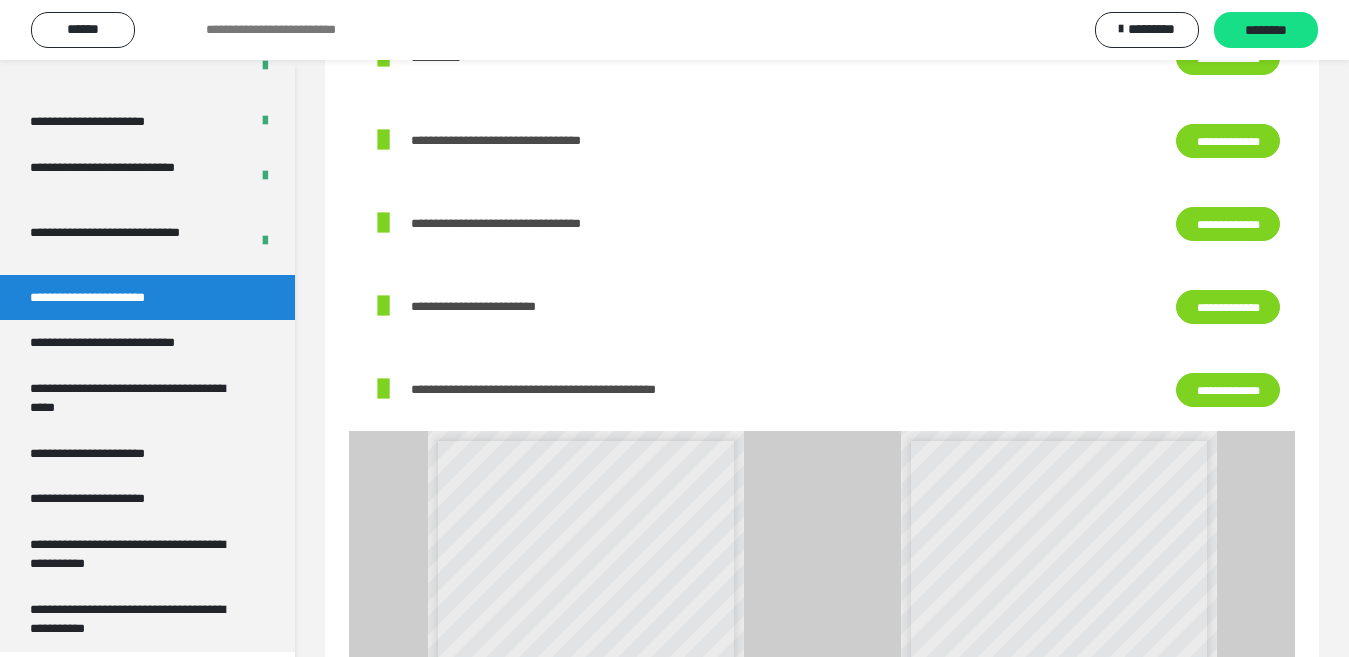 scroll, scrollTop: 700, scrollLeft: 0, axis: vertical 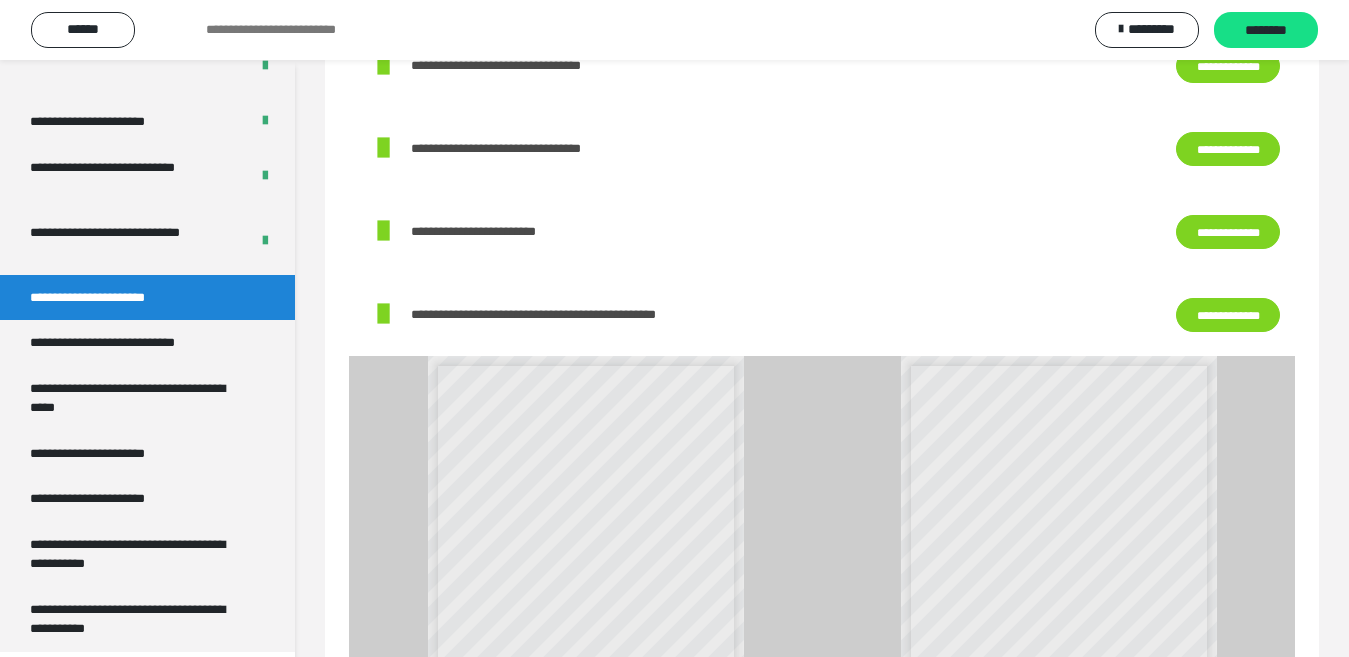 click on "**********" at bounding box center [1228, 315] 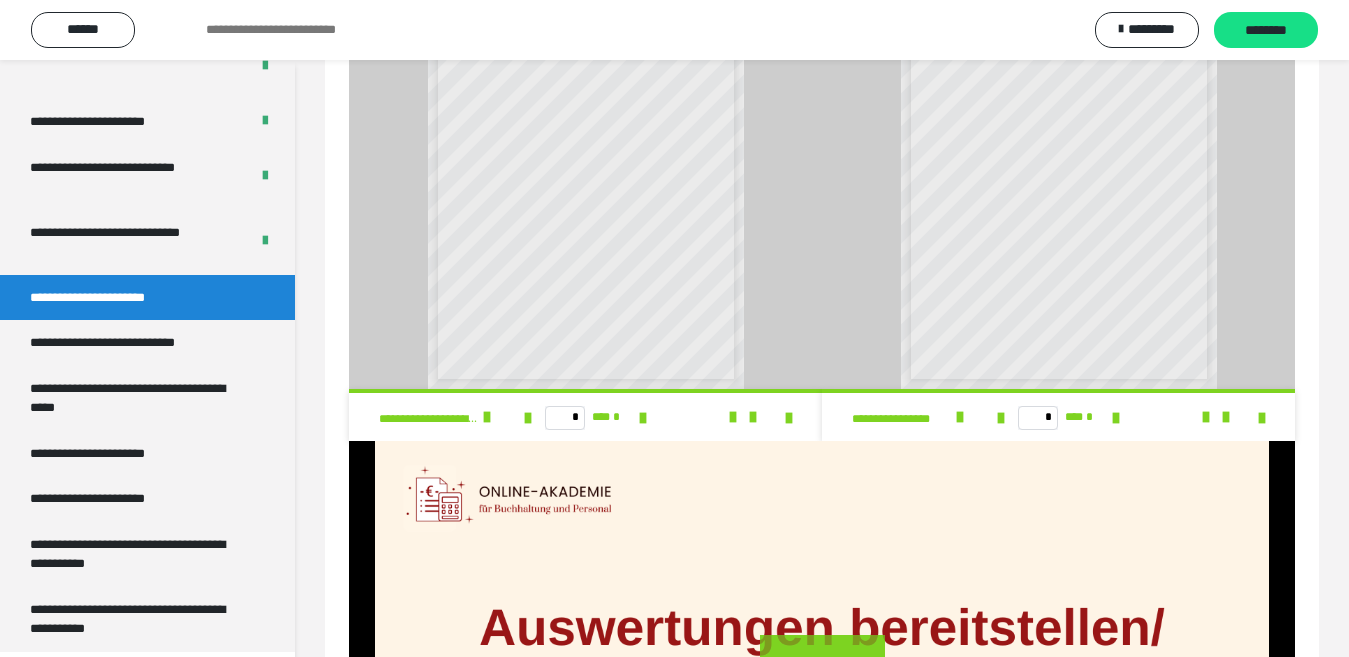 scroll, scrollTop: 1200, scrollLeft: 0, axis: vertical 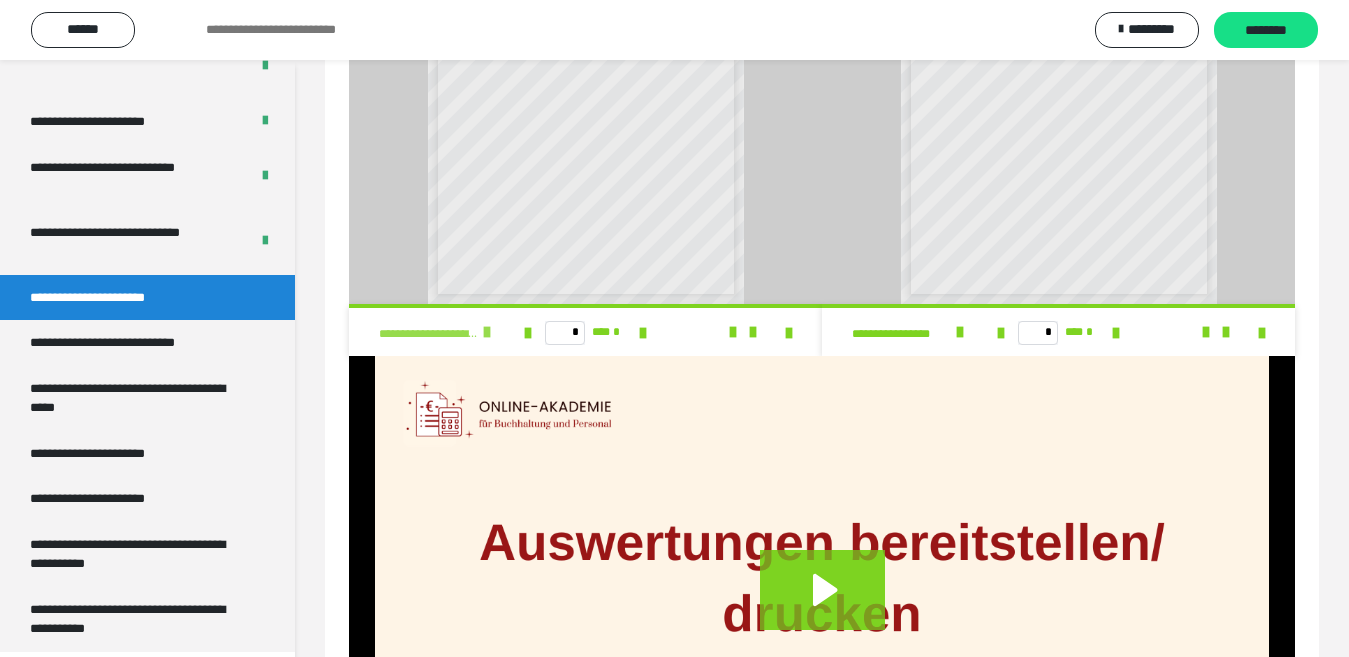 click at bounding box center (487, 332) 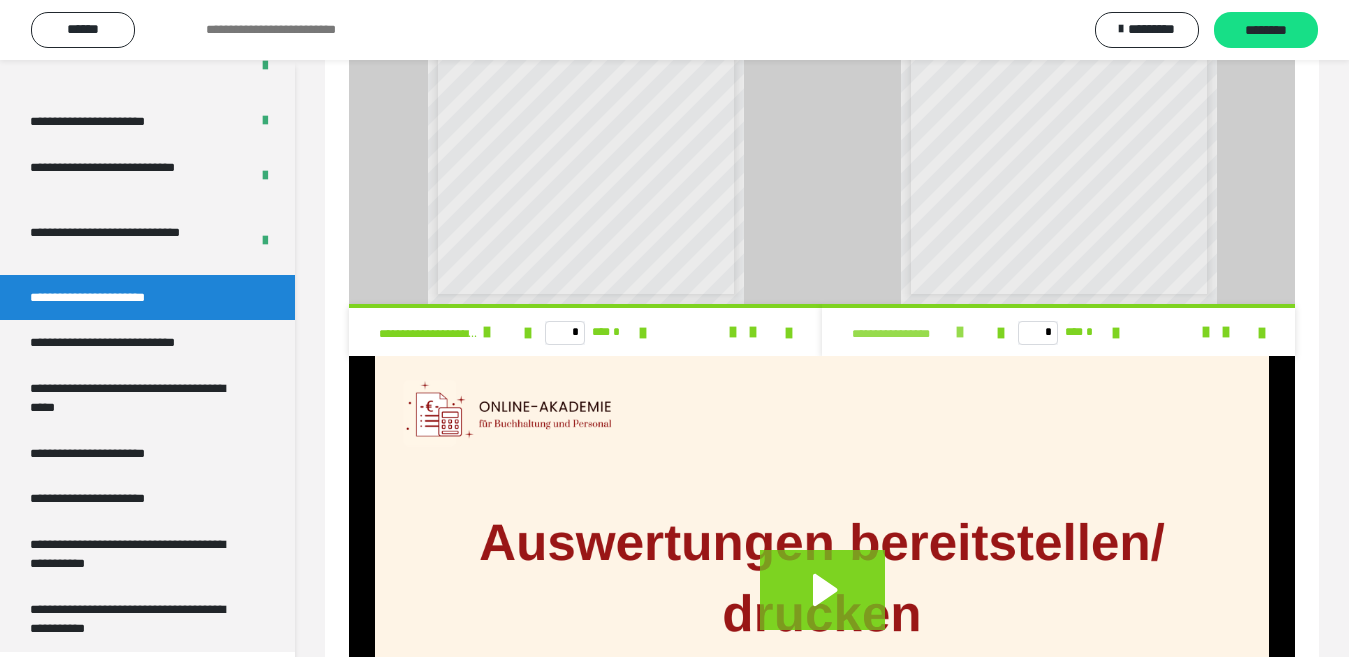 click at bounding box center [960, 332] 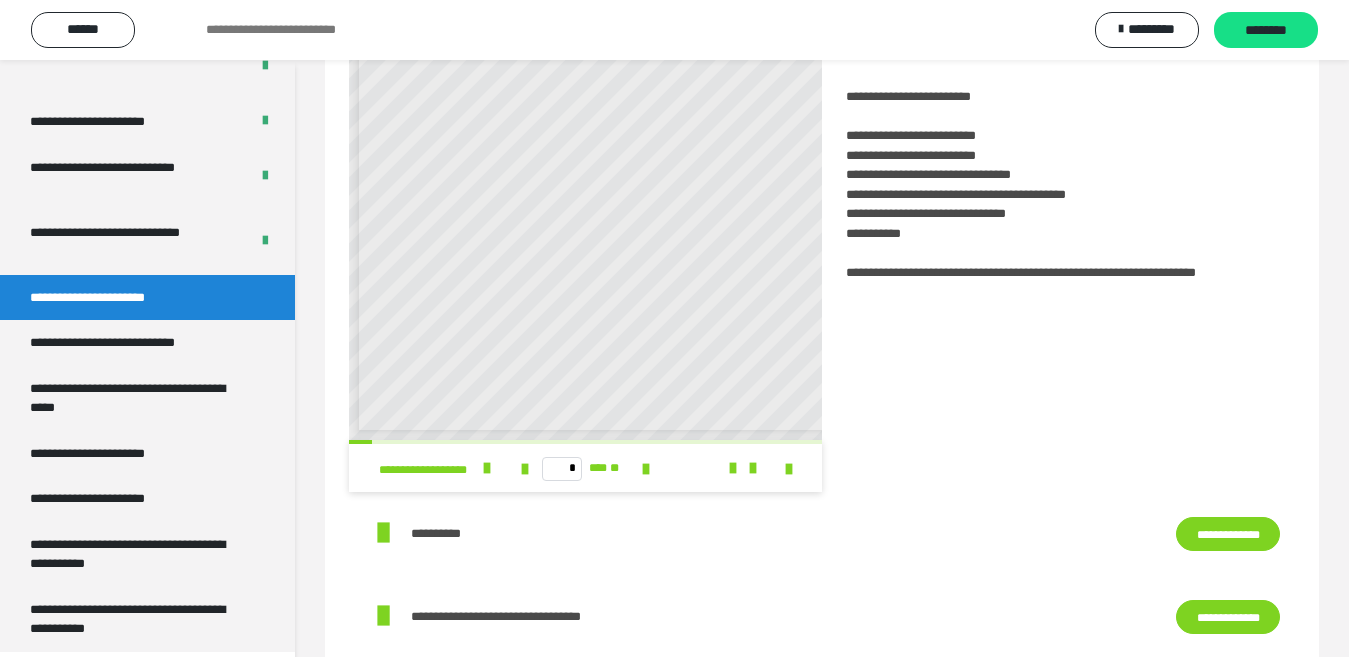 scroll, scrollTop: 0, scrollLeft: 0, axis: both 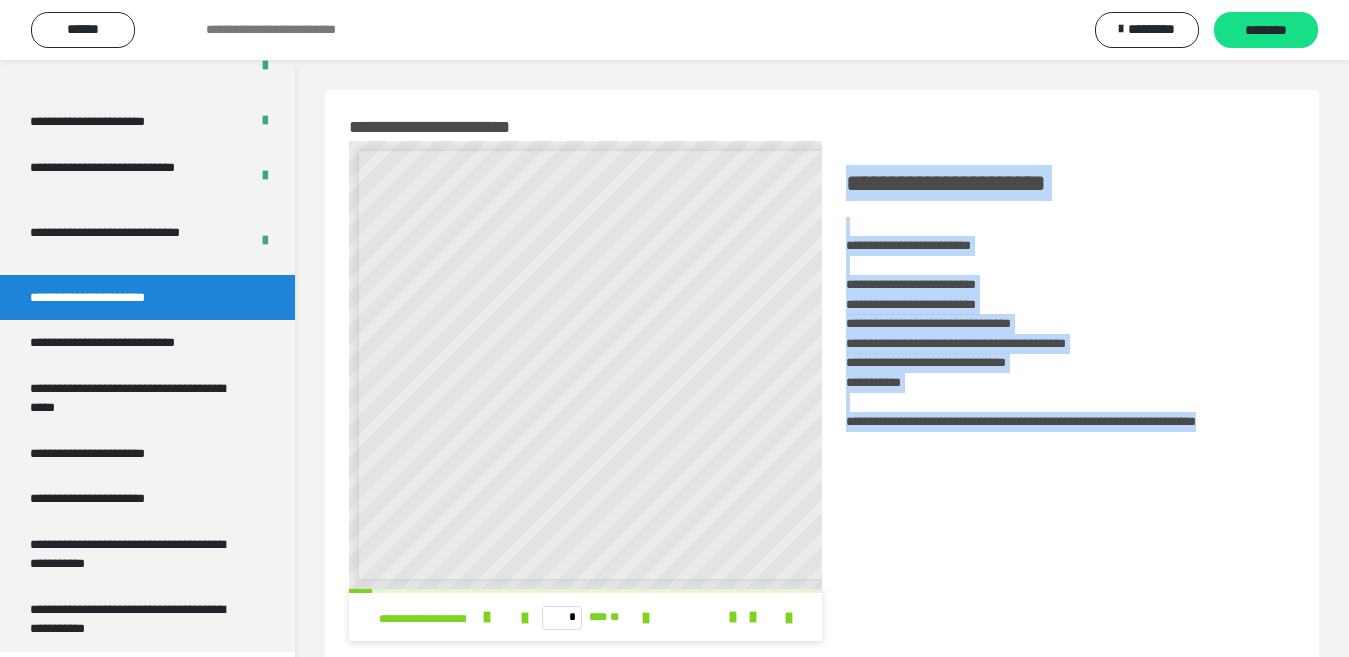 drag, startPoint x: 850, startPoint y: 175, endPoint x: 953, endPoint y: 438, distance: 282.44998 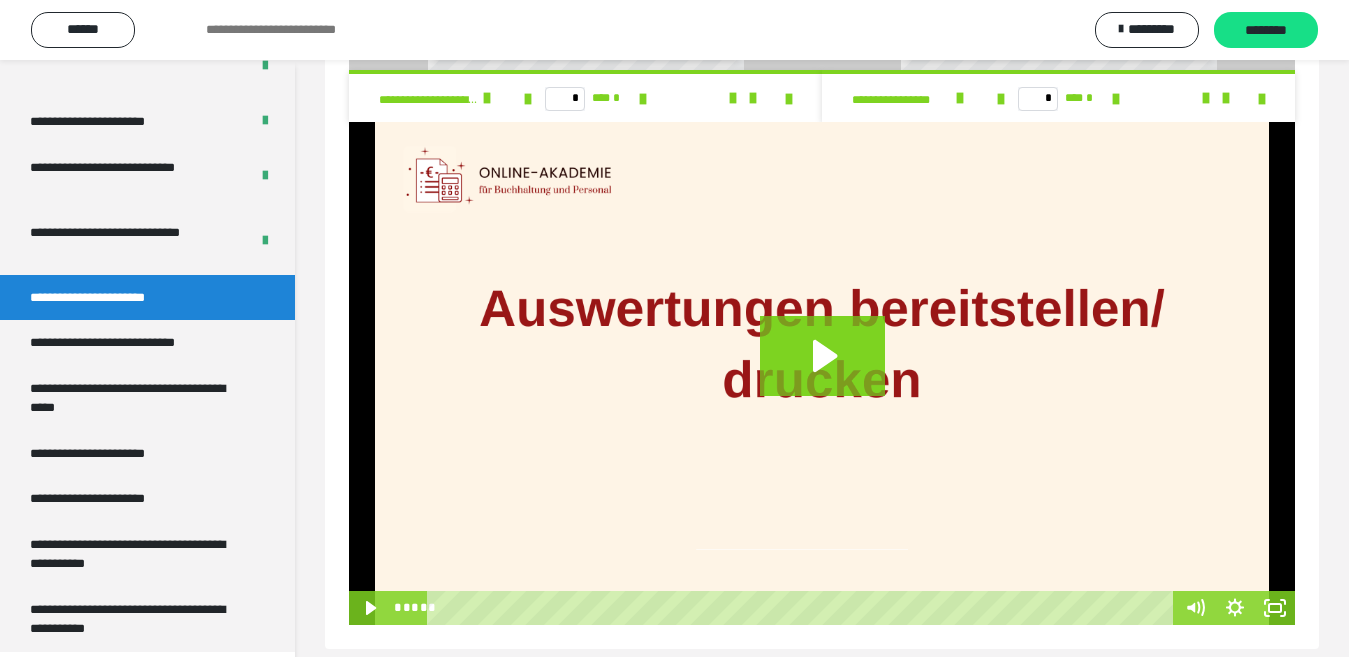 scroll, scrollTop: 1456, scrollLeft: 0, axis: vertical 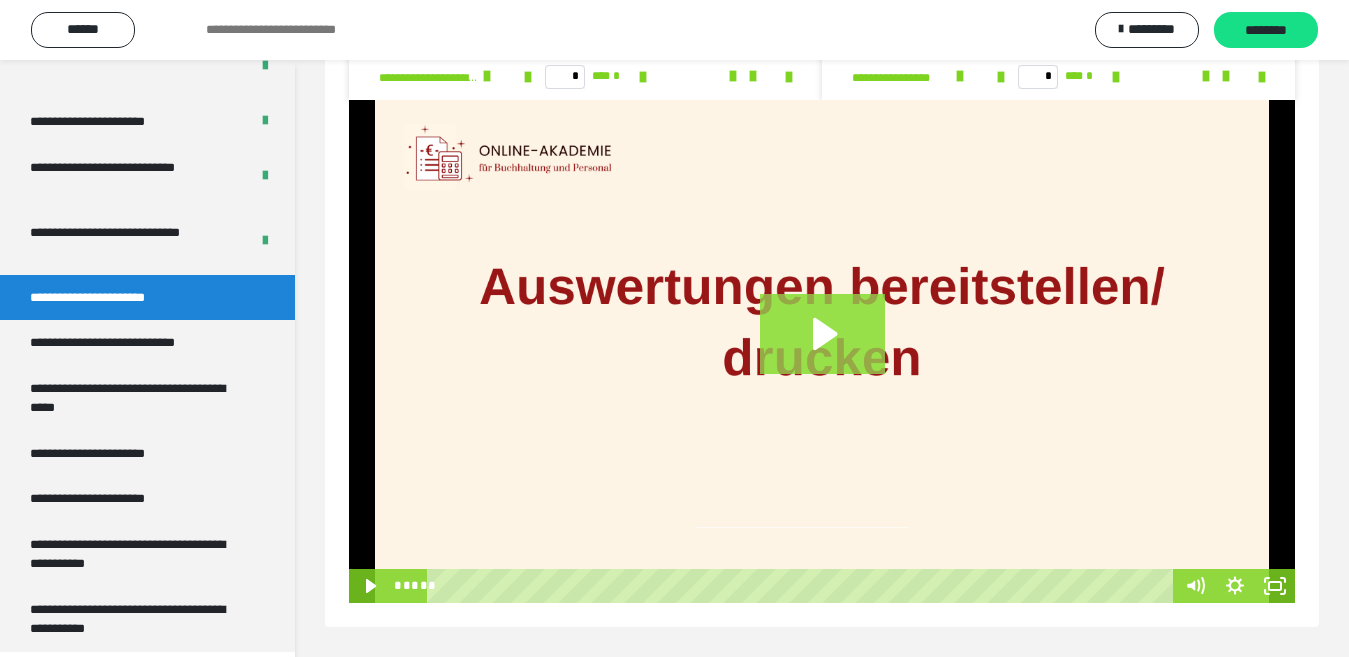 click 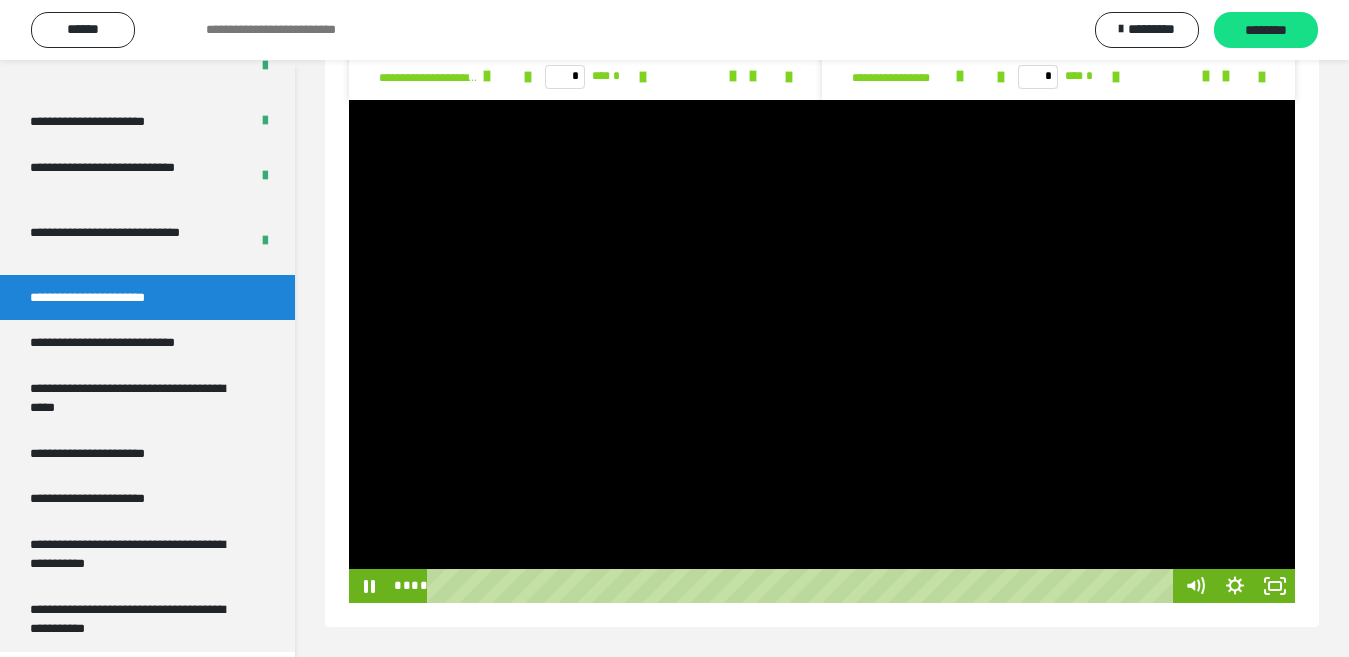 click at bounding box center [822, 351] 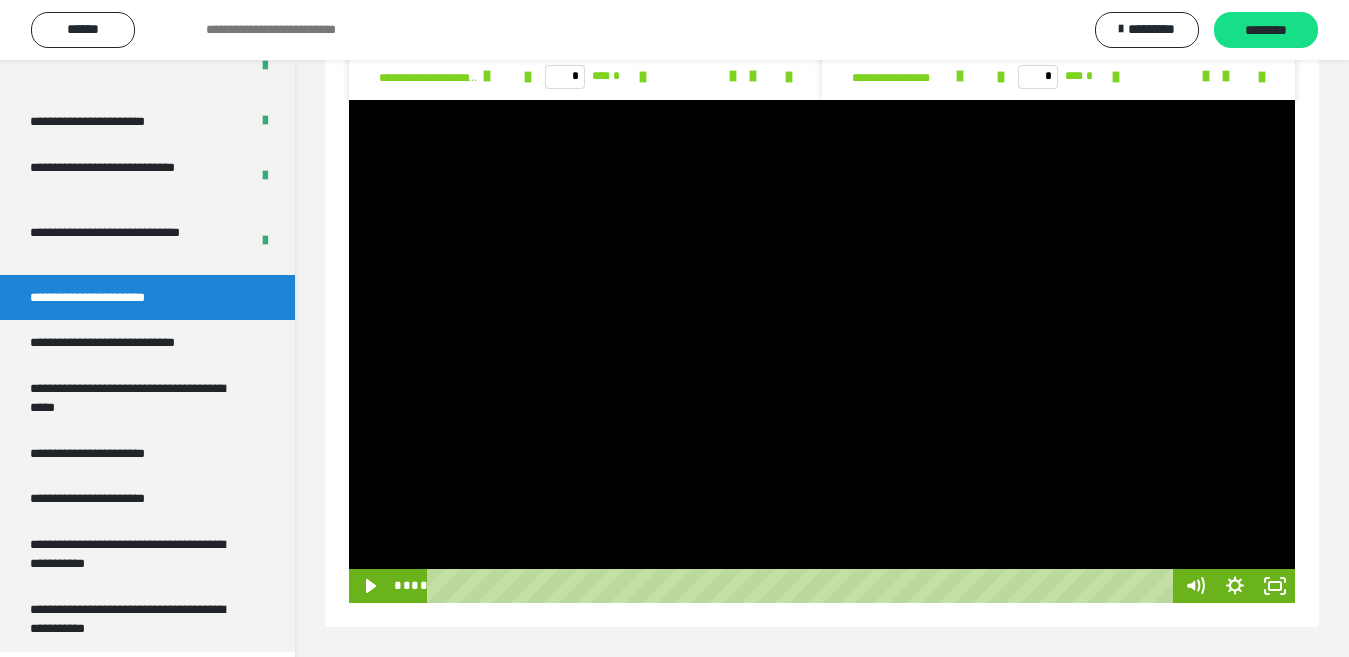 click at bounding box center (822, 351) 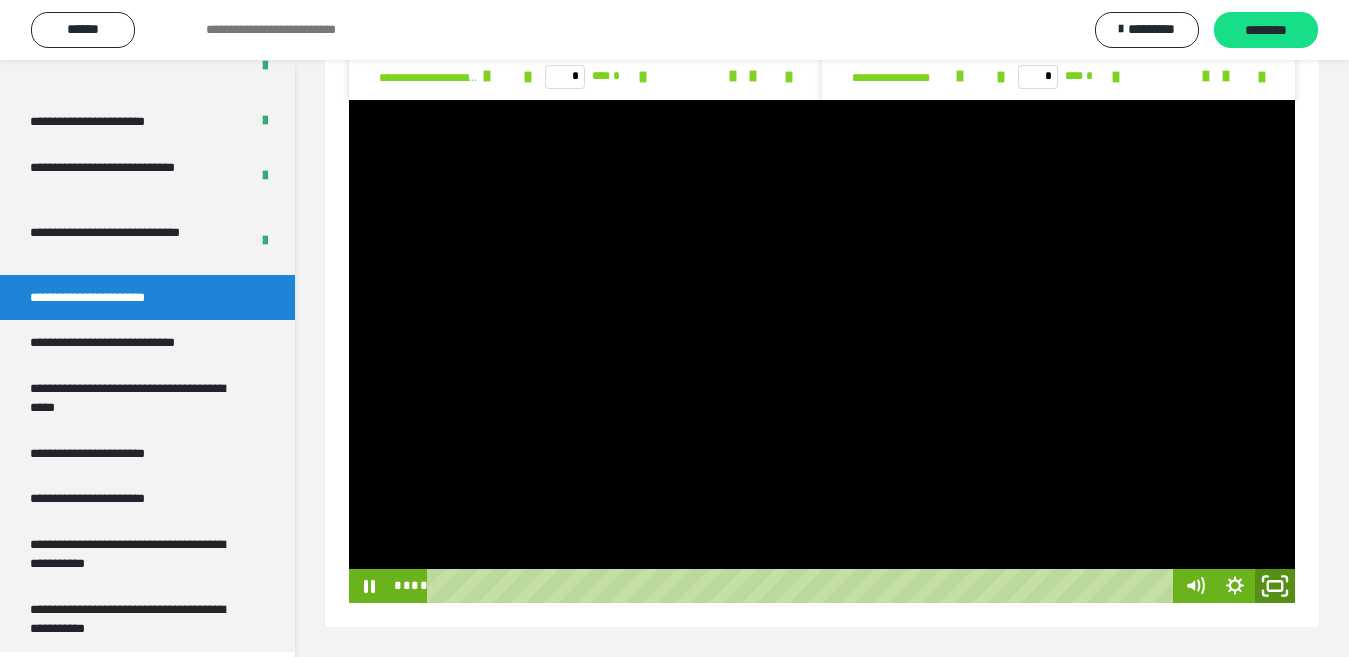 click 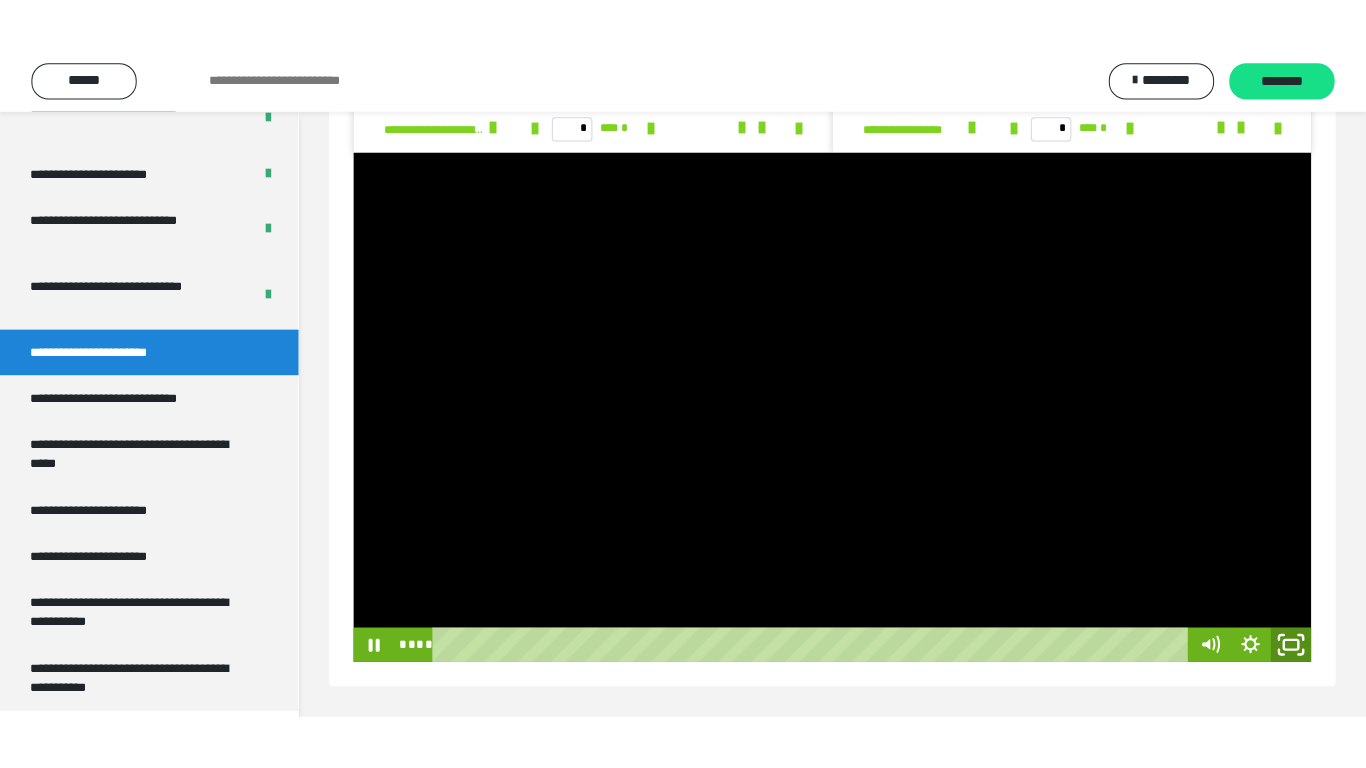 scroll, scrollTop: 1354, scrollLeft: 0, axis: vertical 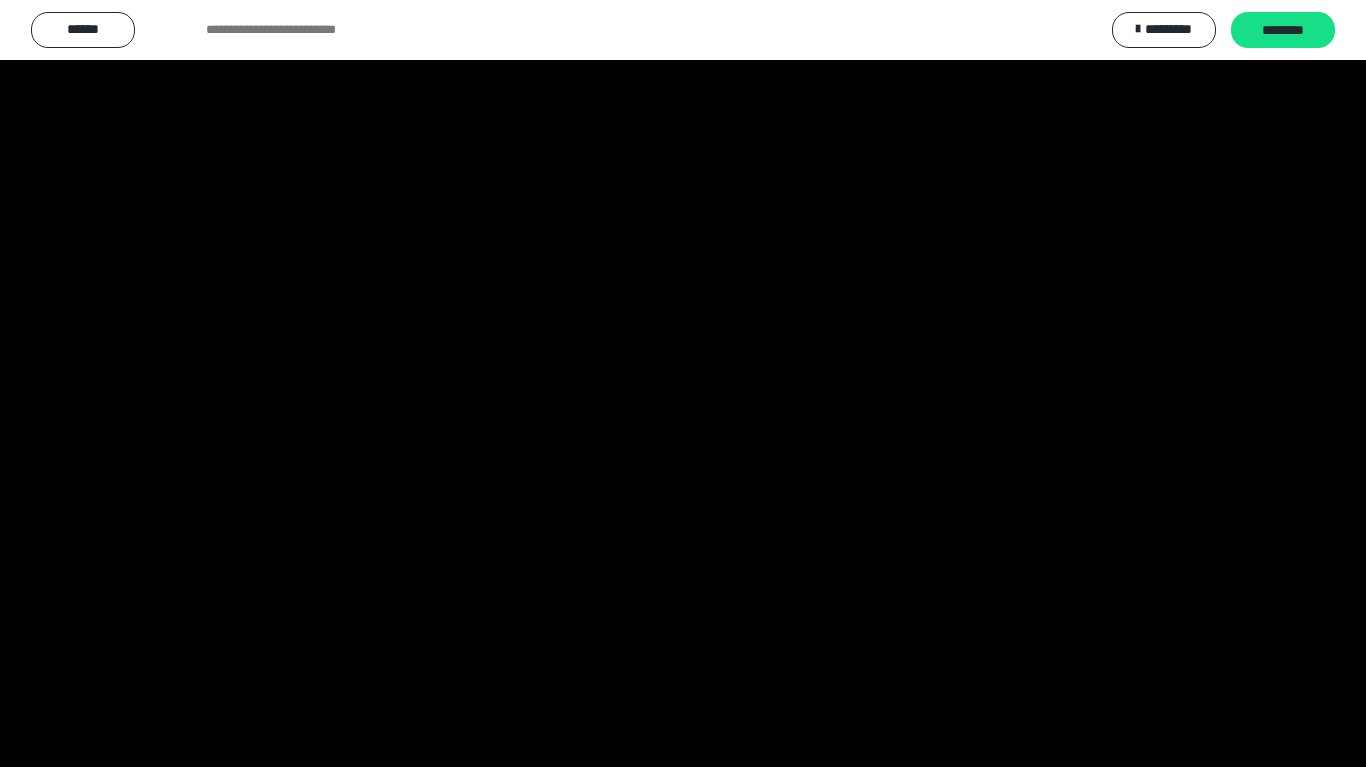 type 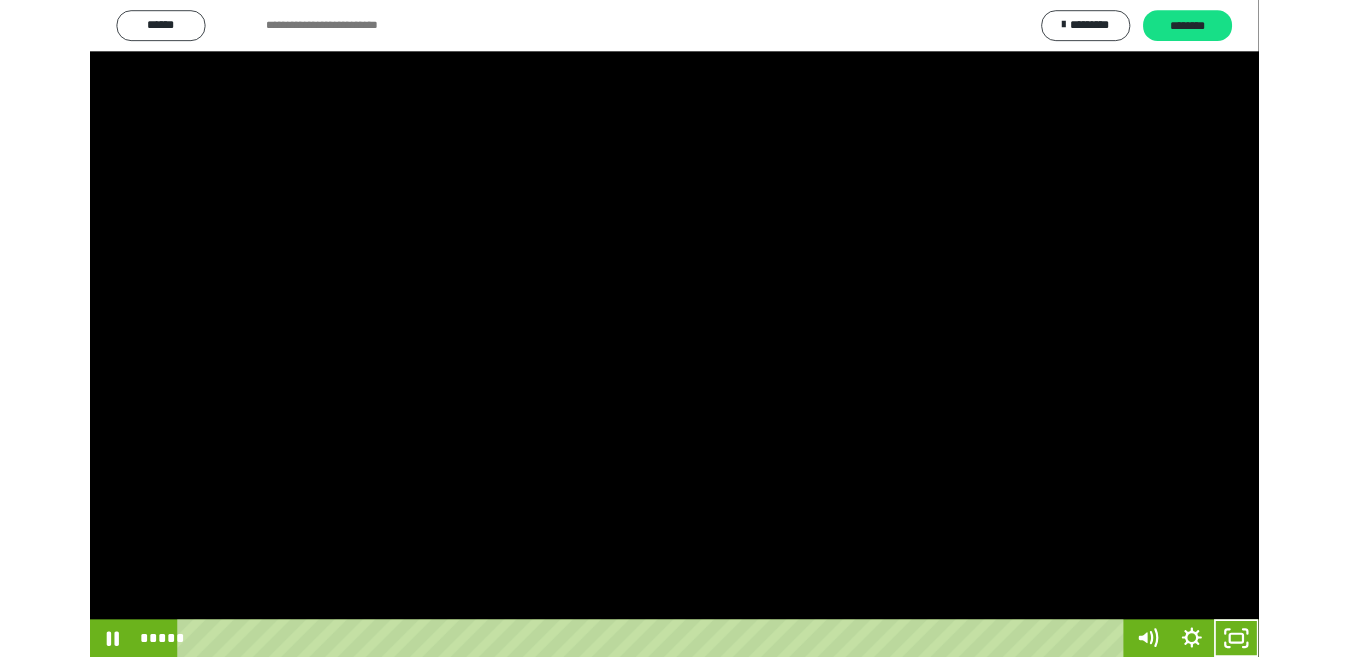 scroll, scrollTop: 3772, scrollLeft: 0, axis: vertical 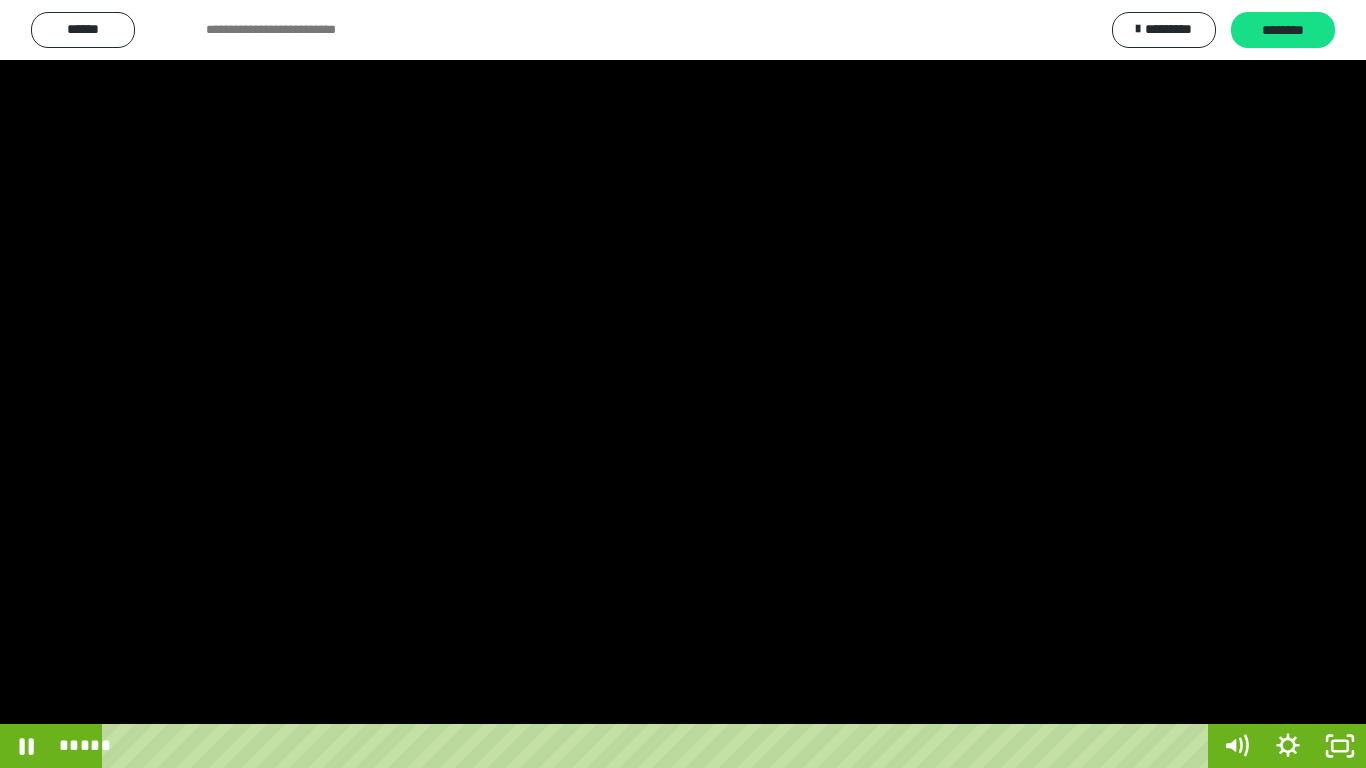 click at bounding box center (683, 384) 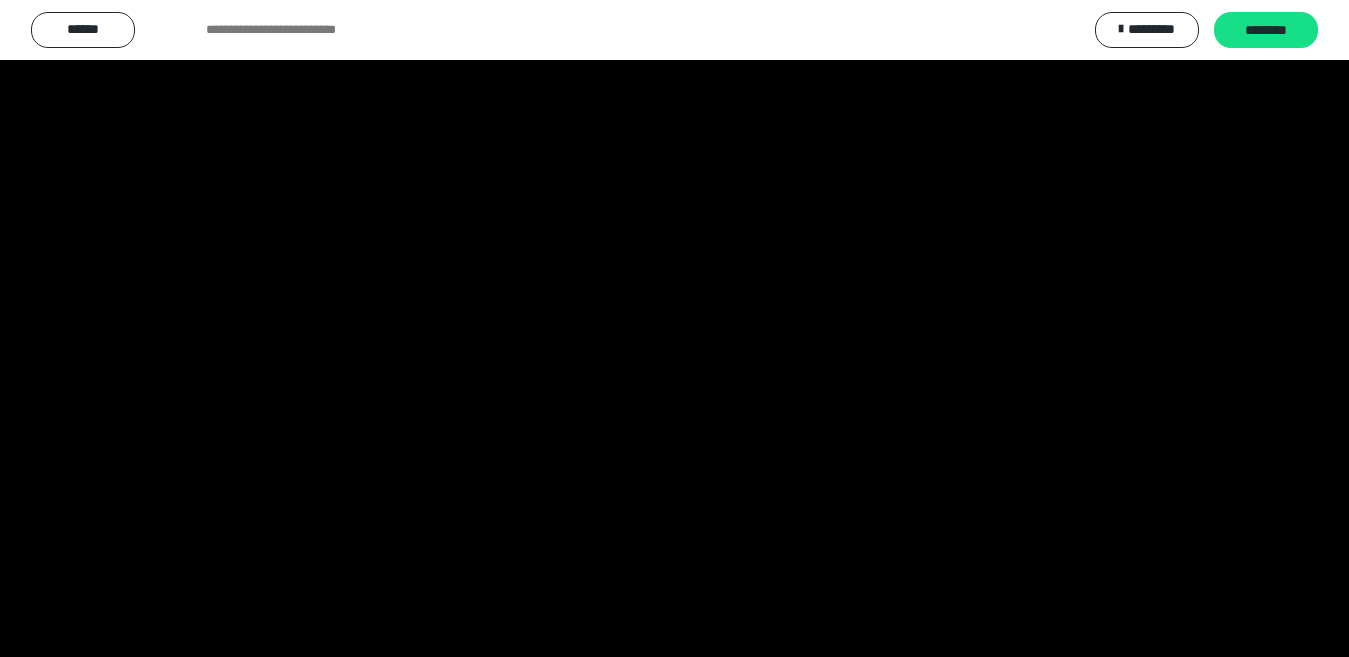 scroll, scrollTop: 3883, scrollLeft: 0, axis: vertical 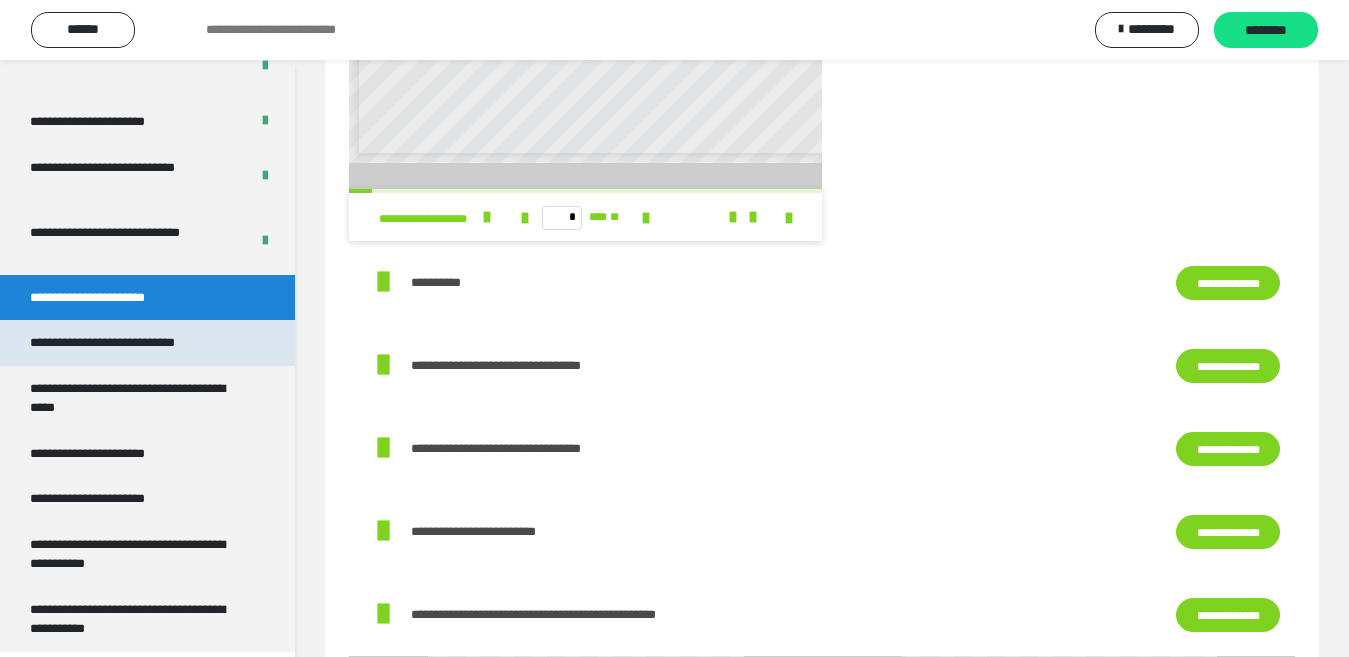 click on "**********" at bounding box center [129, 343] 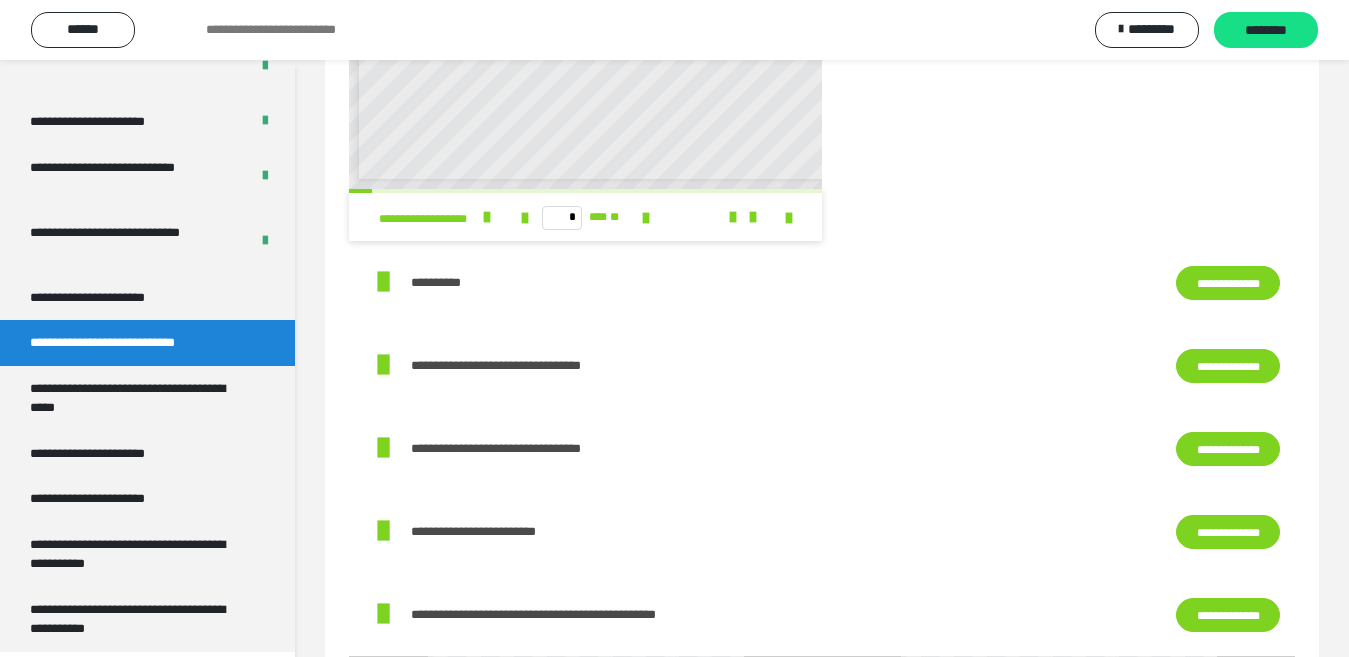 scroll, scrollTop: 9, scrollLeft: 0, axis: vertical 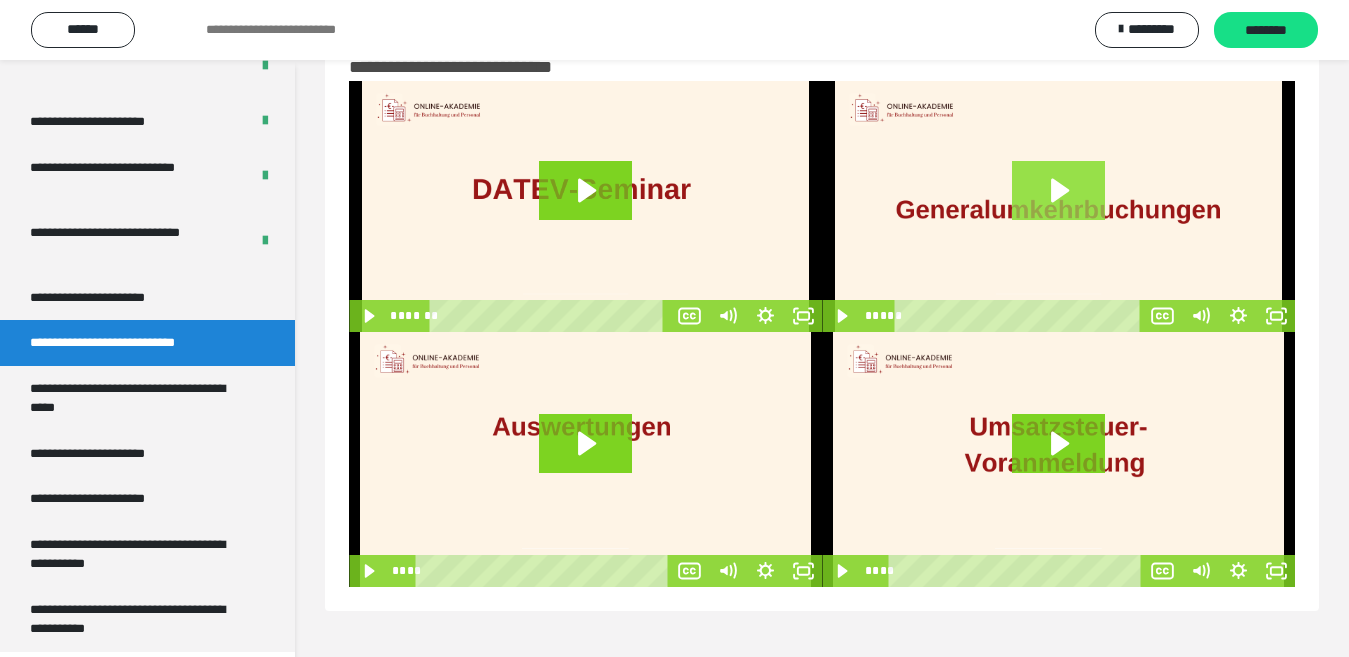 click 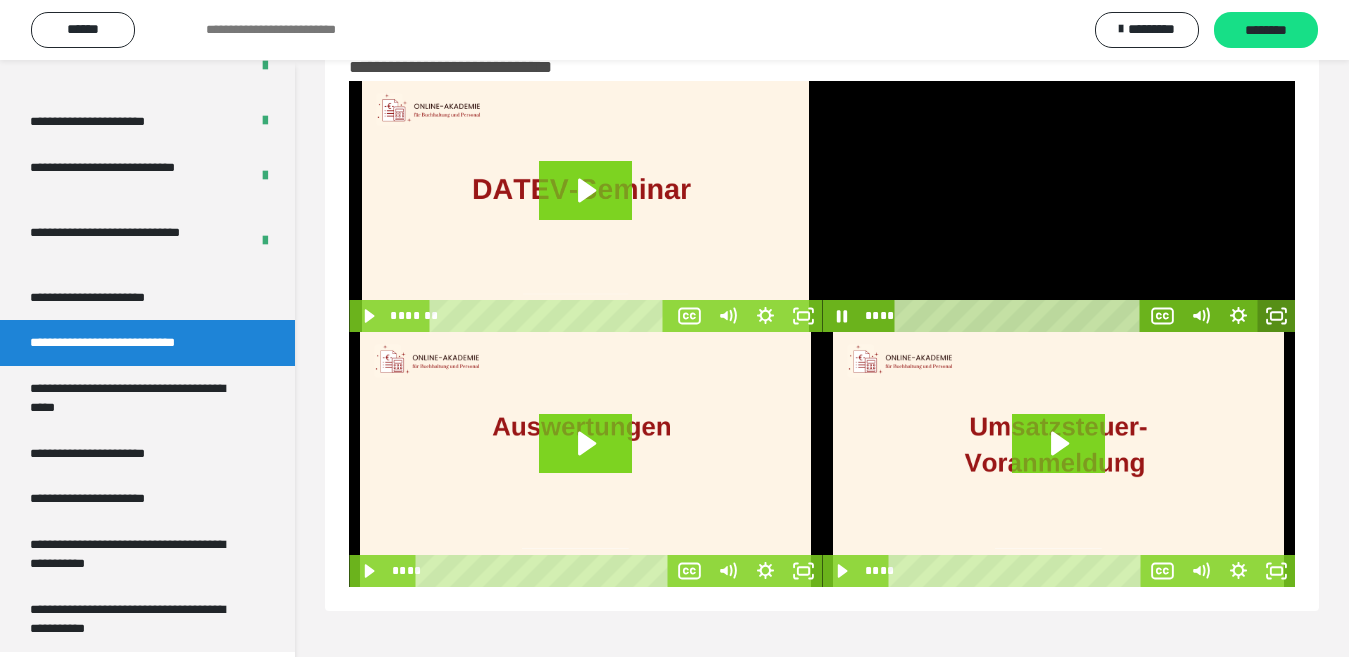 click 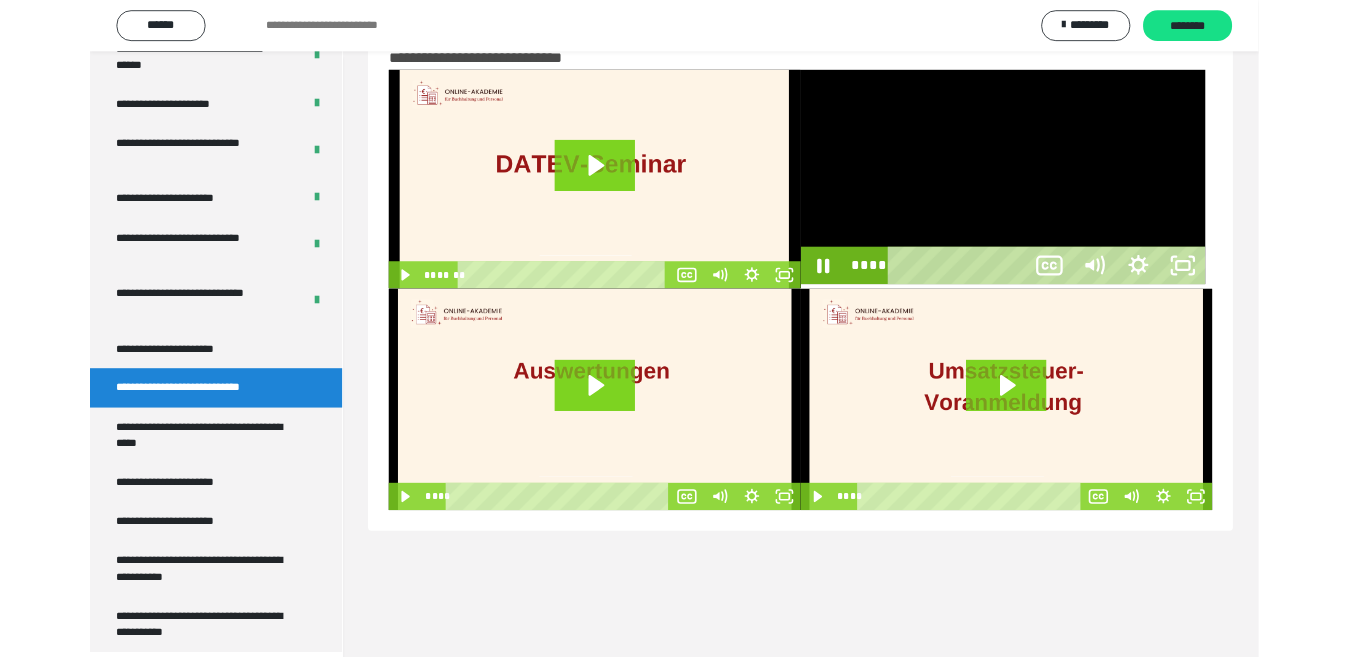 scroll, scrollTop: 3772, scrollLeft: 0, axis: vertical 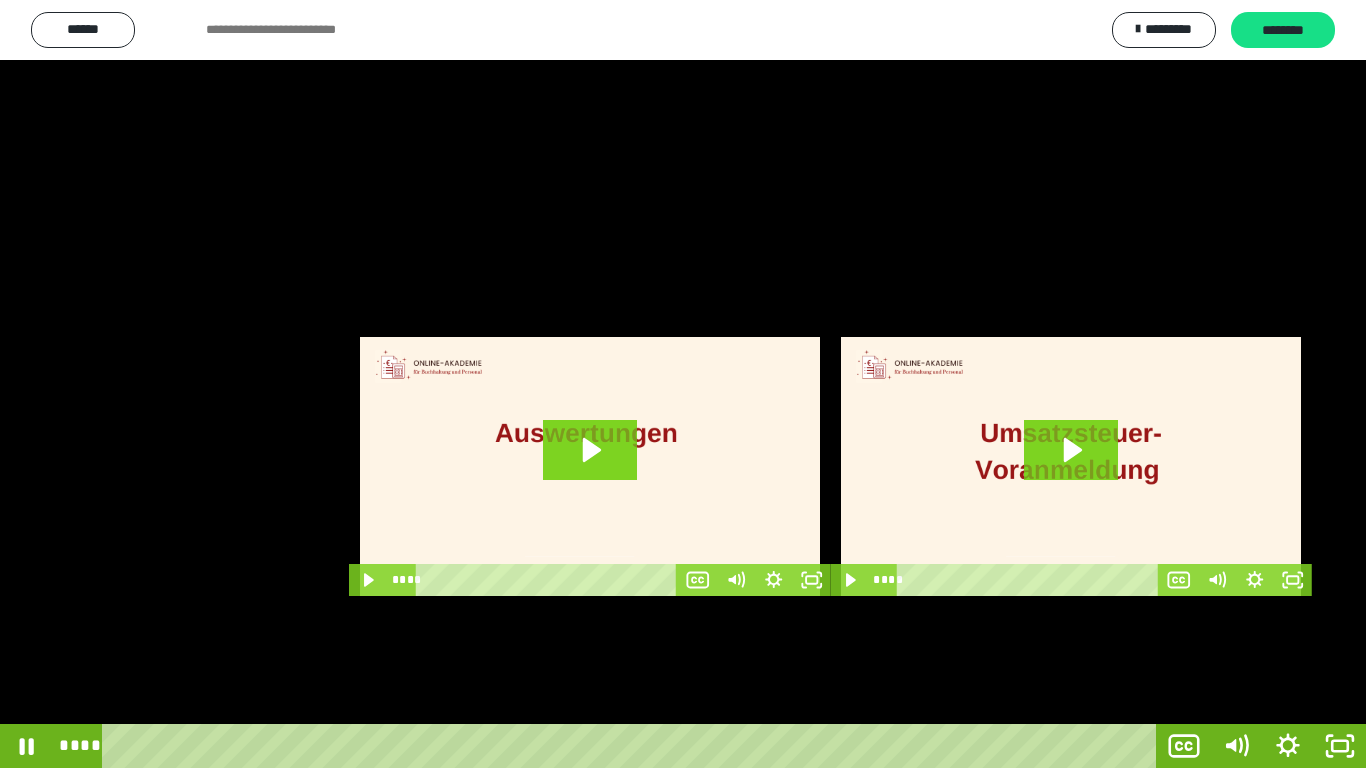 click at bounding box center [683, 384] 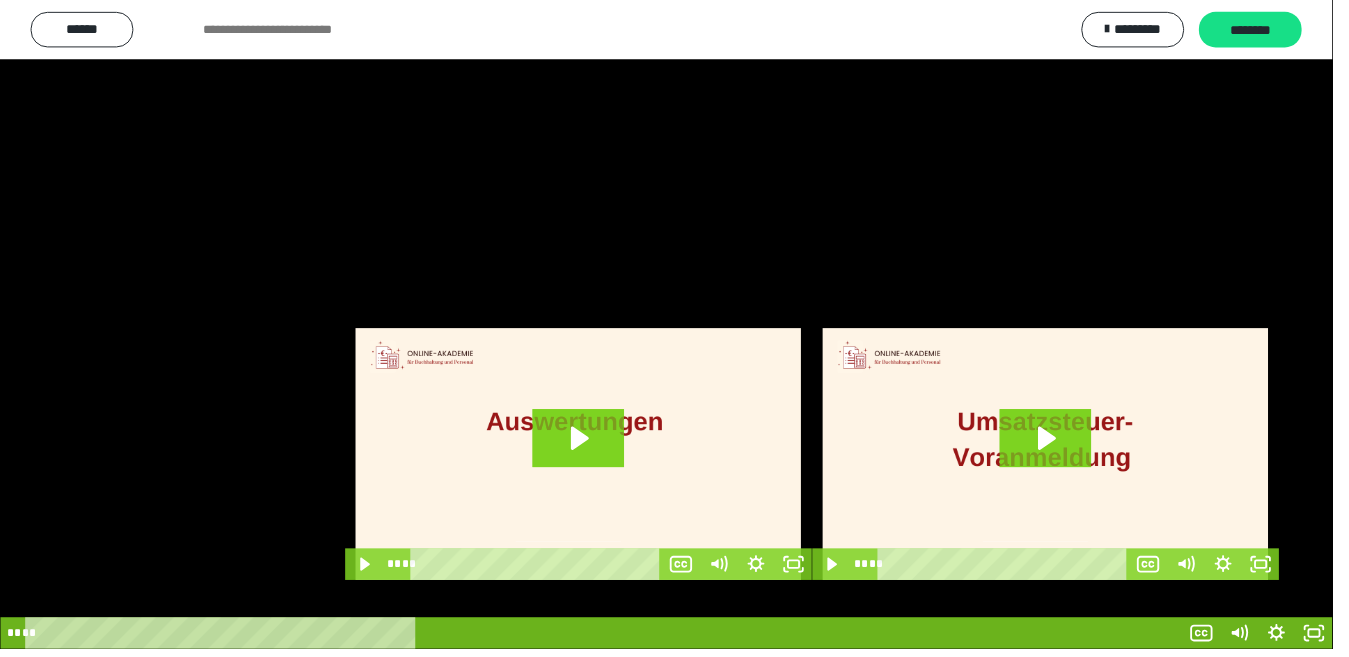 scroll, scrollTop: 3883, scrollLeft: 0, axis: vertical 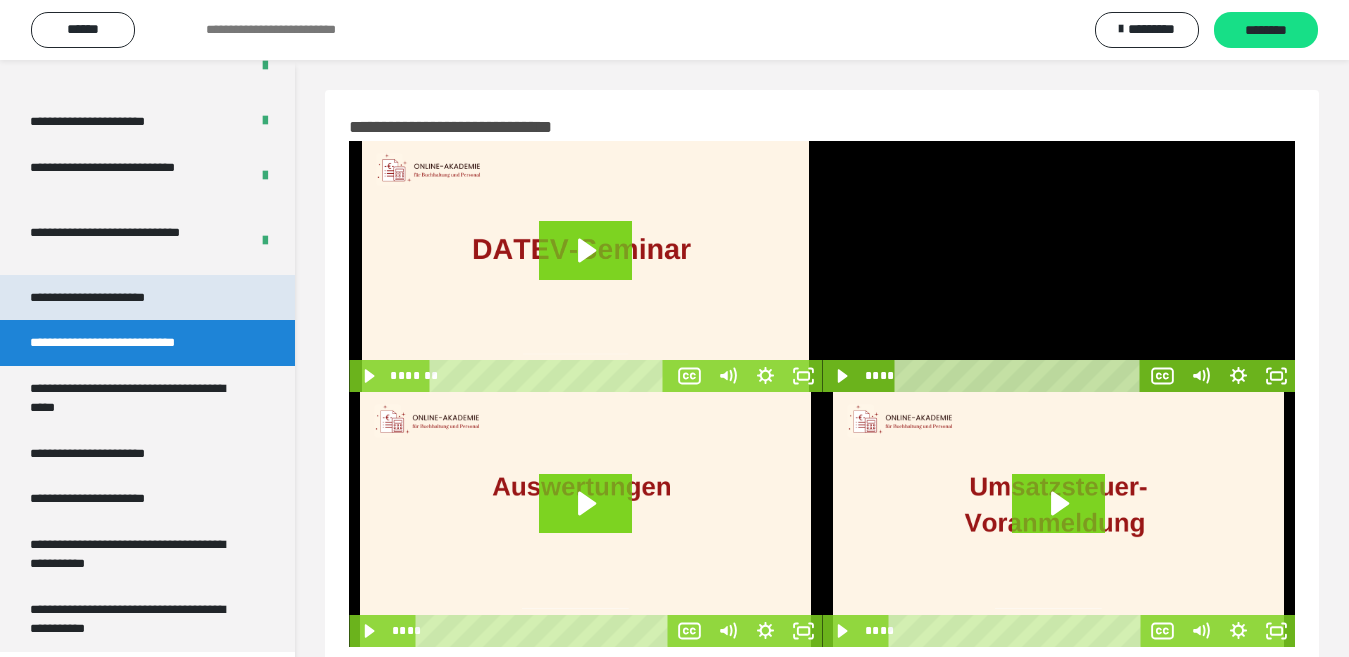 click on "**********" at bounding box center (109, 298) 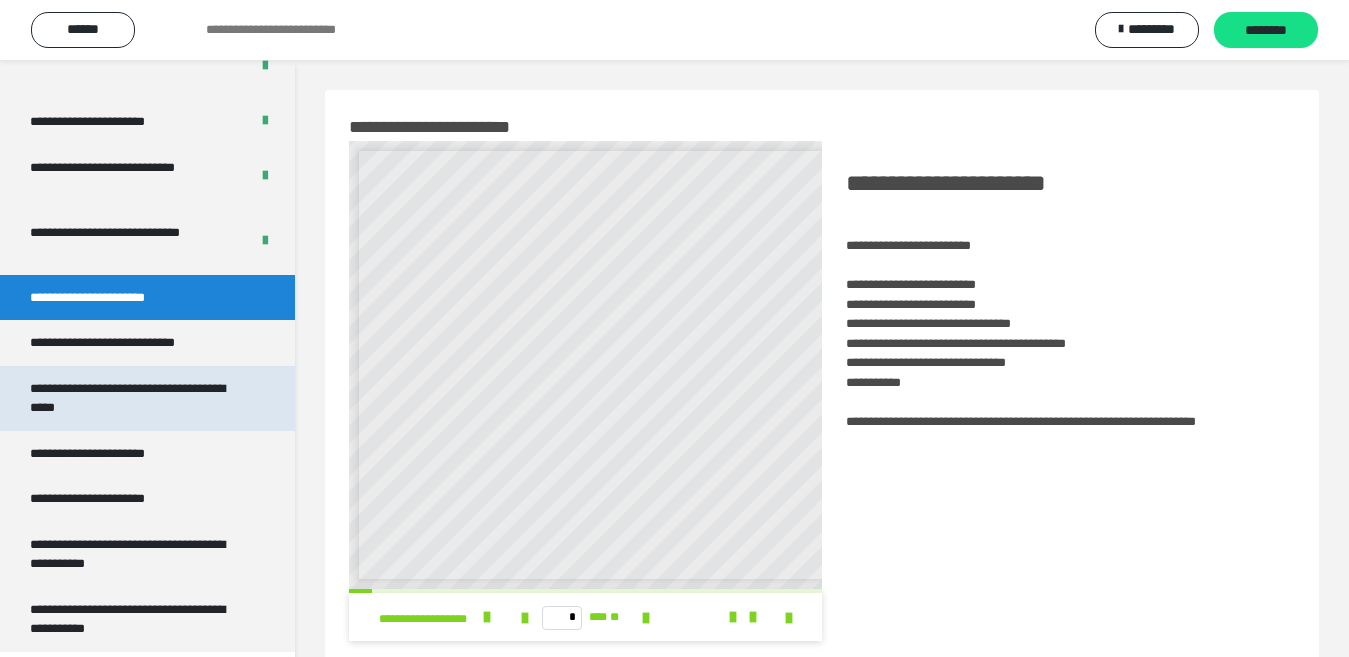 click on "**********" at bounding box center [131, 398] 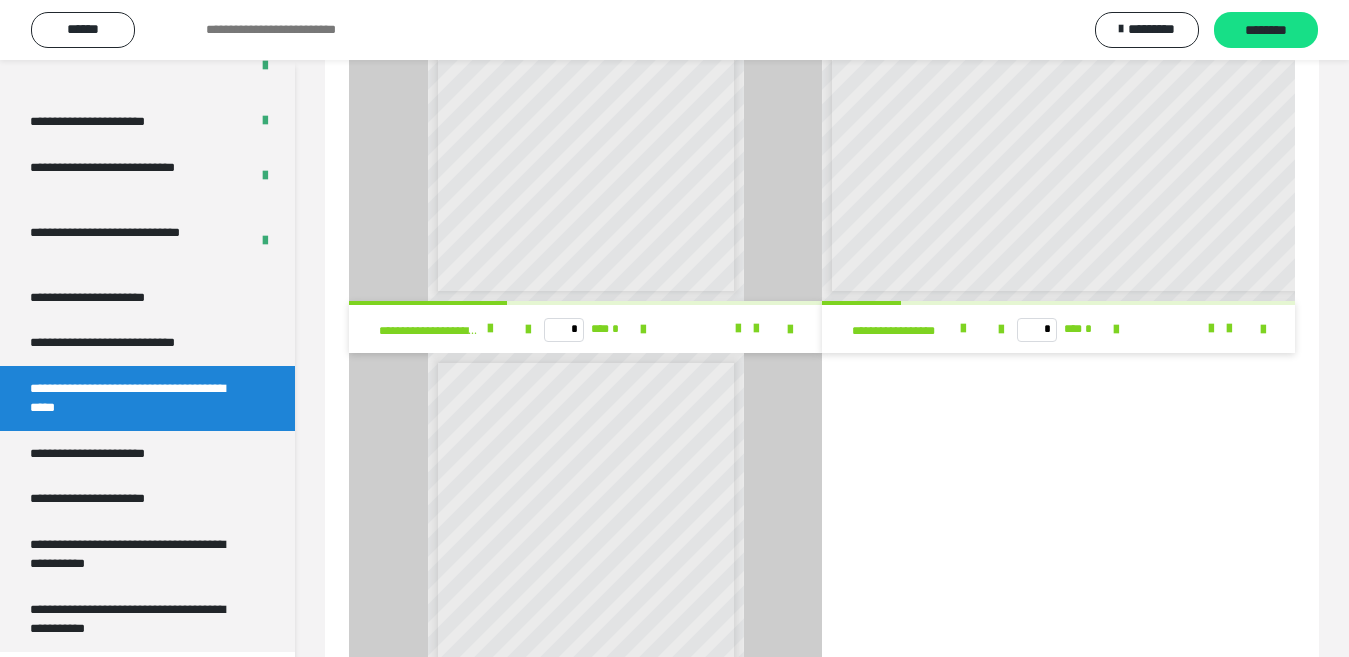 scroll, scrollTop: 300, scrollLeft: 0, axis: vertical 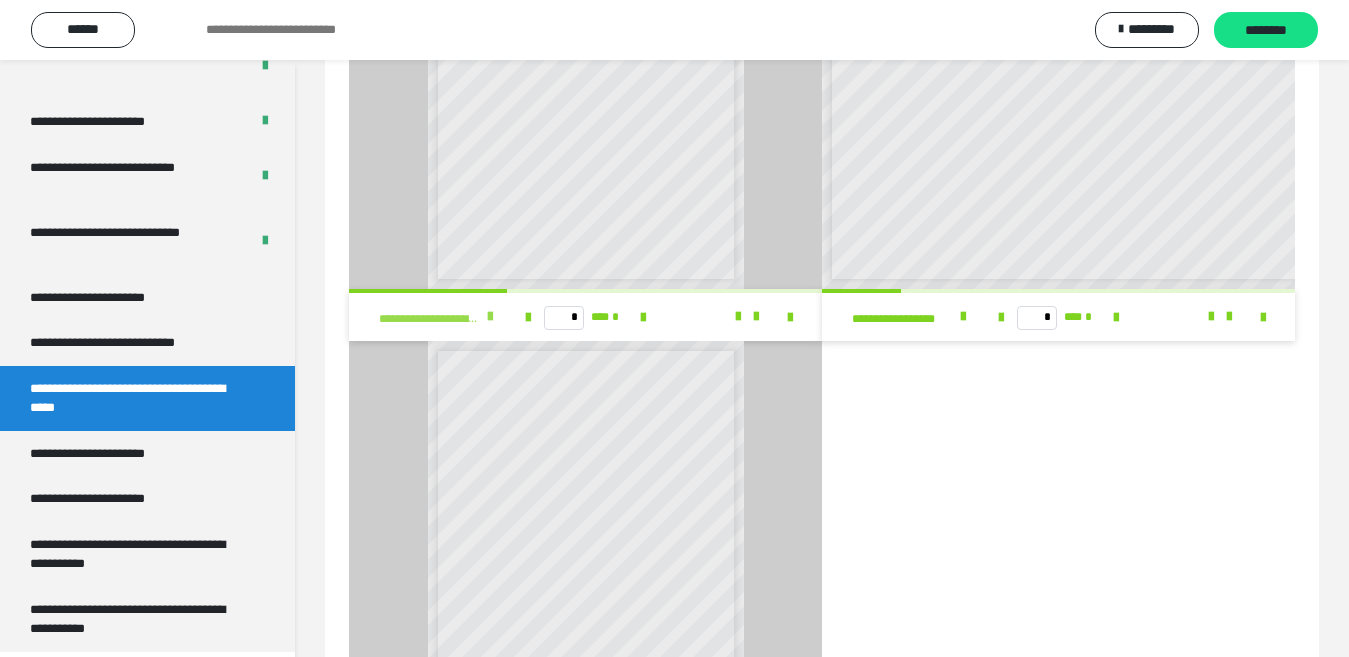 click at bounding box center (490, 317) 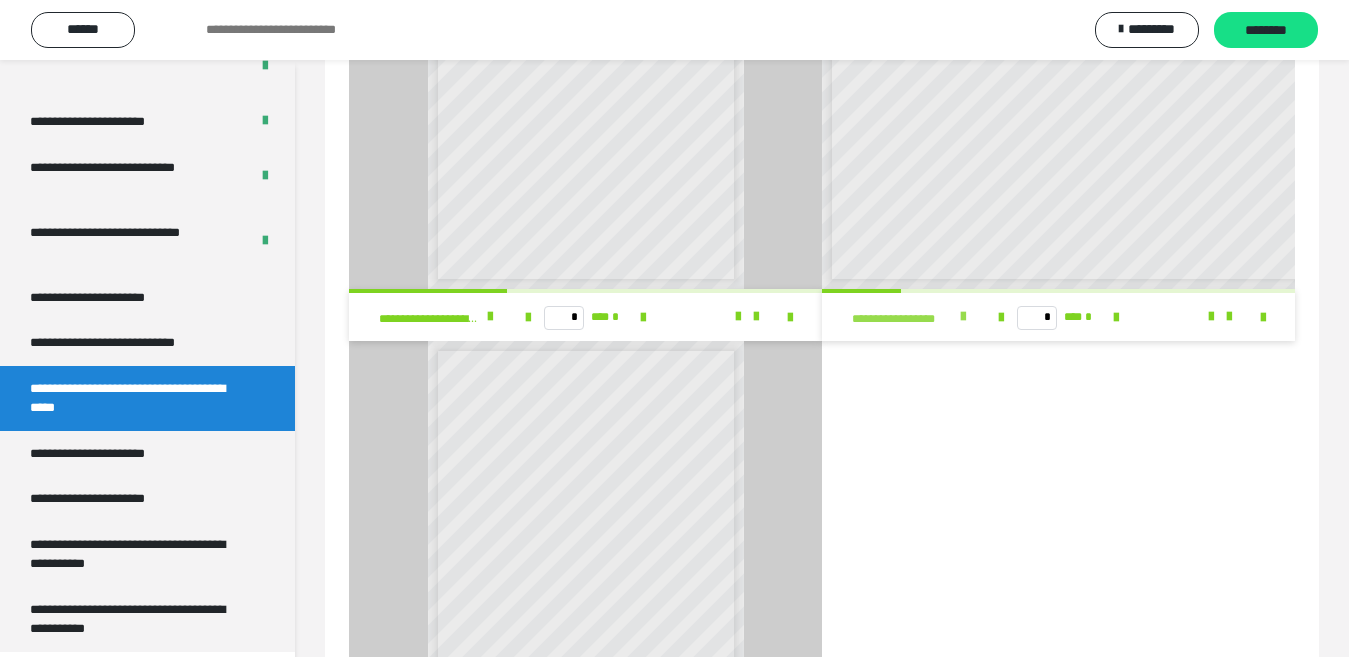 click at bounding box center [963, 317] 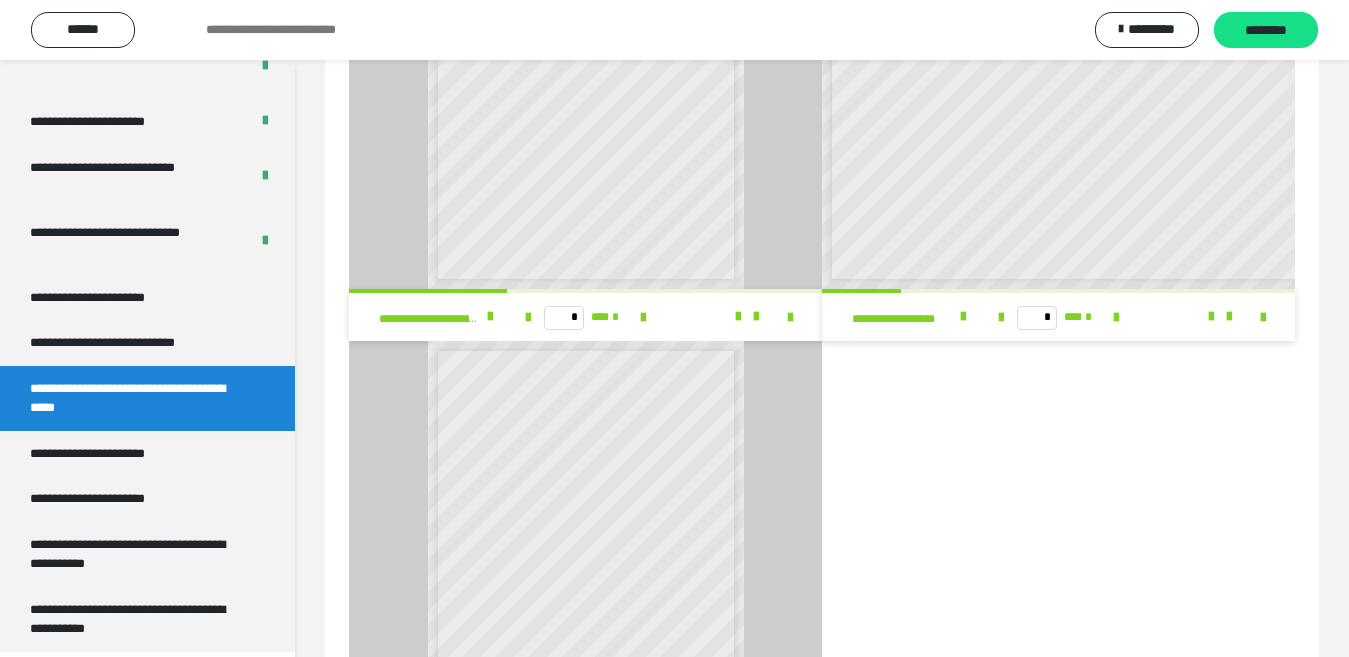 scroll, scrollTop: 538, scrollLeft: 0, axis: vertical 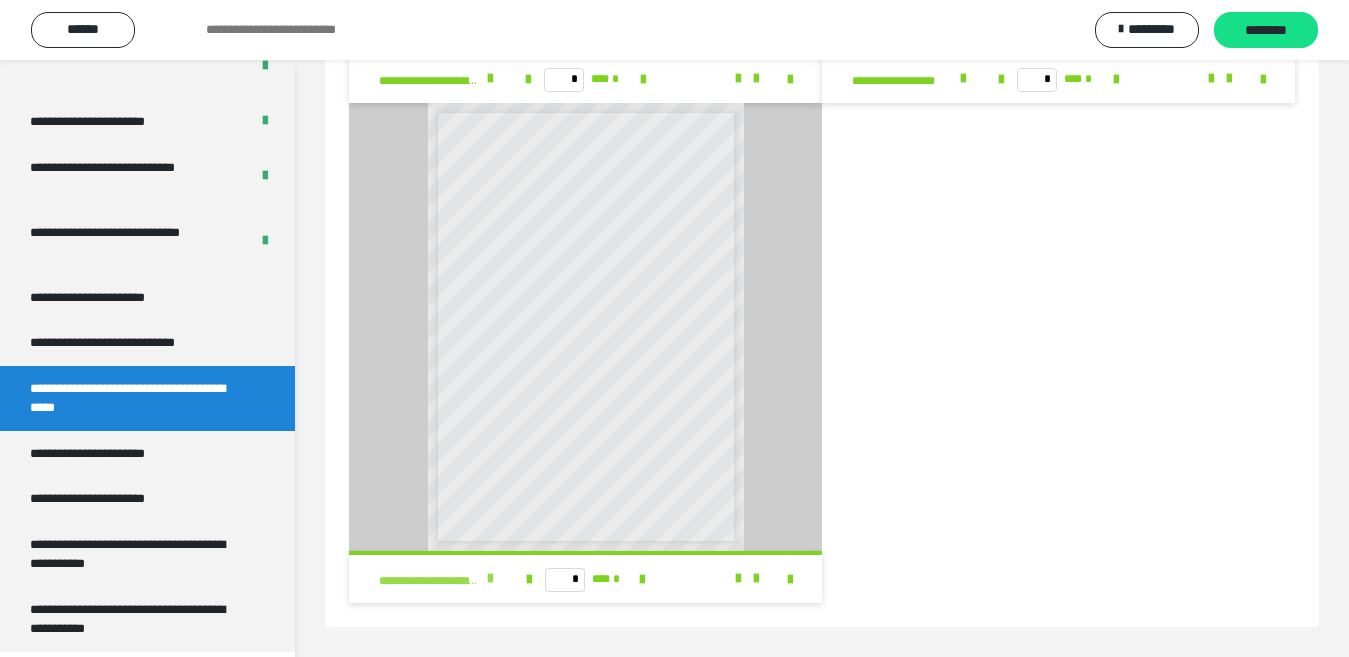 click at bounding box center (490, 579) 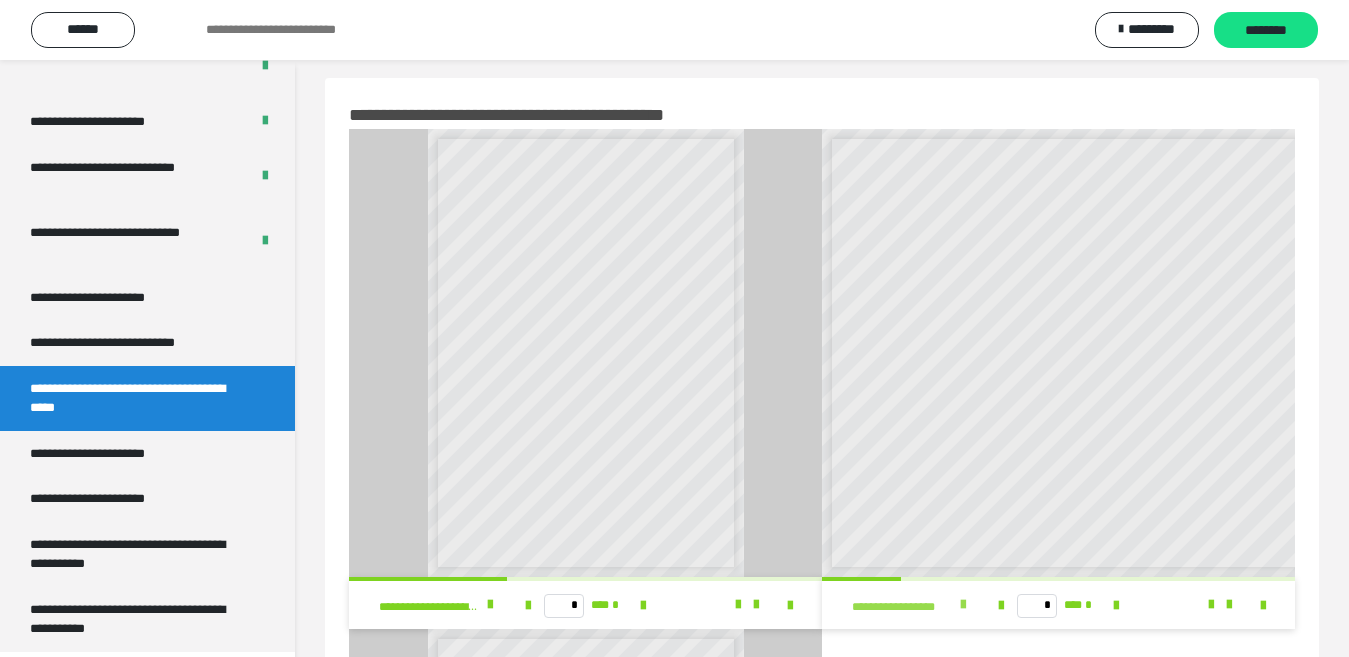 scroll, scrollTop: 0, scrollLeft: 0, axis: both 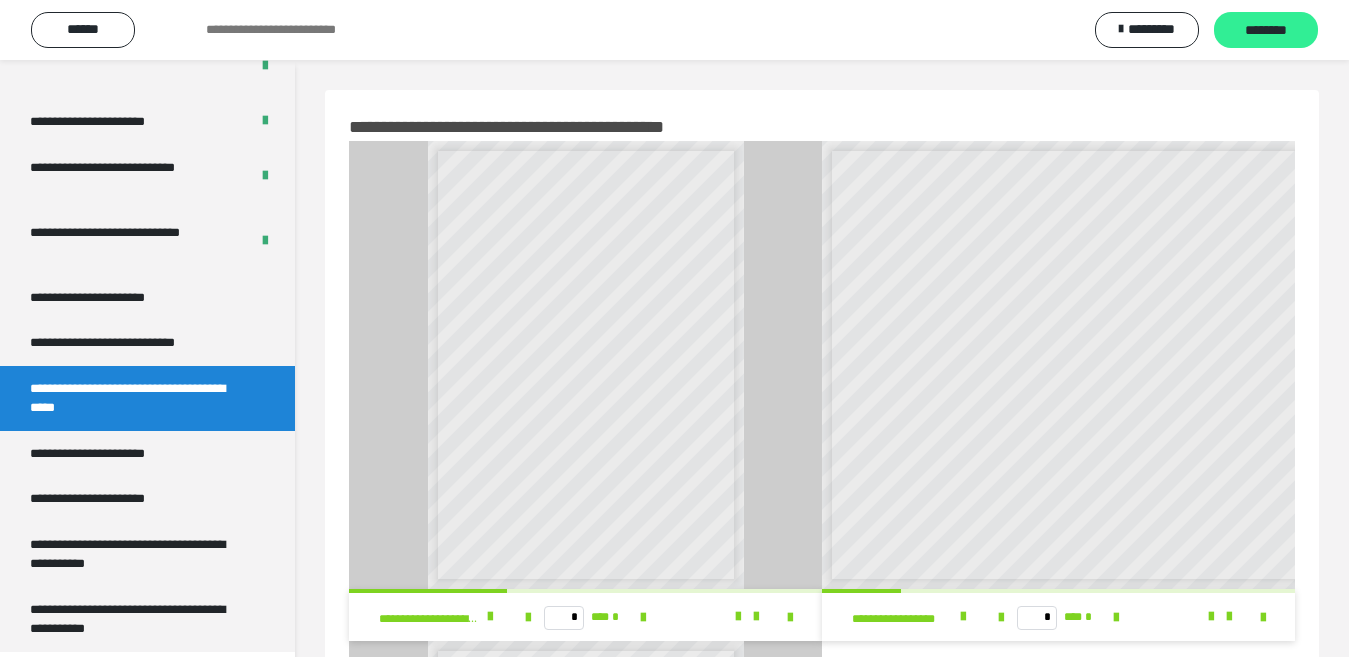 click on "********" at bounding box center (1266, 31) 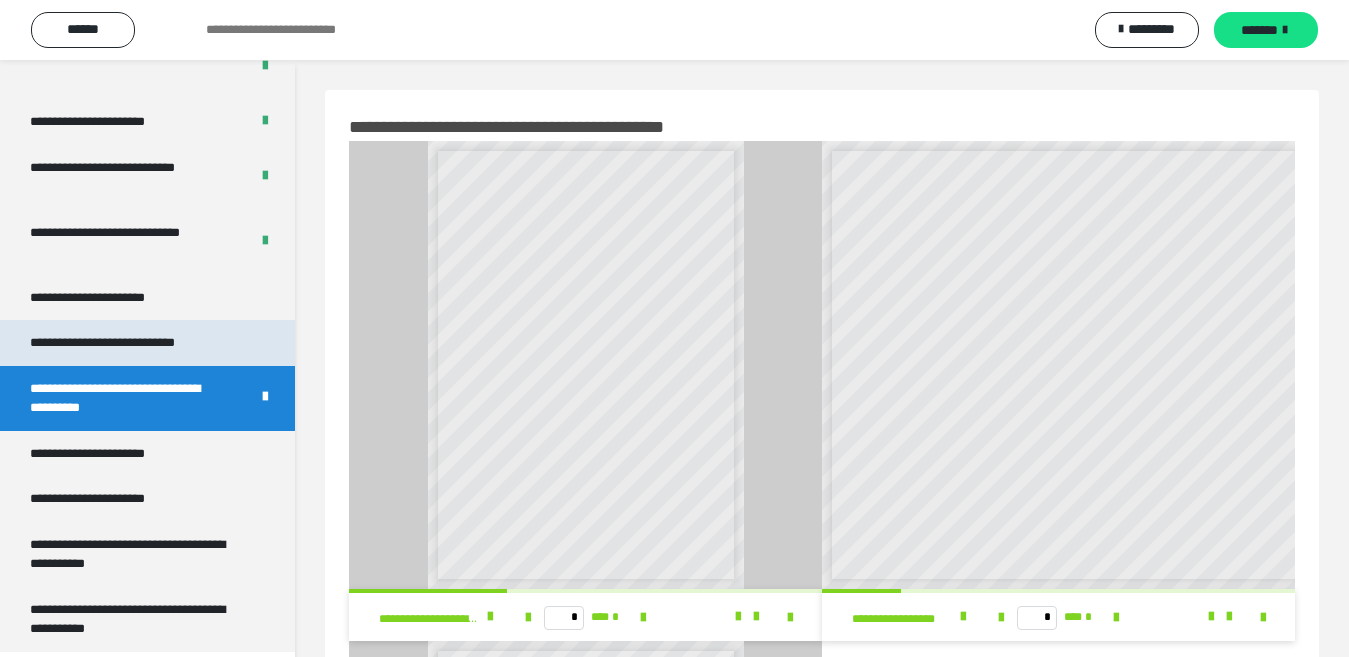 click on "**********" at bounding box center (129, 343) 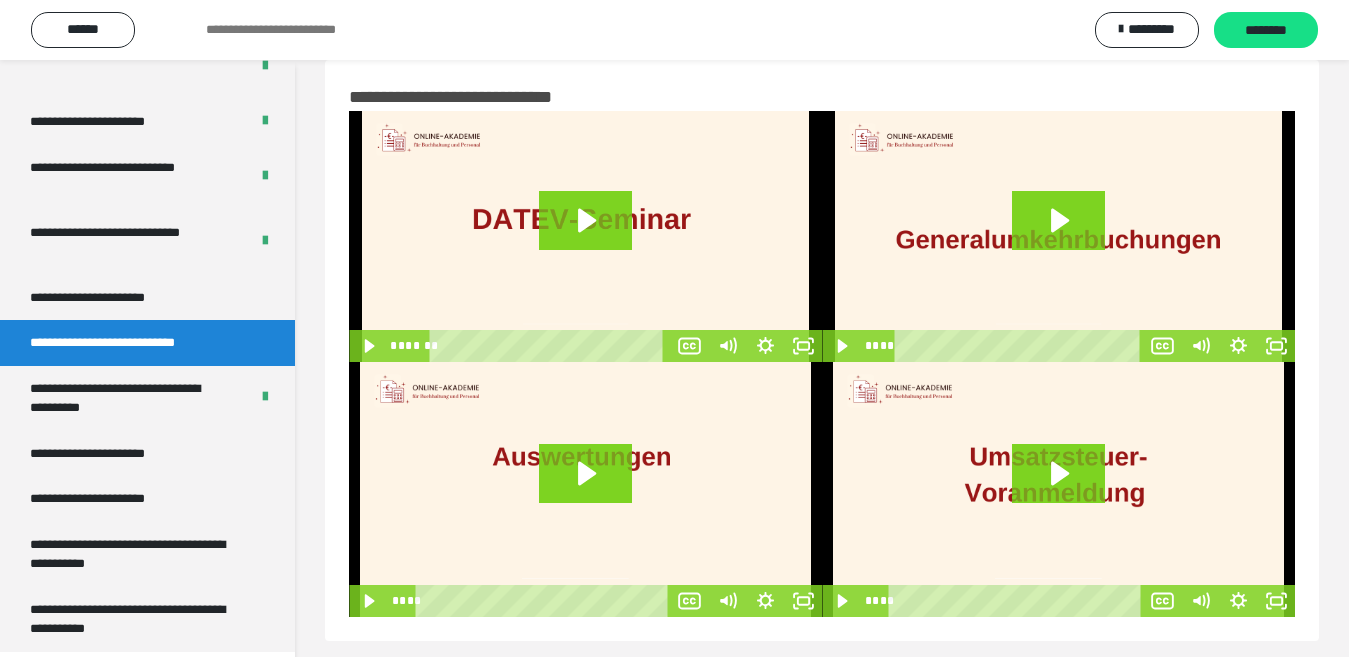 scroll, scrollTop: 60, scrollLeft: 0, axis: vertical 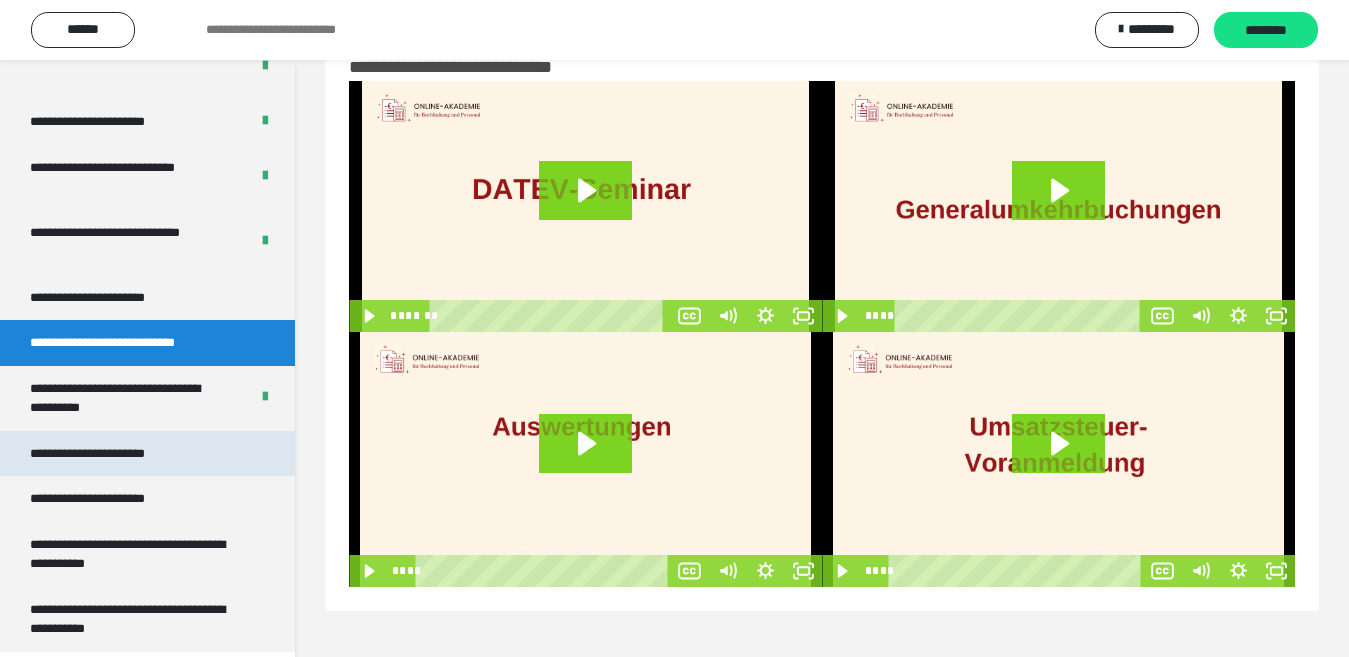 click on "**********" at bounding box center (110, 454) 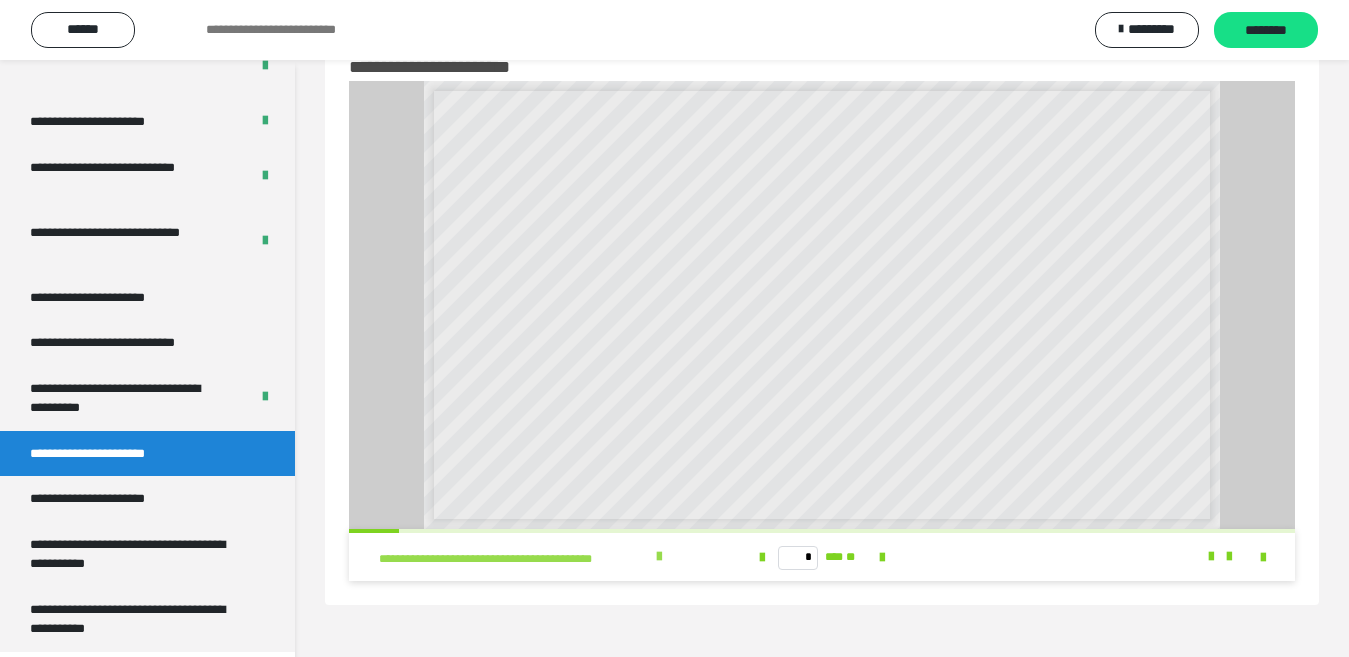 click at bounding box center (659, 557) 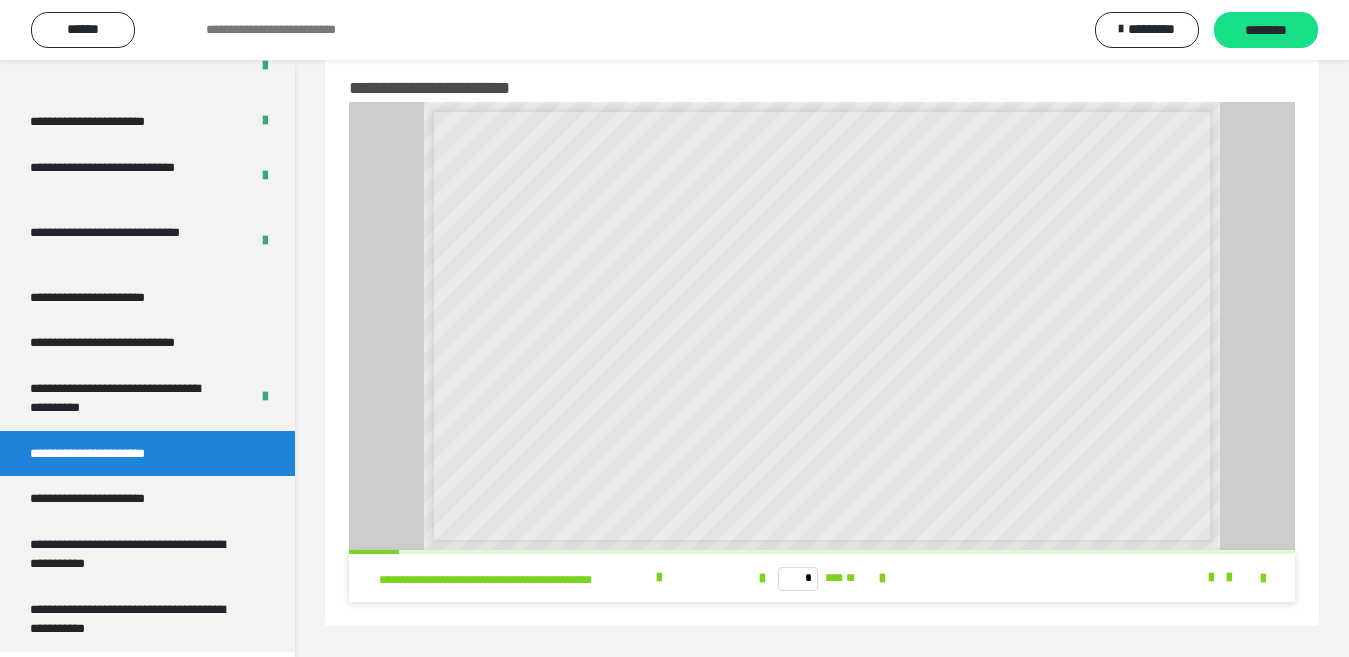 scroll, scrollTop: 60, scrollLeft: 0, axis: vertical 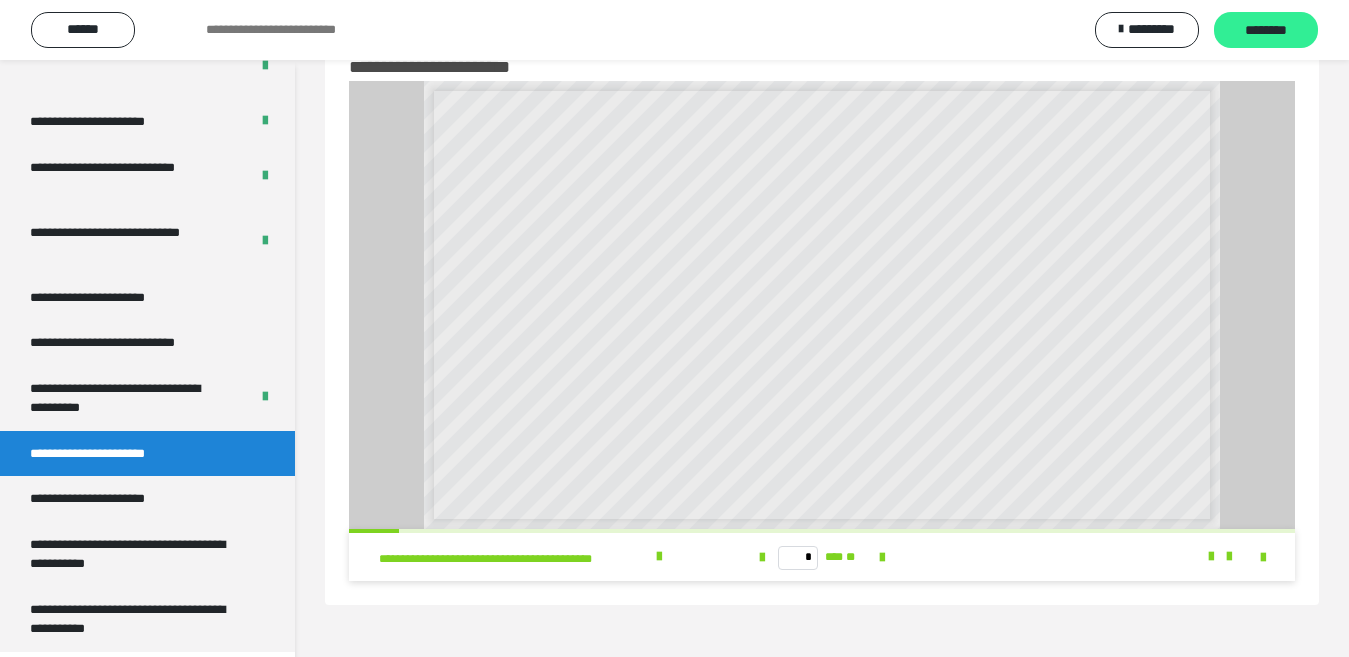 click on "********" at bounding box center (1266, 31) 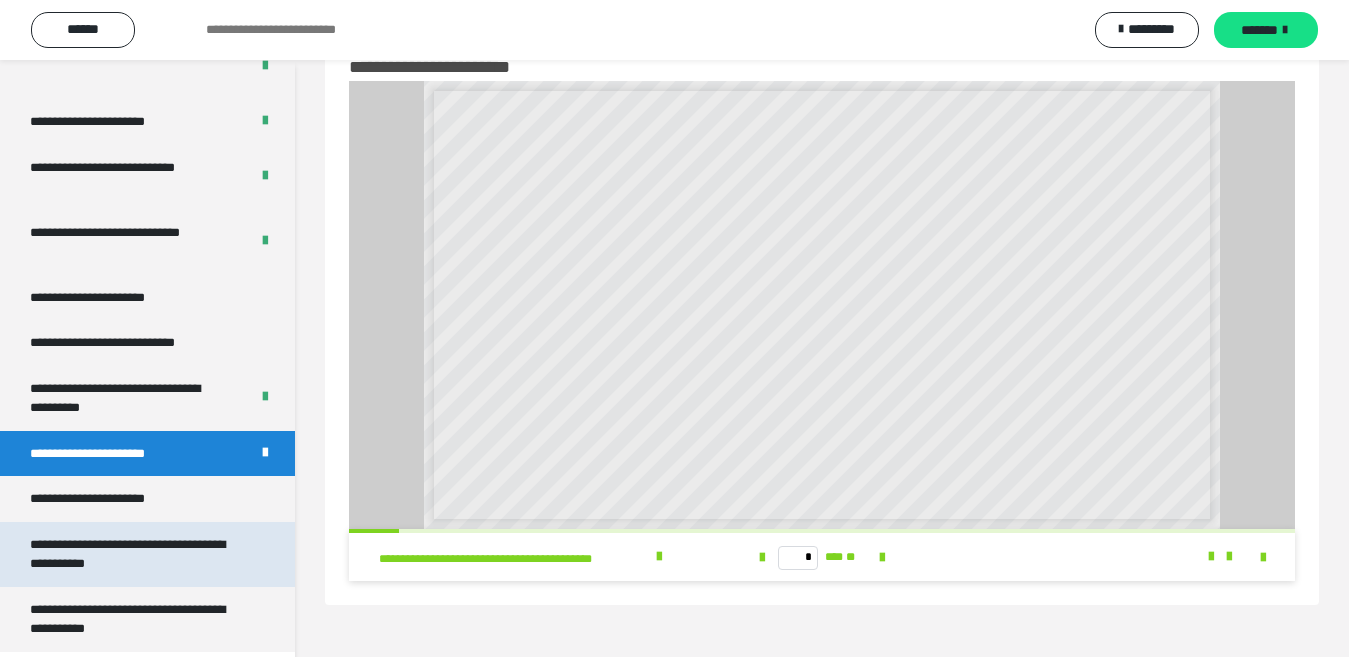 click on "**********" at bounding box center (131, 554) 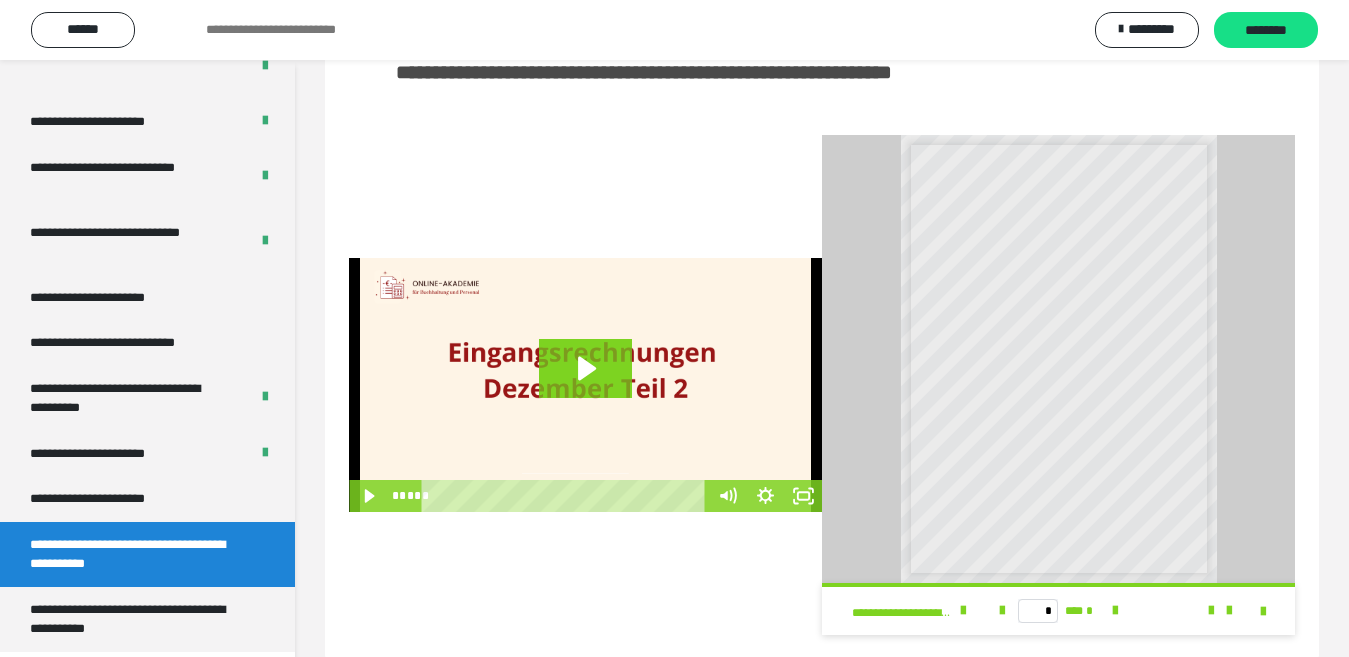 scroll, scrollTop: 489, scrollLeft: 0, axis: vertical 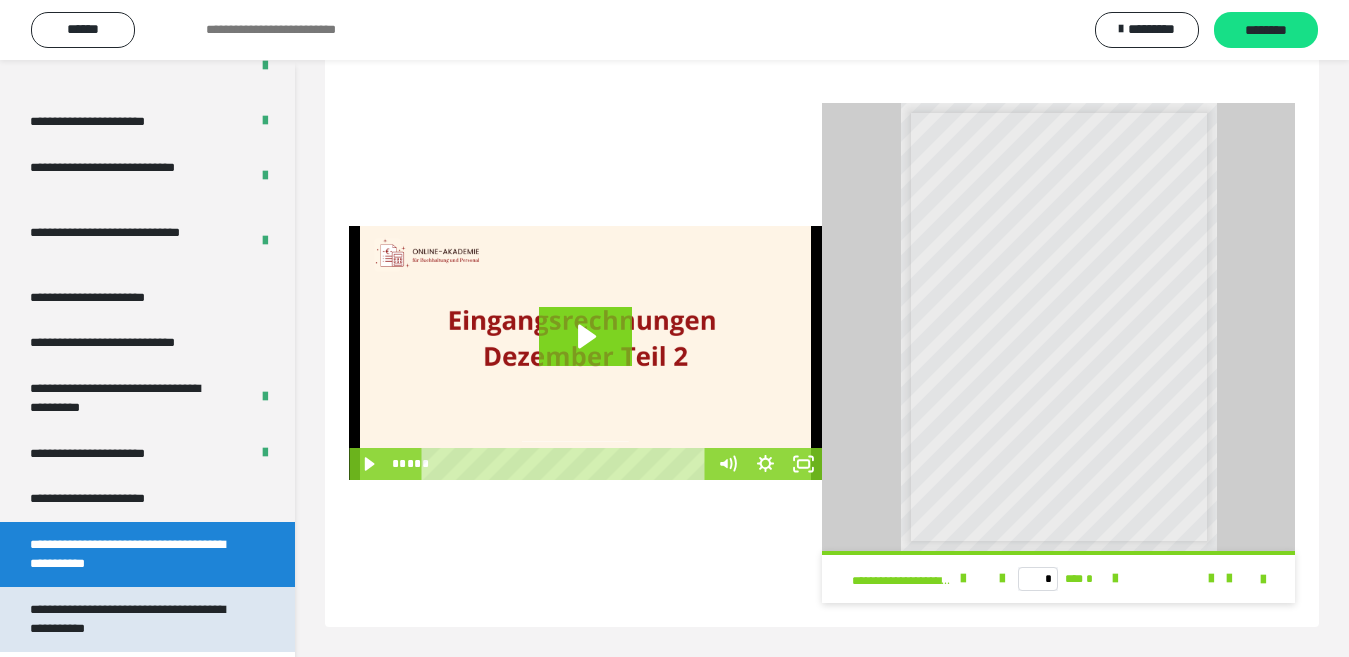 click on "**********" at bounding box center (131, 619) 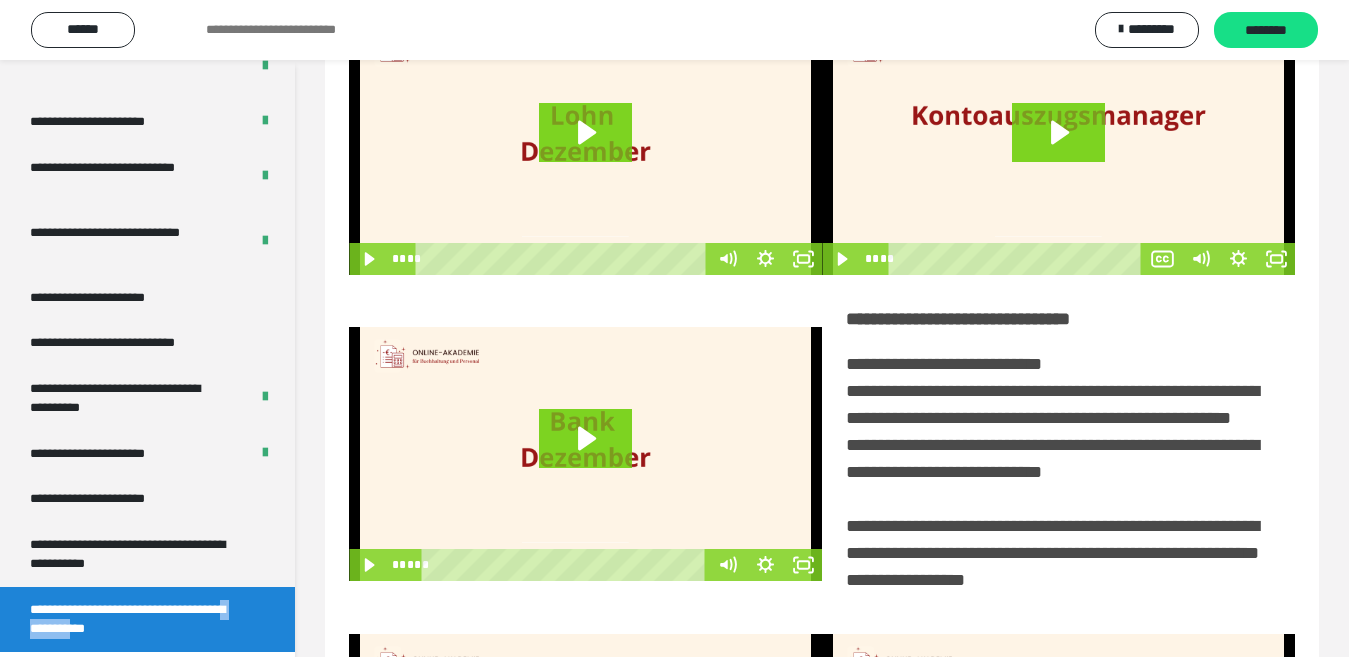 scroll, scrollTop: 360, scrollLeft: 0, axis: vertical 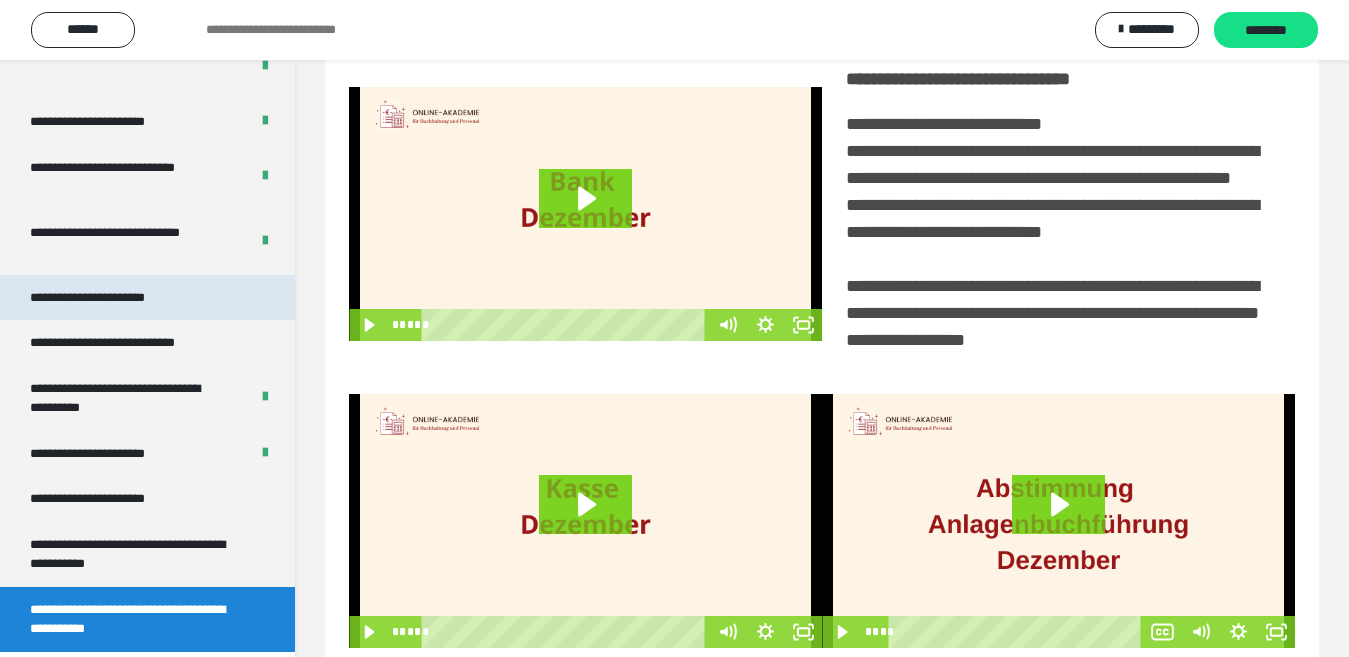click on "**********" at bounding box center [109, 298] 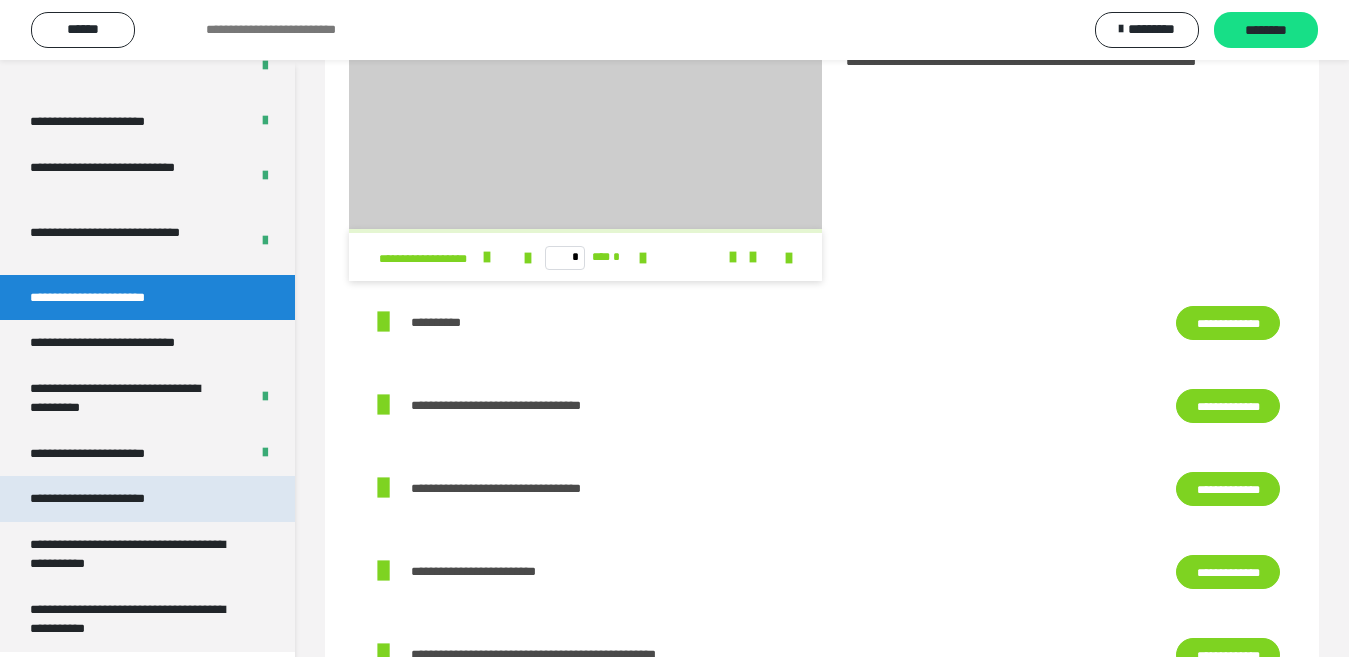 click on "**********" at bounding box center (111, 499) 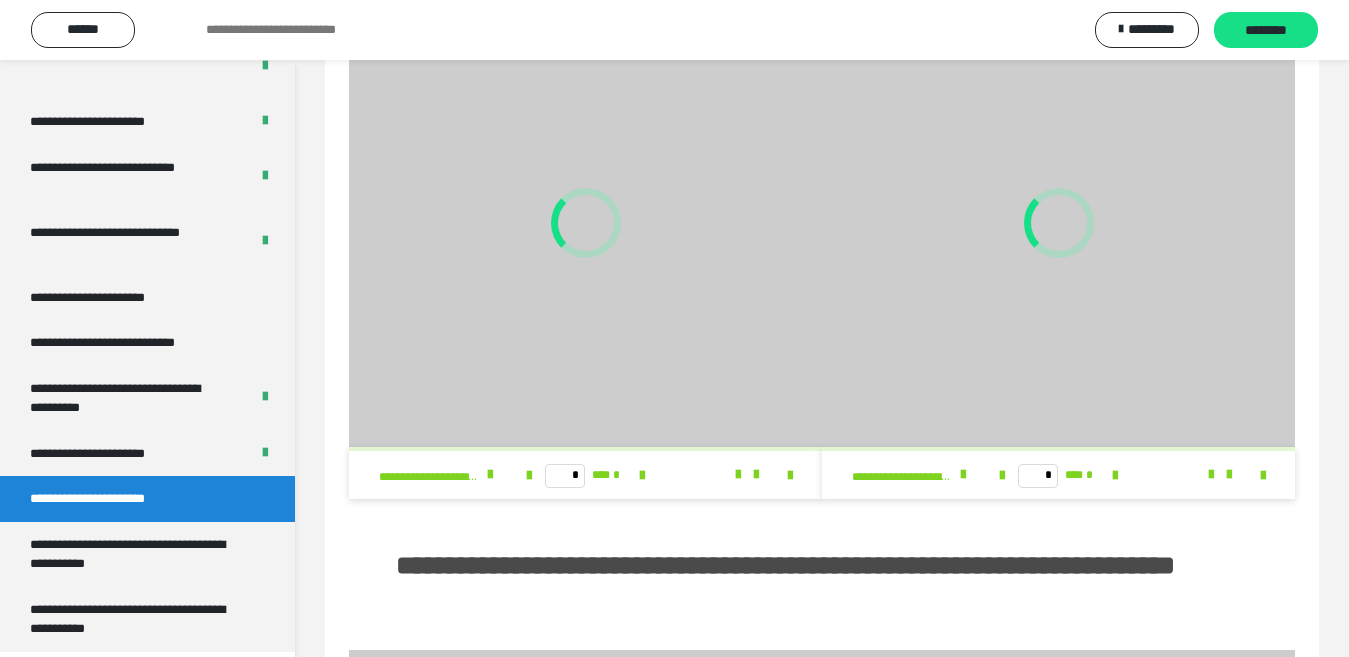 scroll, scrollTop: 0, scrollLeft: 0, axis: both 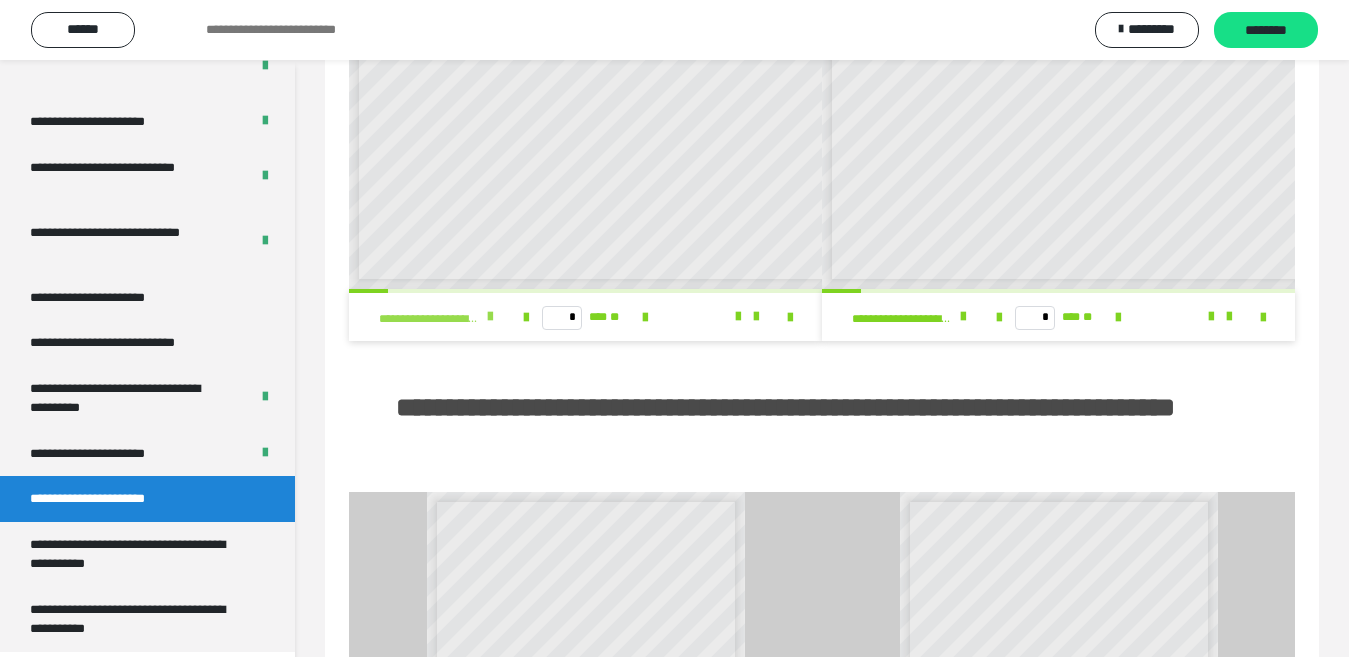 click at bounding box center (490, 317) 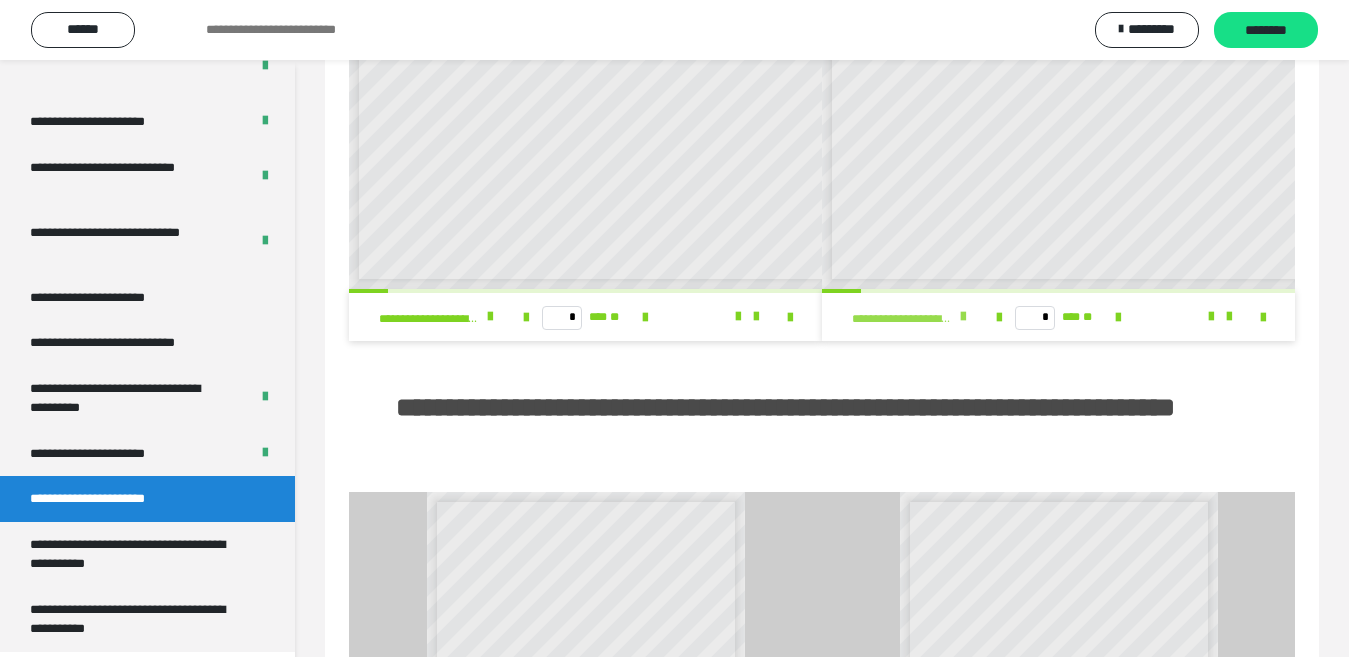 click at bounding box center [963, 317] 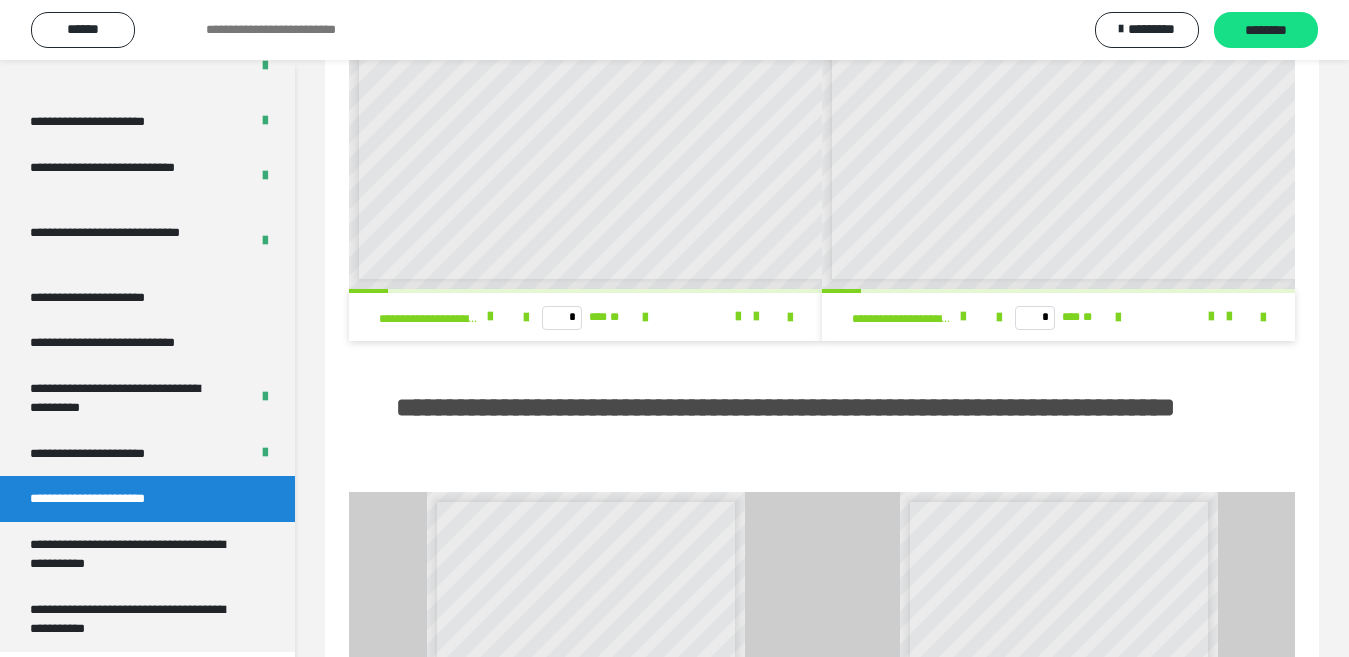scroll, scrollTop: 0, scrollLeft: 0, axis: both 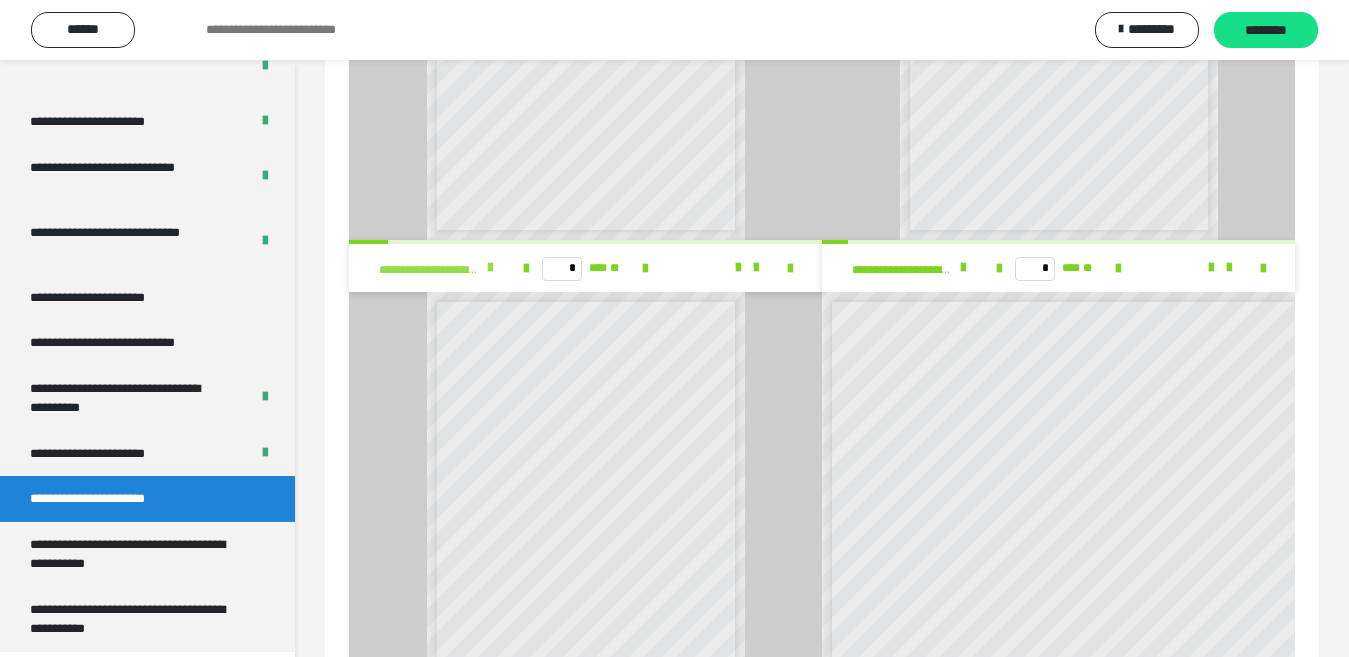click at bounding box center (490, 268) 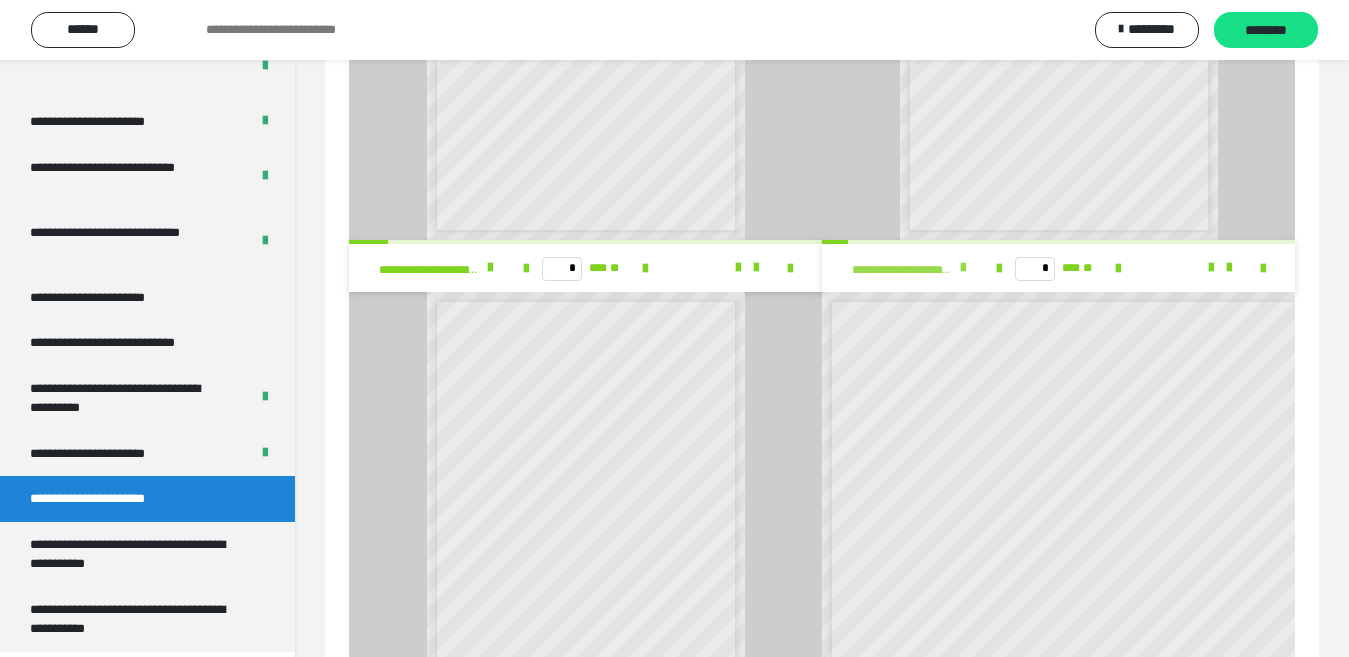 click at bounding box center (963, 268) 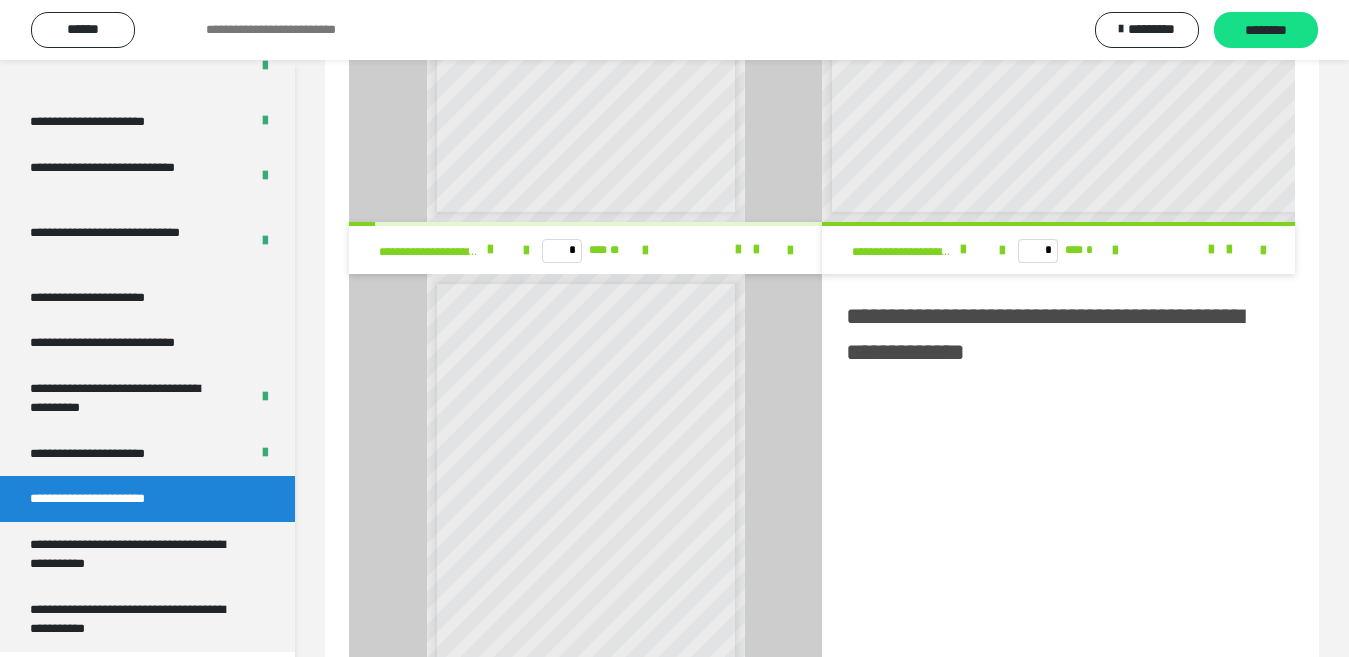 scroll, scrollTop: 1500, scrollLeft: 0, axis: vertical 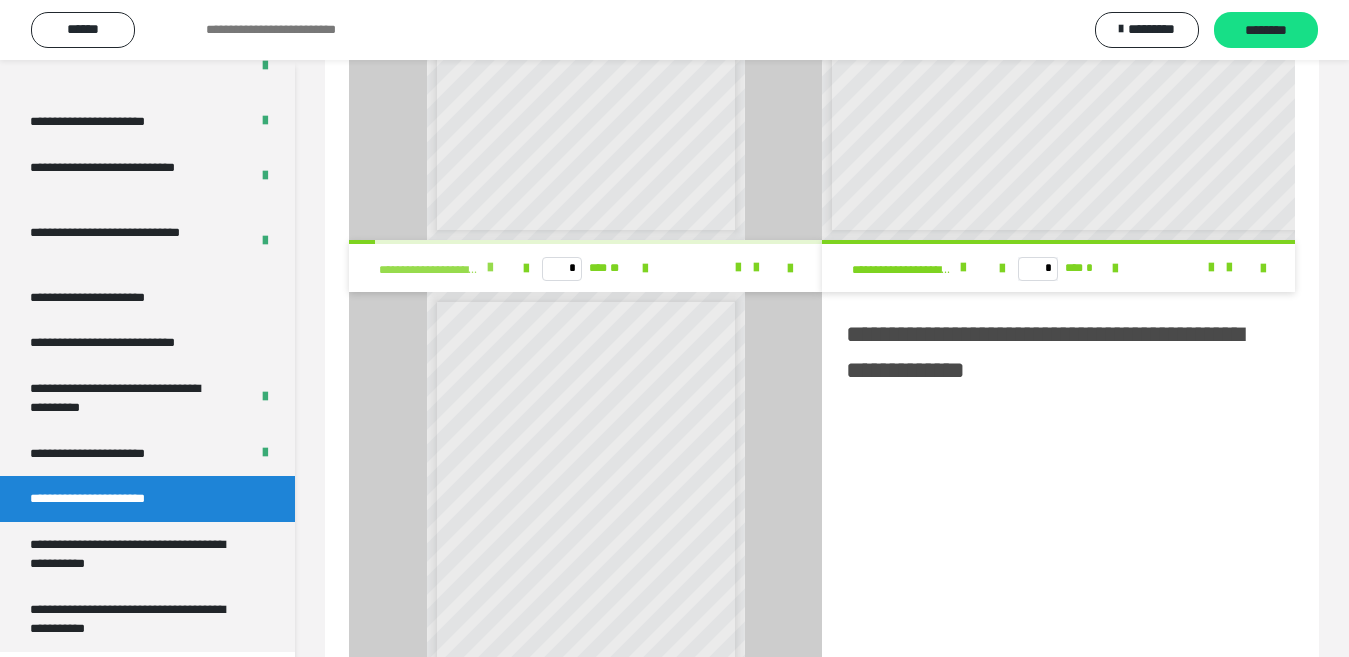 click at bounding box center [490, 268] 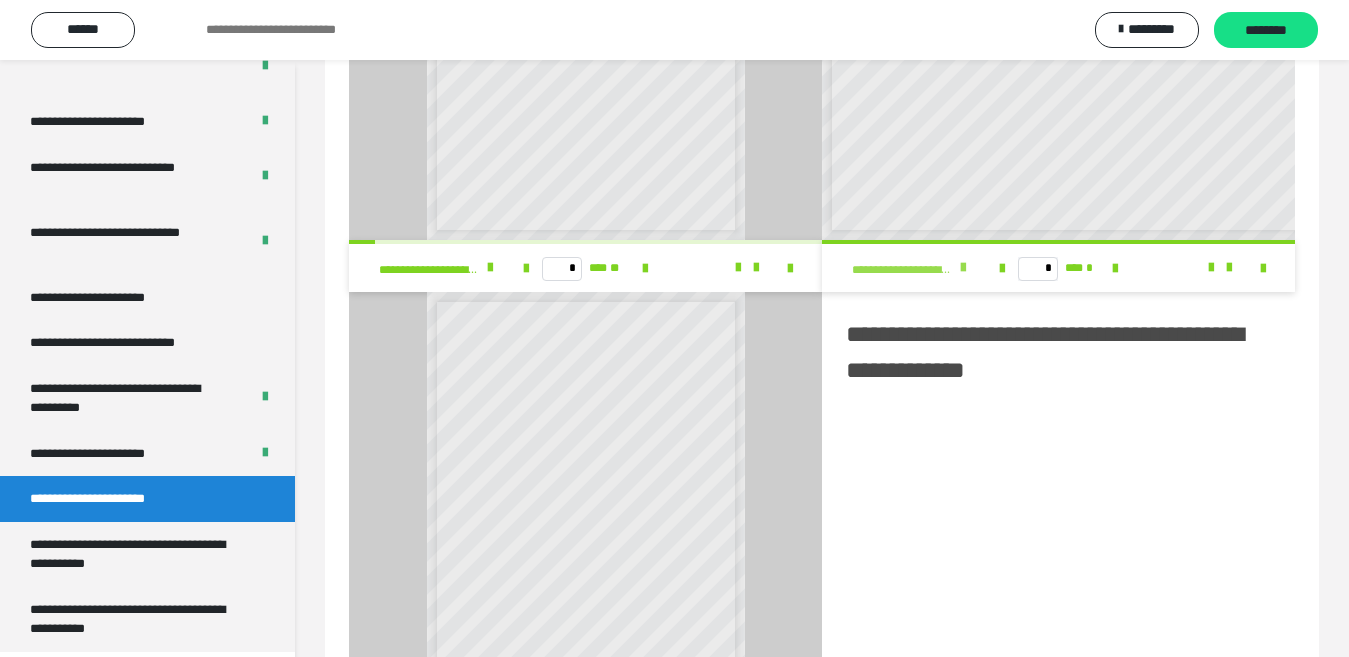 click at bounding box center (963, 268) 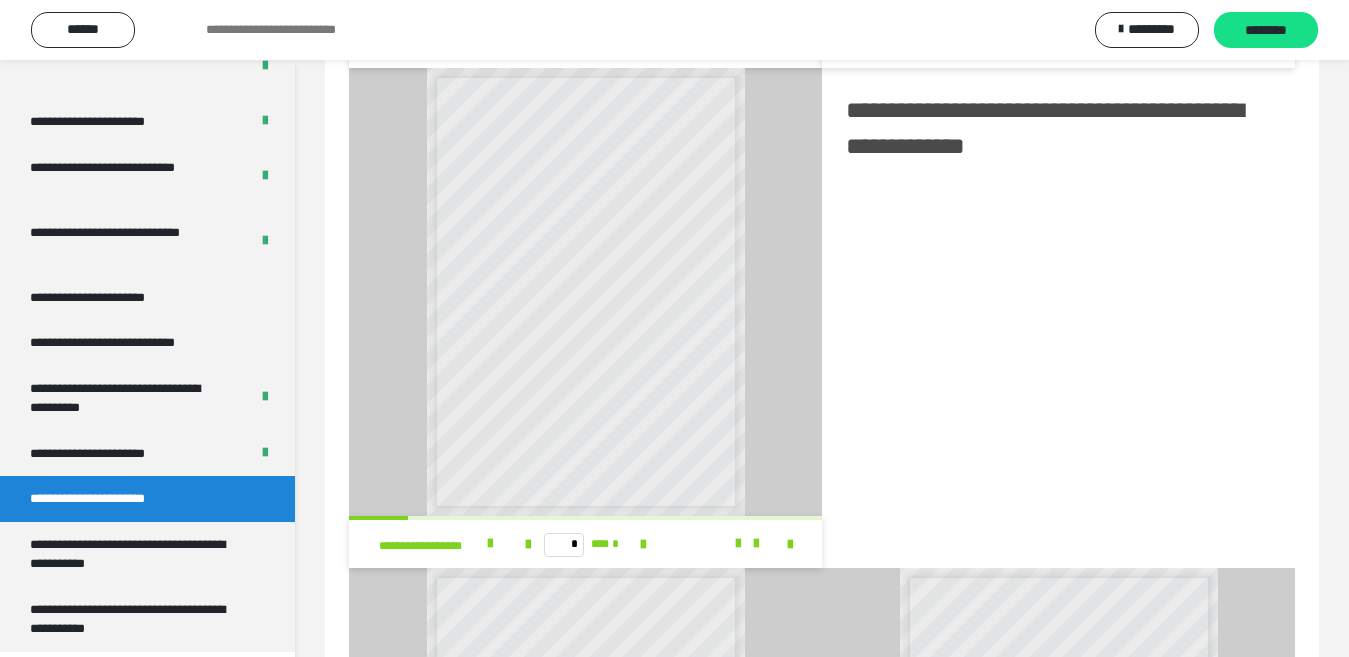 scroll, scrollTop: 2000, scrollLeft: 0, axis: vertical 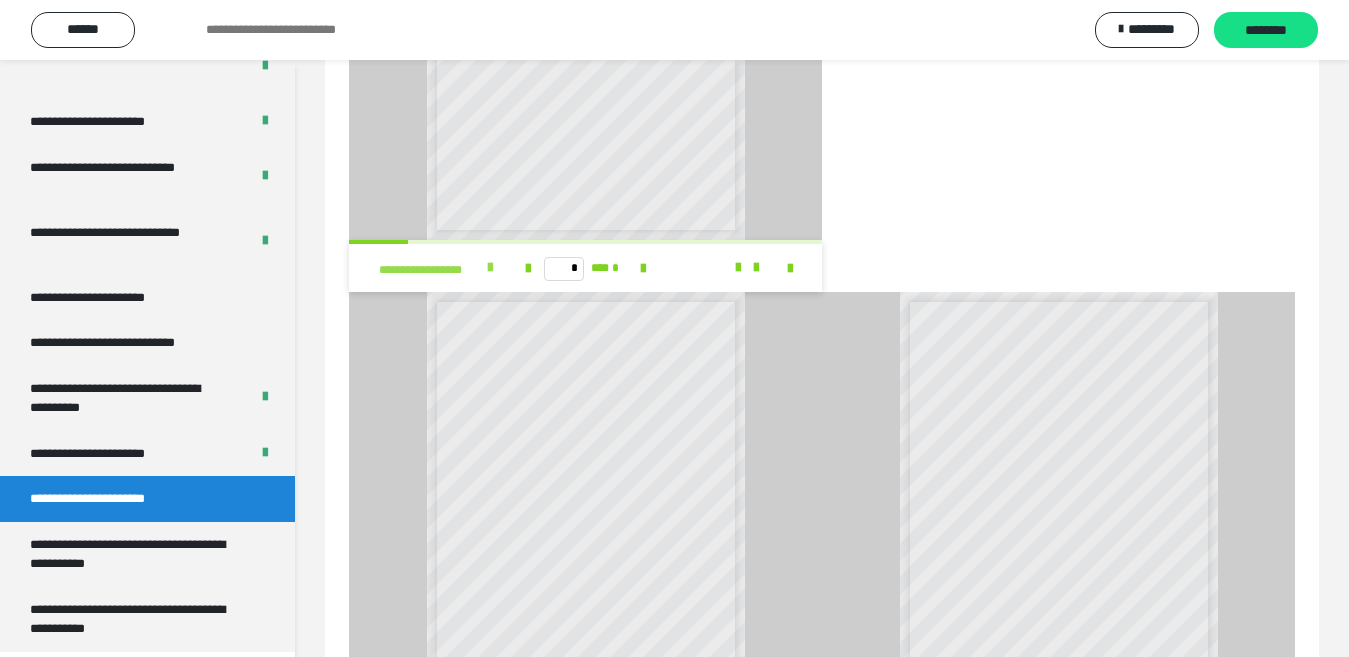 click at bounding box center (490, 268) 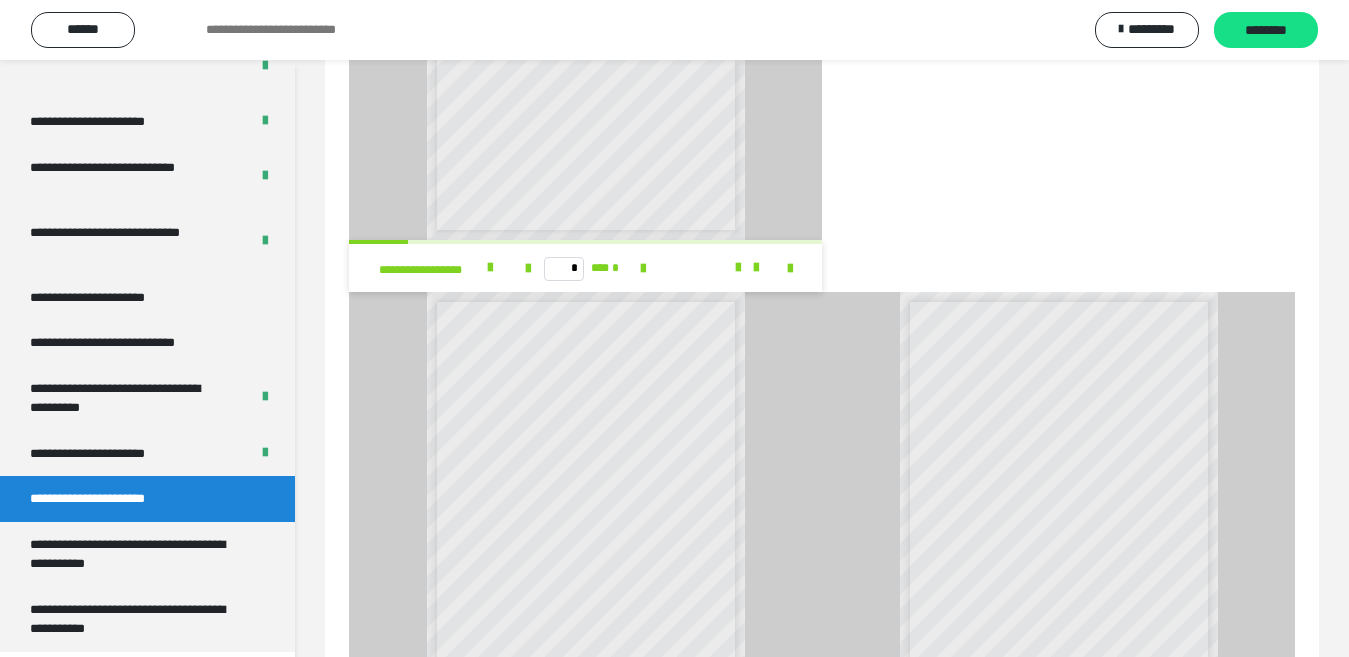 scroll, scrollTop: 2230, scrollLeft: 0, axis: vertical 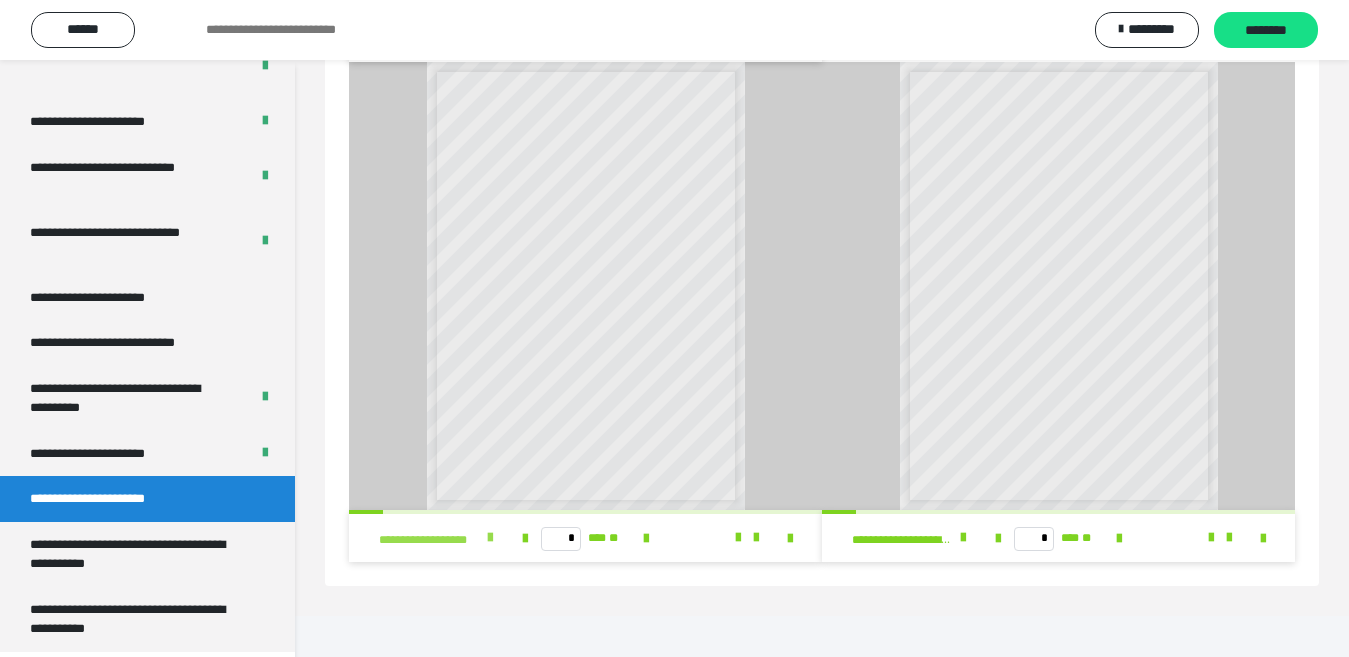 click at bounding box center [490, 538] 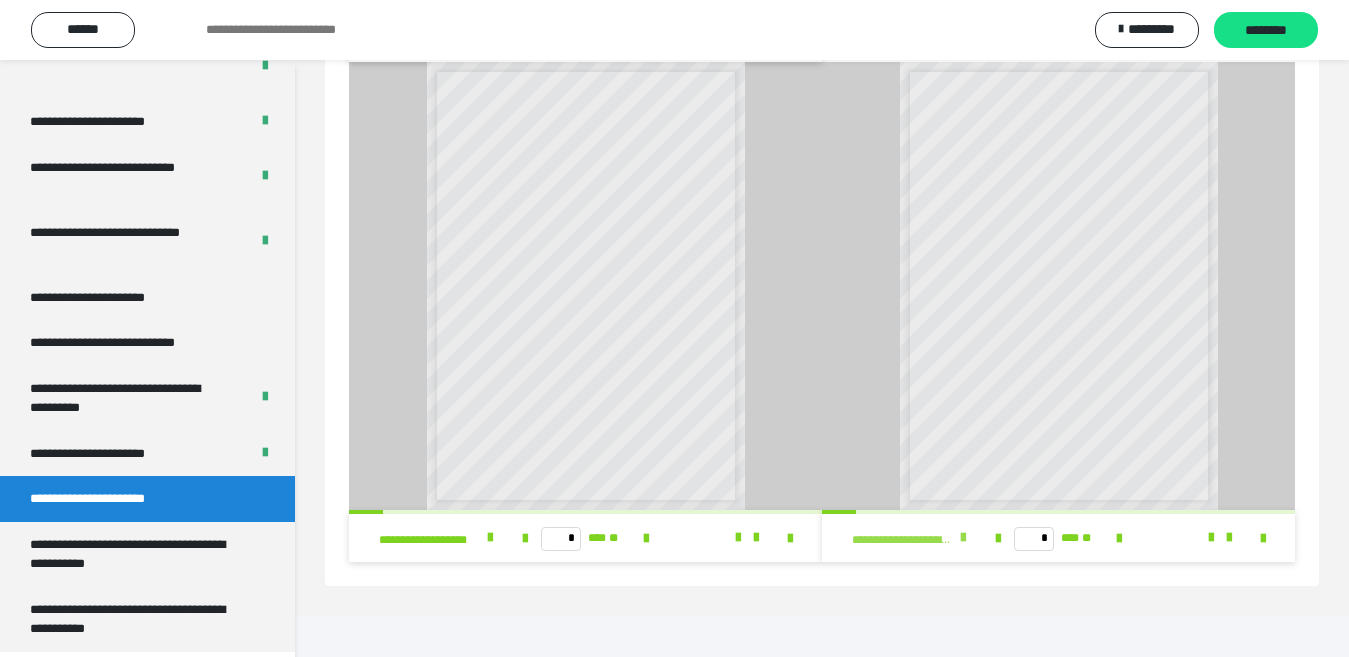 click on "**********" at bounding box center (914, 538) 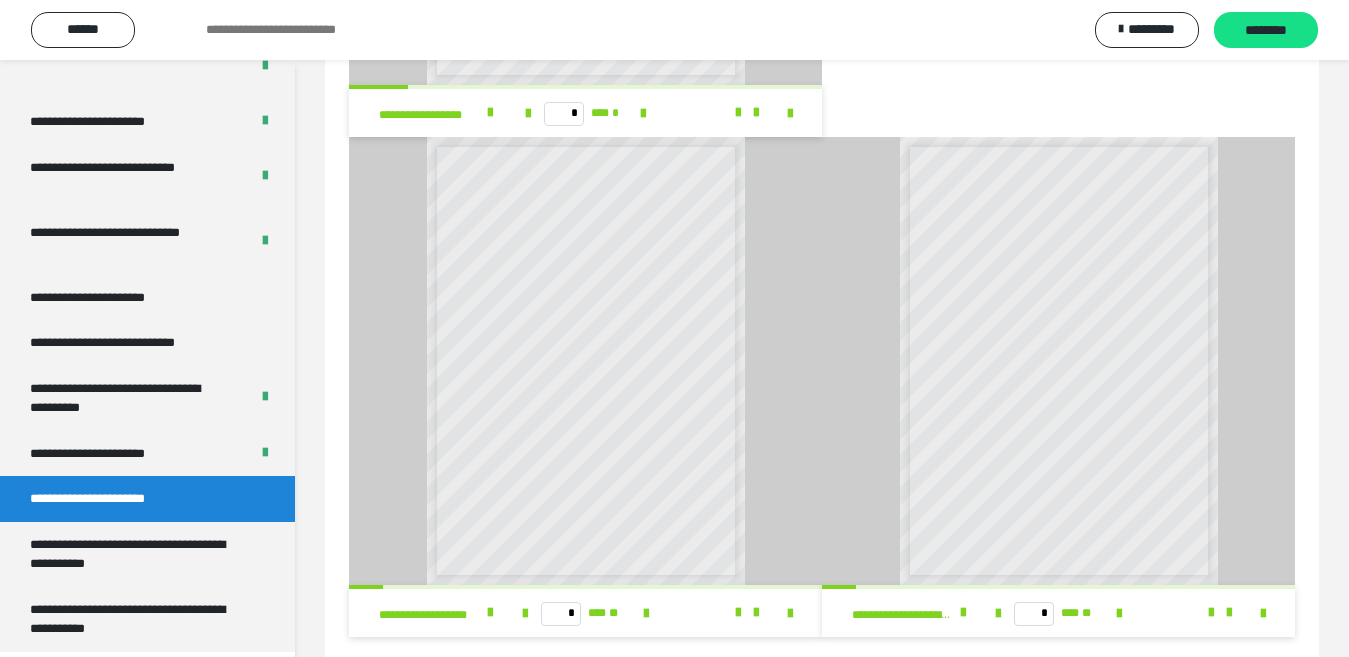 scroll, scrollTop: 2230, scrollLeft: 0, axis: vertical 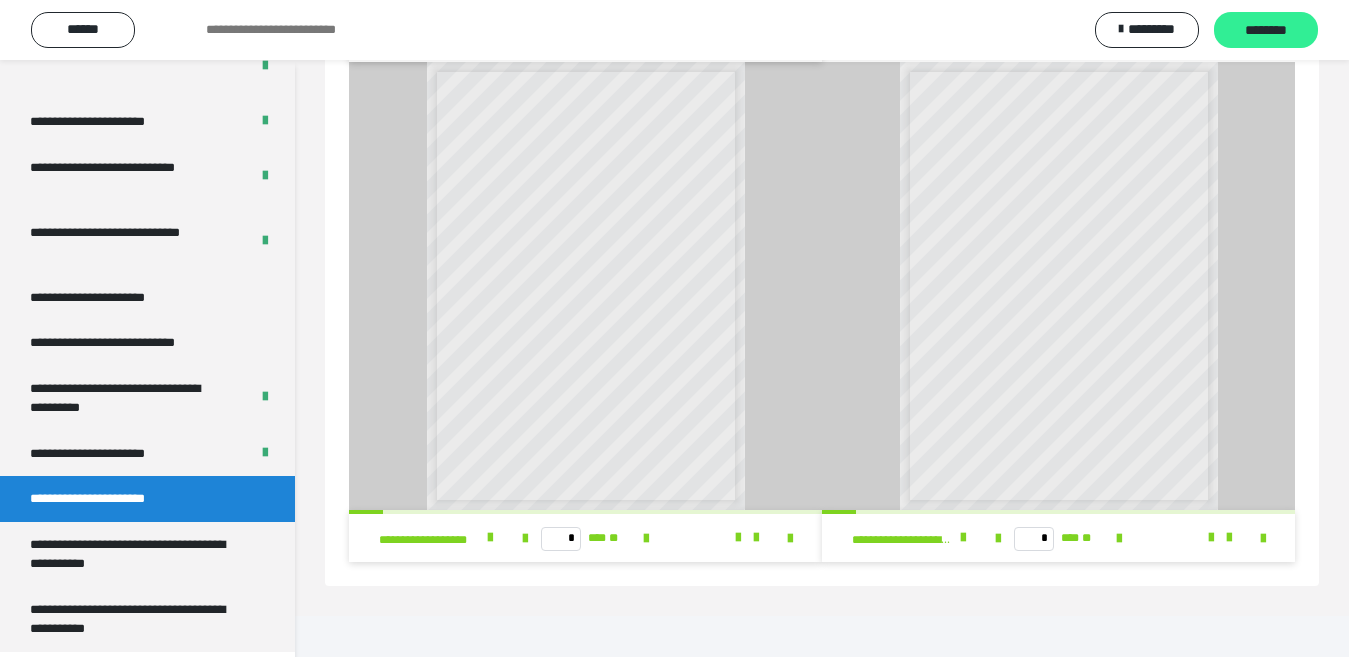 click on "********" at bounding box center [1266, 31] 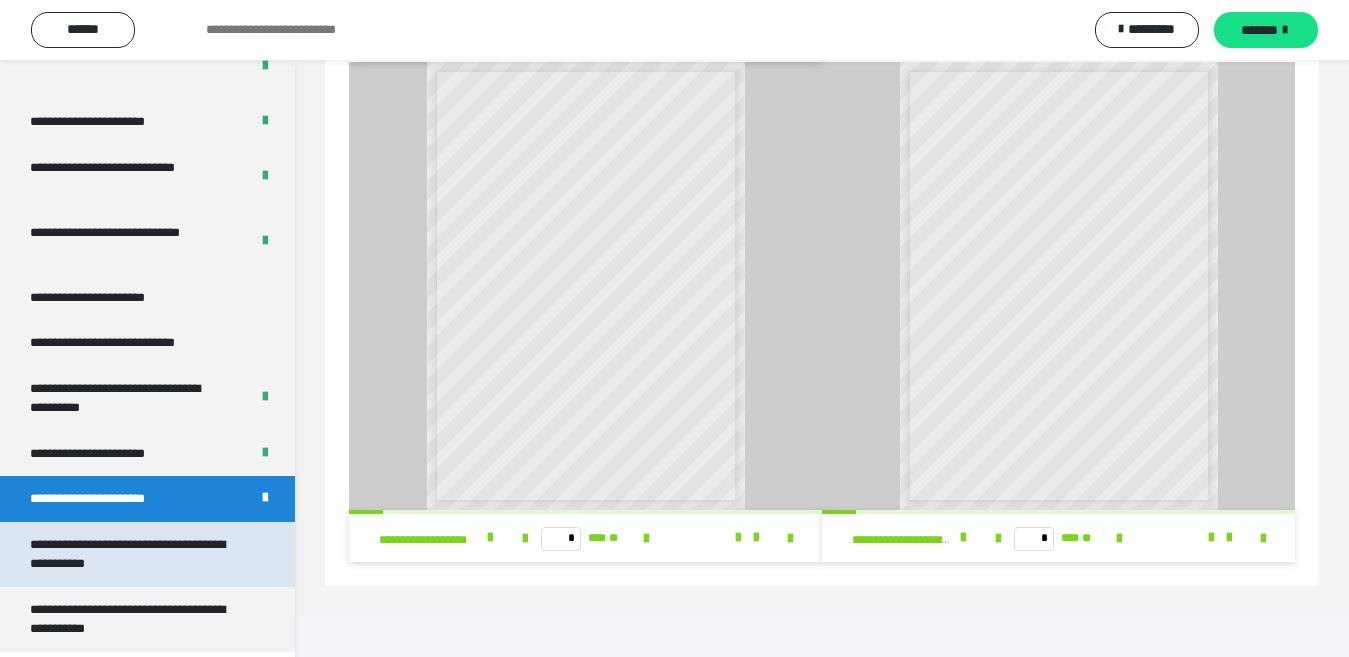 click on "**********" at bounding box center [131, 554] 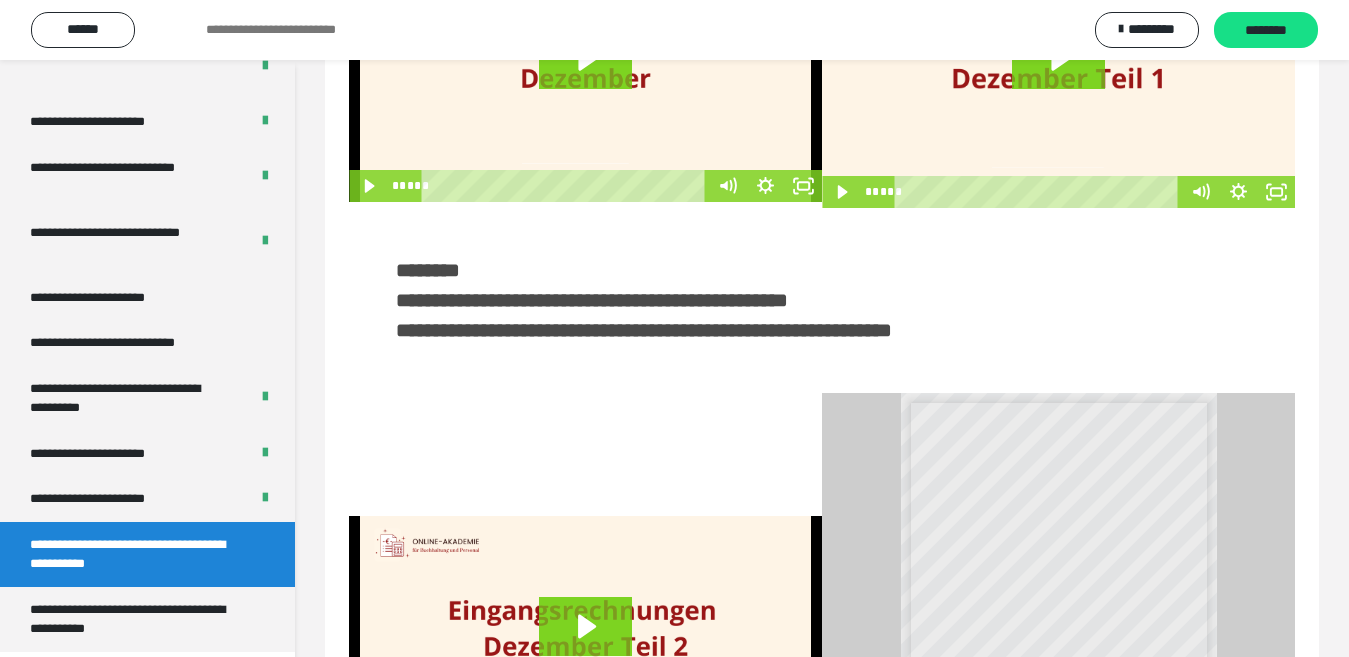 scroll, scrollTop: 489, scrollLeft: 0, axis: vertical 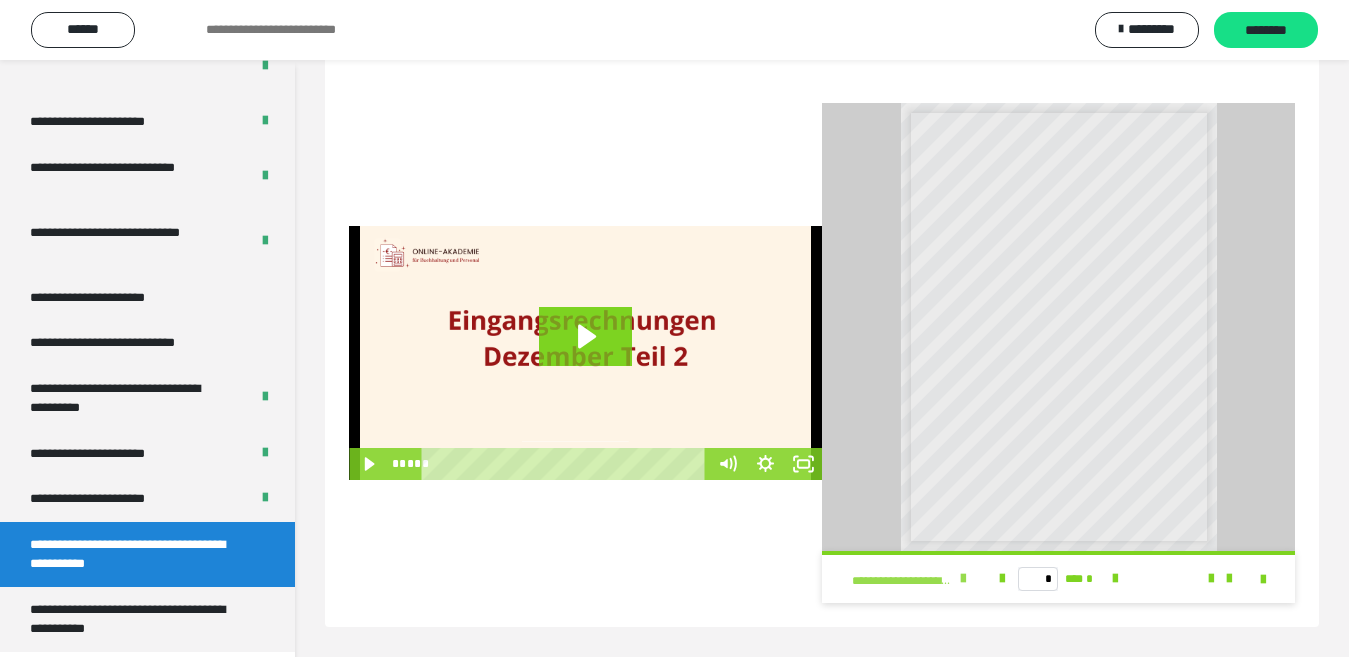 click at bounding box center (963, 579) 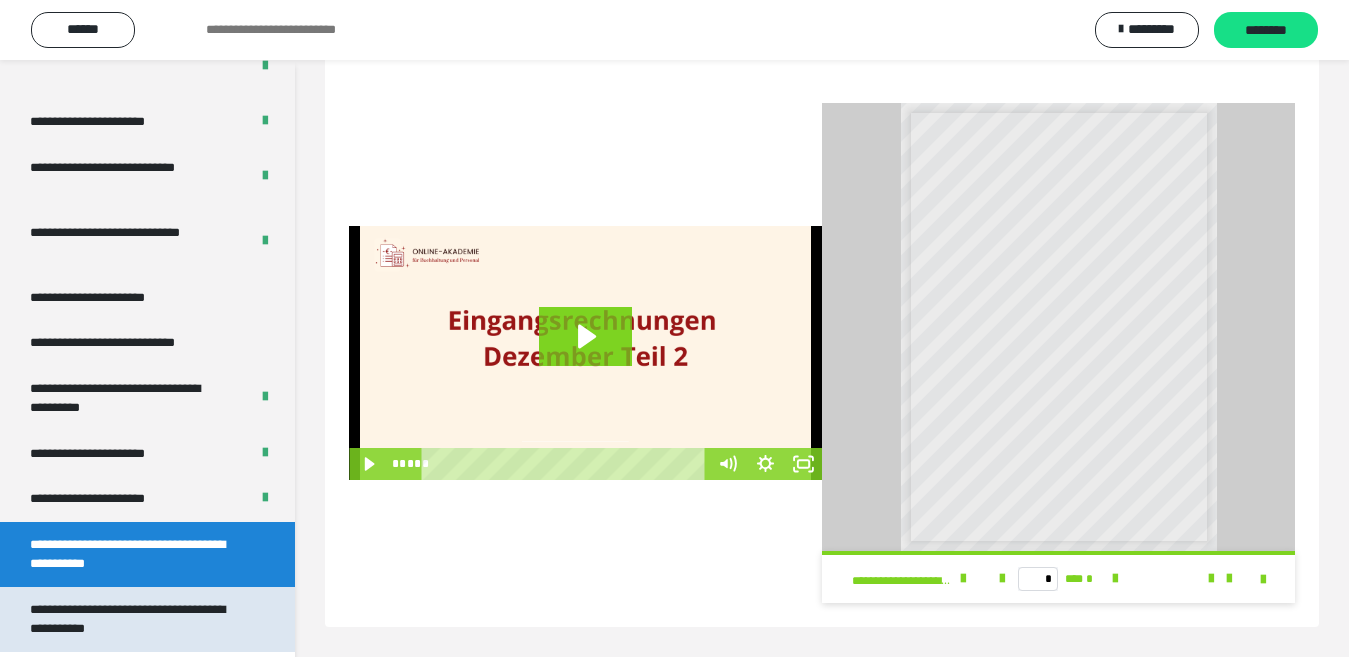 click on "**********" at bounding box center [131, 619] 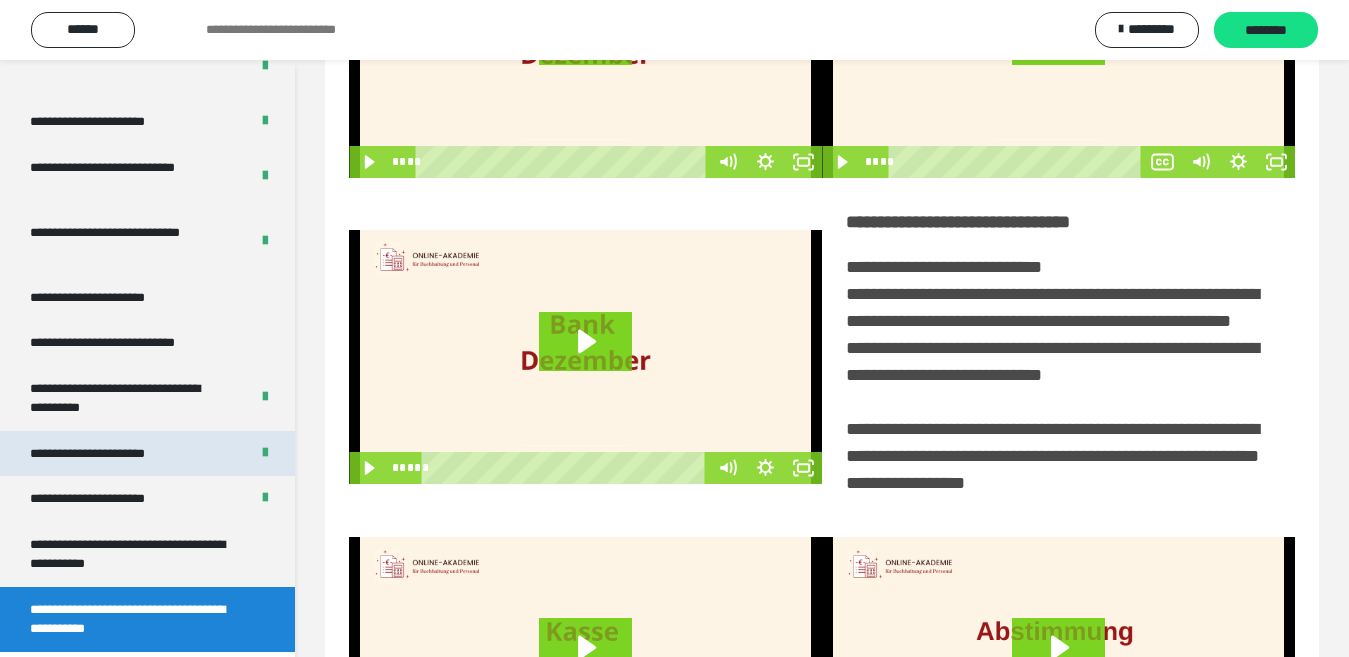 scroll, scrollTop: 0, scrollLeft: 0, axis: both 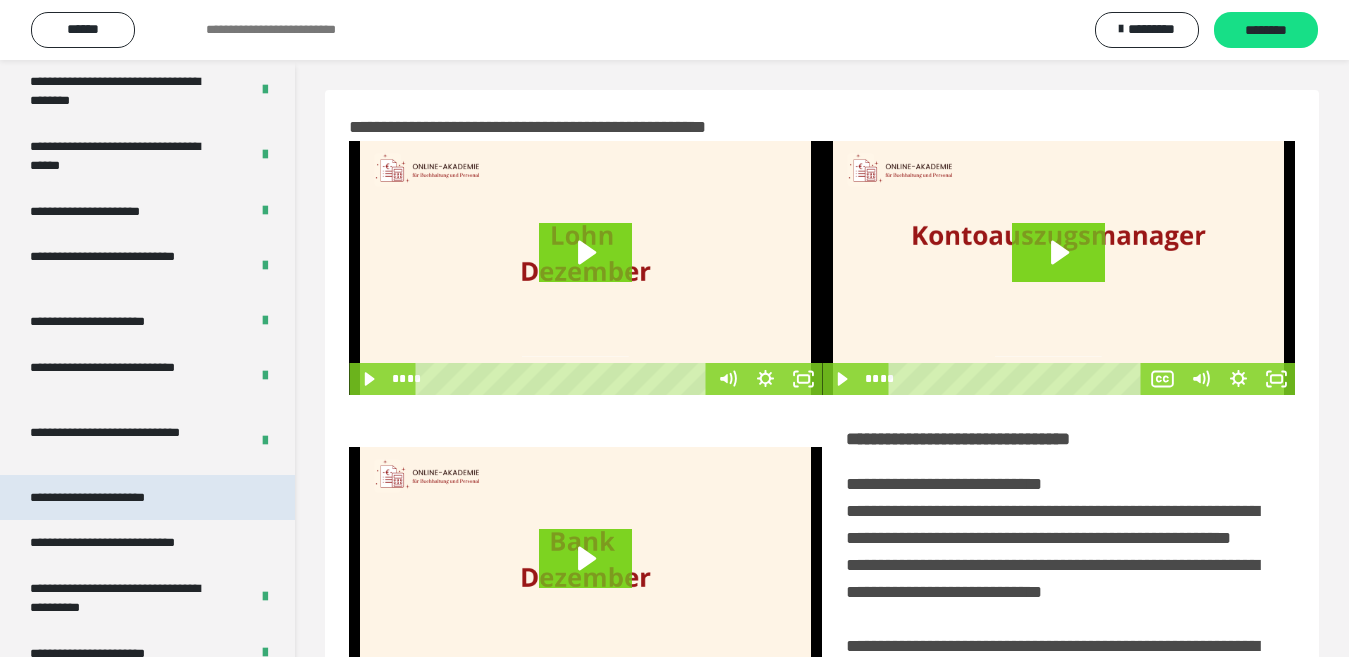click on "**********" at bounding box center (109, 498) 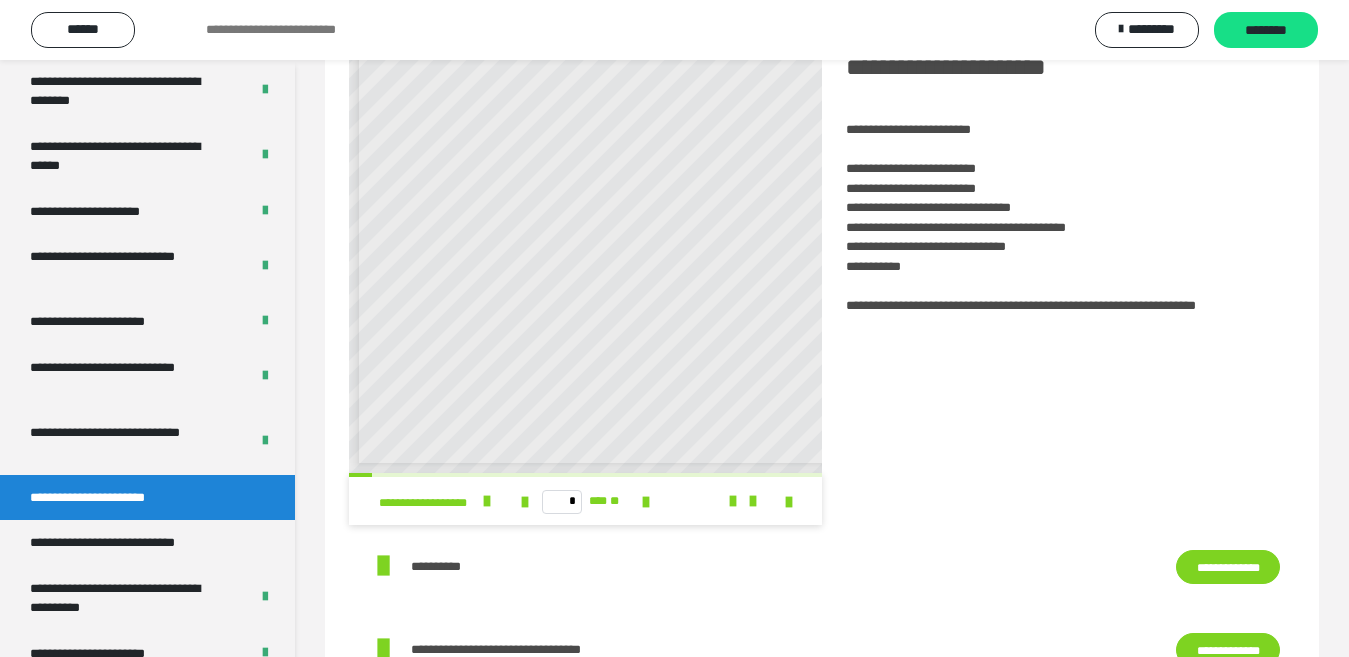 scroll, scrollTop: 0, scrollLeft: 0, axis: both 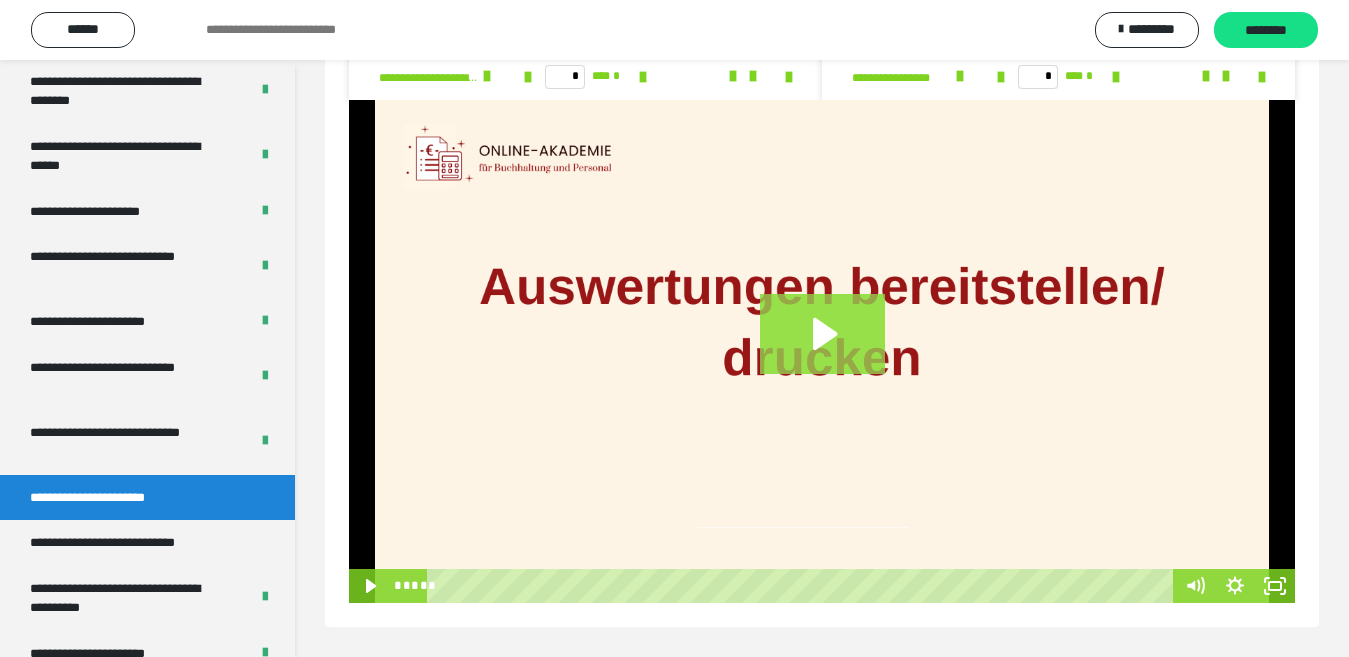 click 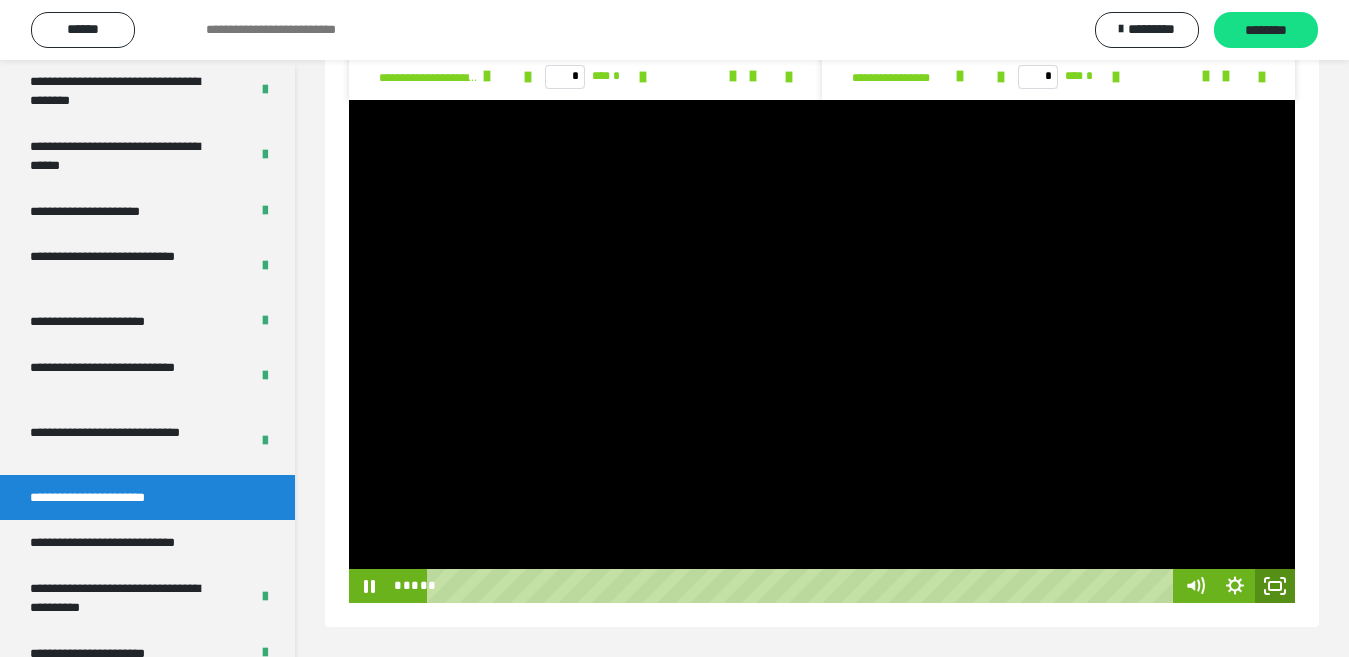 click 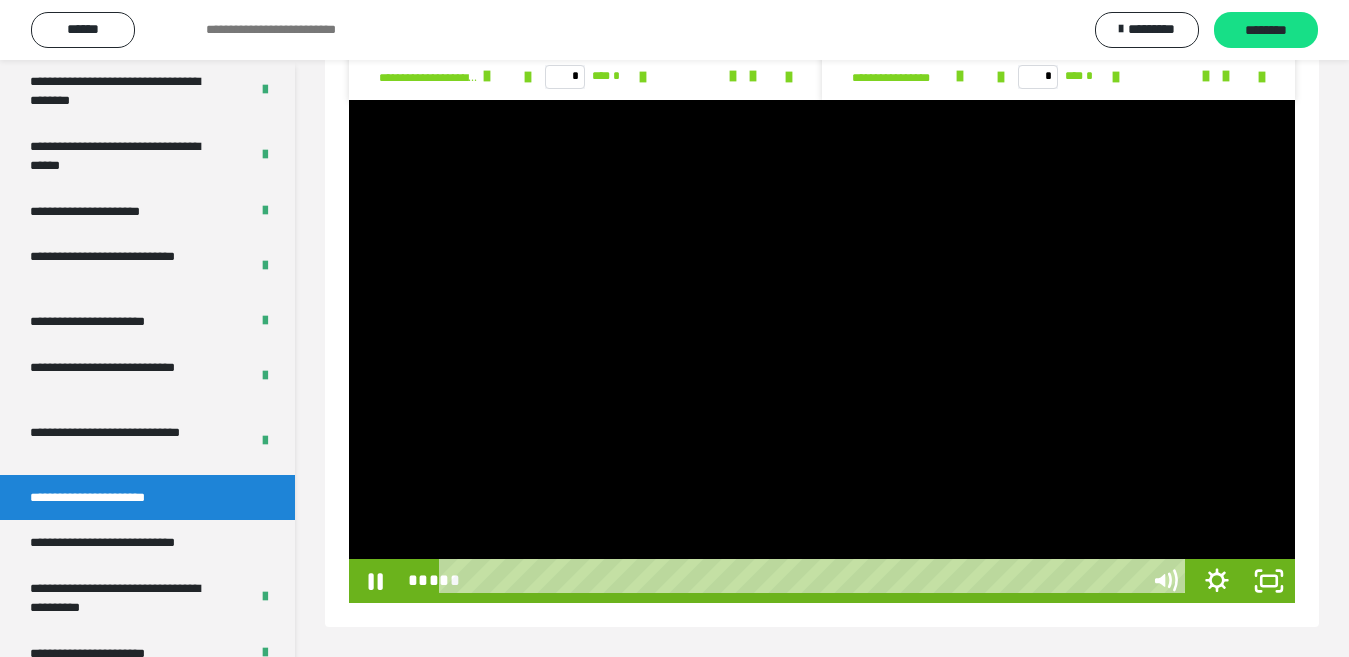 scroll, scrollTop: 1354, scrollLeft: 0, axis: vertical 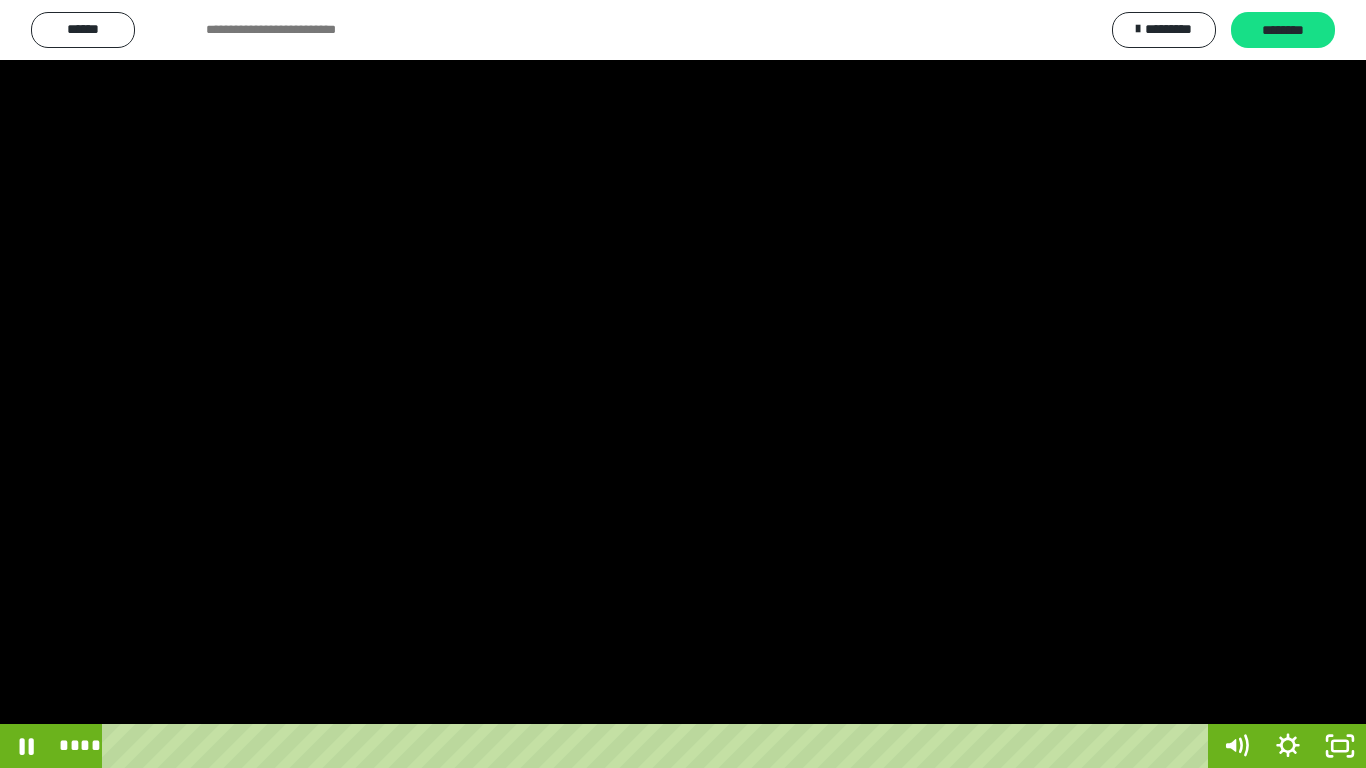 drag, startPoint x: 937, startPoint y: 747, endPoint x: 78, endPoint y: 740, distance: 859.0285 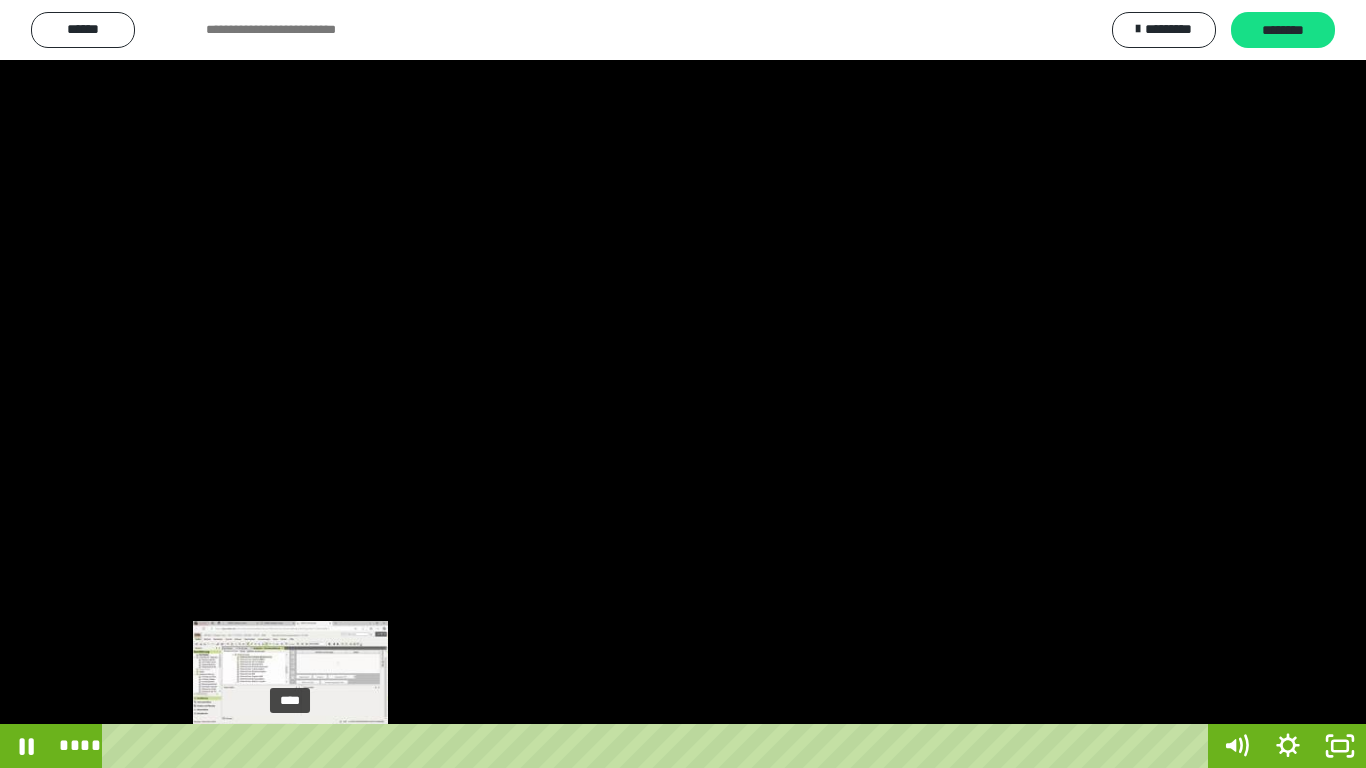 click on "****" at bounding box center (659, 746) 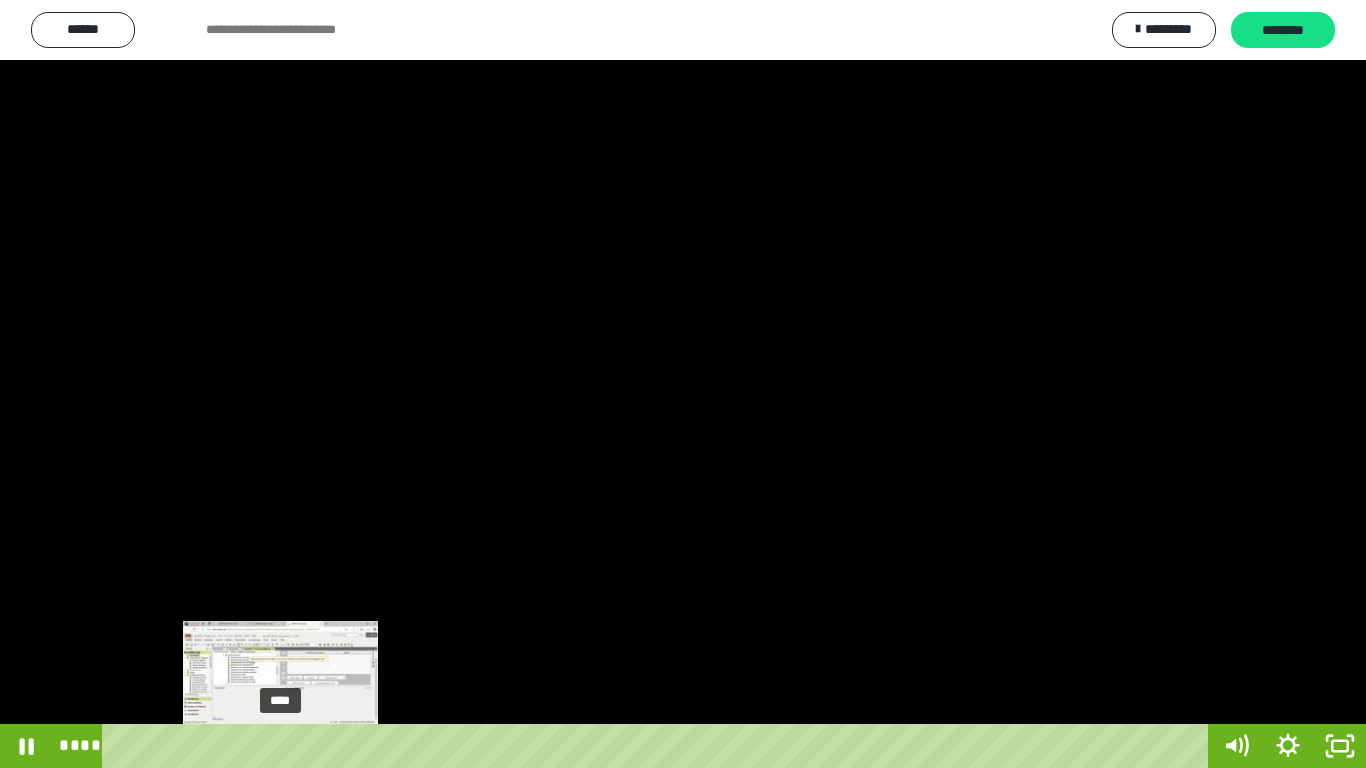 click on "****" at bounding box center (659, 746) 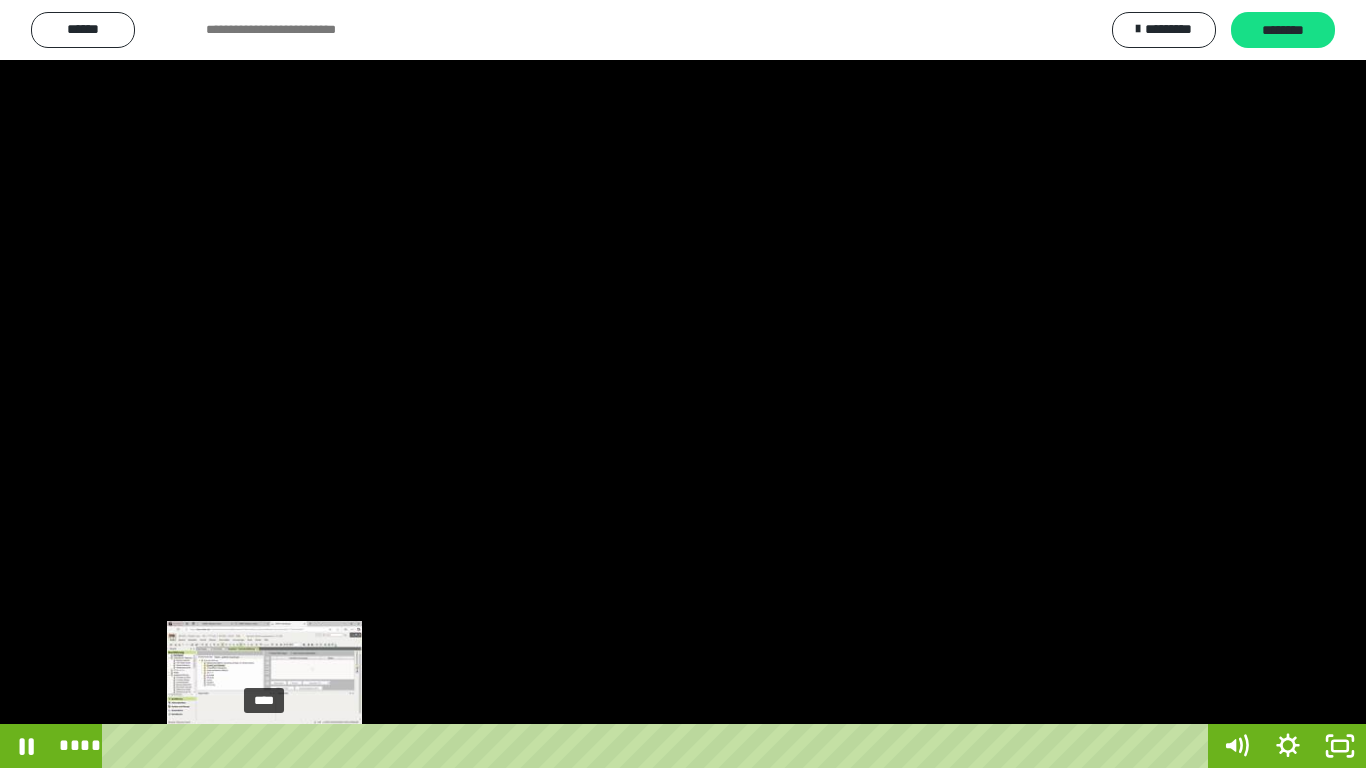 click on "****" at bounding box center [659, 746] 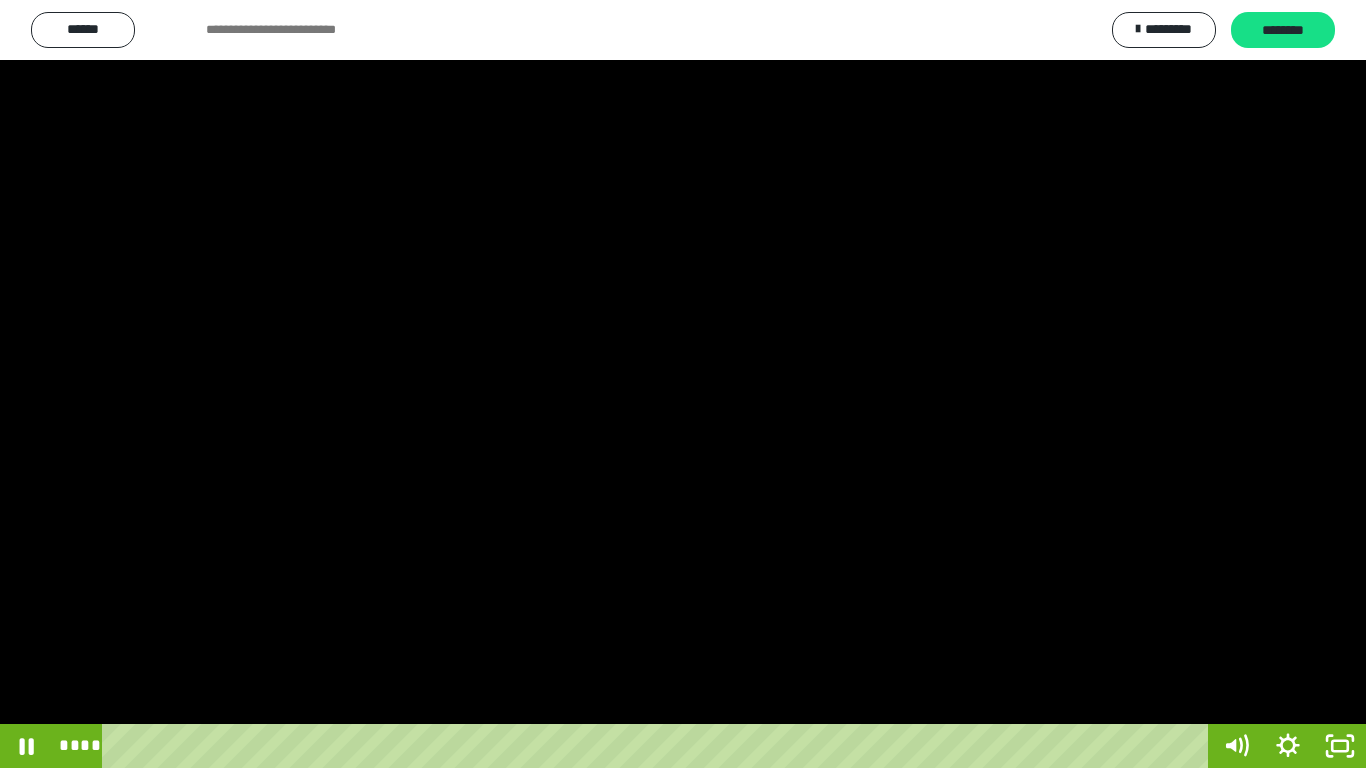 click at bounding box center [683, 384] 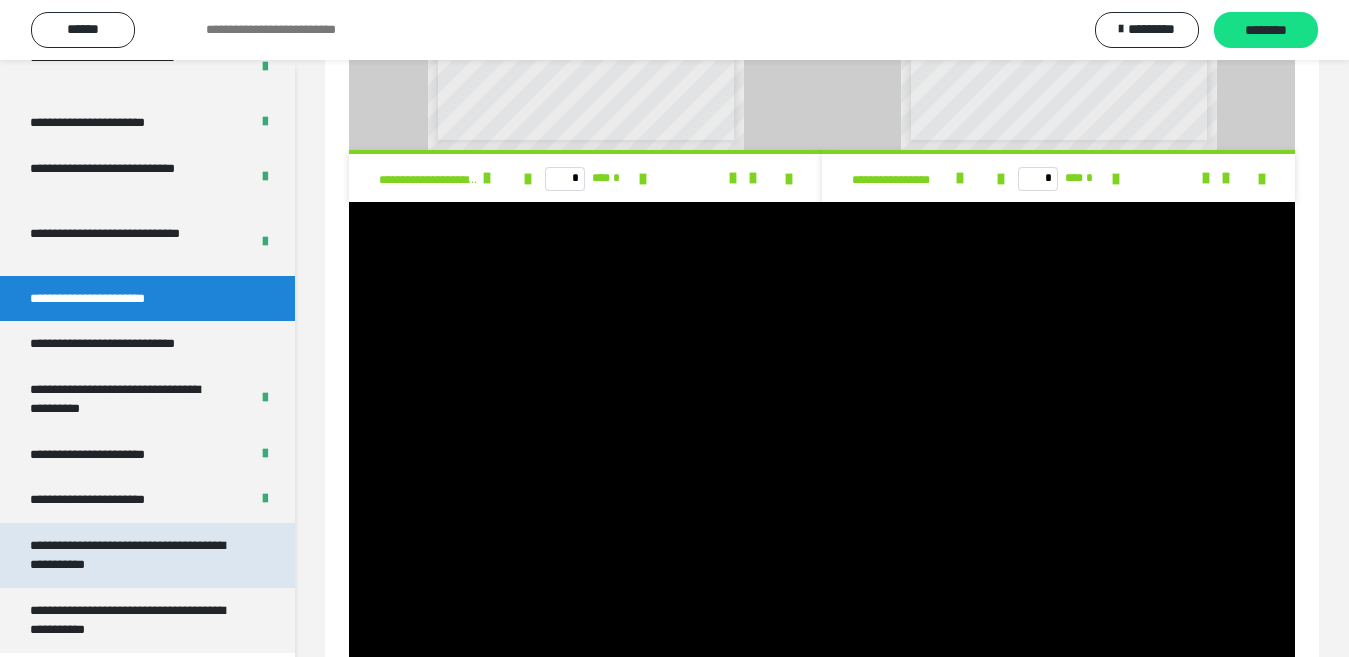 scroll, scrollTop: 3883, scrollLeft: 0, axis: vertical 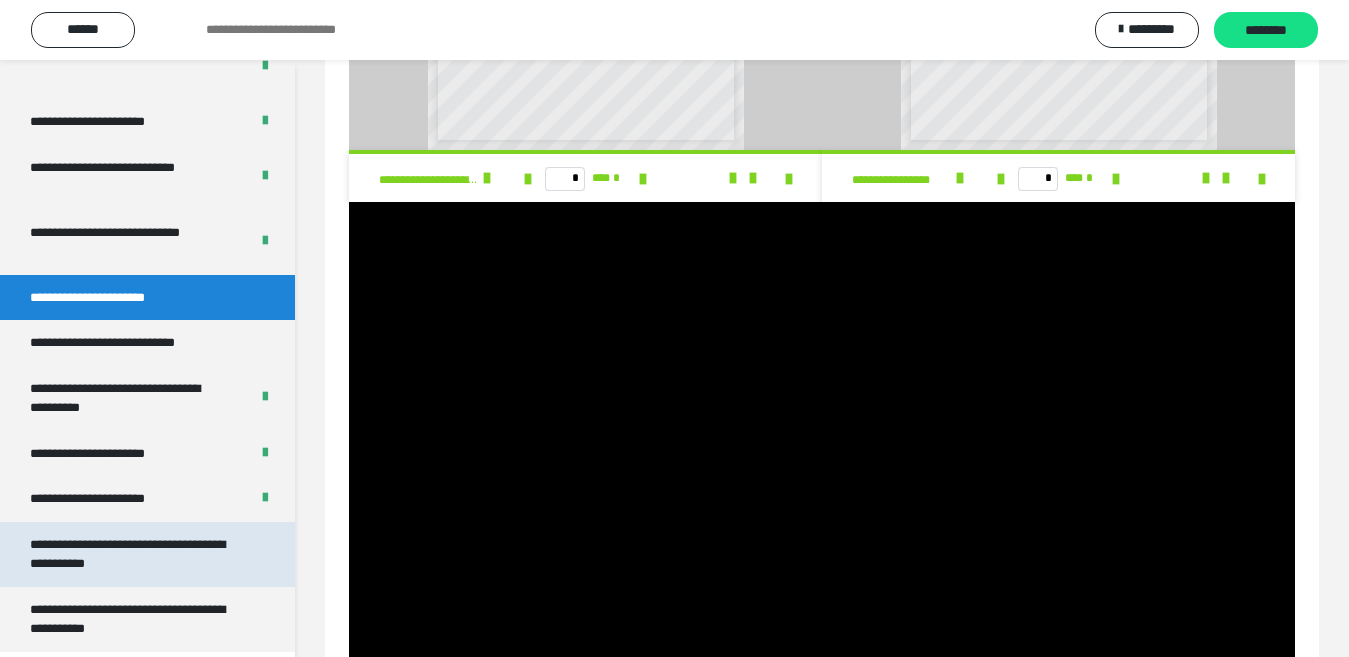 click on "**********" at bounding box center (131, 554) 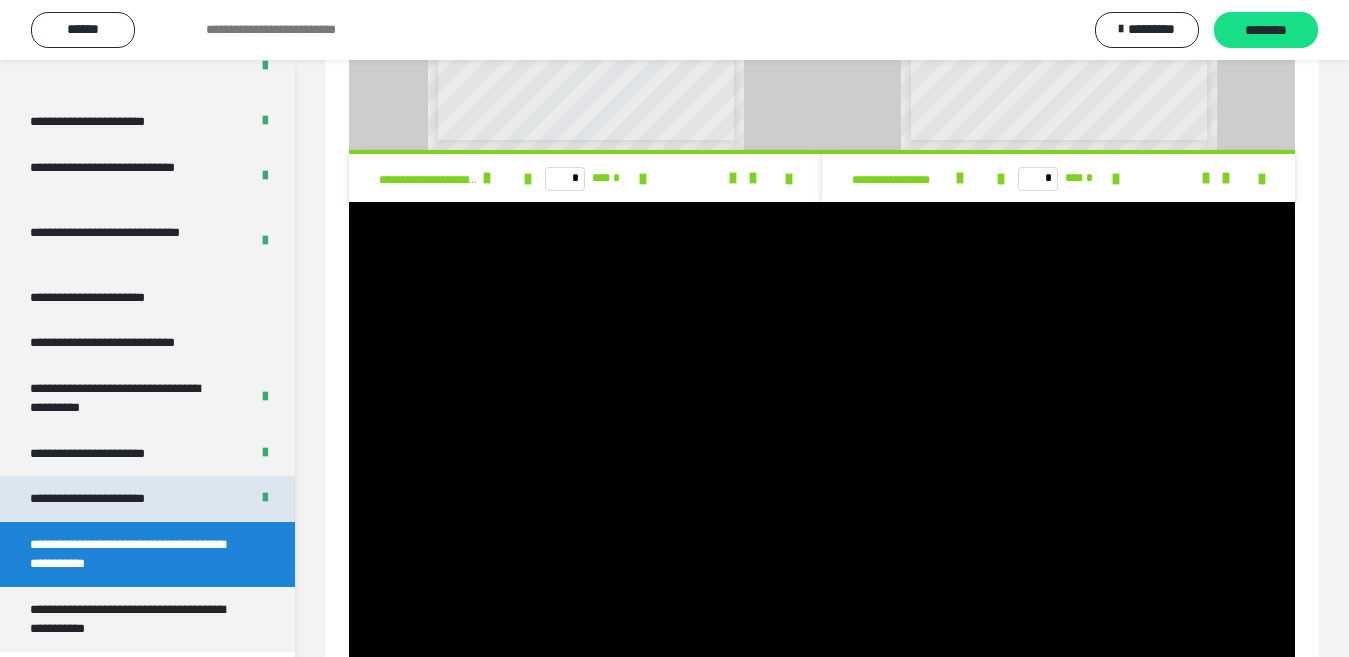 click on "**********" at bounding box center (111, 499) 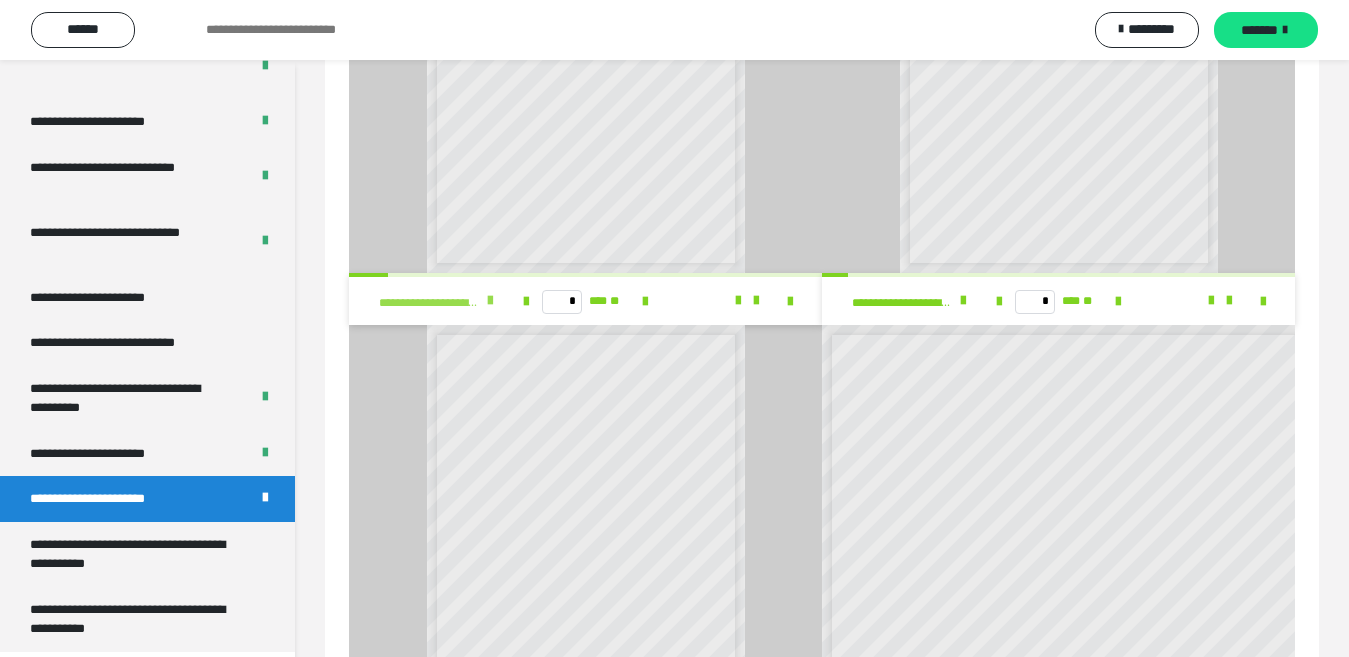 scroll, scrollTop: 789, scrollLeft: 0, axis: vertical 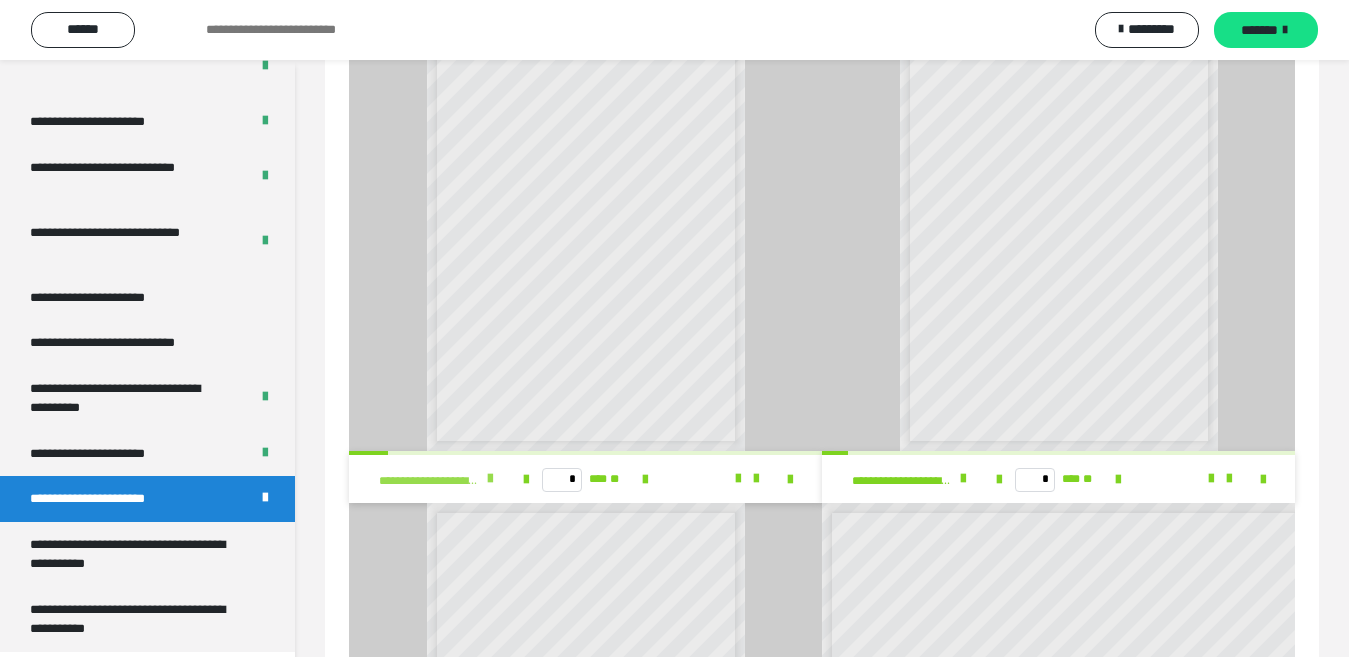 click at bounding box center (490, 479) 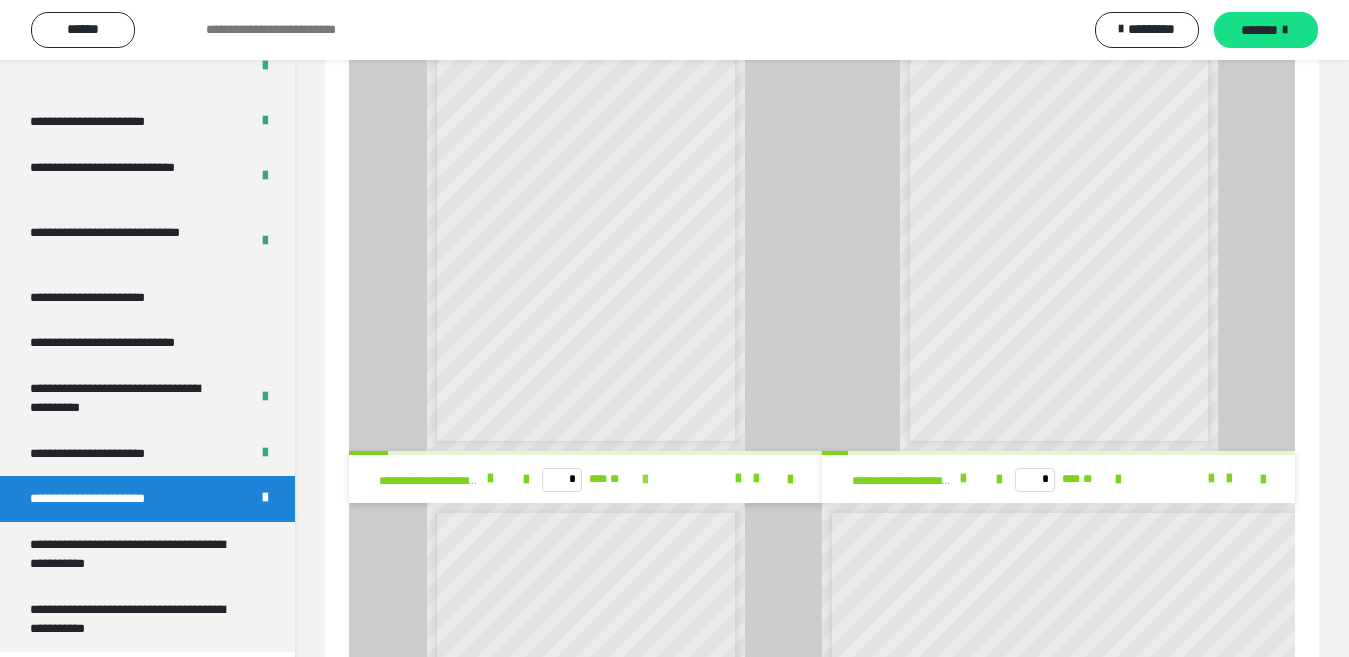 click at bounding box center [645, 480] 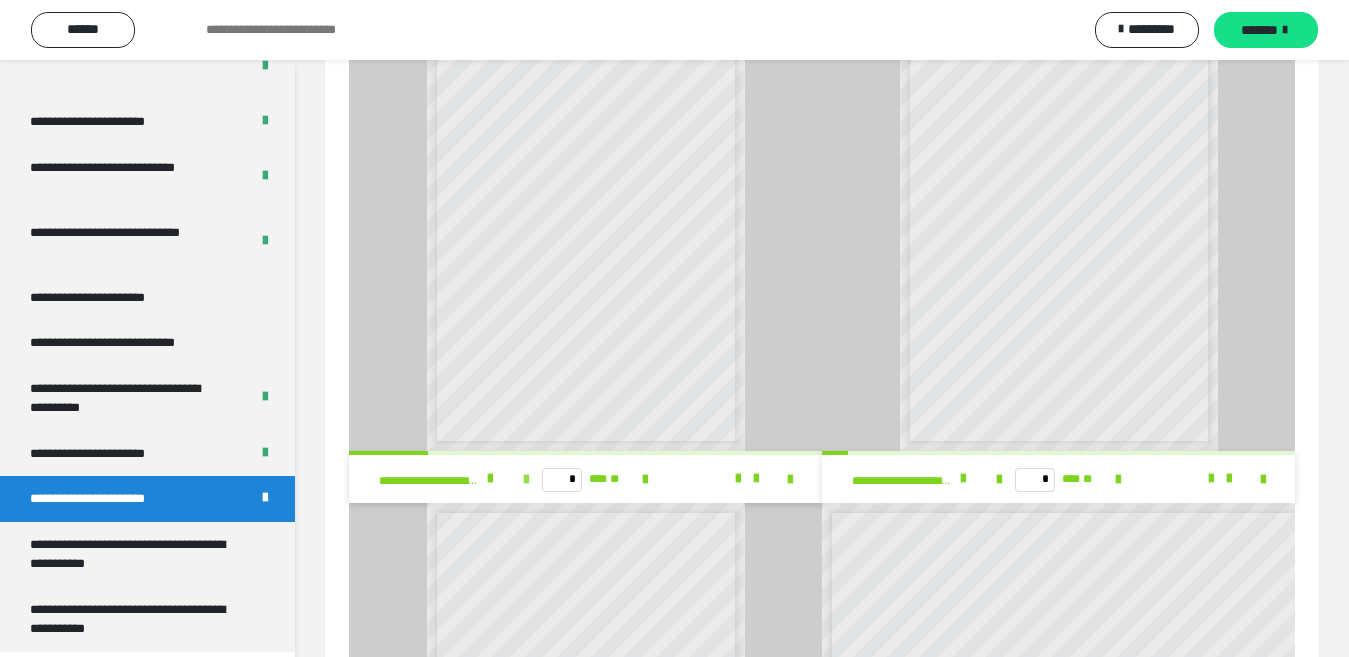 click at bounding box center (526, 480) 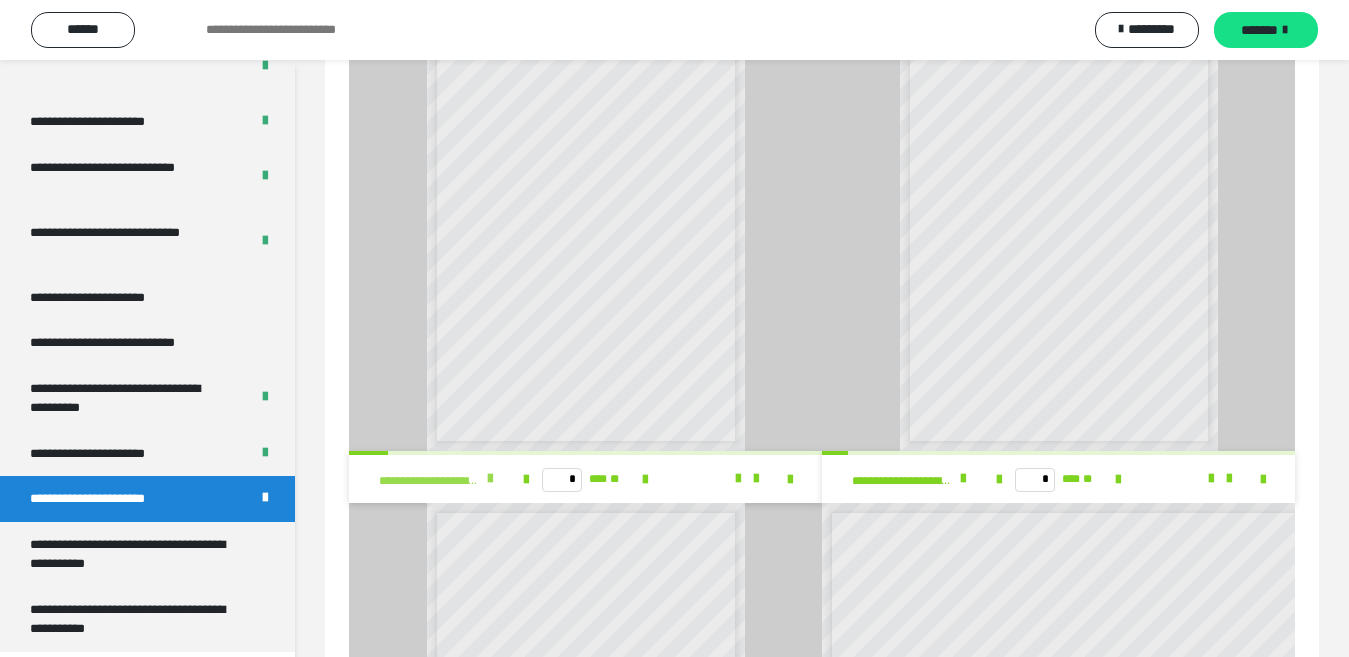 click at bounding box center [490, 479] 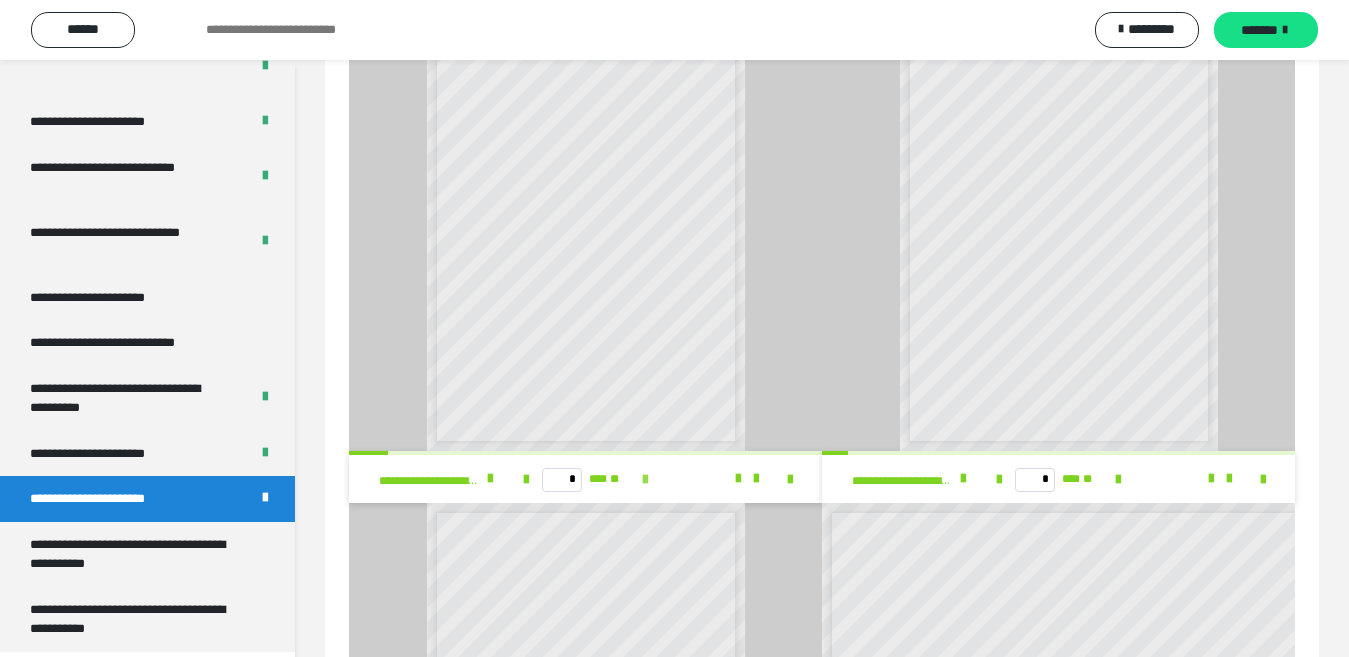 click at bounding box center (645, 480) 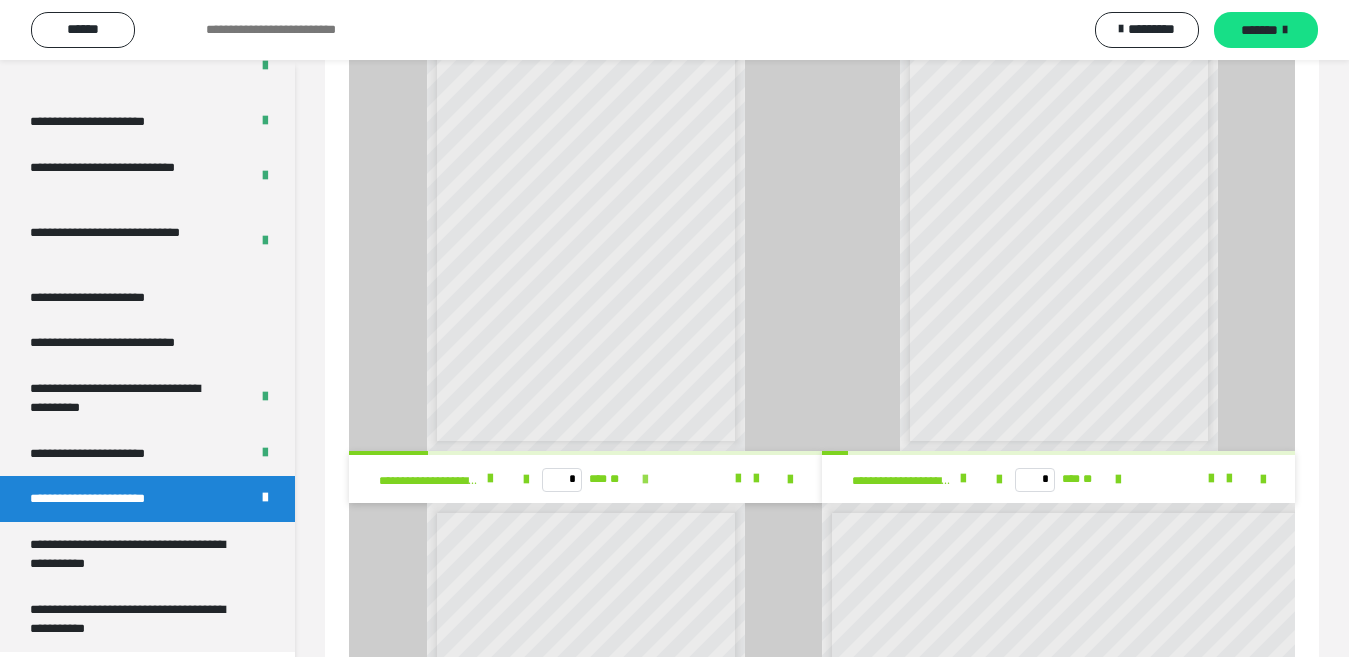 click at bounding box center [645, 480] 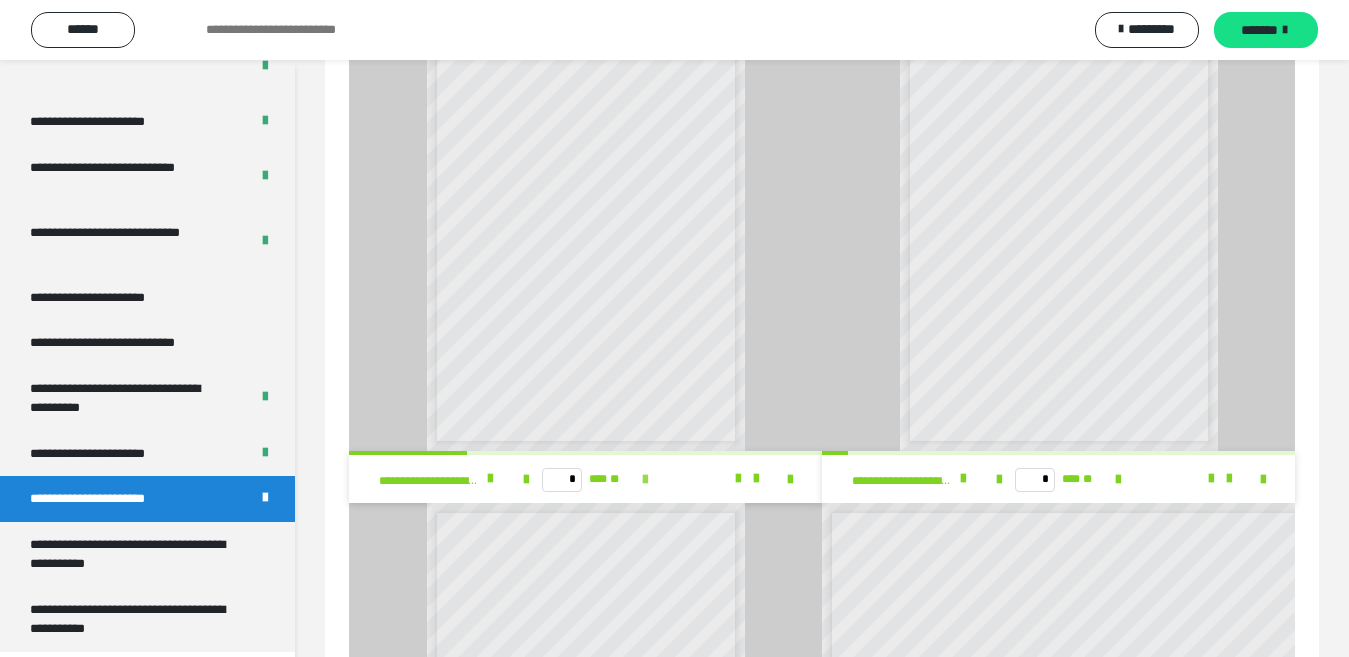 click at bounding box center (645, 480) 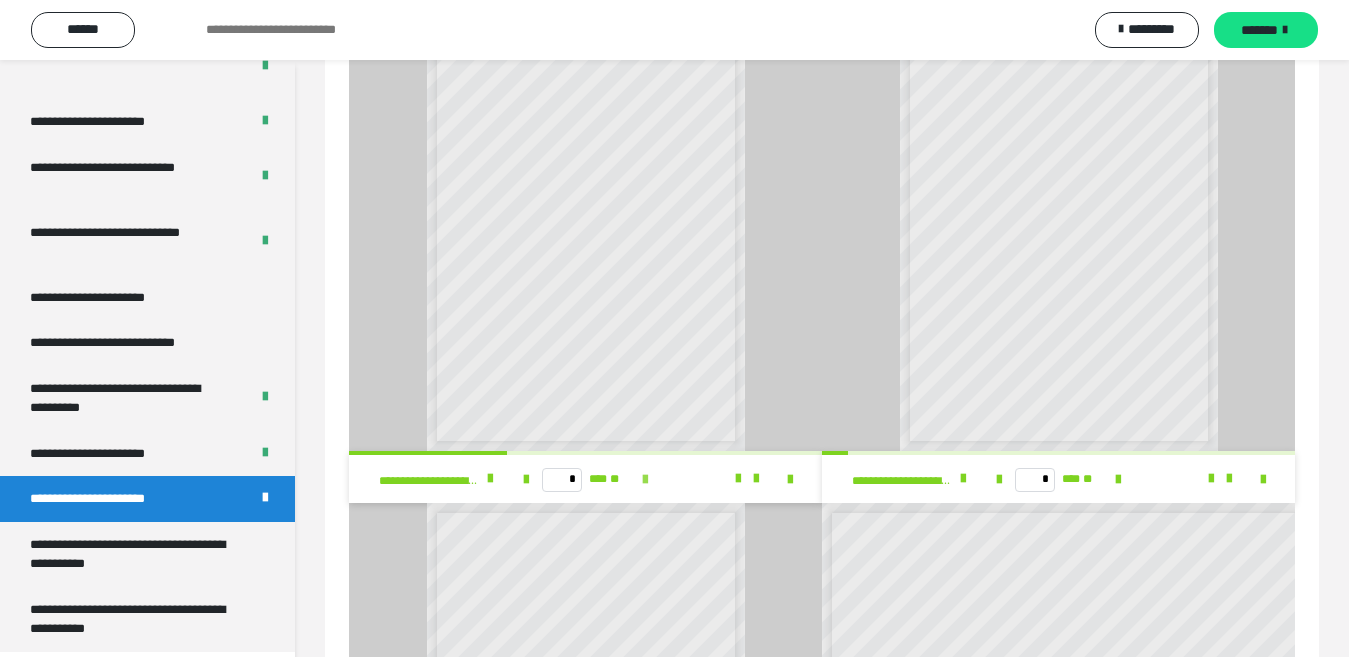 click at bounding box center (645, 480) 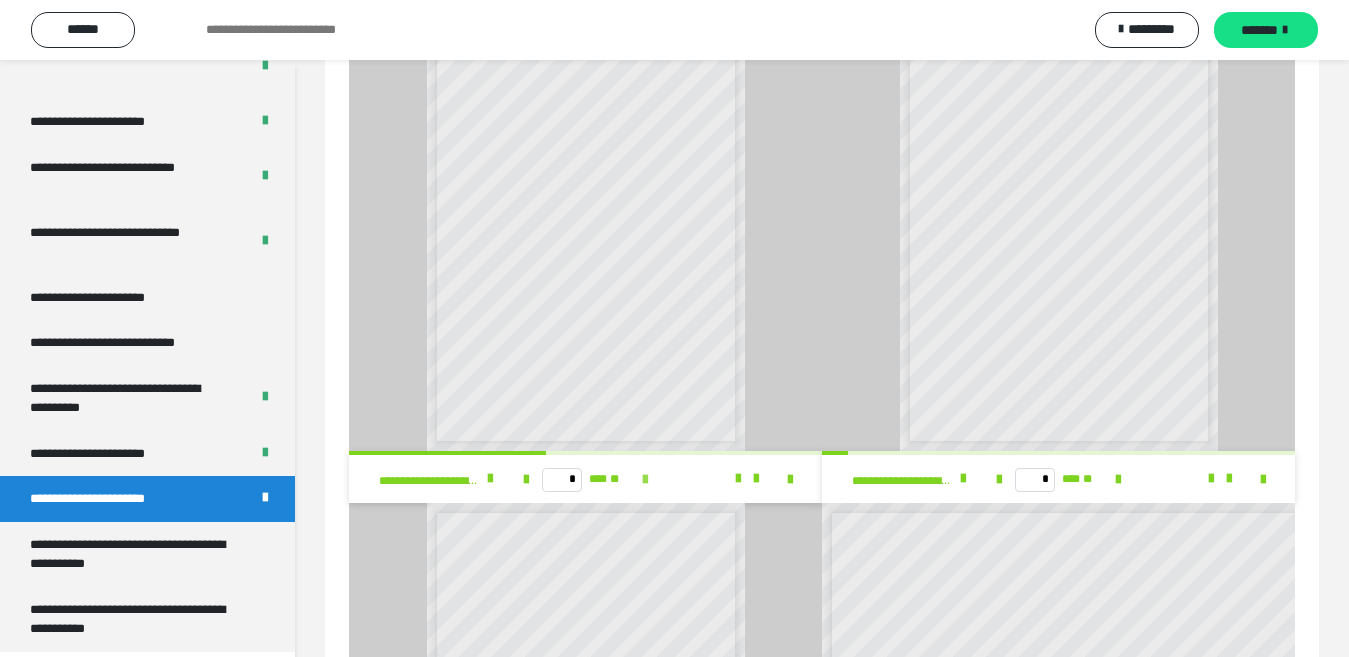 click at bounding box center (645, 480) 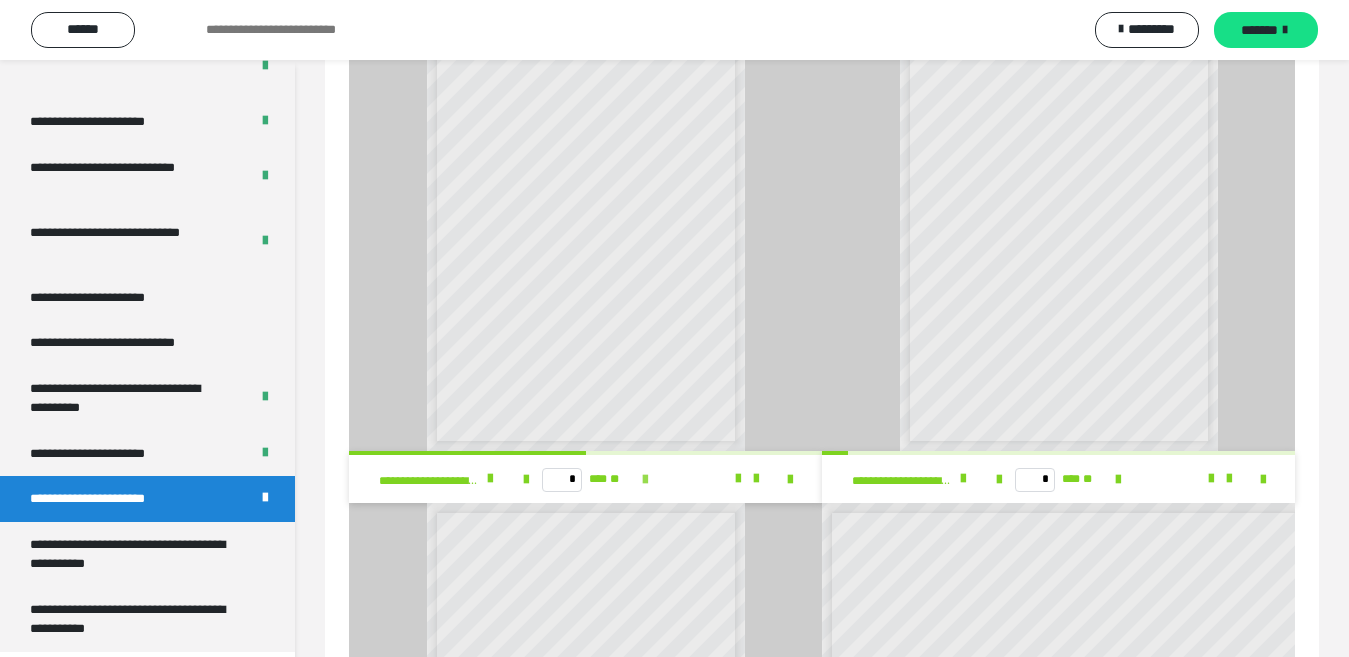 click at bounding box center (645, 480) 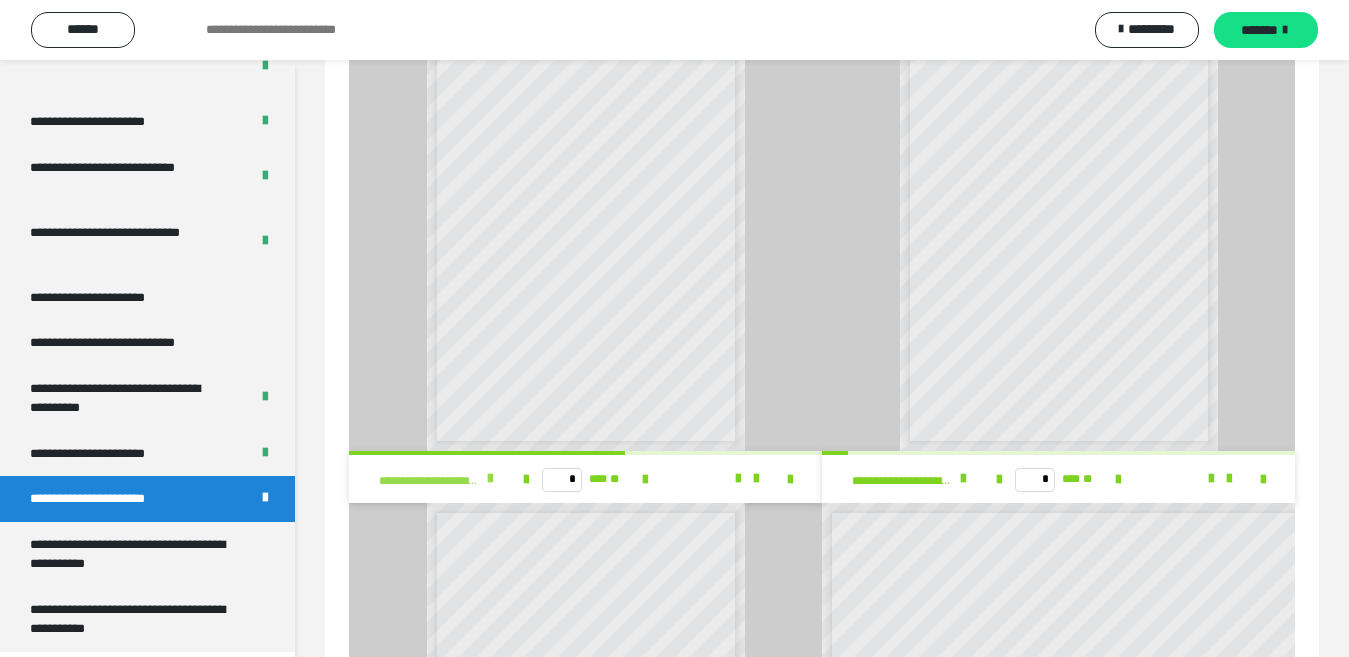click at bounding box center (490, 479) 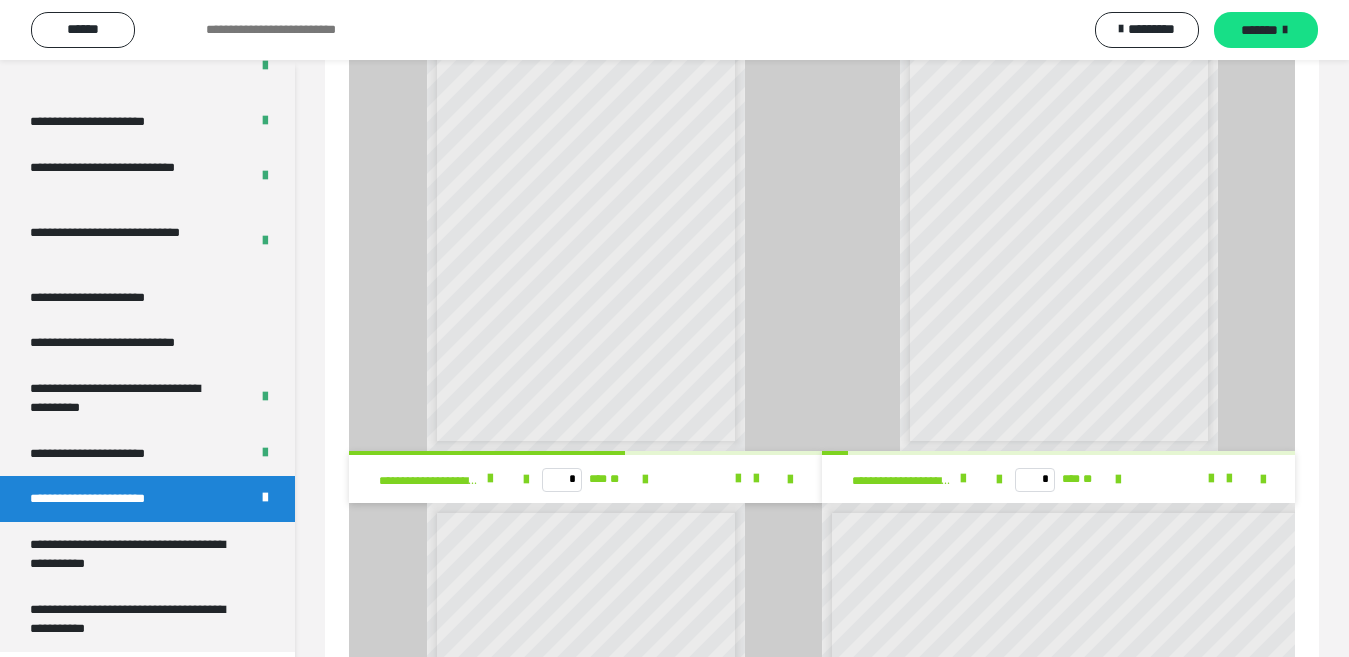 scroll, scrollTop: 14, scrollLeft: 0, axis: vertical 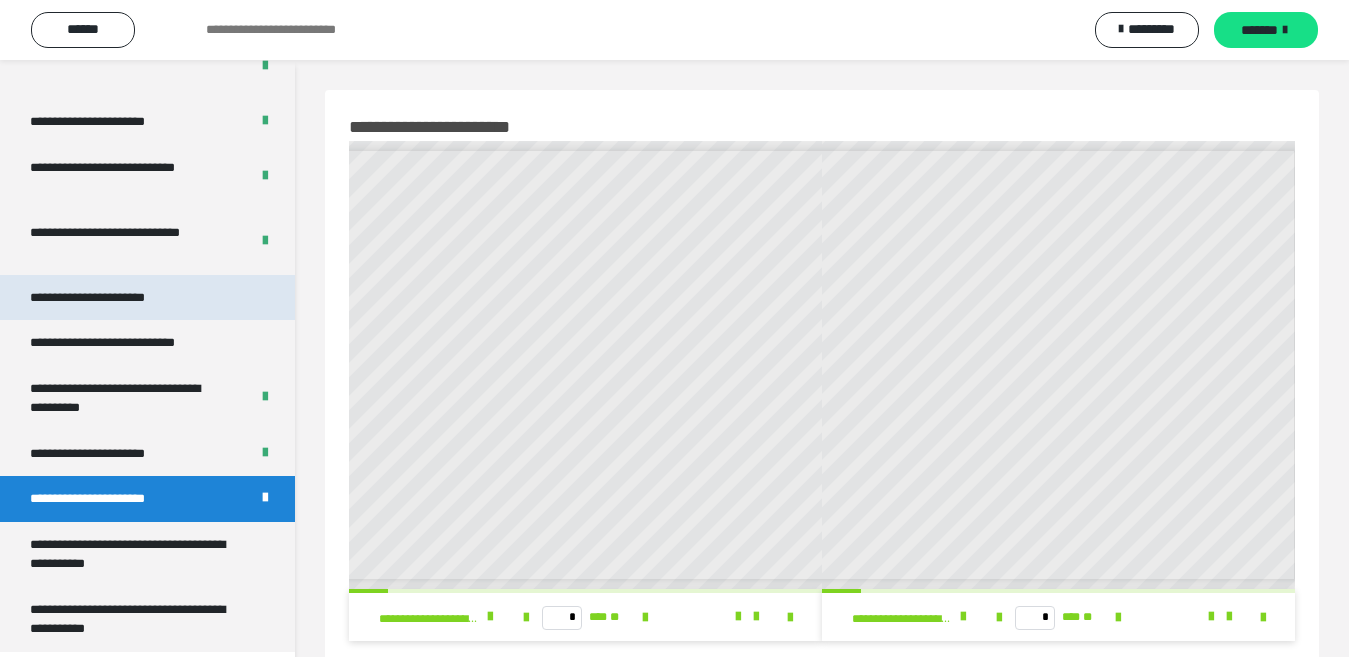 click on "**********" at bounding box center (109, 298) 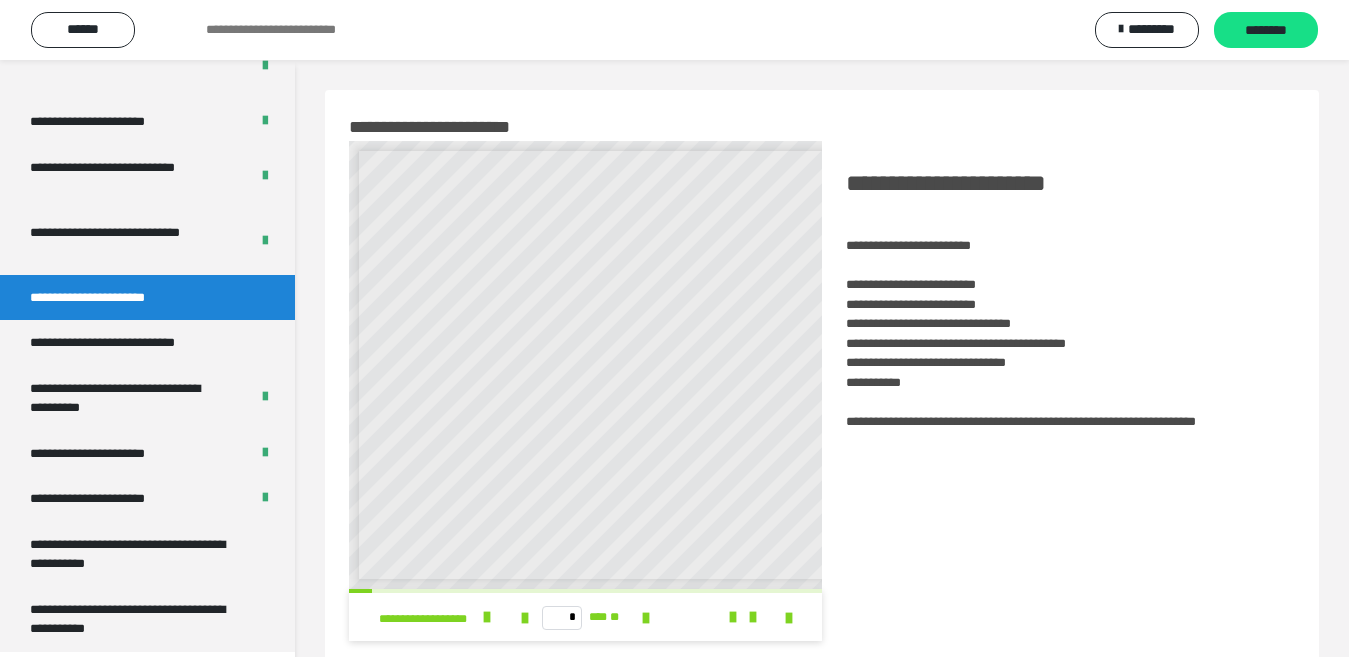 scroll, scrollTop: 9, scrollLeft: 0, axis: vertical 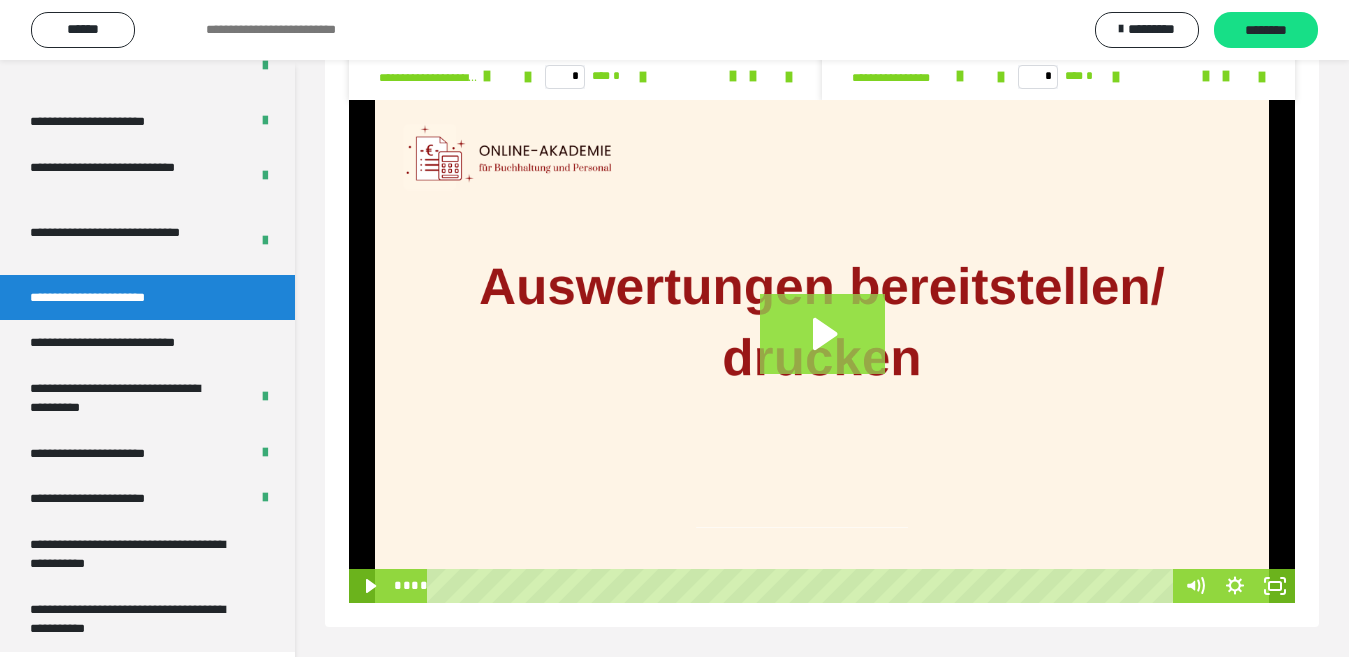 click 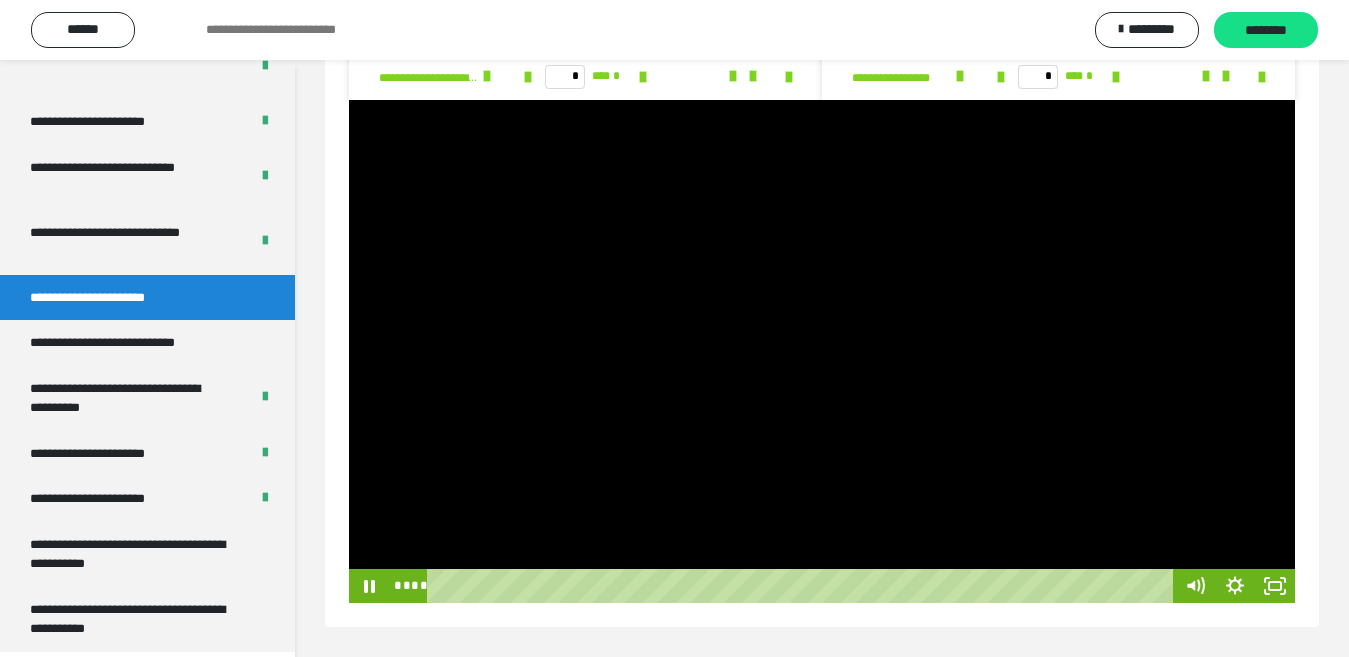 click at bounding box center (822, 351) 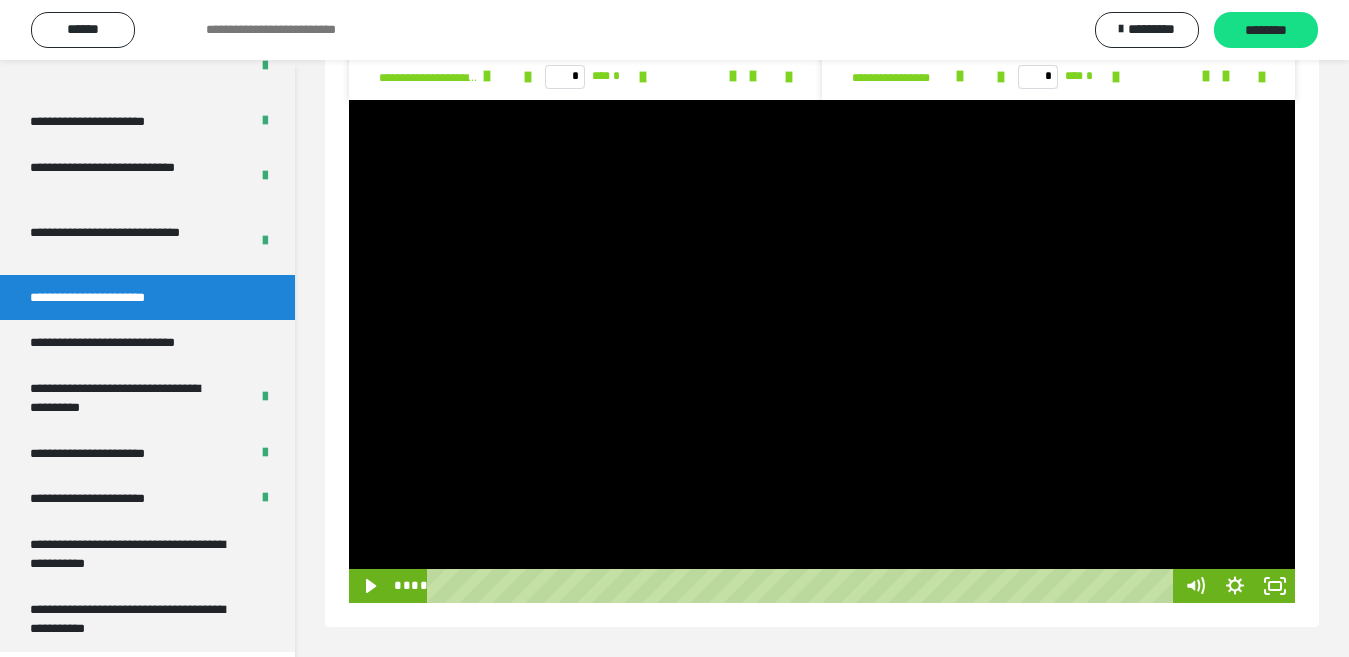 click at bounding box center (822, 351) 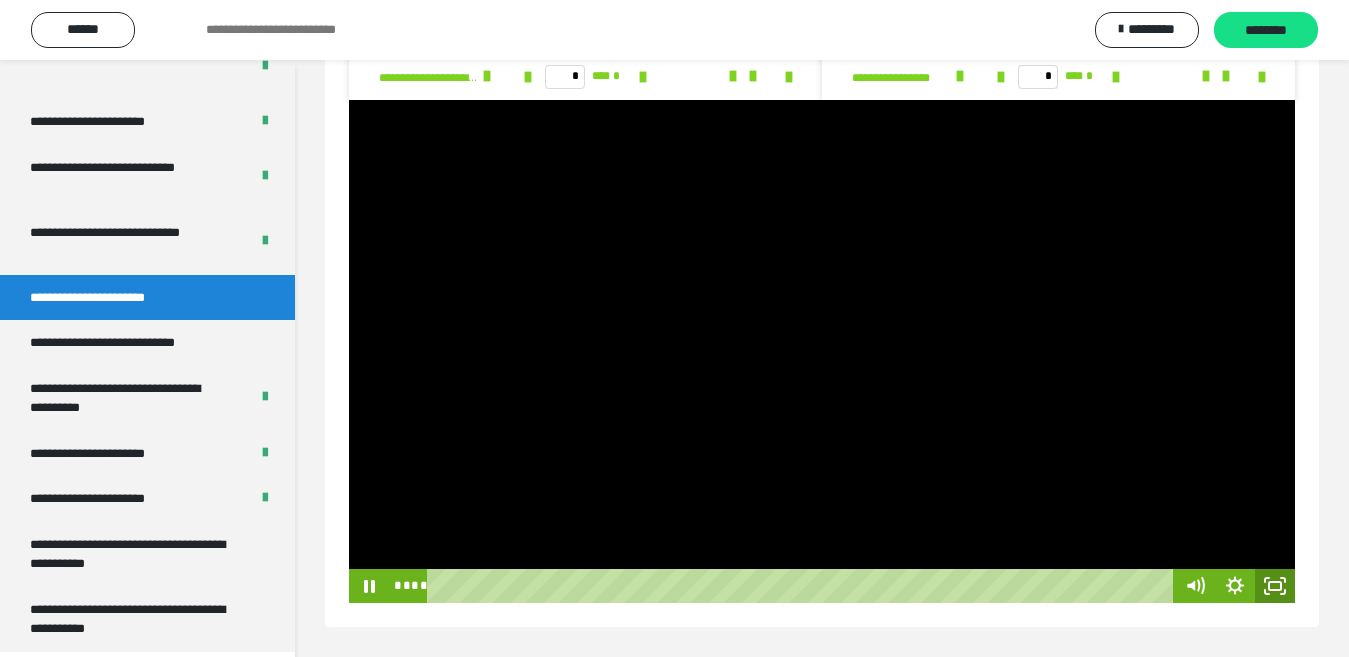 click 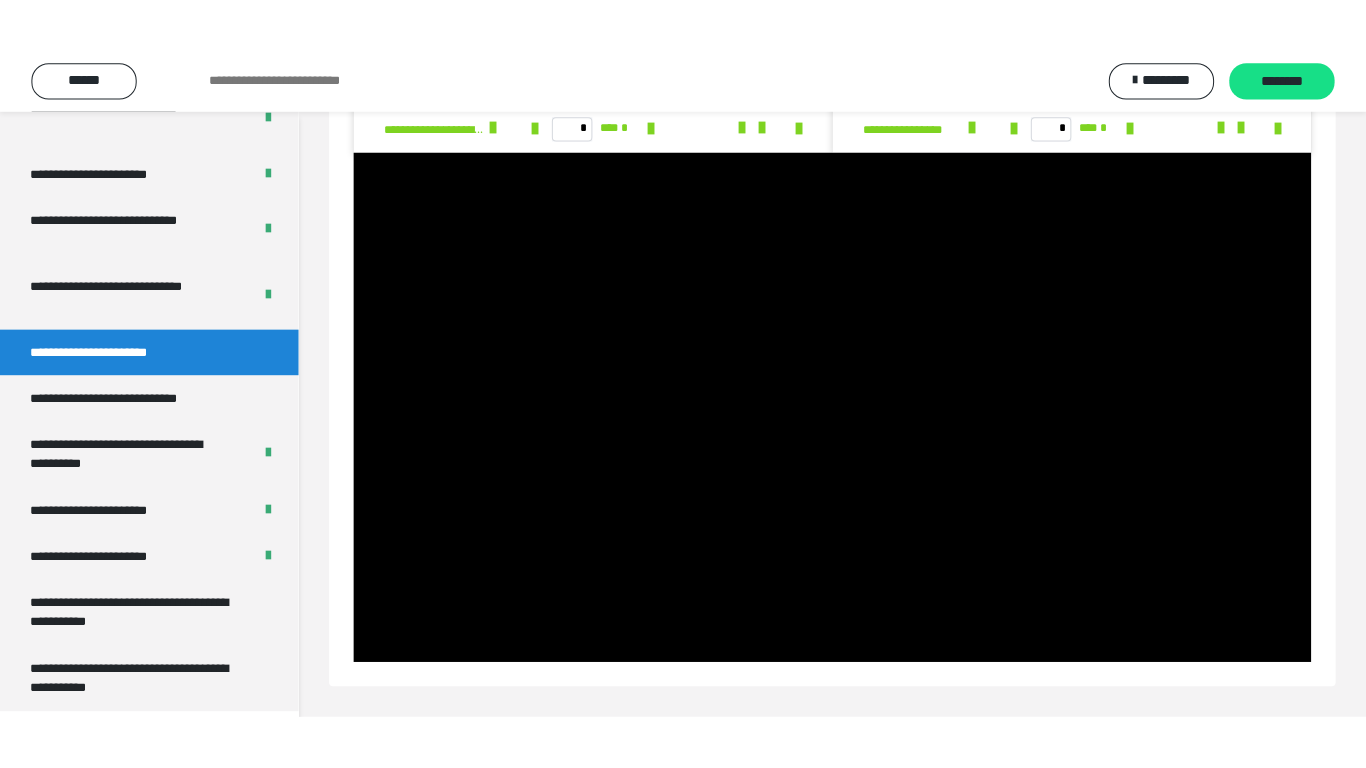 scroll, scrollTop: 1354, scrollLeft: 0, axis: vertical 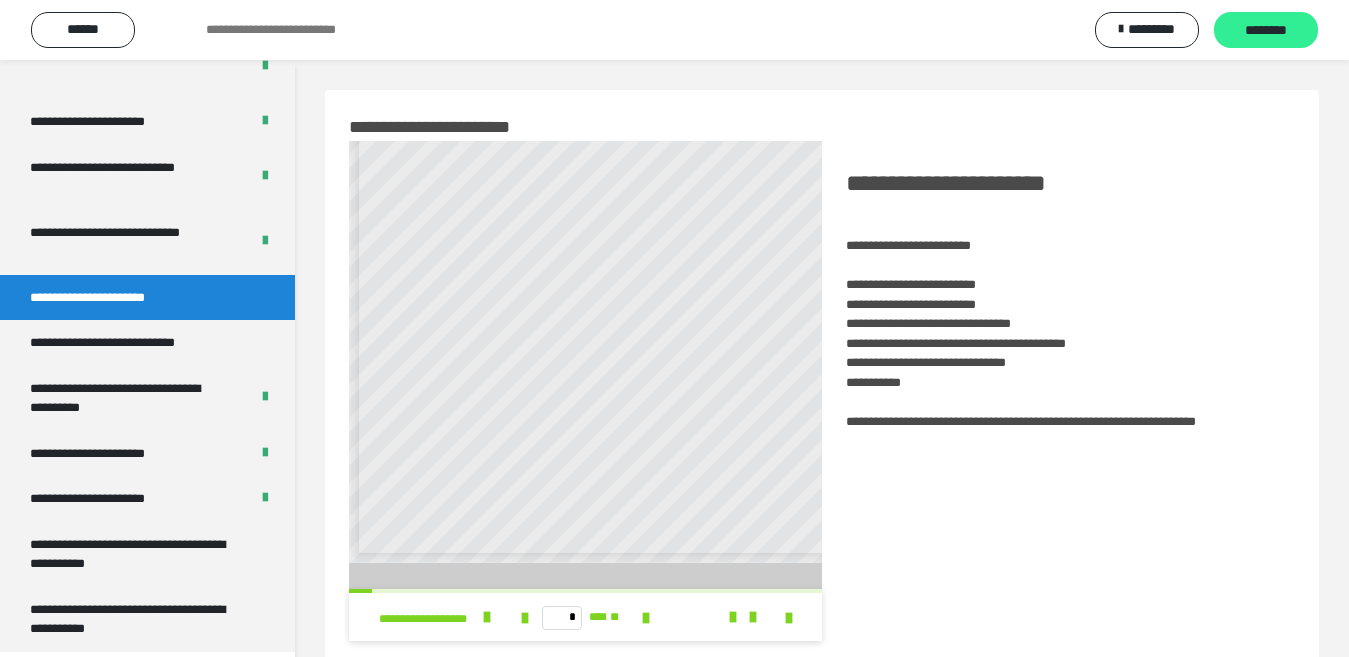 click on "********" at bounding box center (1266, 31) 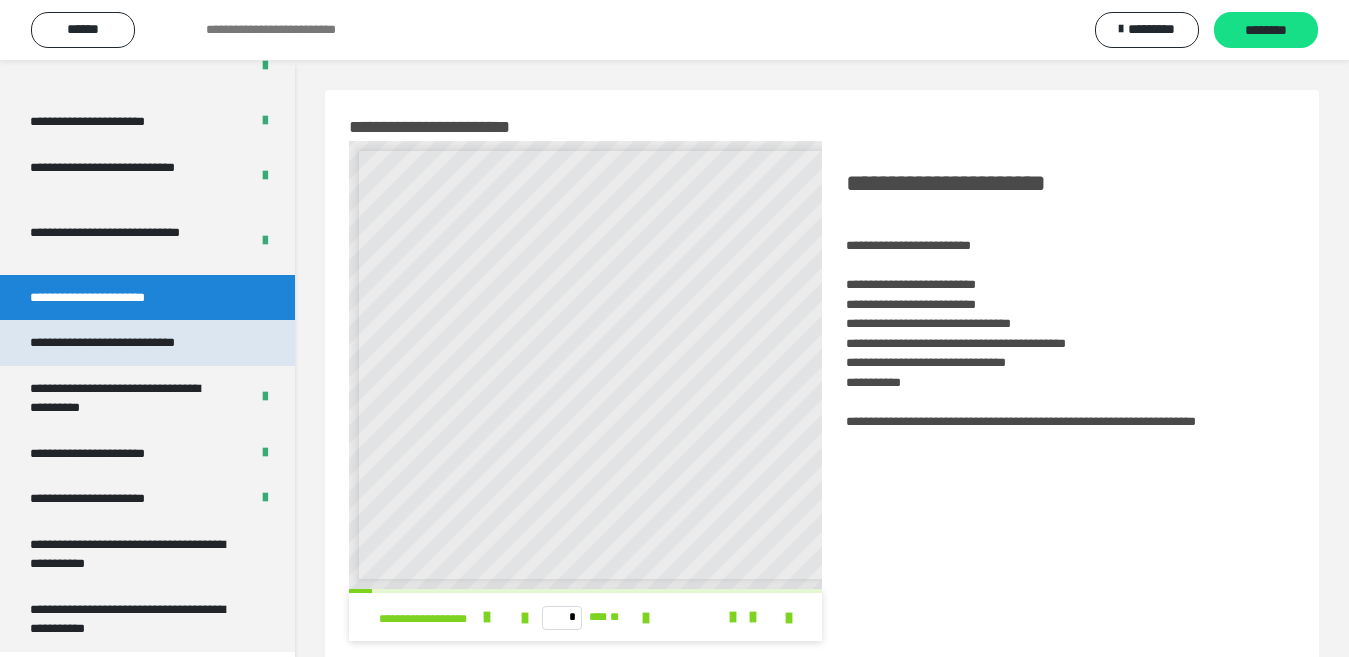 scroll, scrollTop: 9, scrollLeft: 0, axis: vertical 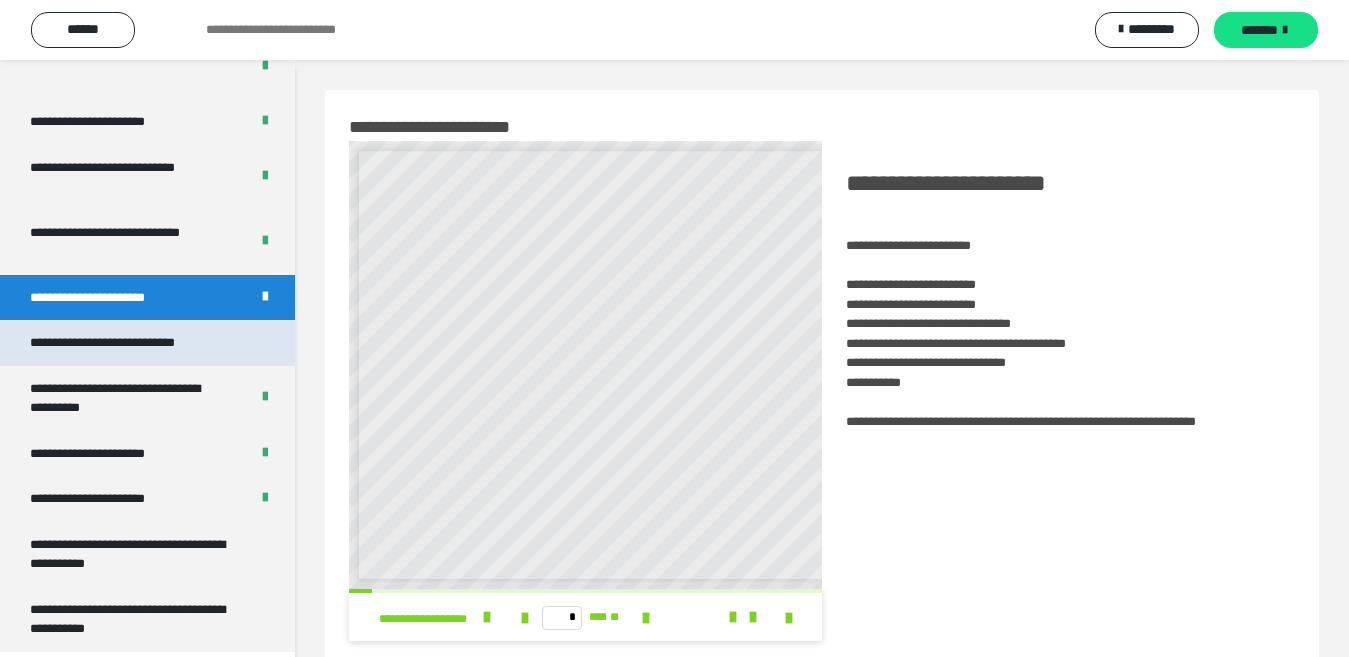 click on "**********" at bounding box center [129, 343] 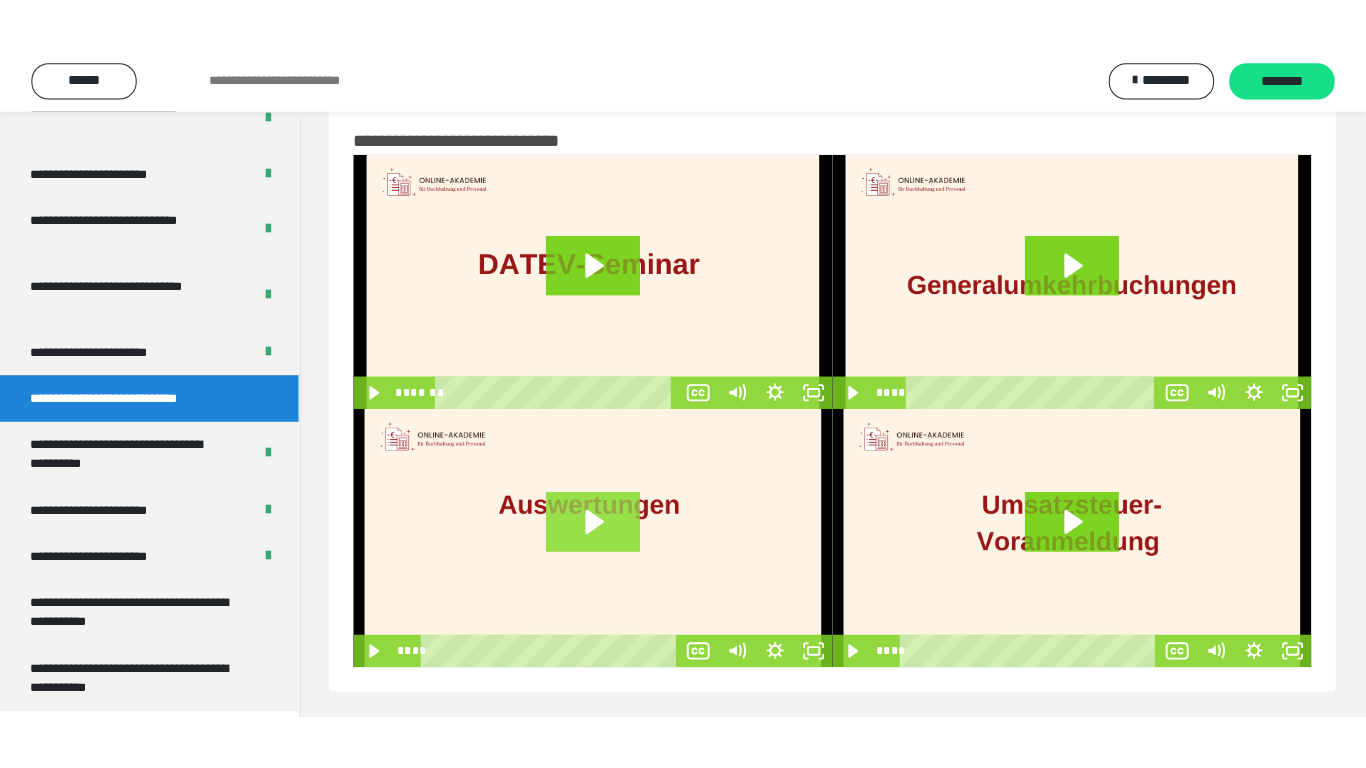 scroll, scrollTop: 60, scrollLeft: 0, axis: vertical 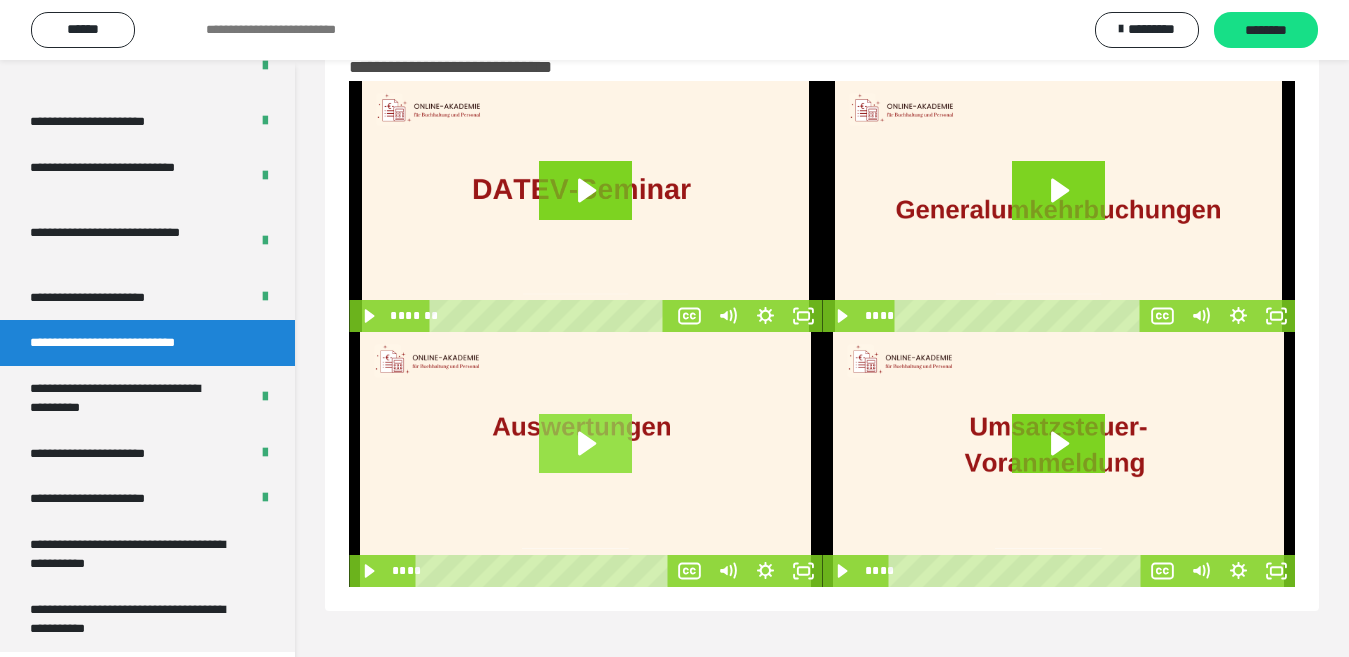 click 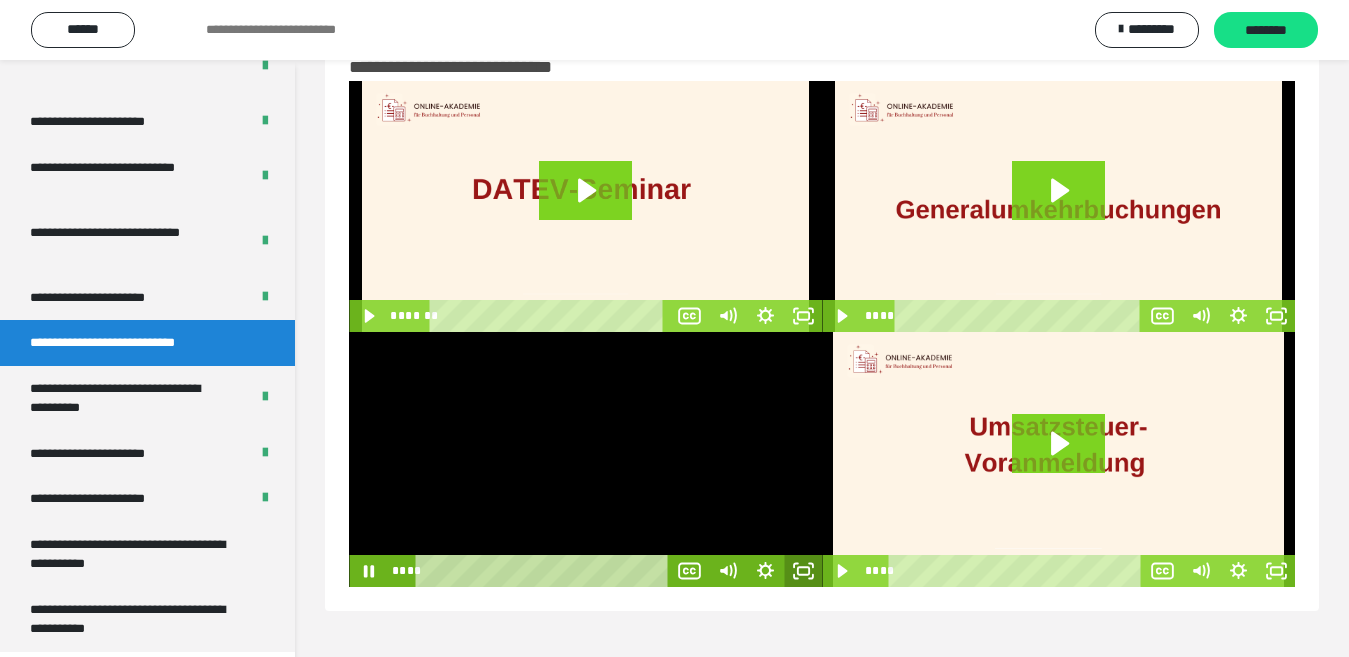 click 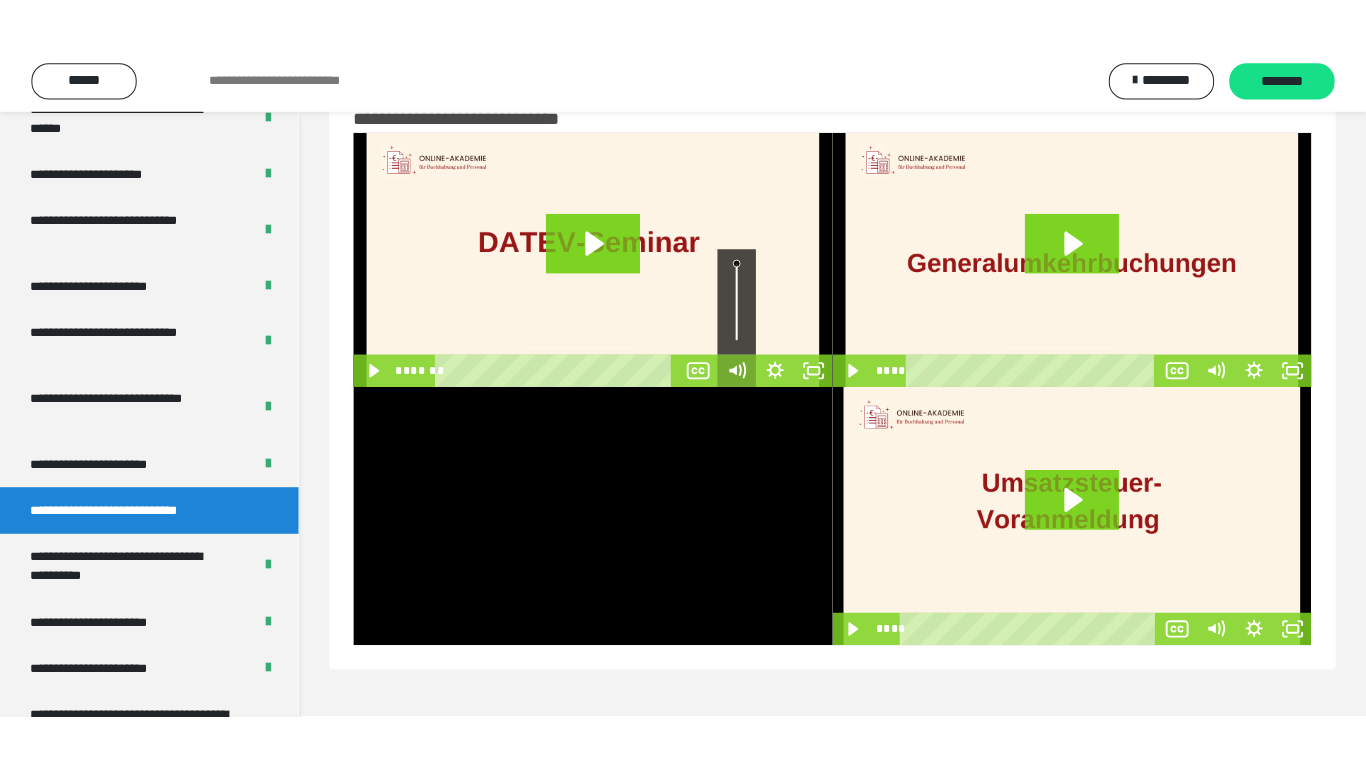 scroll, scrollTop: 3883, scrollLeft: 0, axis: vertical 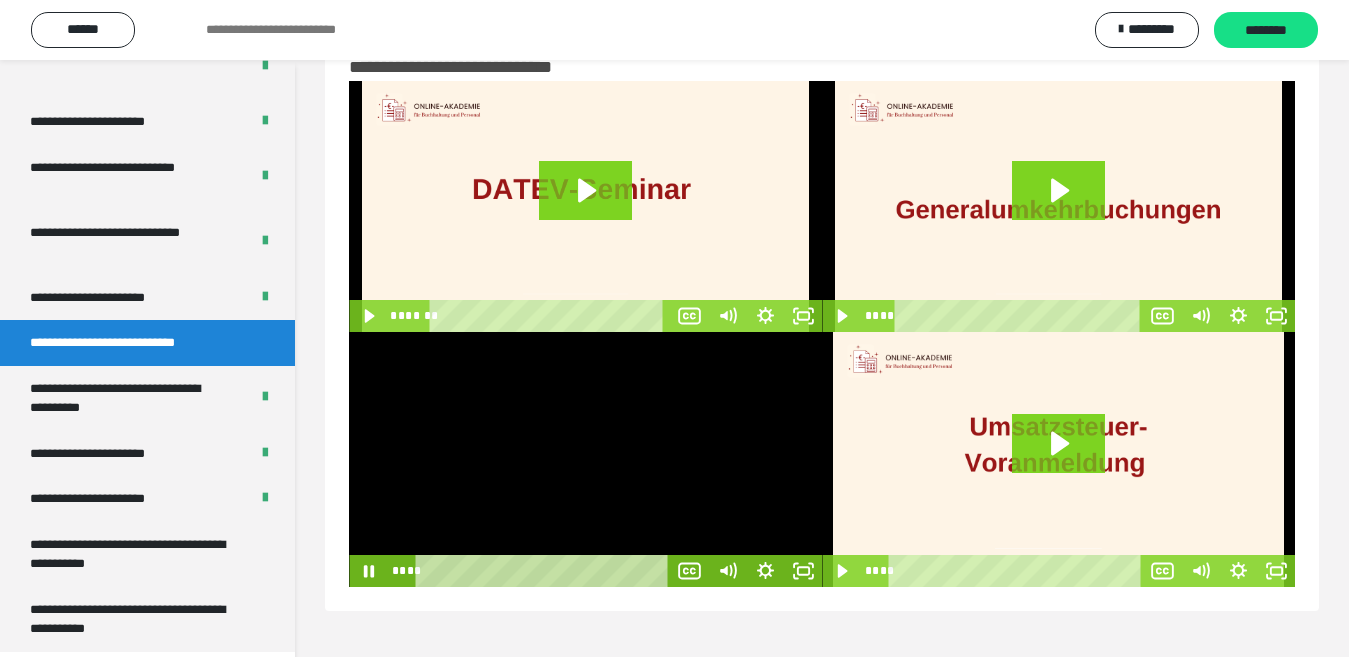 click at bounding box center (585, 459) 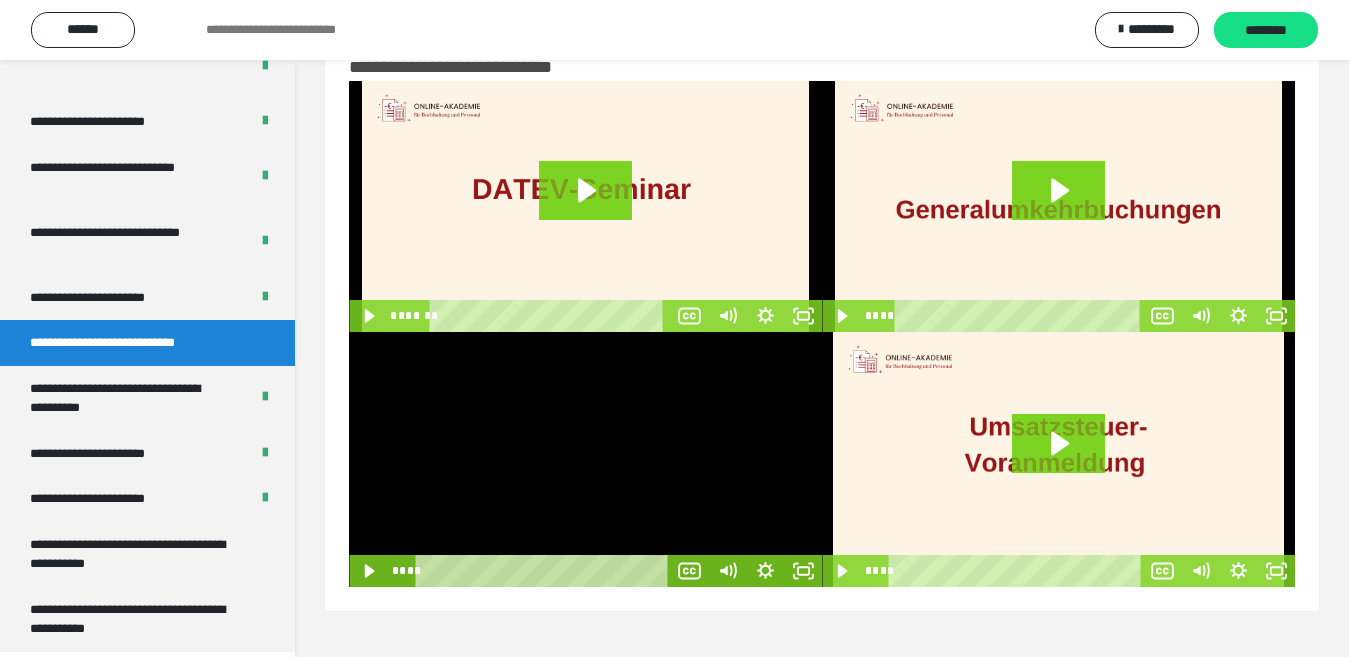 click at bounding box center [585, 459] 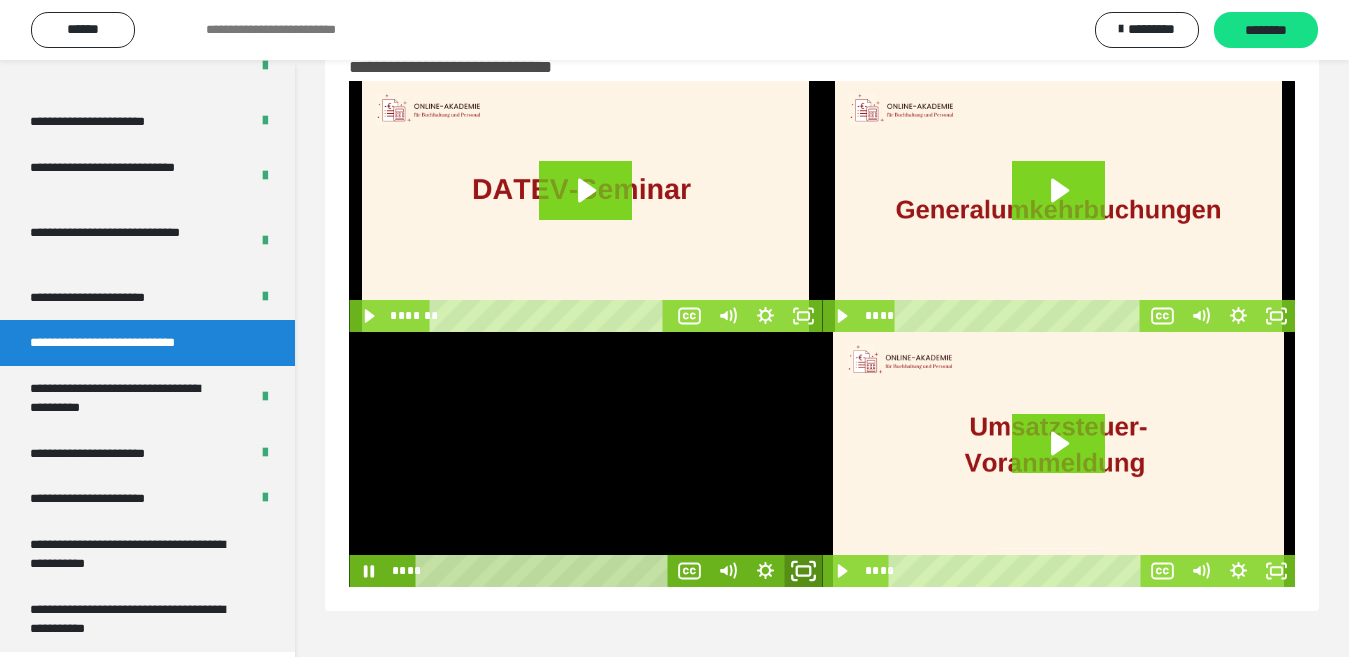 click 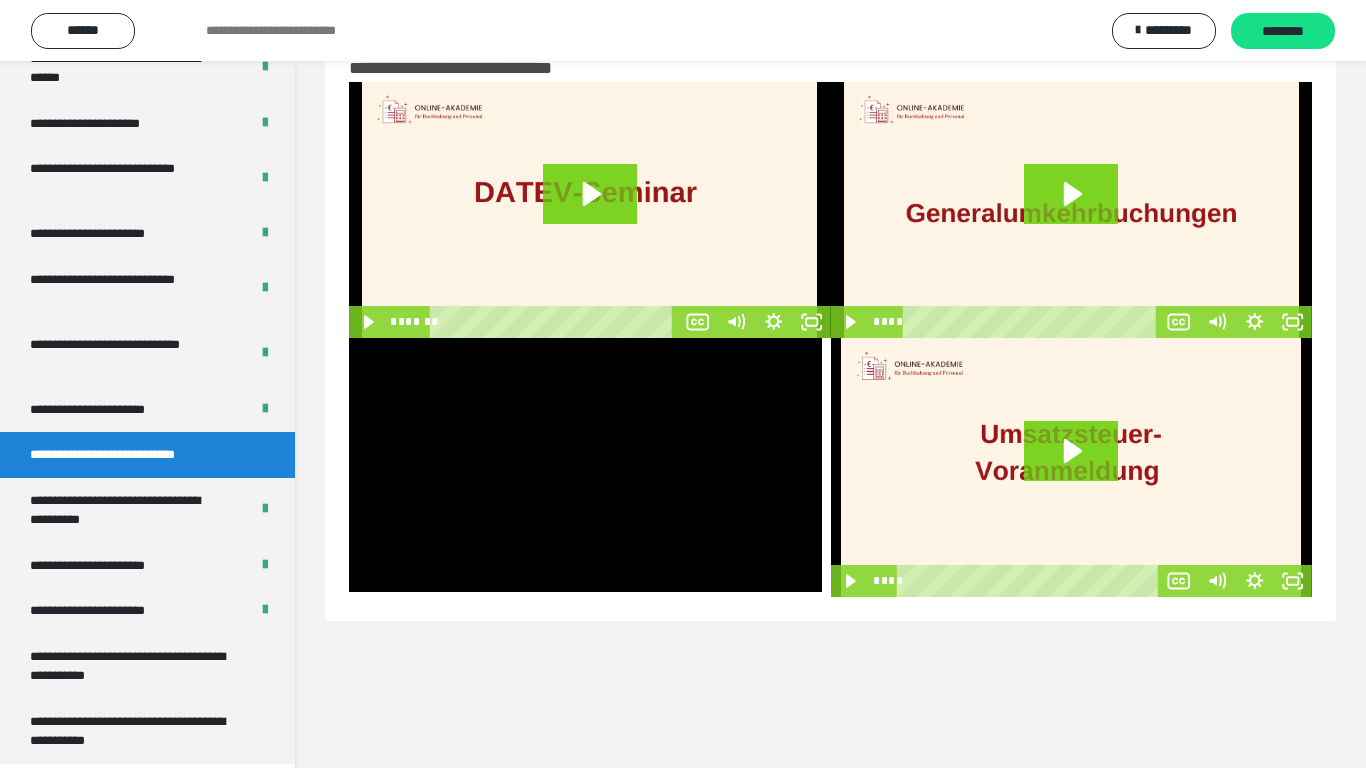 scroll, scrollTop: 3773, scrollLeft: 0, axis: vertical 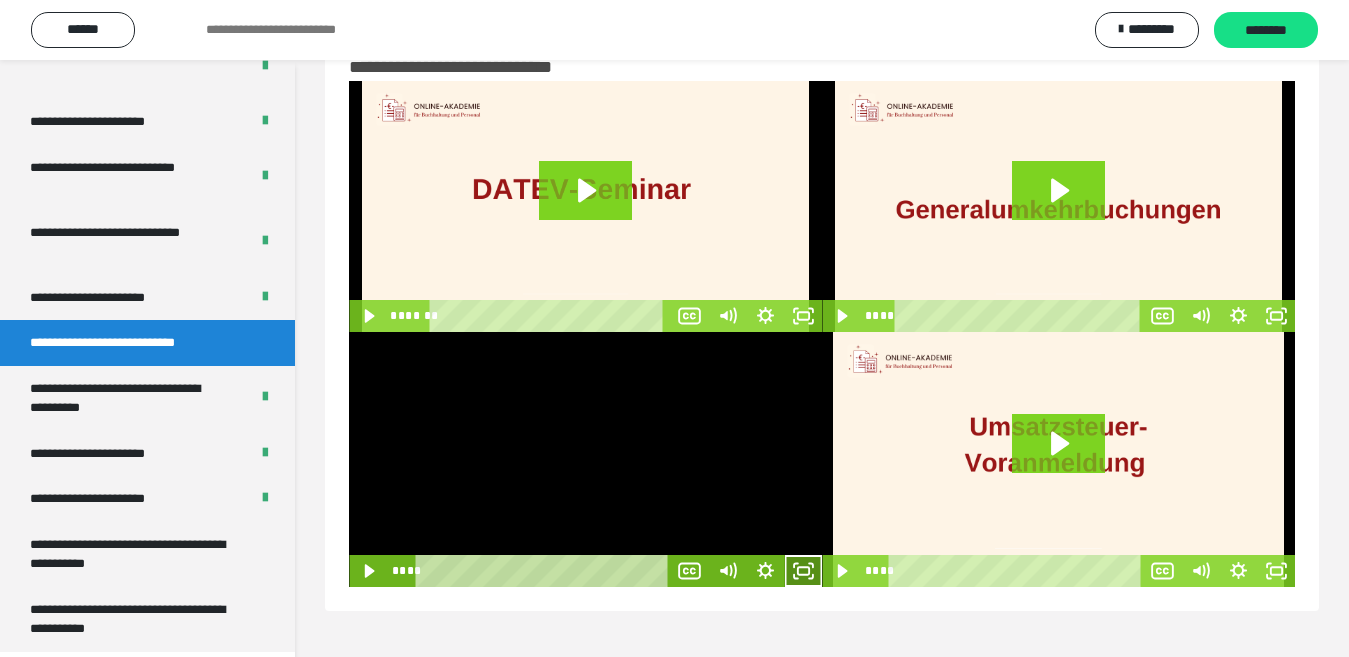 click 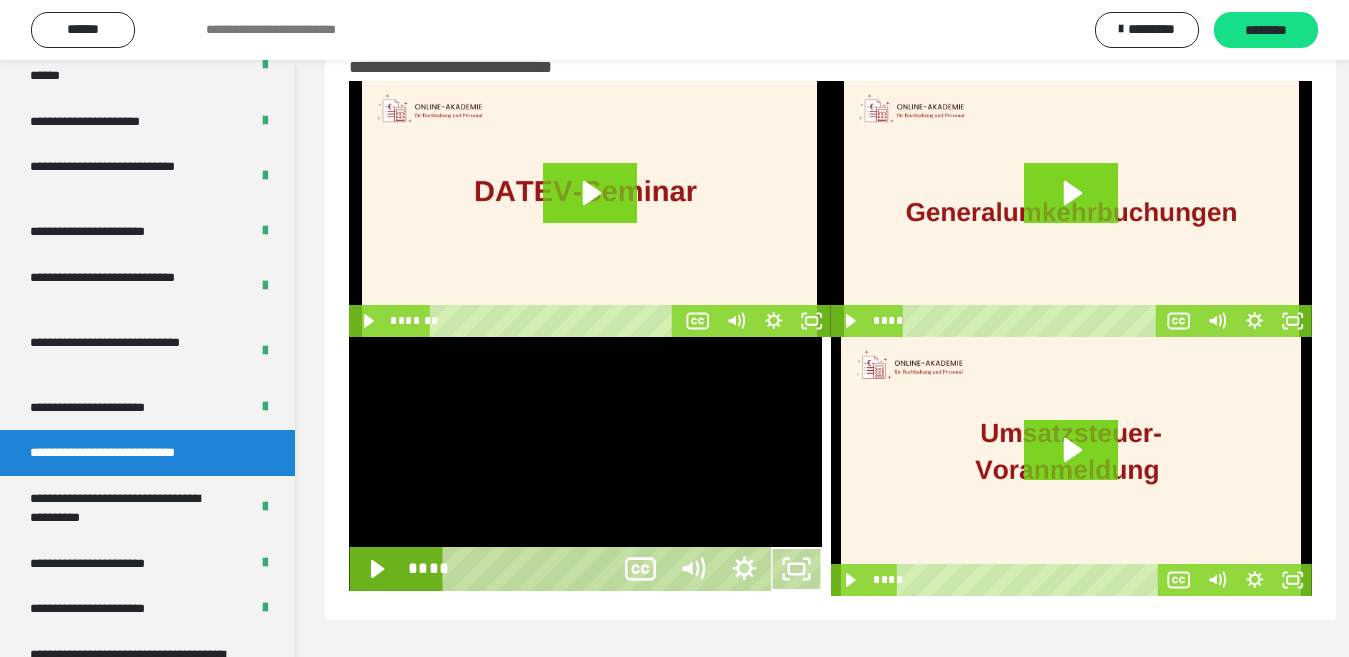scroll, scrollTop: 3772, scrollLeft: 0, axis: vertical 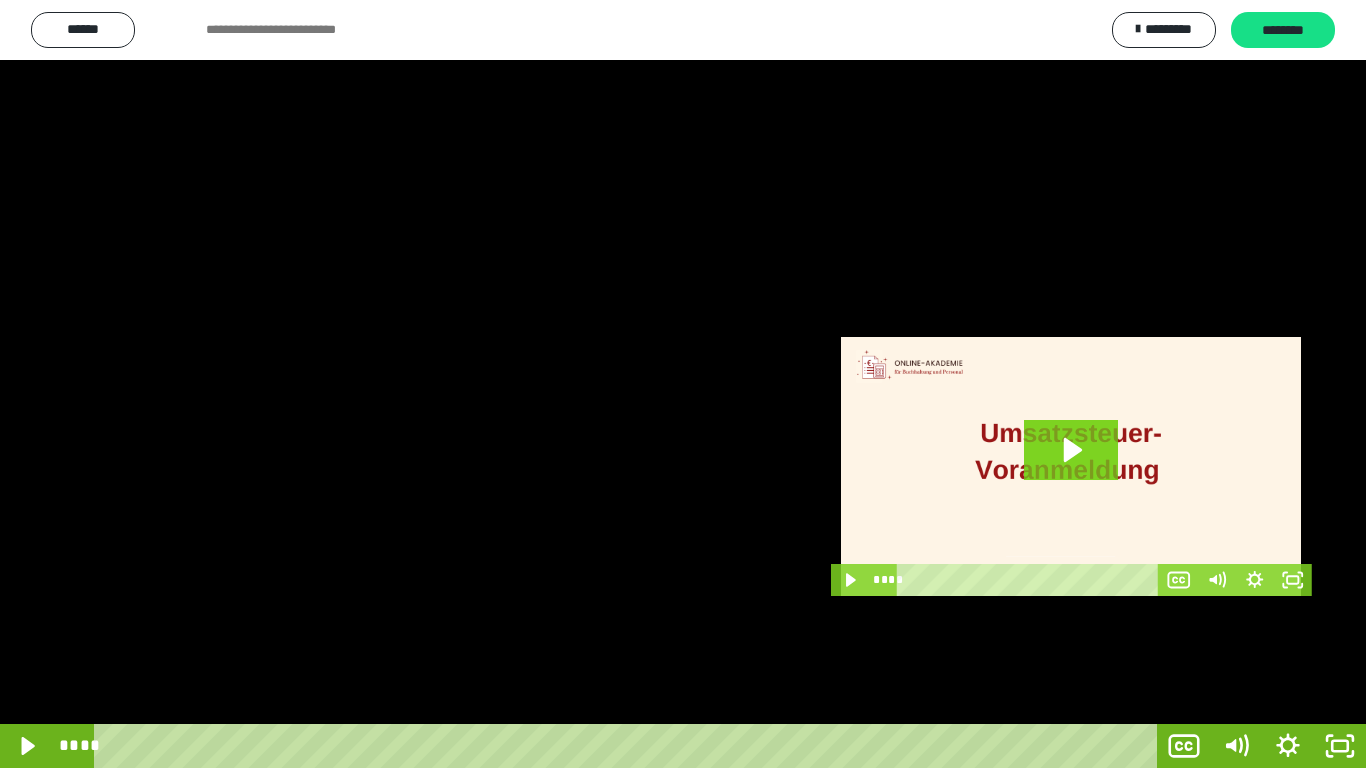 click at bounding box center (683, 384) 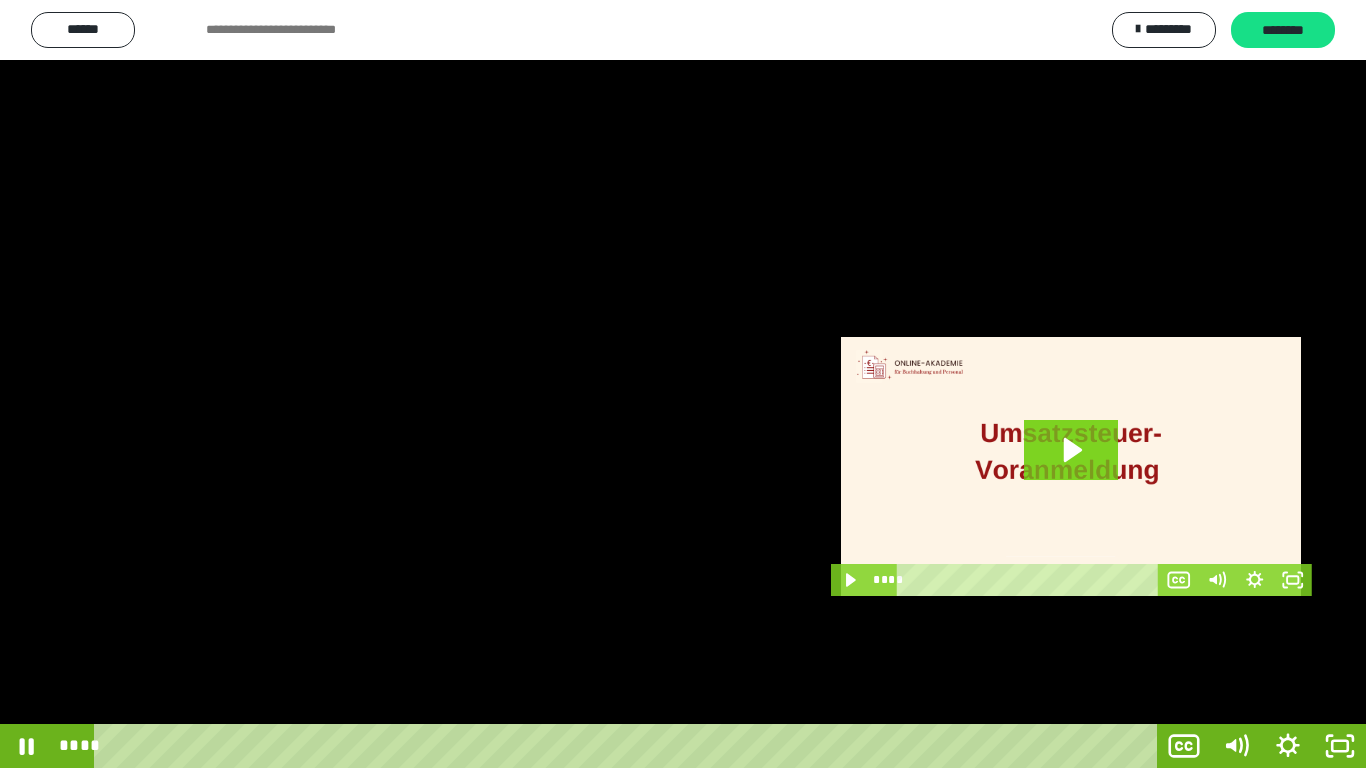 click at bounding box center (683, 384) 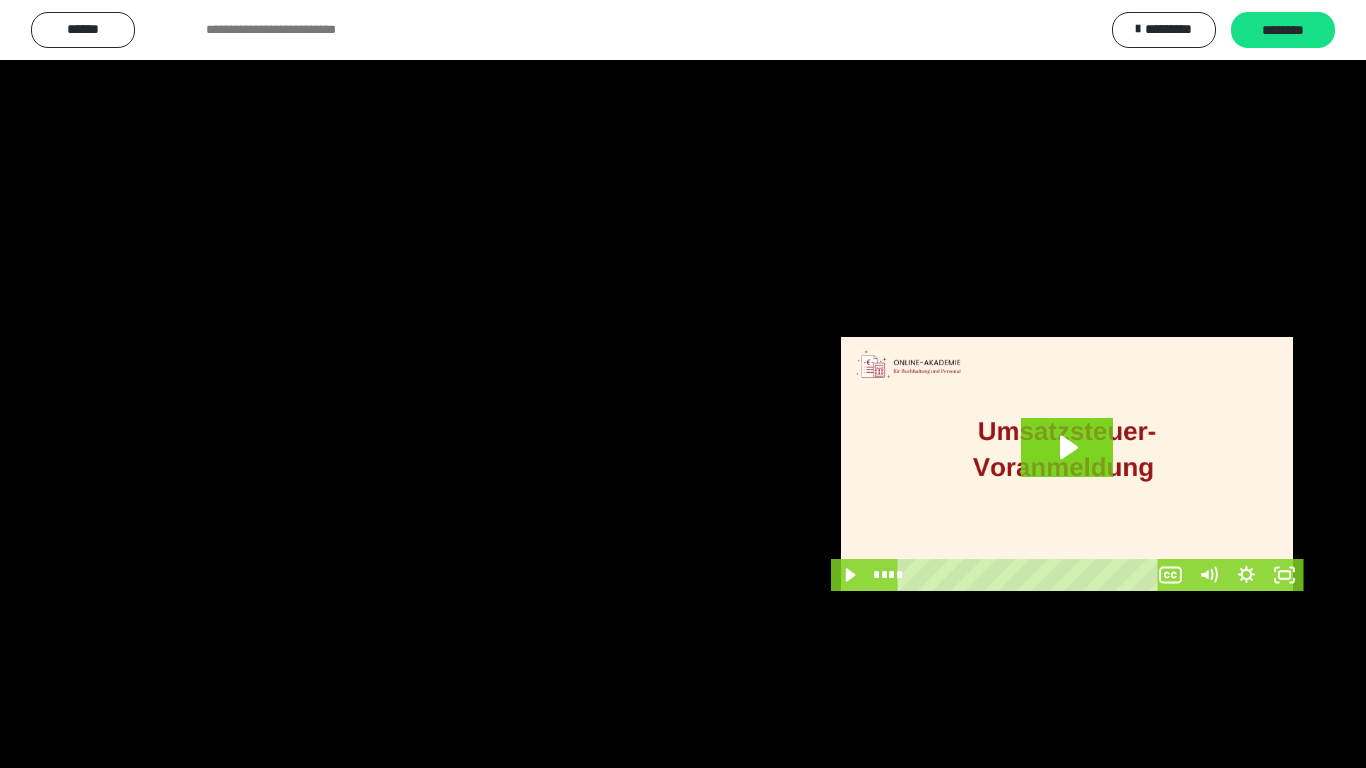 scroll, scrollTop: 3883, scrollLeft: 0, axis: vertical 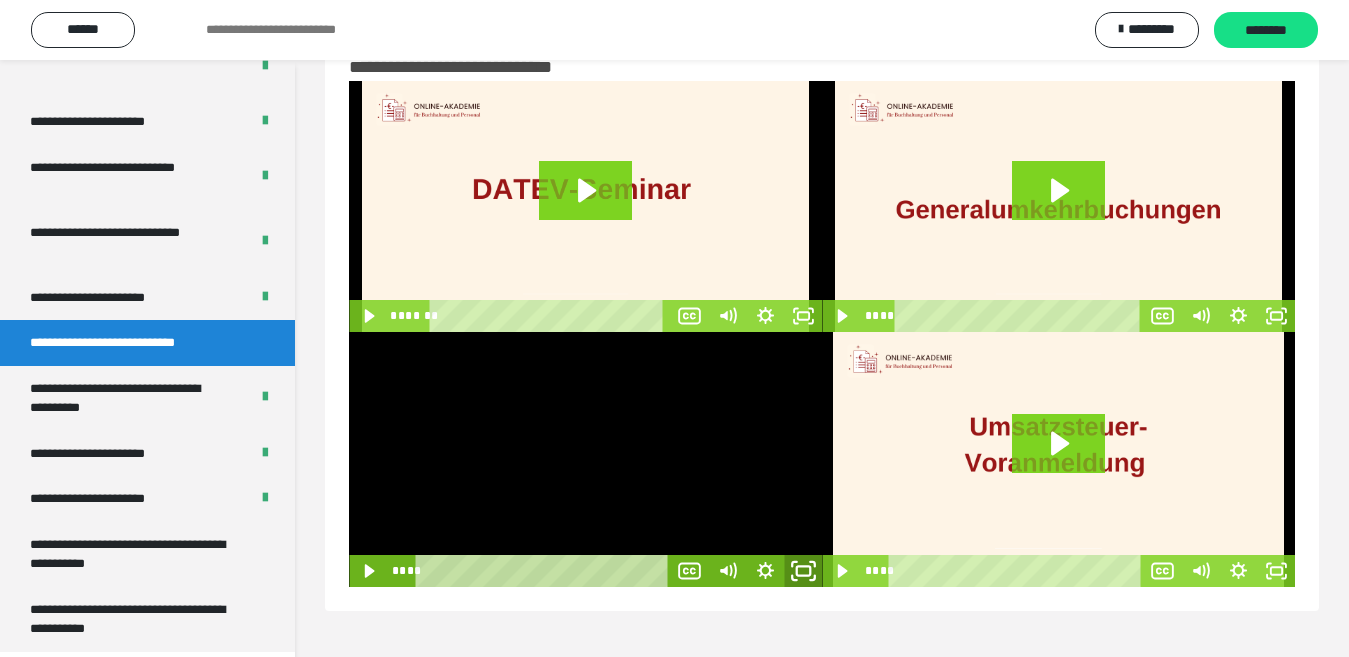 click 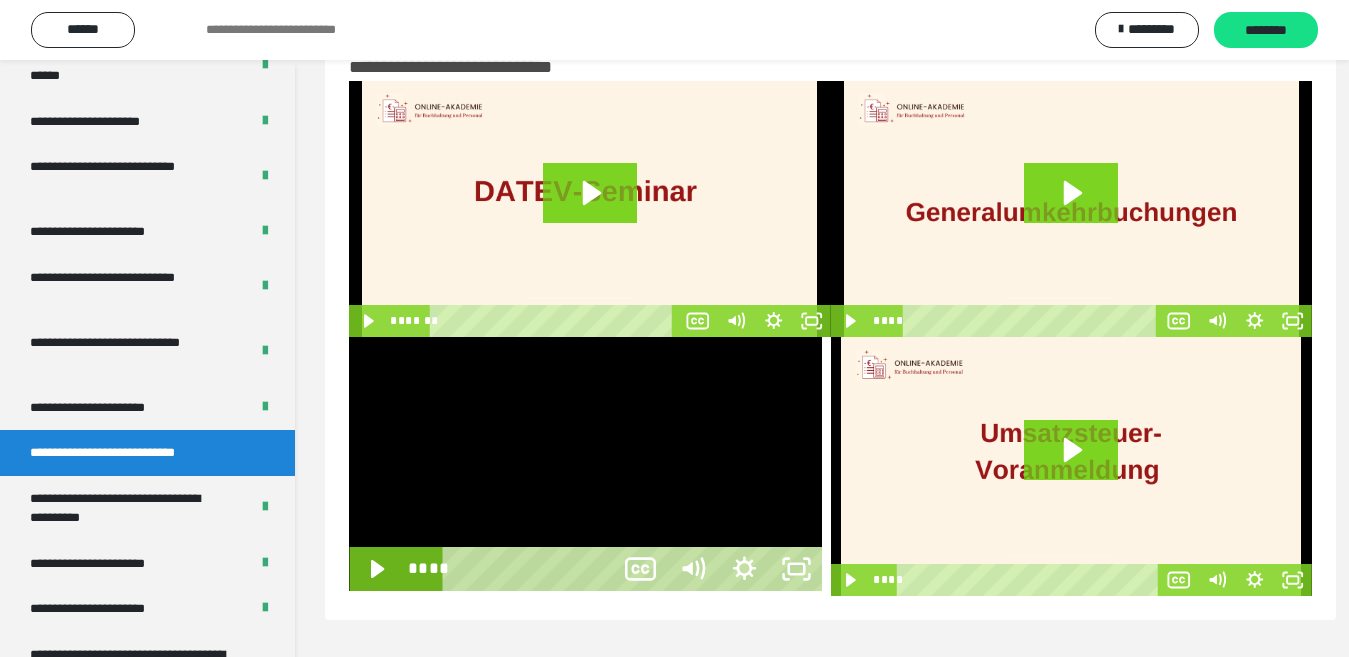 scroll, scrollTop: 3772, scrollLeft: 0, axis: vertical 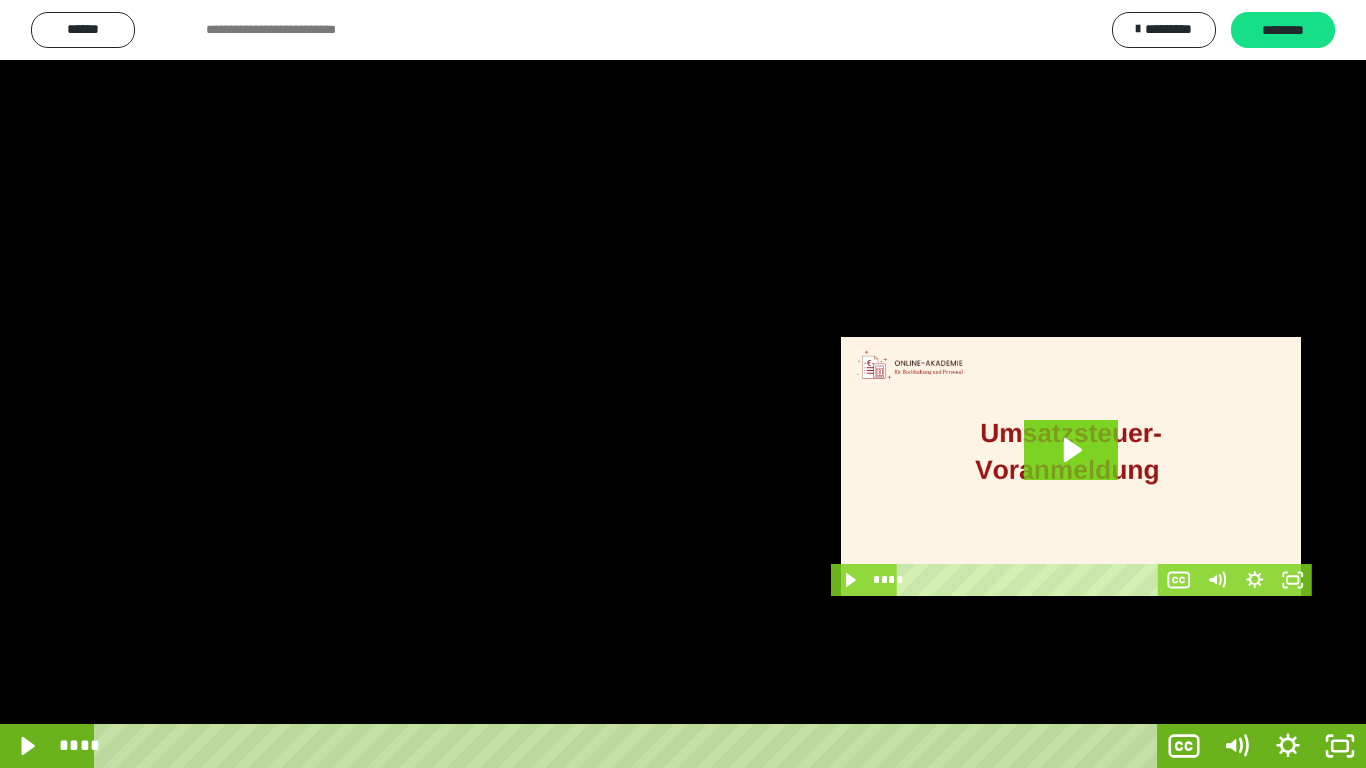 click at bounding box center (683, 384) 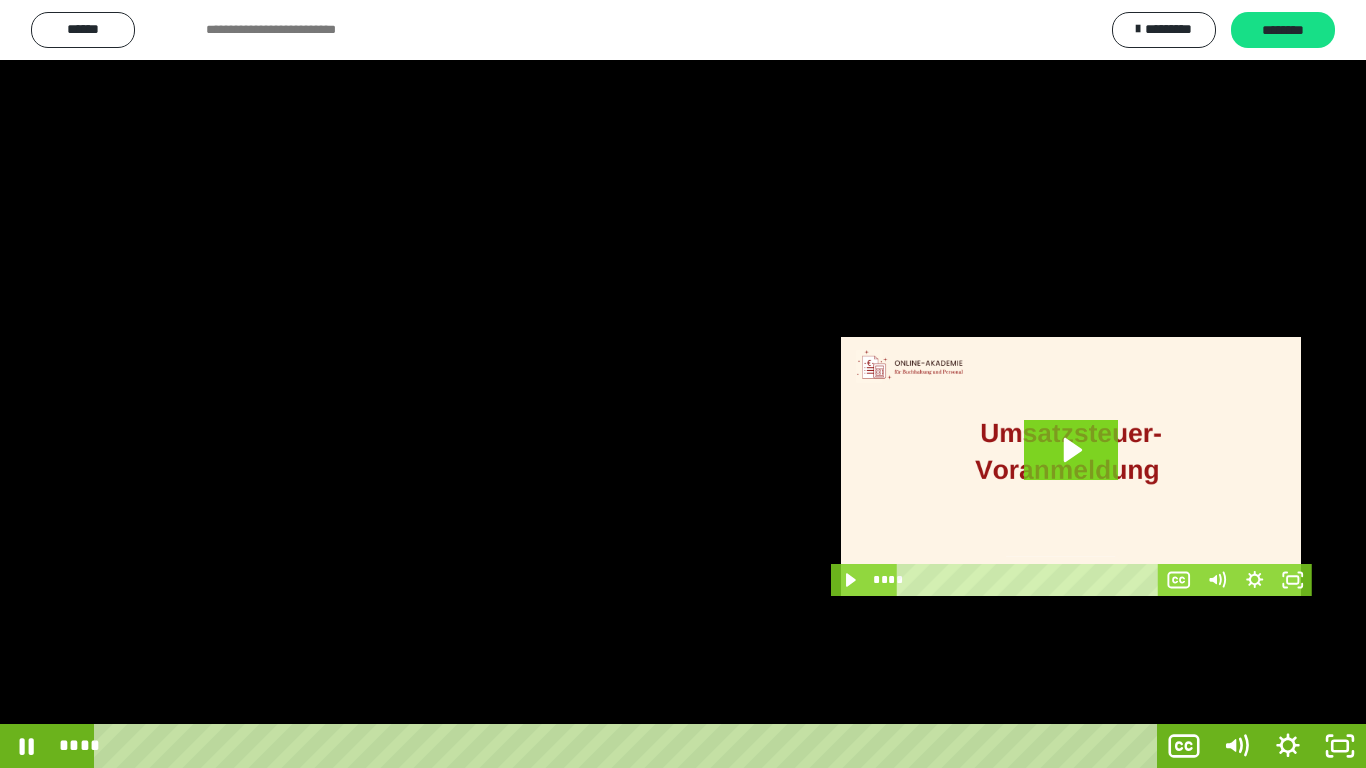 click at bounding box center [683, 384] 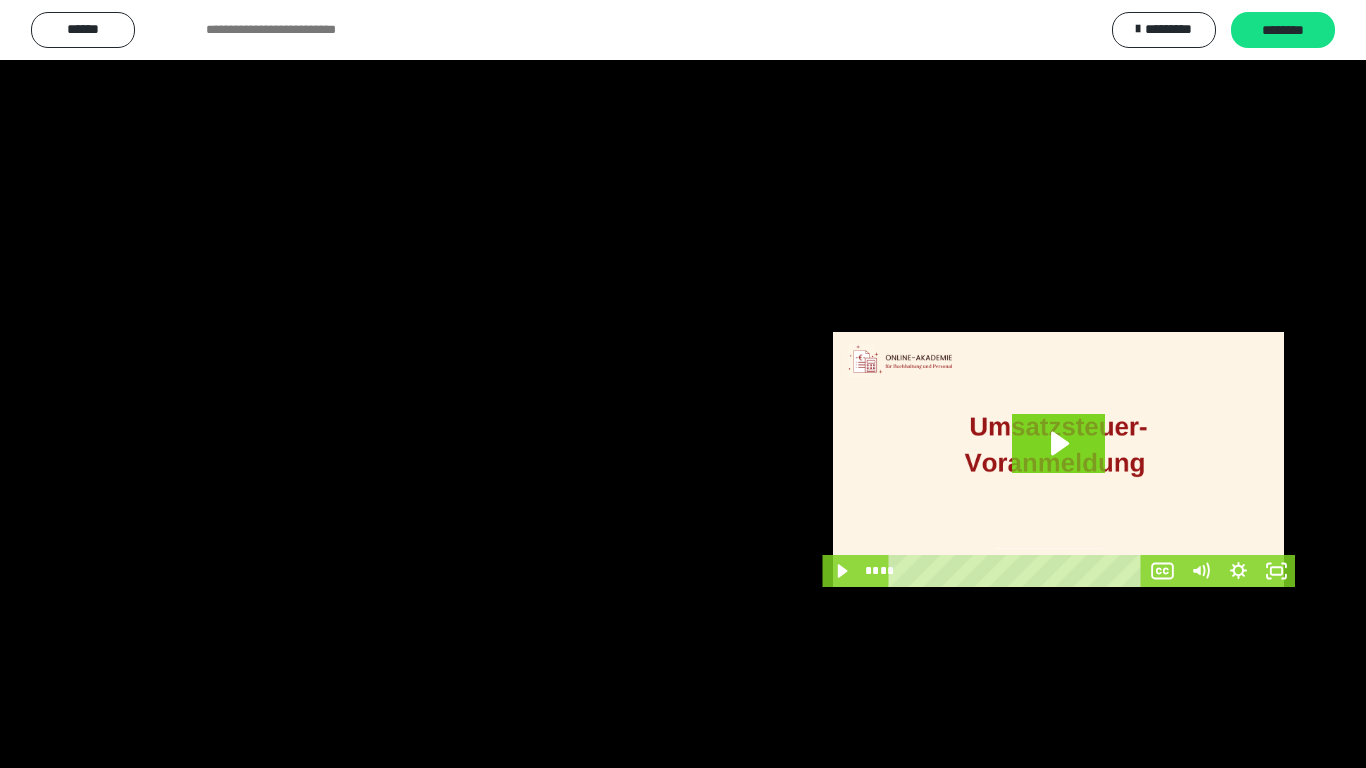 scroll, scrollTop: 3883, scrollLeft: 0, axis: vertical 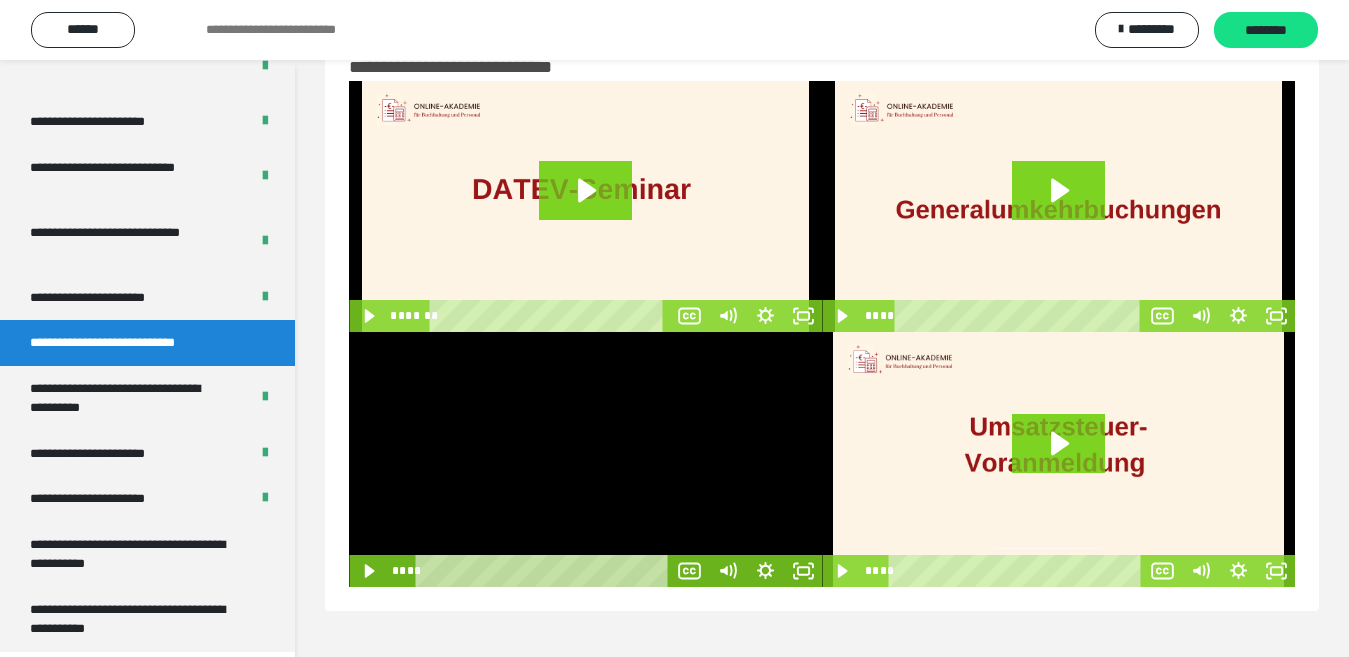 click at bounding box center [585, 459] 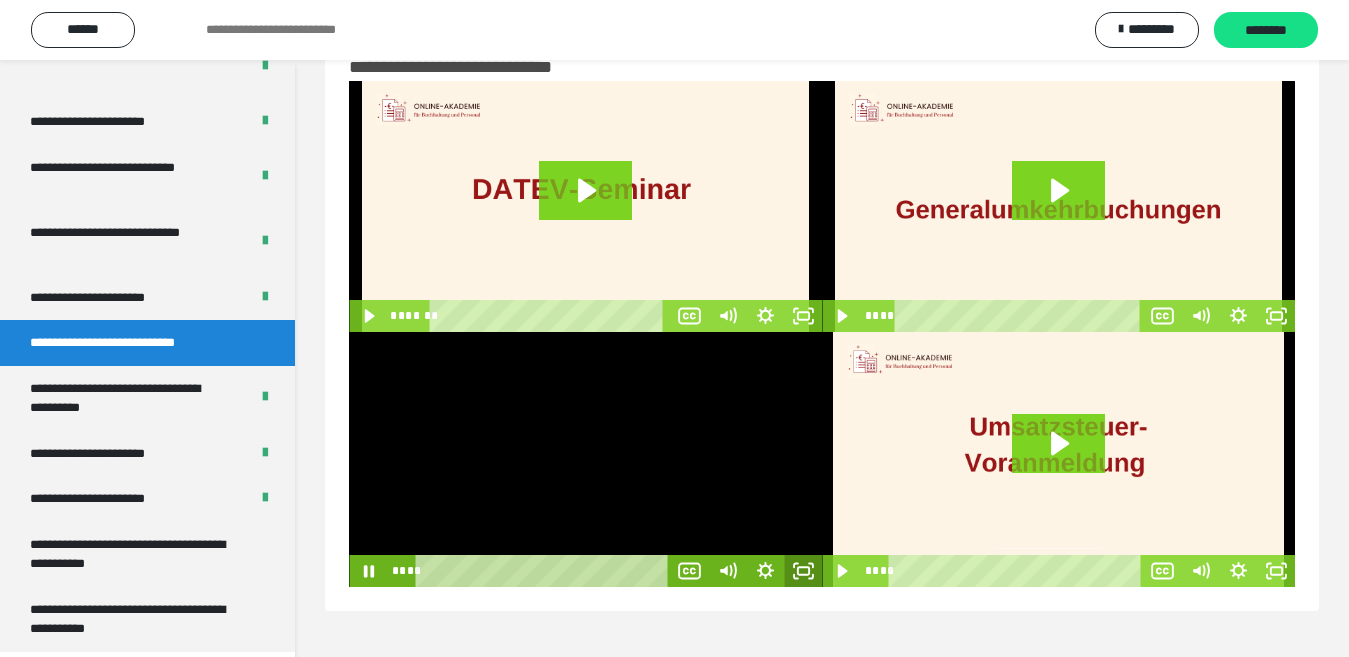 click 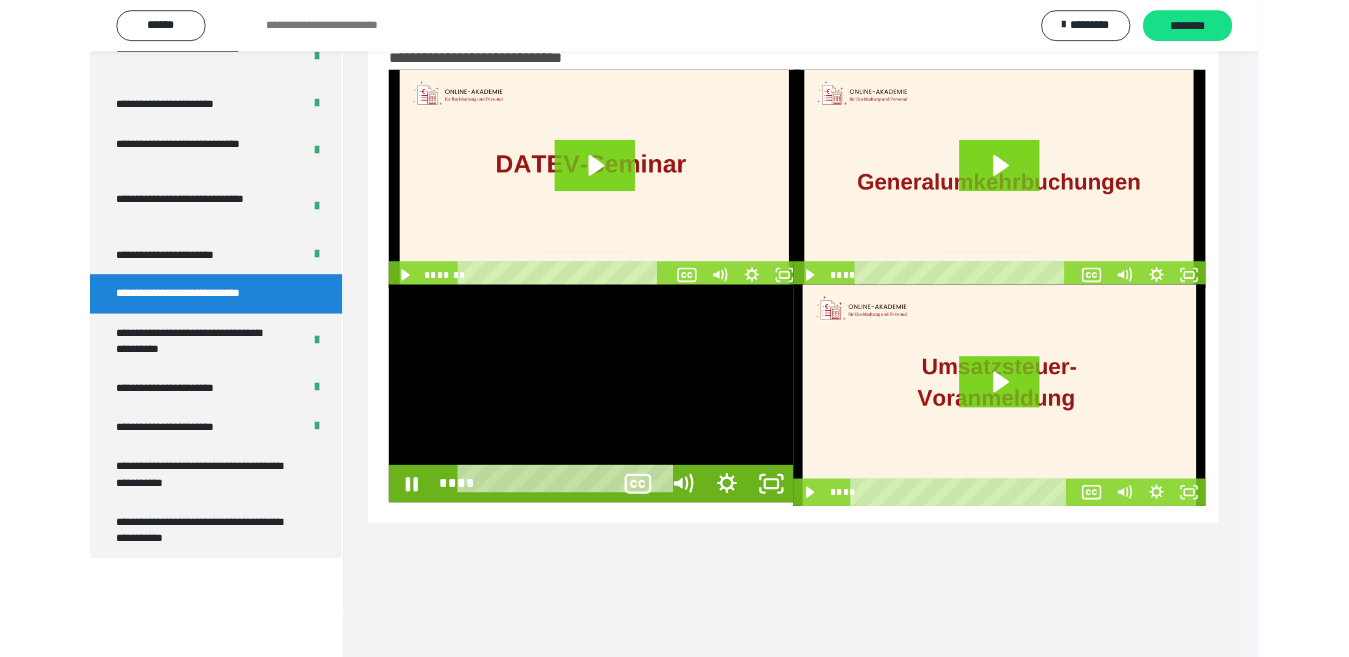 scroll, scrollTop: 3772, scrollLeft: 0, axis: vertical 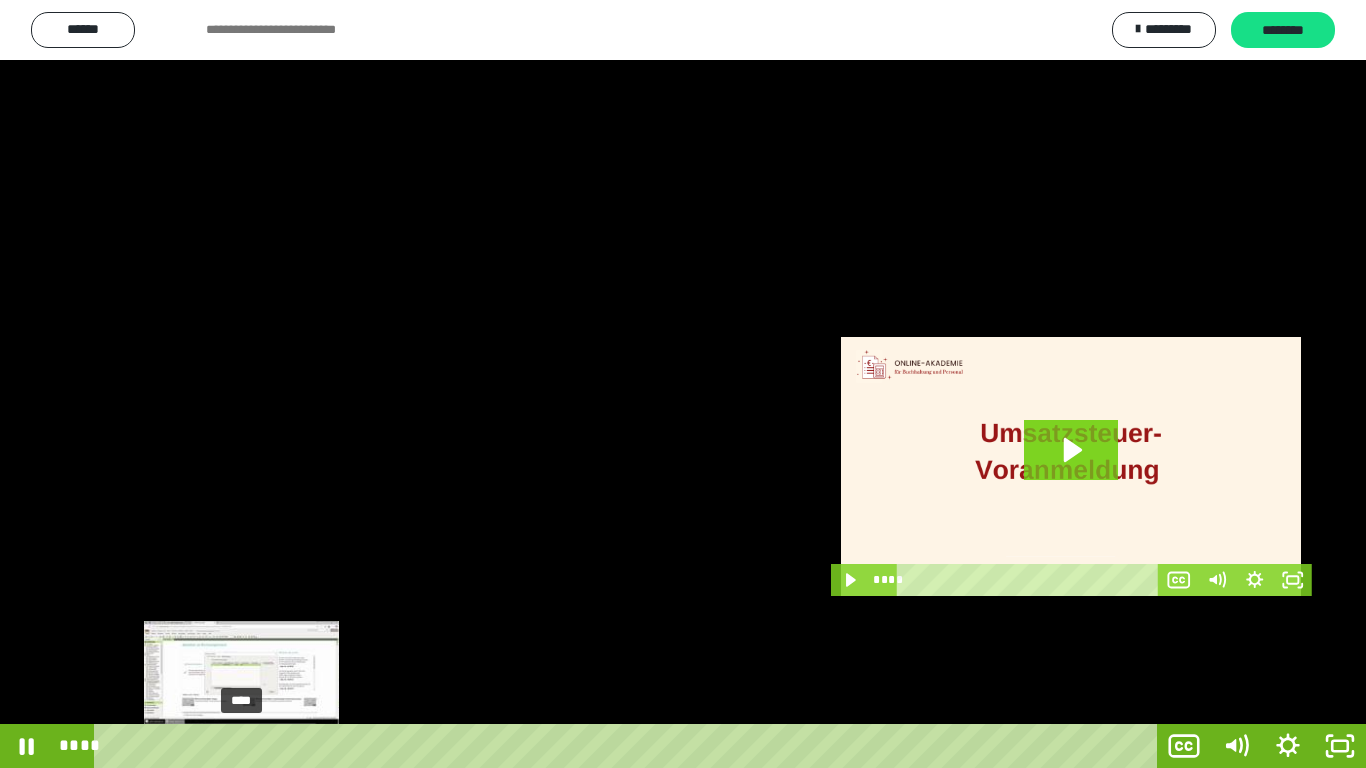 click on "****" at bounding box center [629, 746] 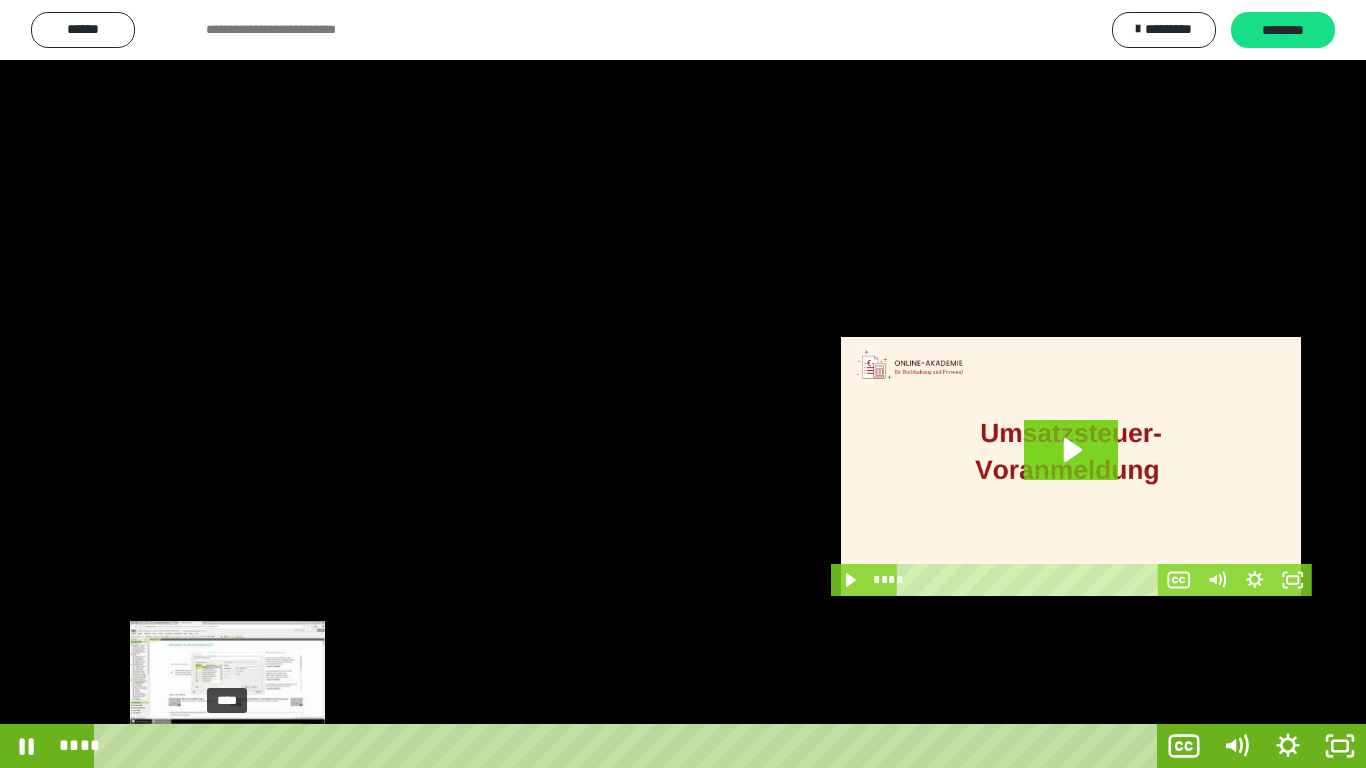 click on "****" at bounding box center (629, 746) 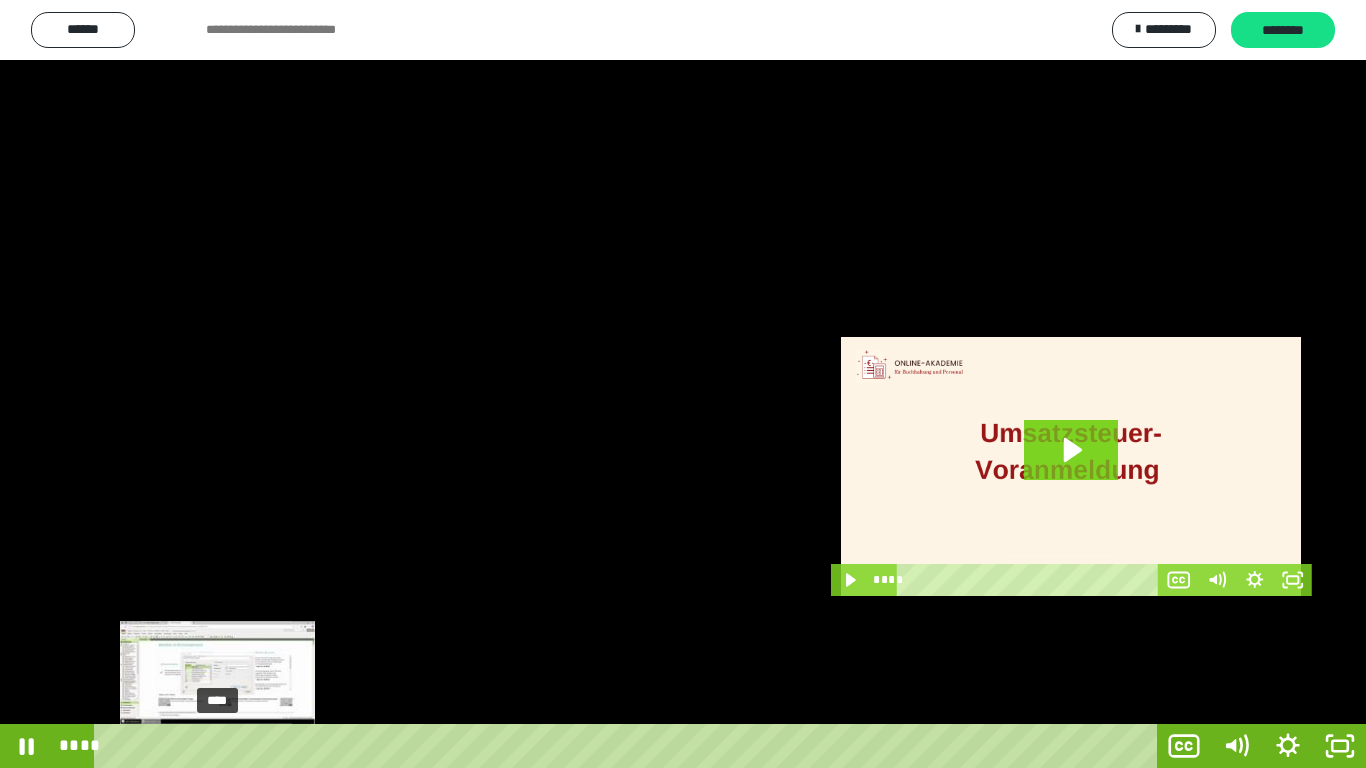 click on "****" at bounding box center [629, 746] 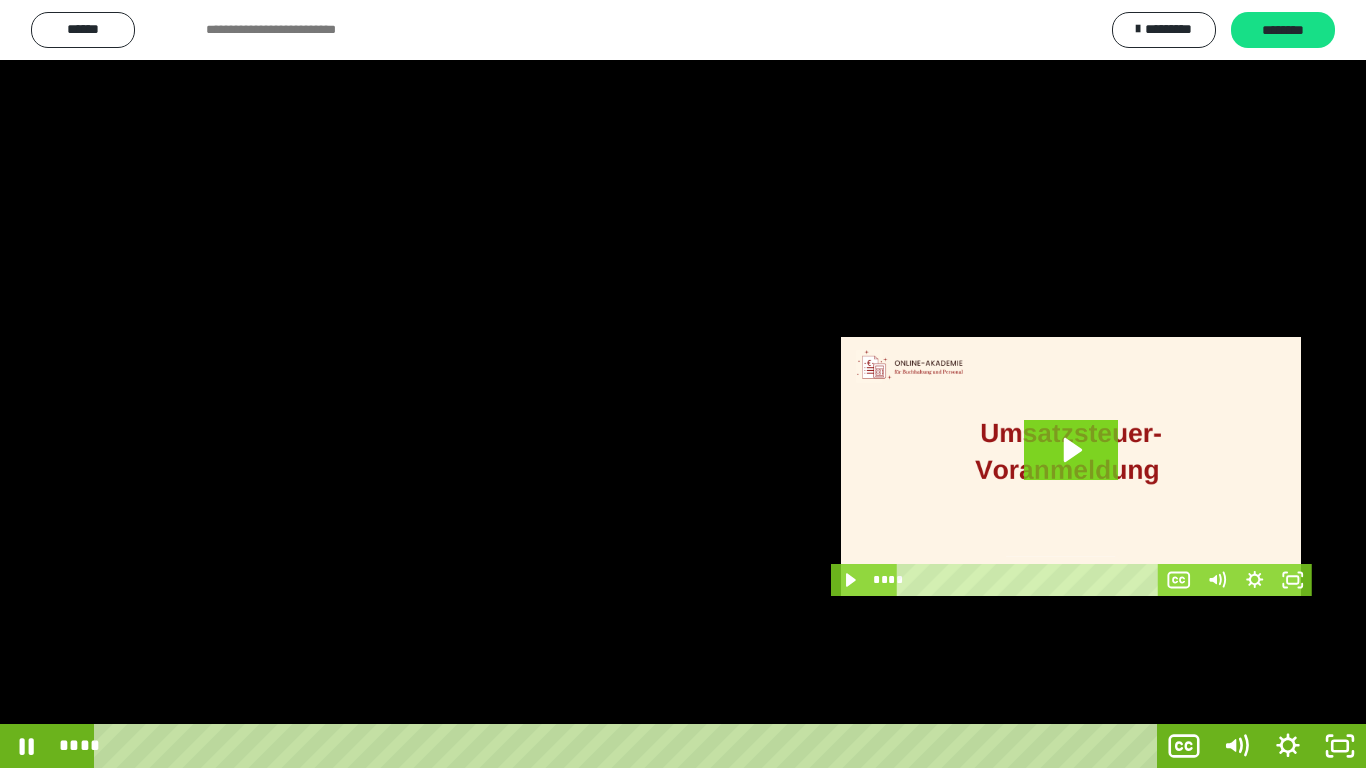 click at bounding box center [683, 384] 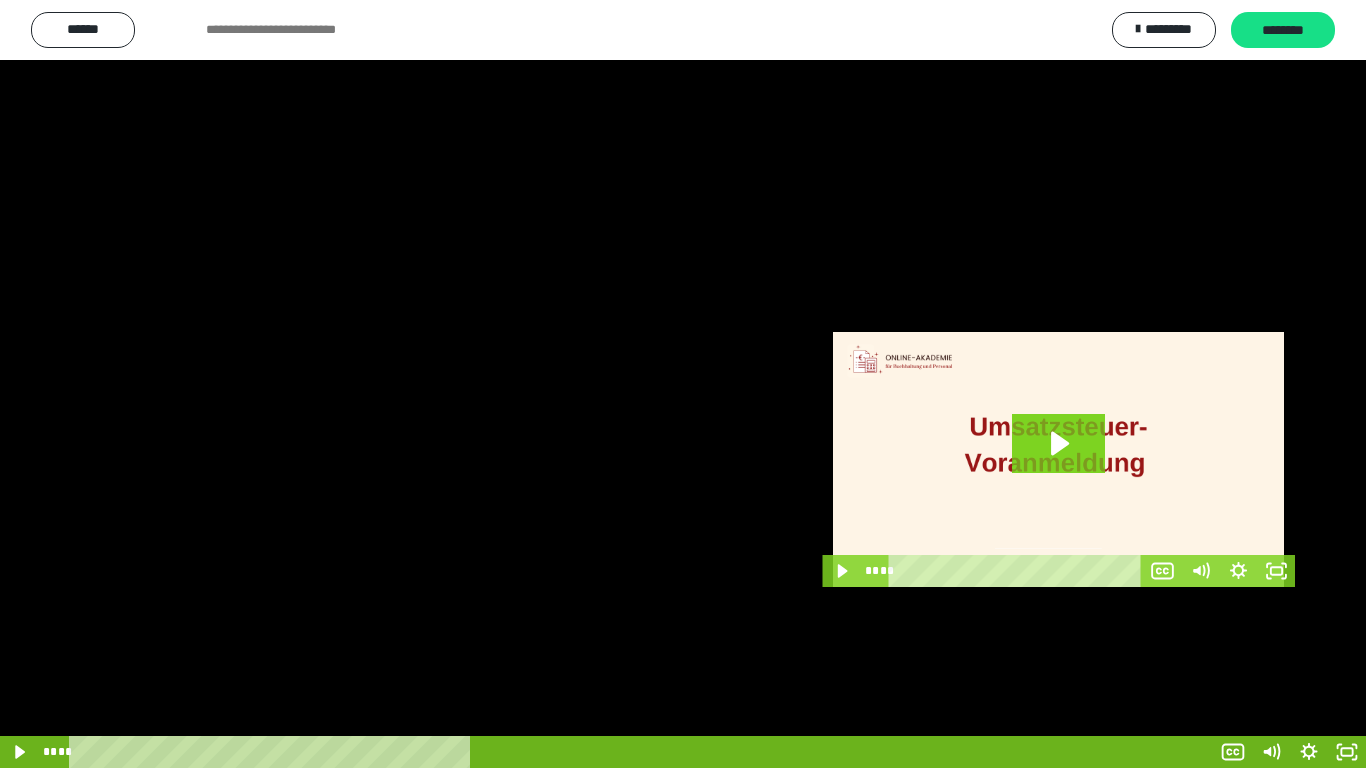 scroll, scrollTop: 3883, scrollLeft: 0, axis: vertical 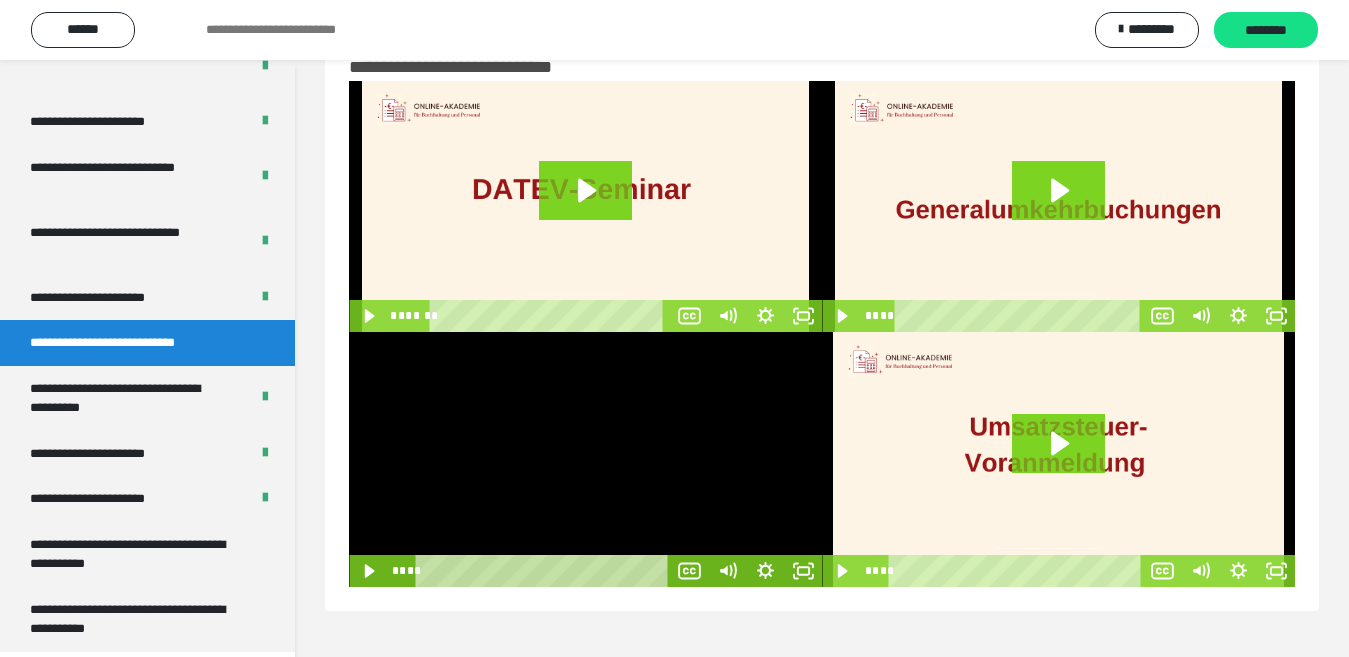 click at bounding box center [585, 459] 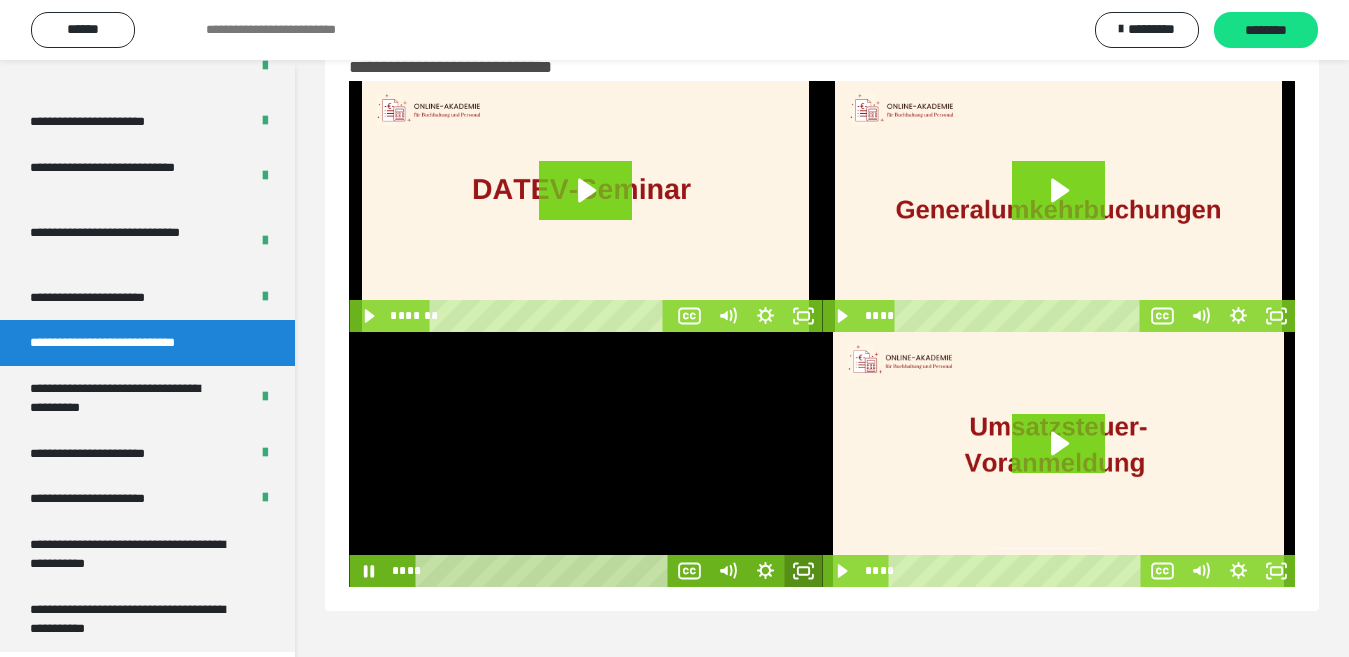 click 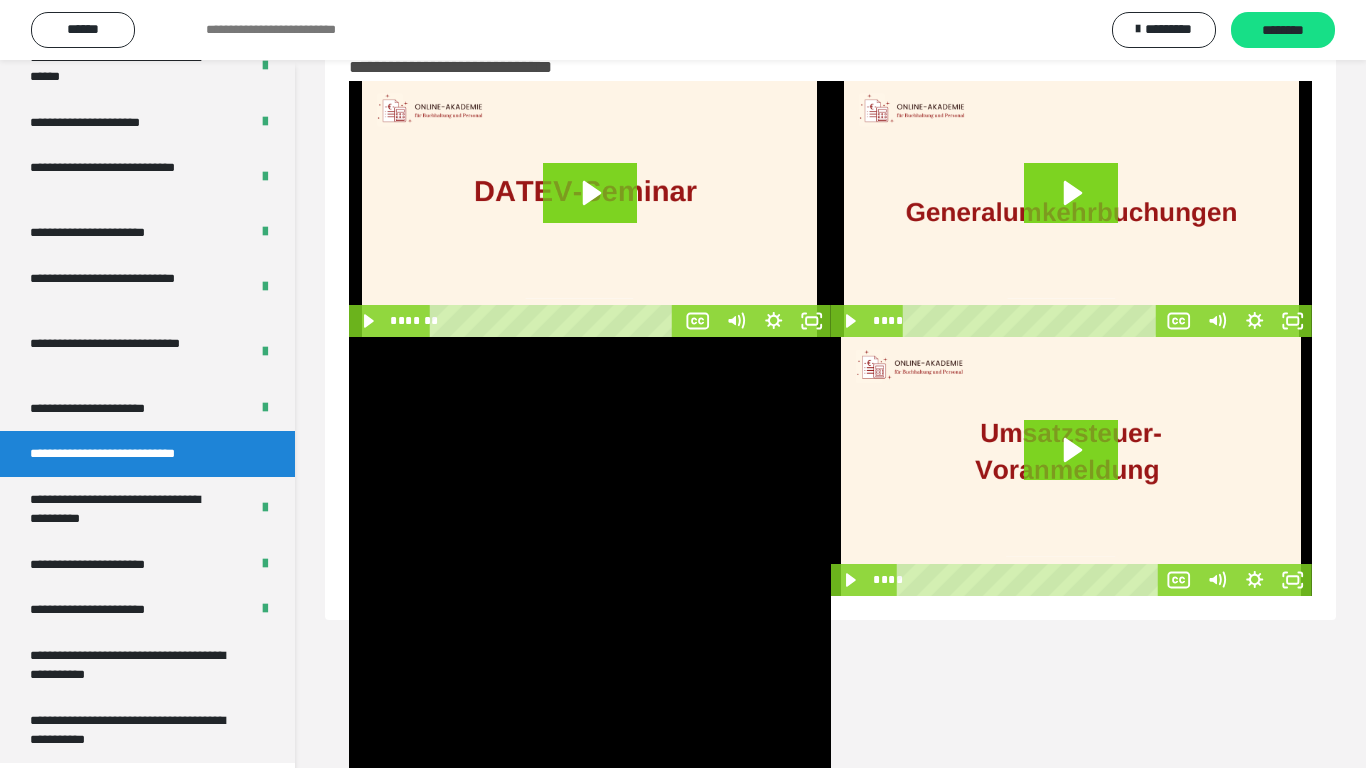 scroll, scrollTop: 3773, scrollLeft: 0, axis: vertical 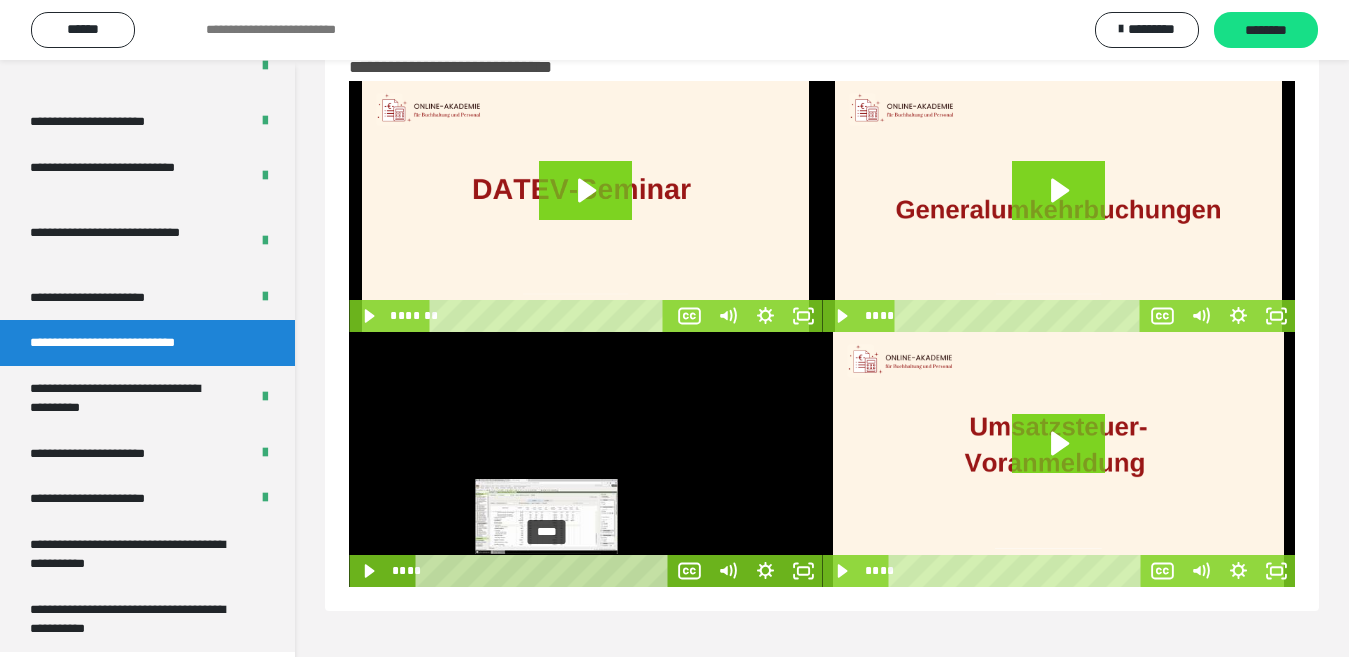 click on "****" at bounding box center (545, 571) 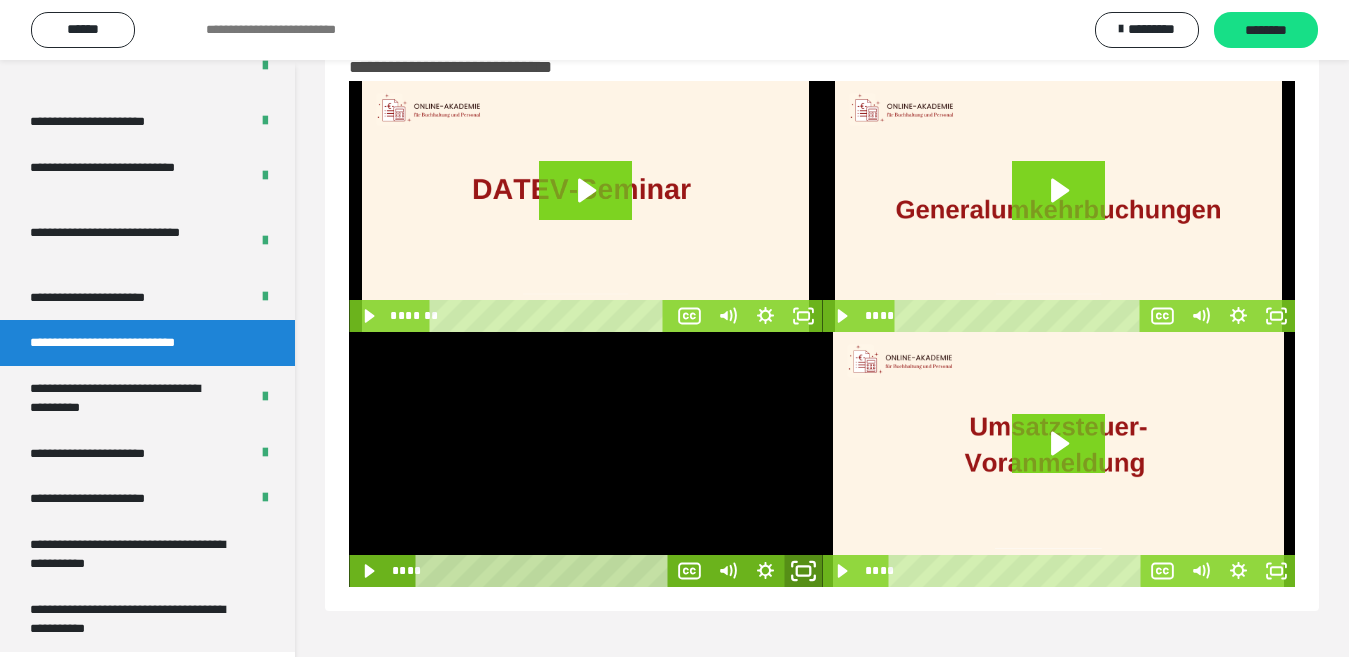 click 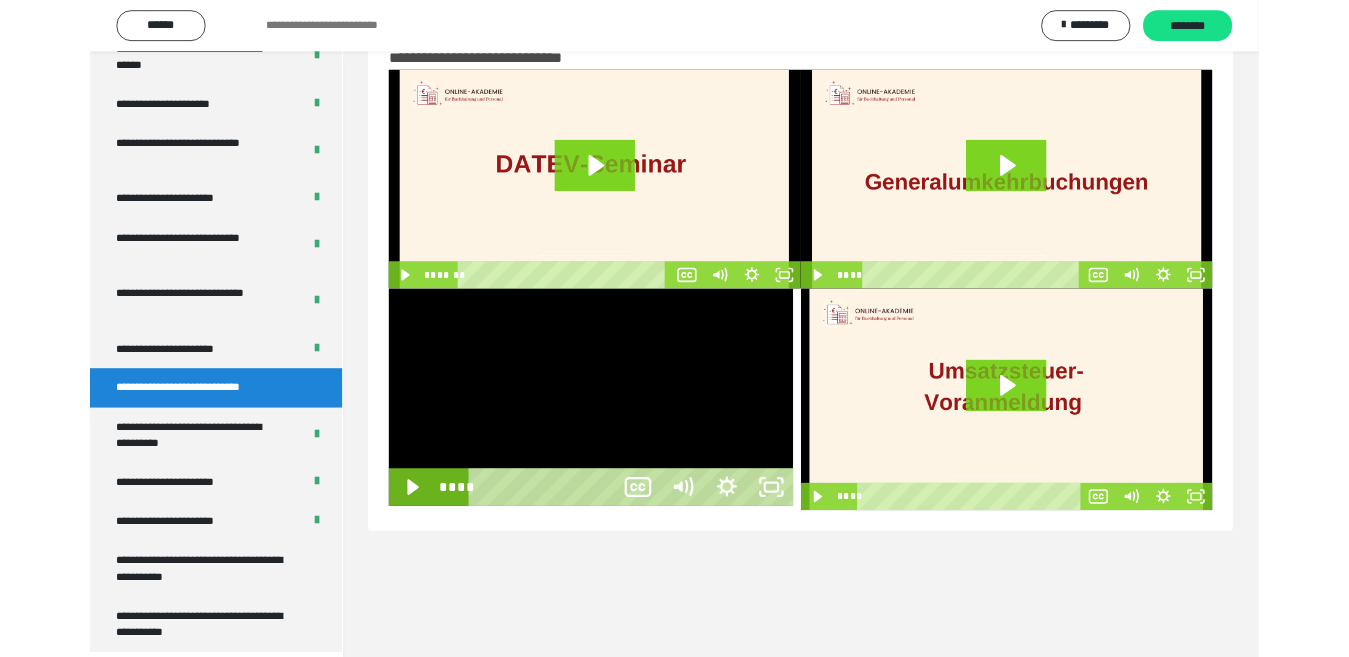 scroll, scrollTop: 3772, scrollLeft: 0, axis: vertical 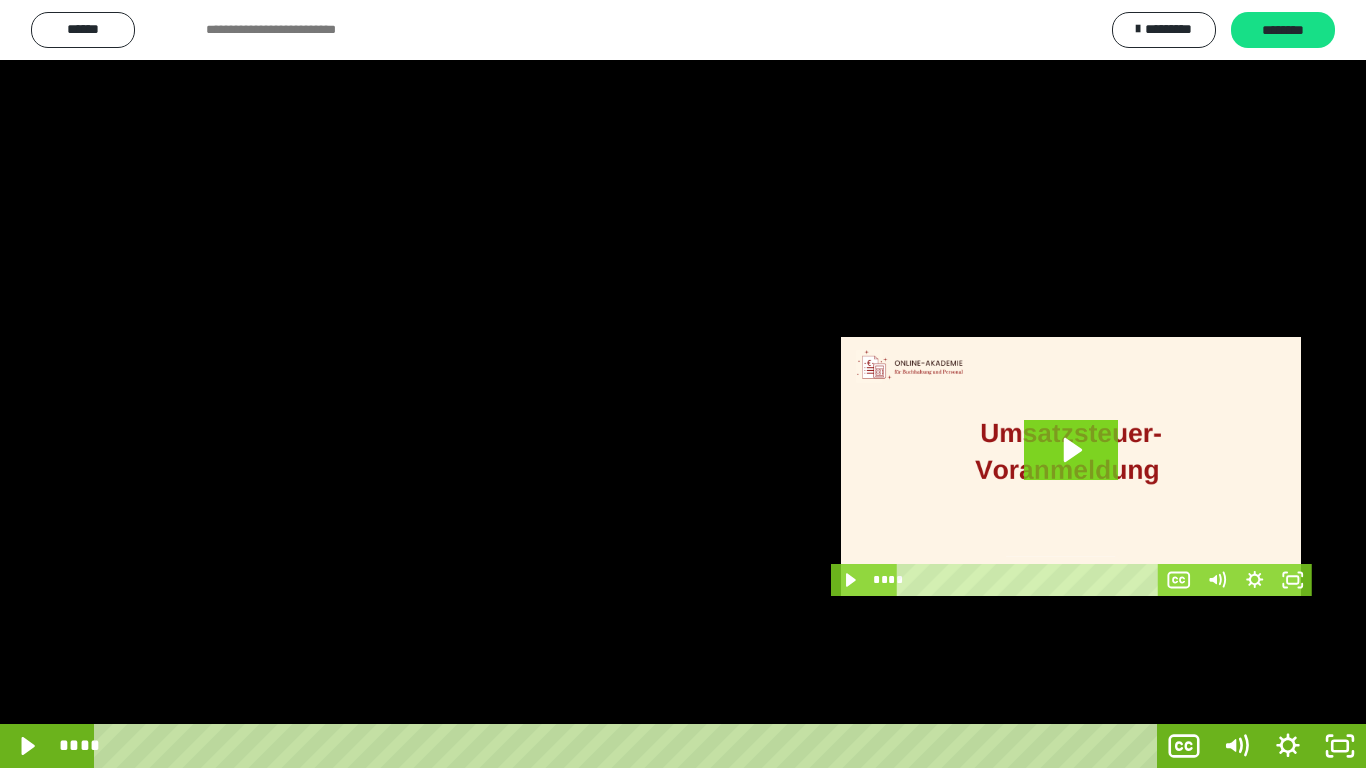 click at bounding box center (683, 384) 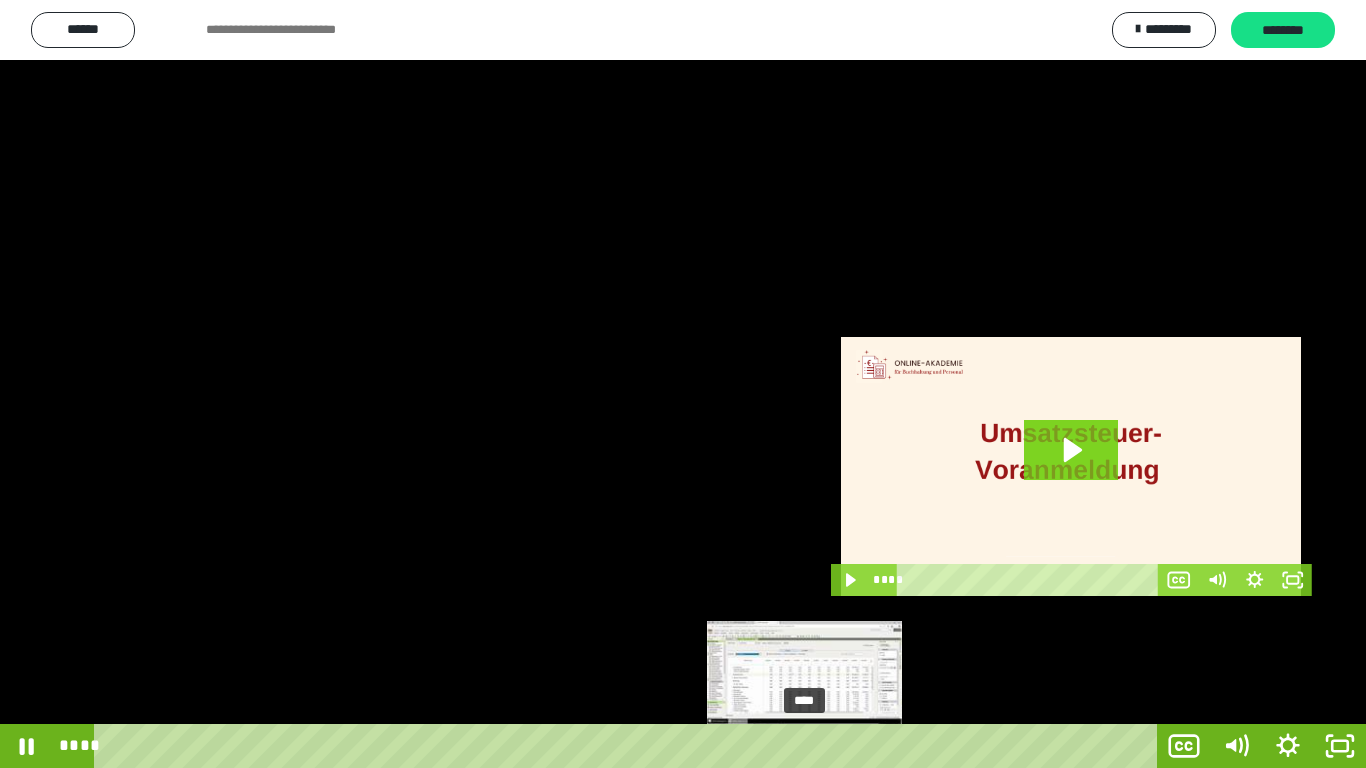 click on "****" at bounding box center (629, 746) 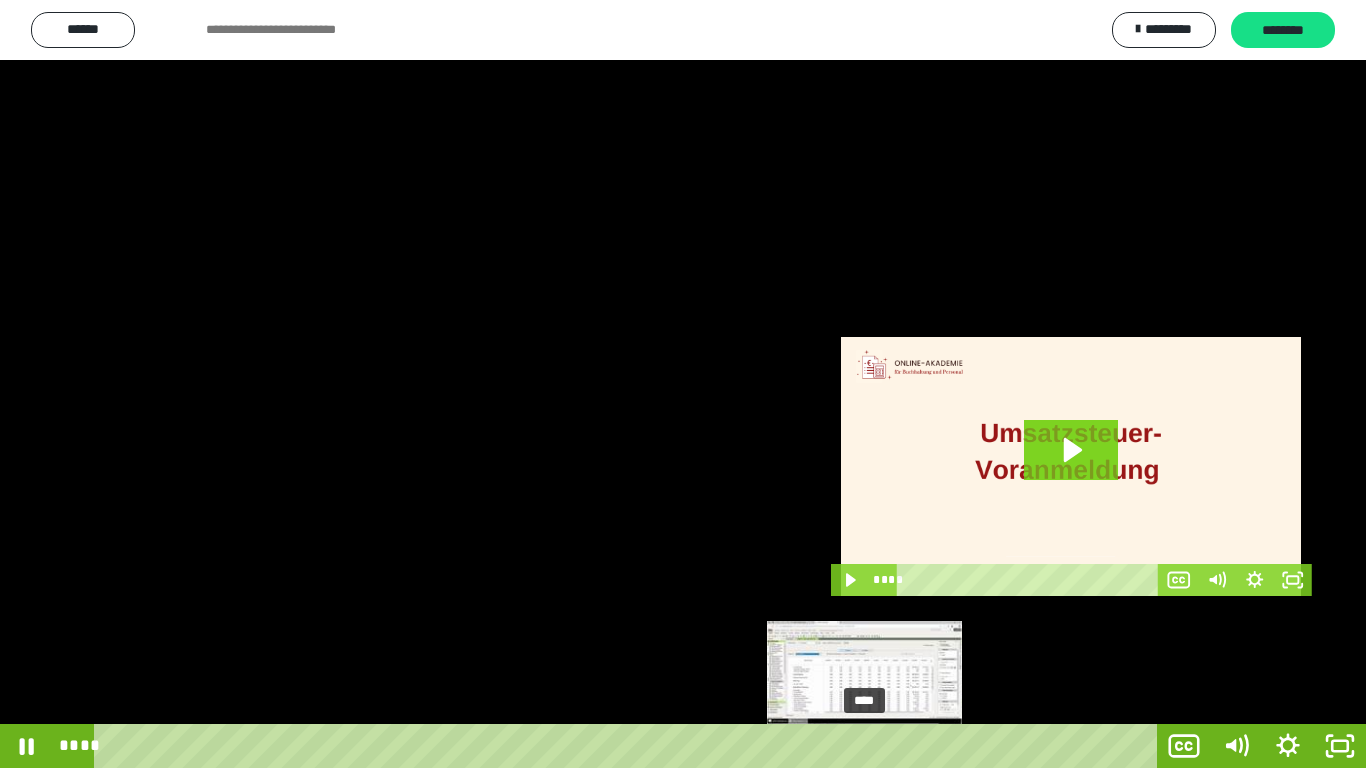 click on "****" at bounding box center [629, 746] 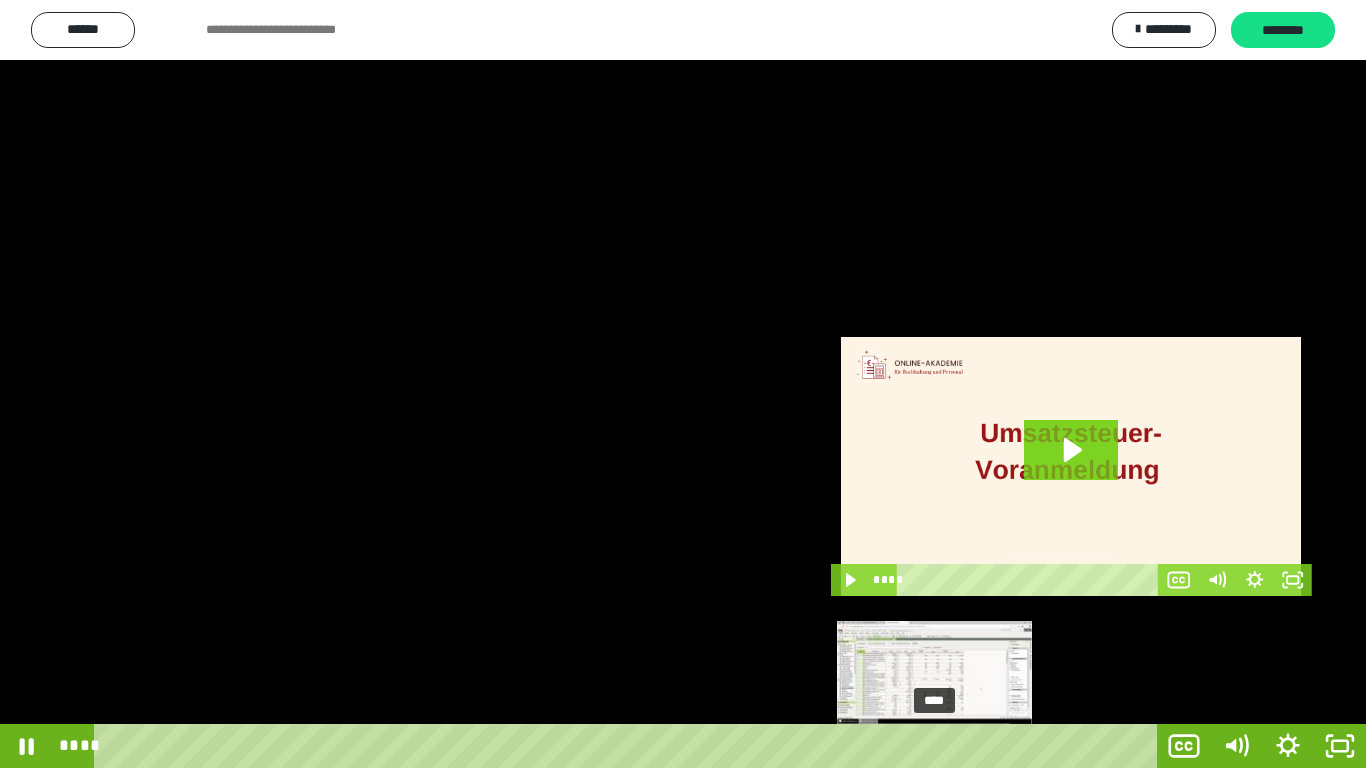 click on "****" at bounding box center (629, 746) 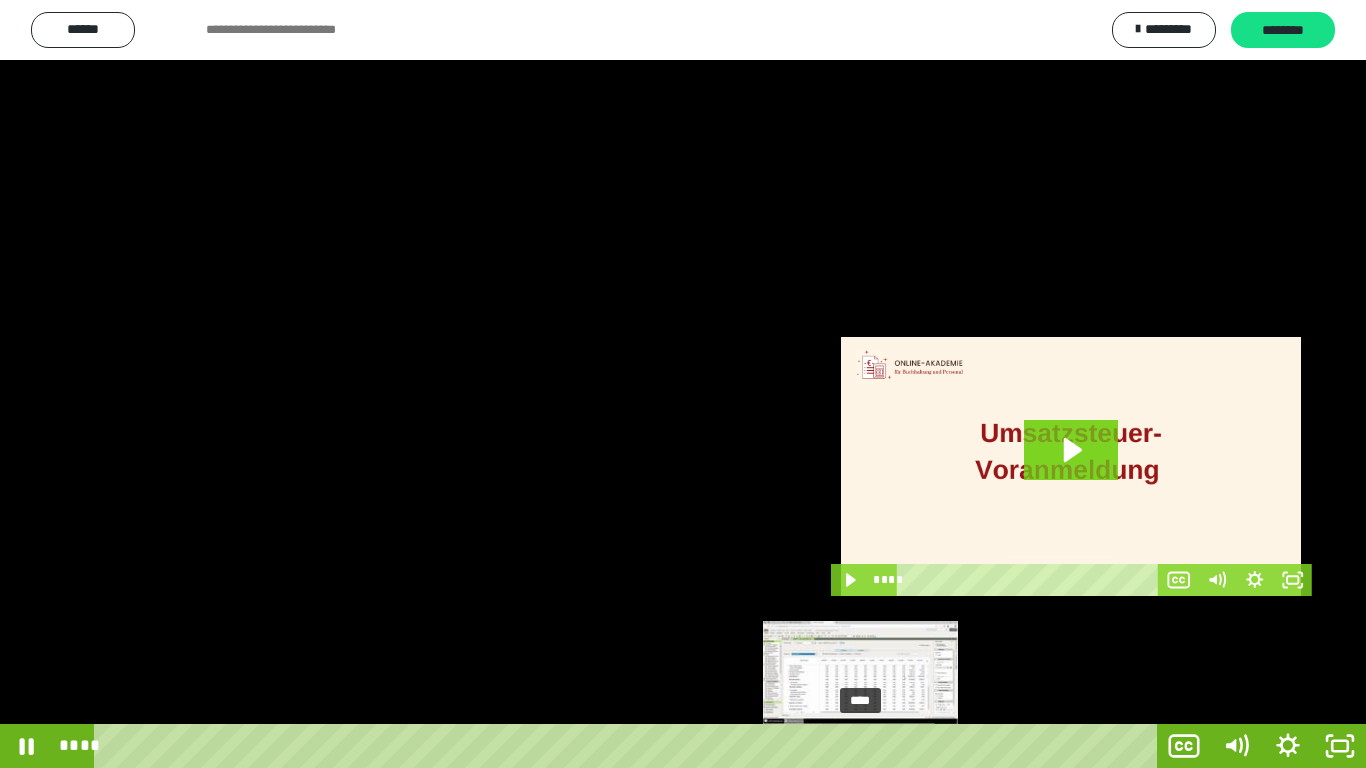 click on "****" at bounding box center (629, 746) 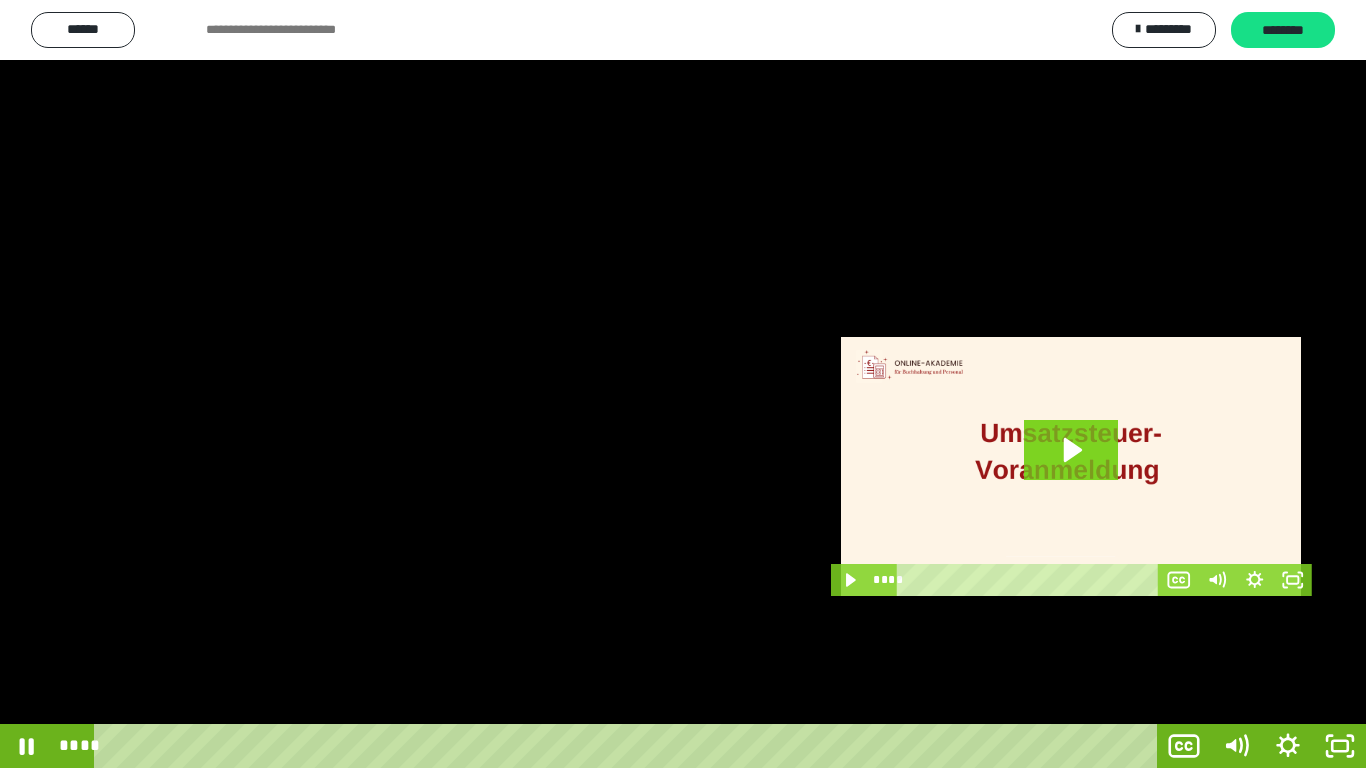 click at bounding box center (683, 384) 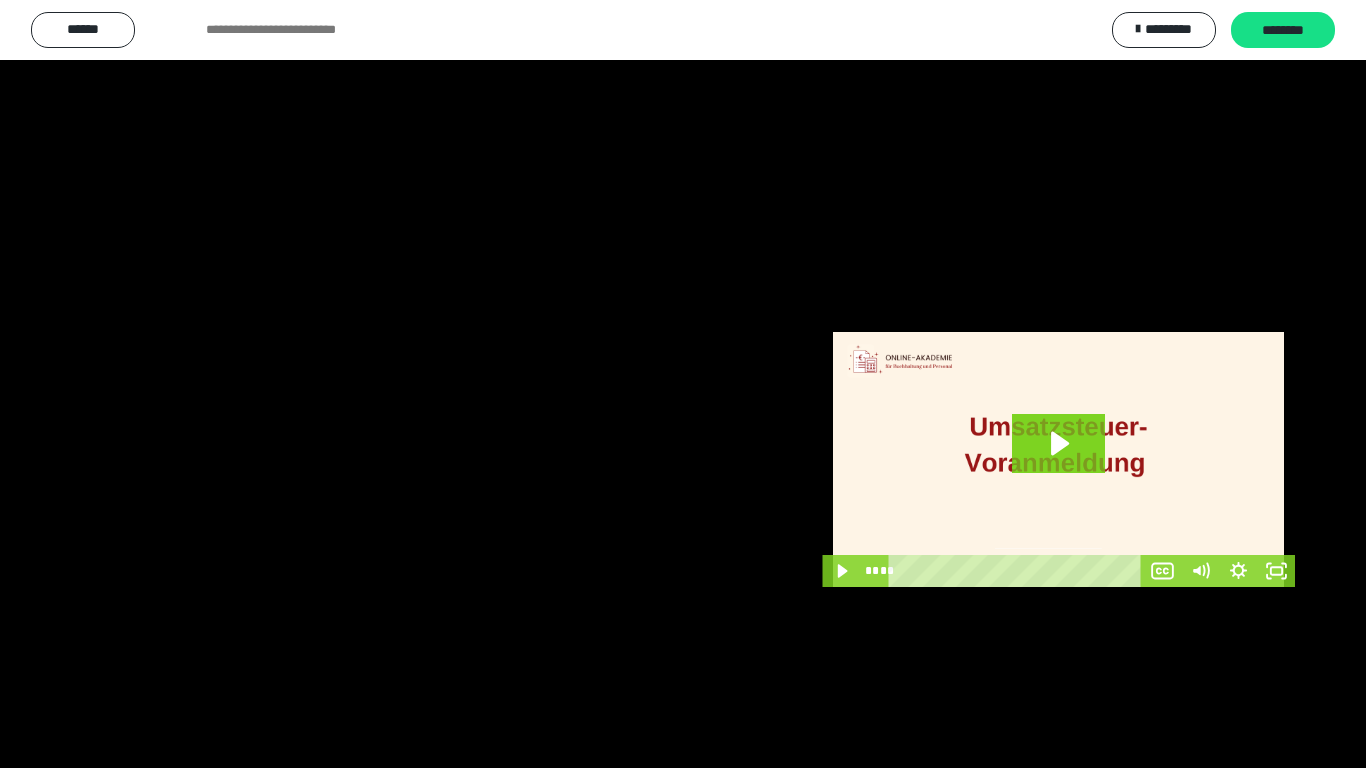 scroll, scrollTop: 3883, scrollLeft: 0, axis: vertical 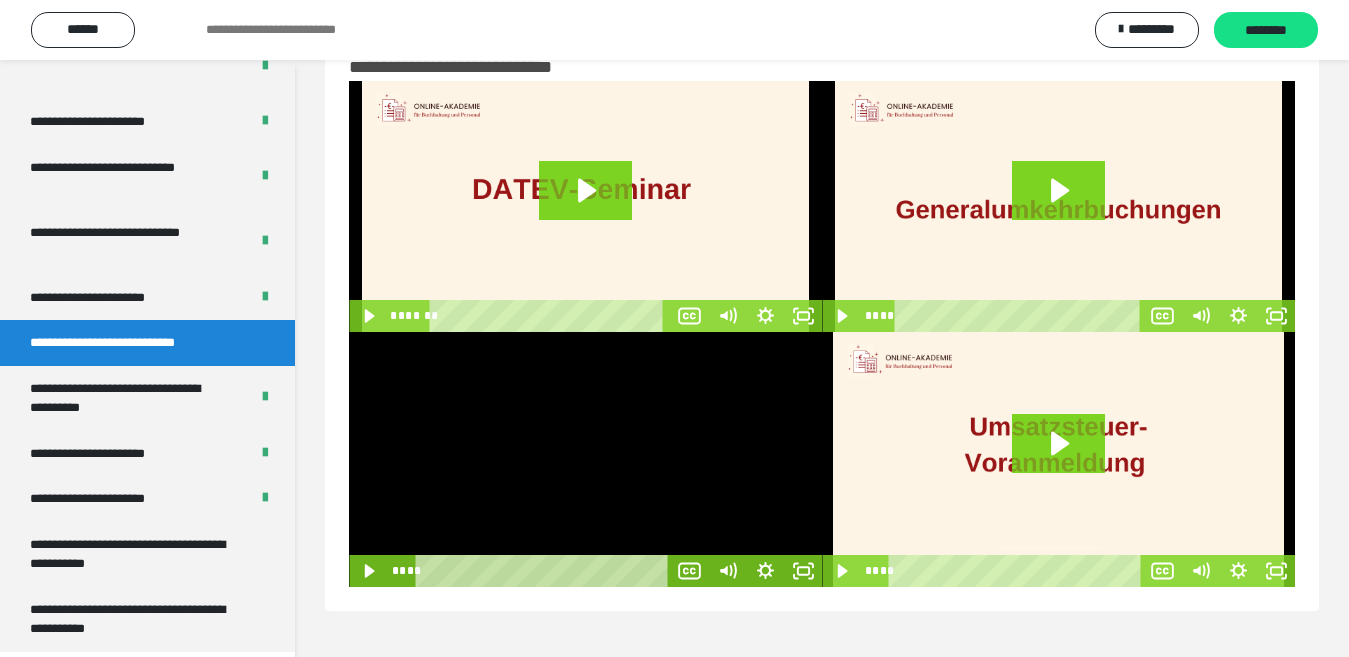 click at bounding box center (585, 459) 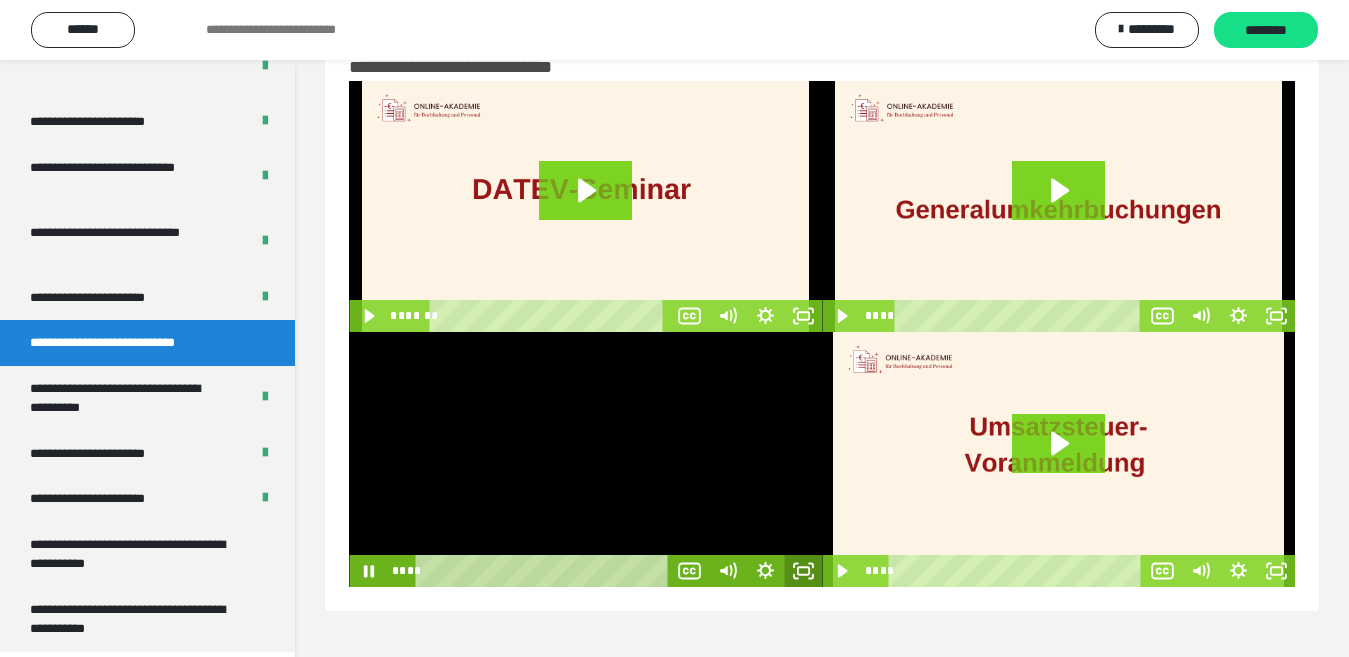 click 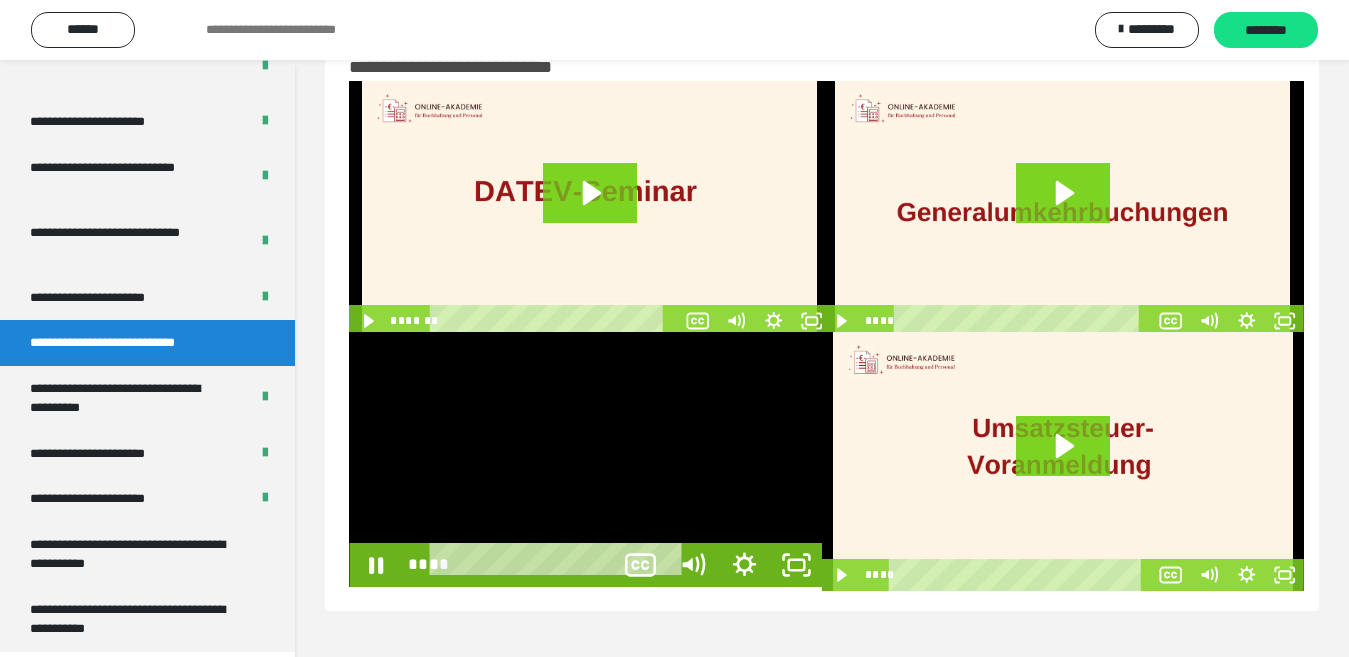 scroll, scrollTop: 3772, scrollLeft: 0, axis: vertical 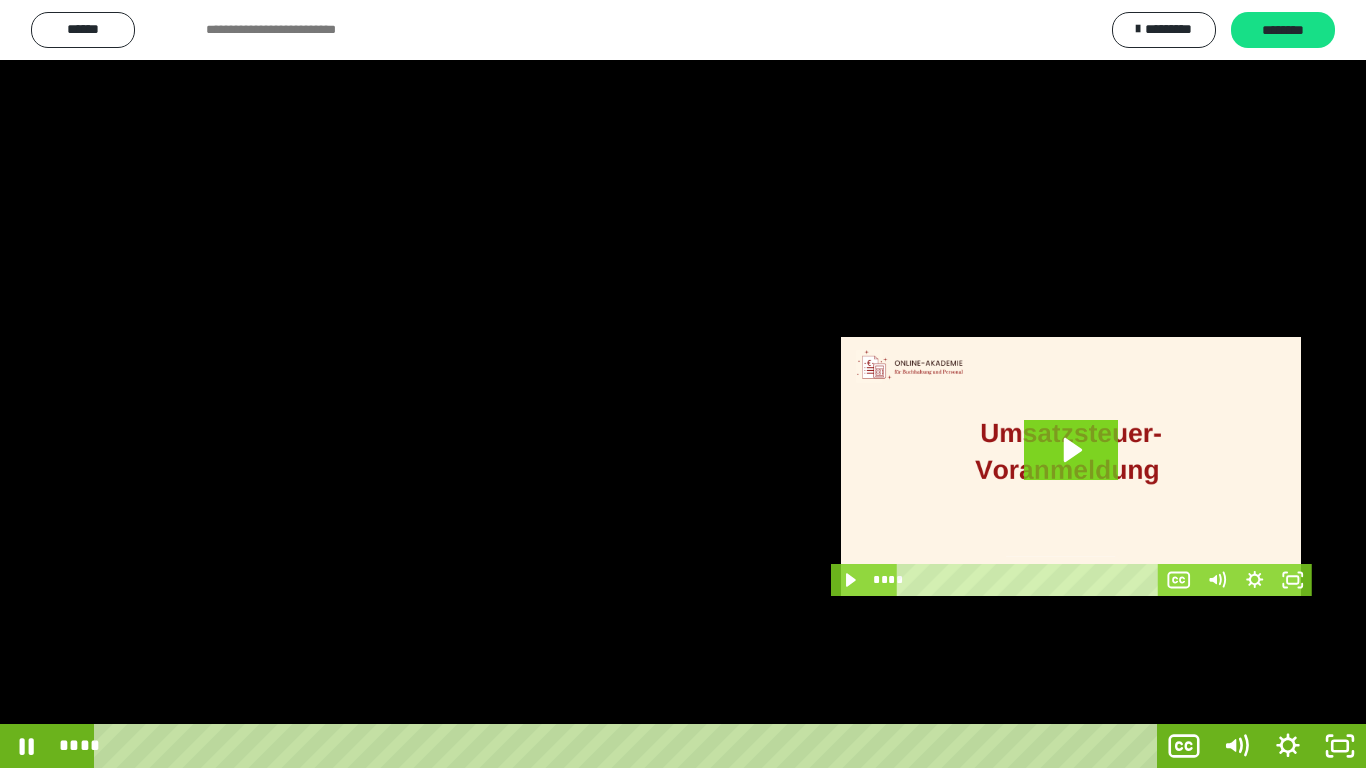 click at bounding box center [683, 384] 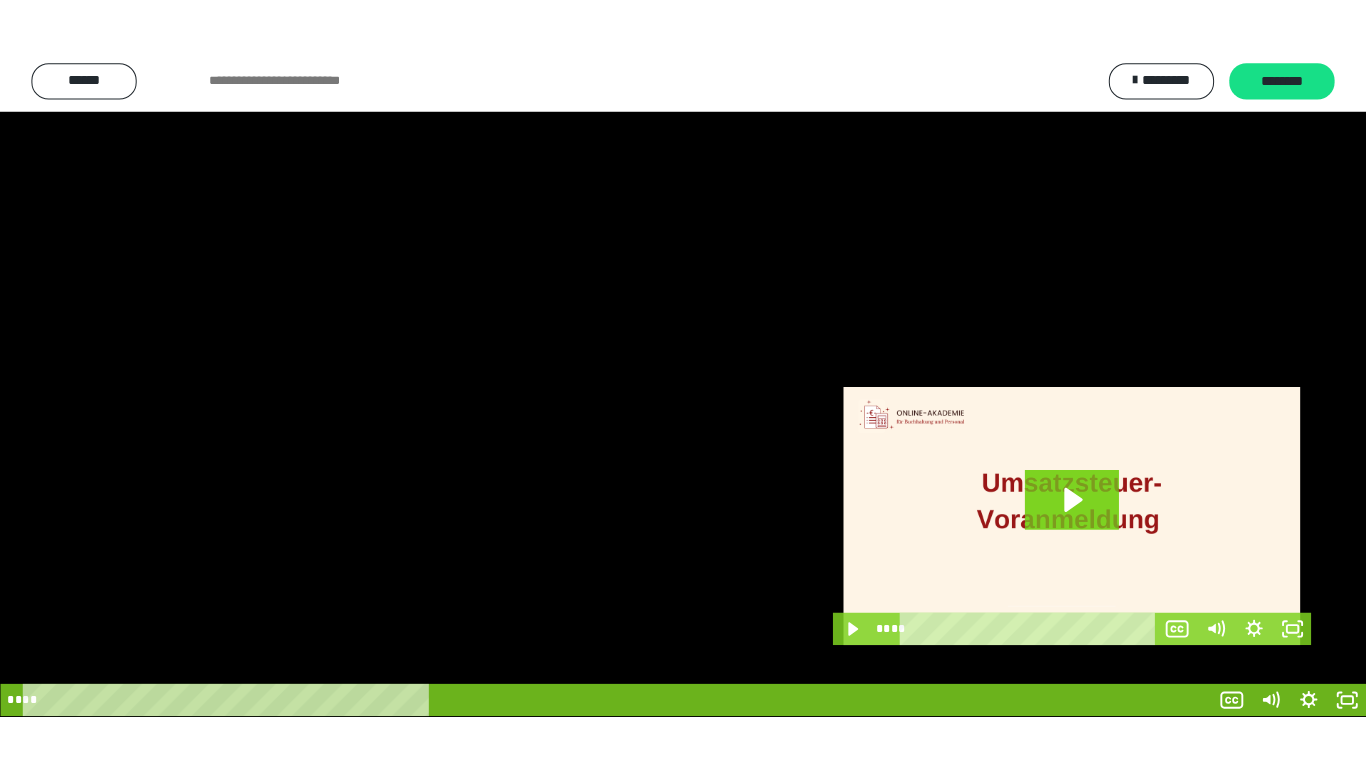 scroll, scrollTop: 3883, scrollLeft: 0, axis: vertical 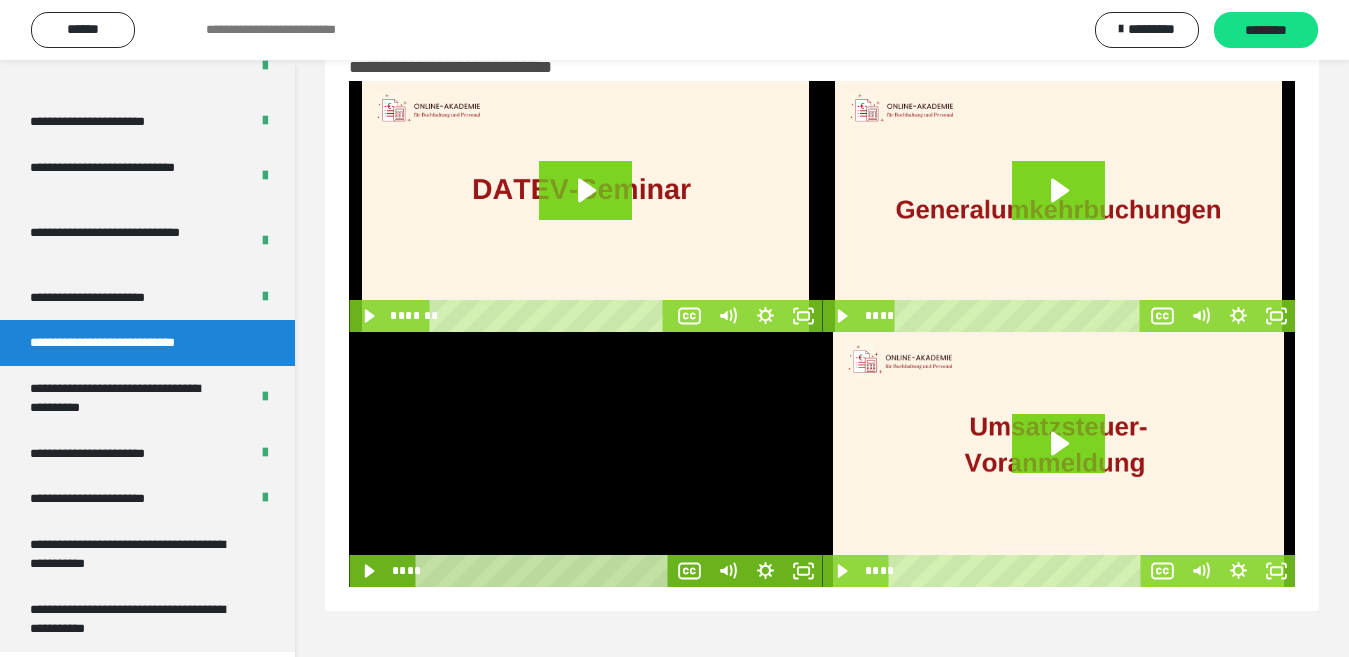 click at bounding box center [585, 459] 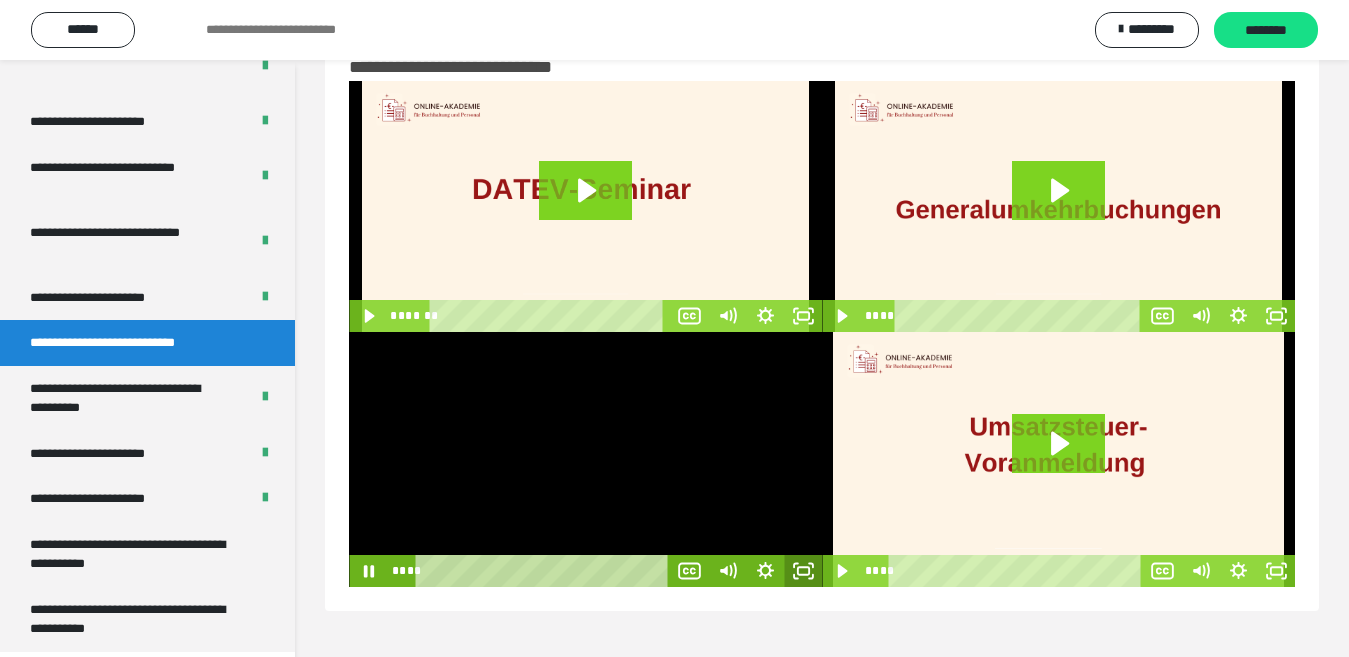 click 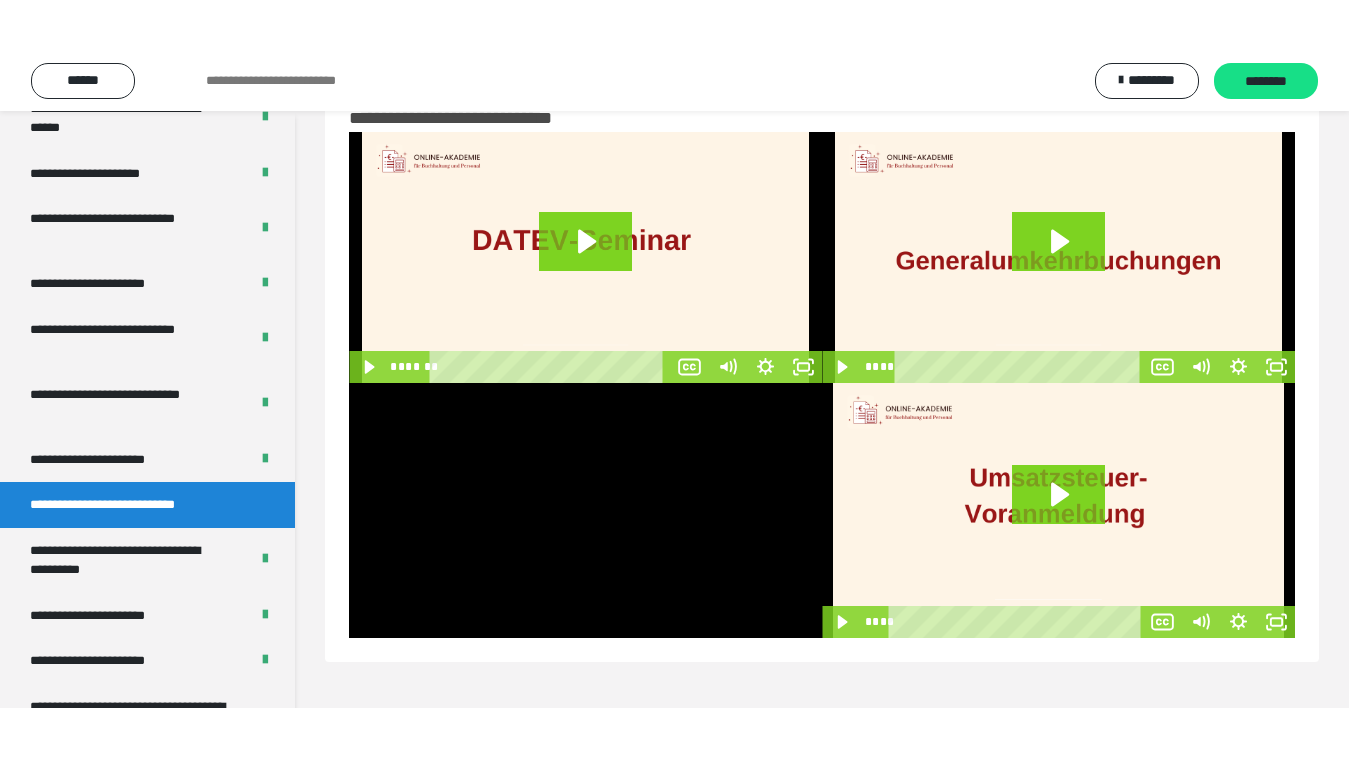 scroll, scrollTop: 3883, scrollLeft: 0, axis: vertical 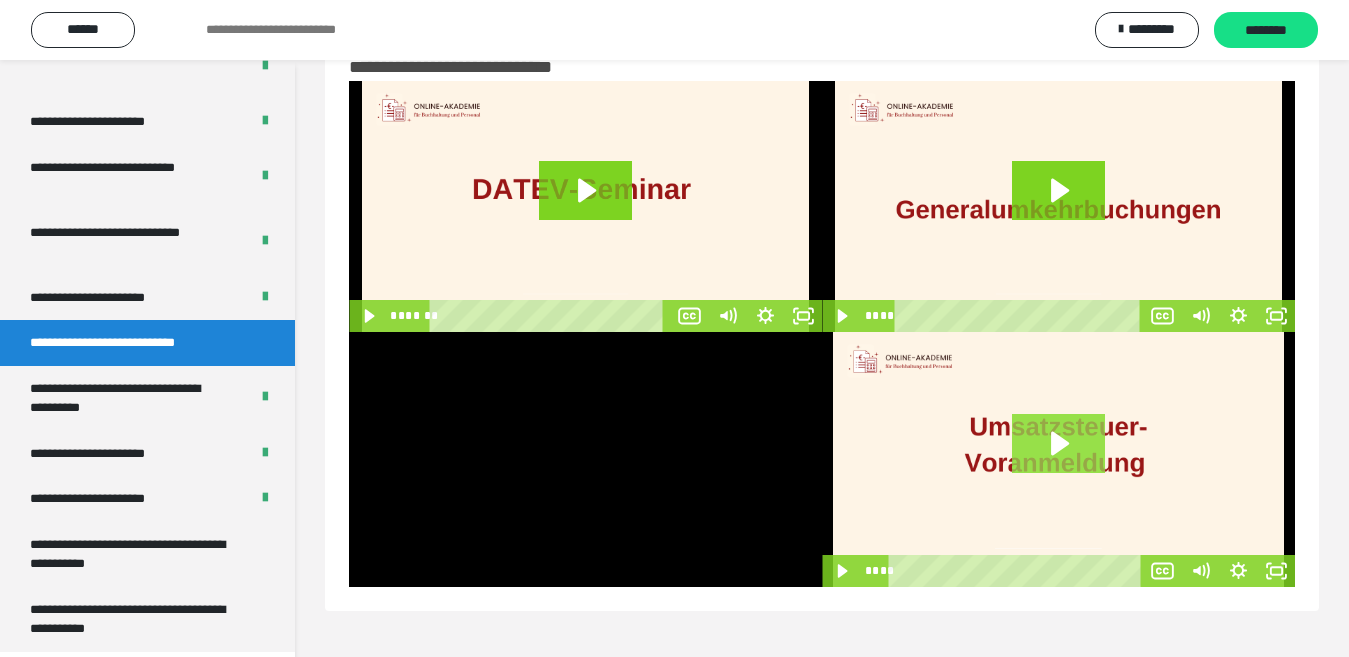click 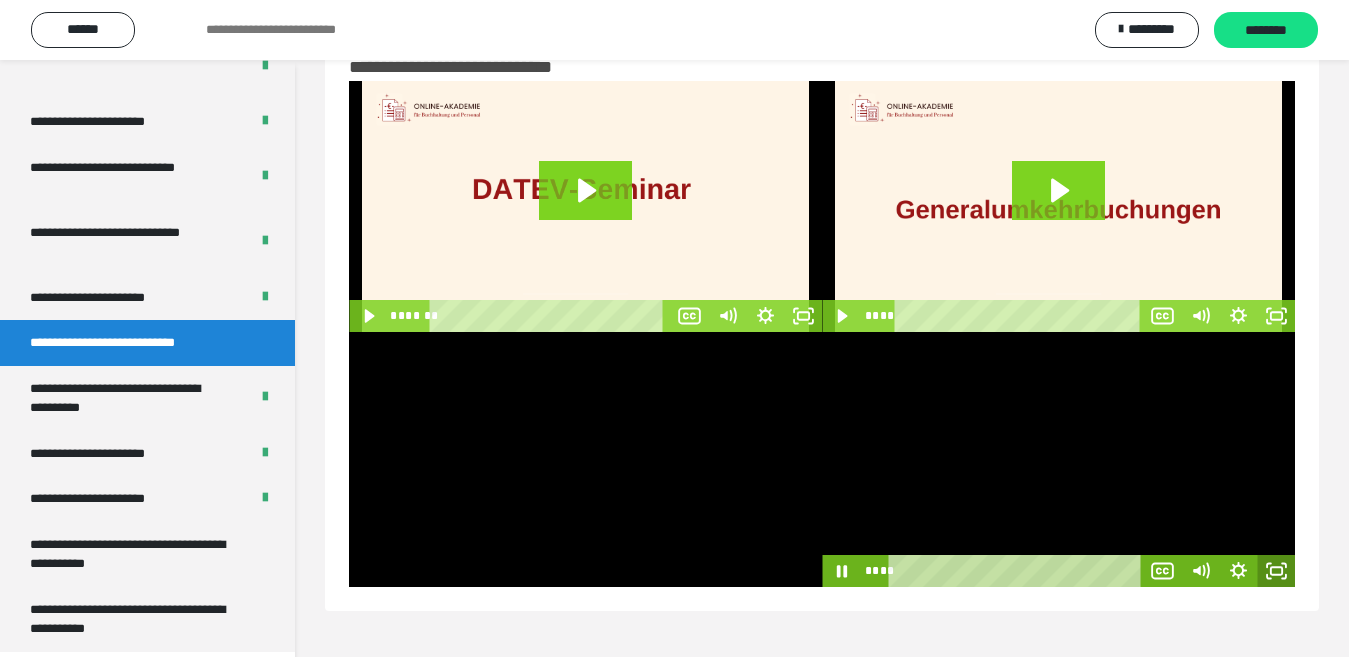 drag, startPoint x: 1275, startPoint y: 570, endPoint x: 1275, endPoint y: 641, distance: 71 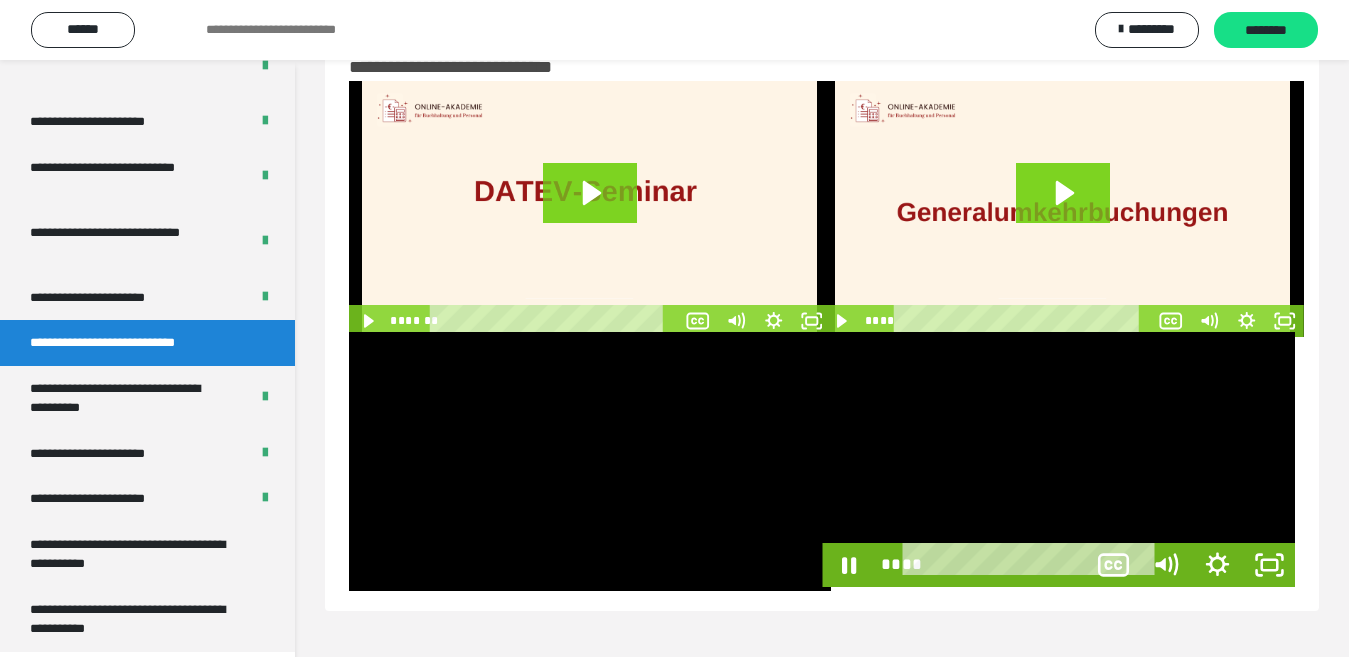 scroll, scrollTop: 3772, scrollLeft: 0, axis: vertical 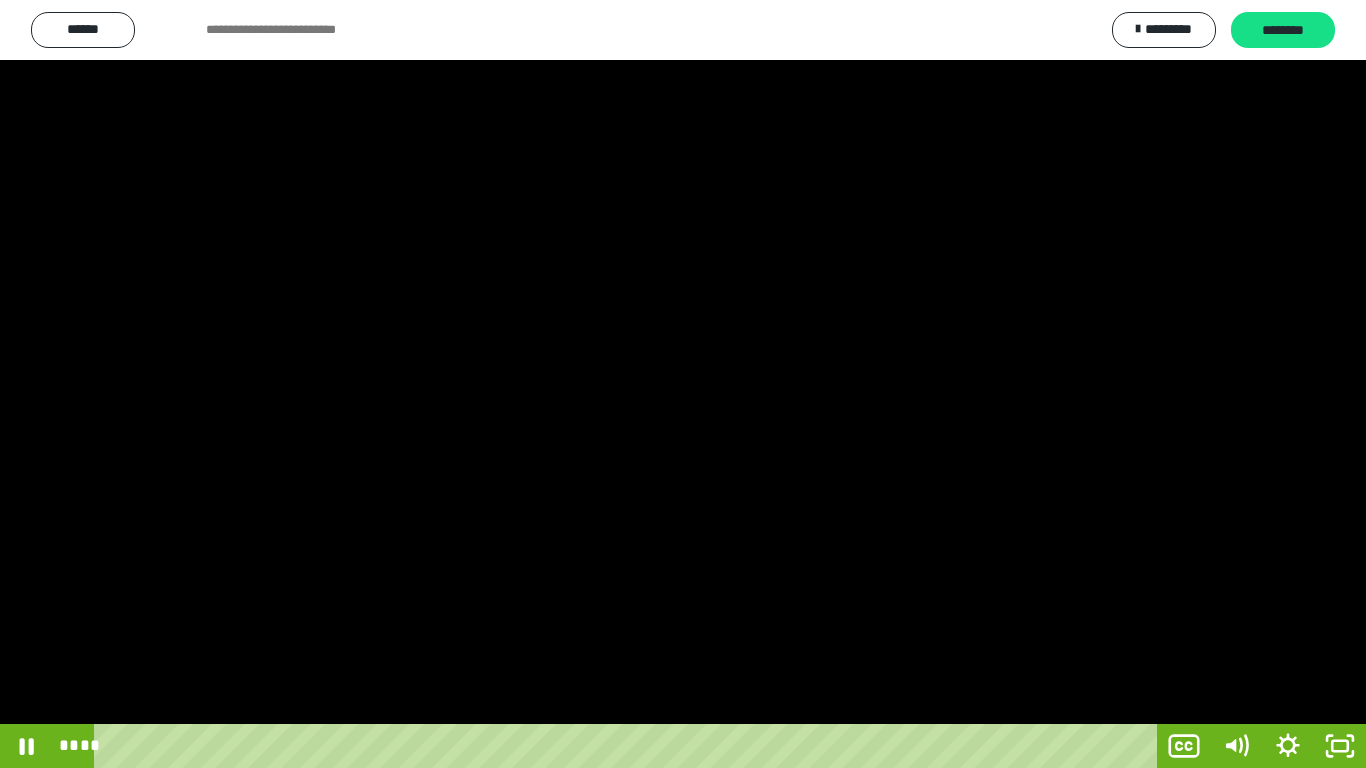 click at bounding box center (683, 384) 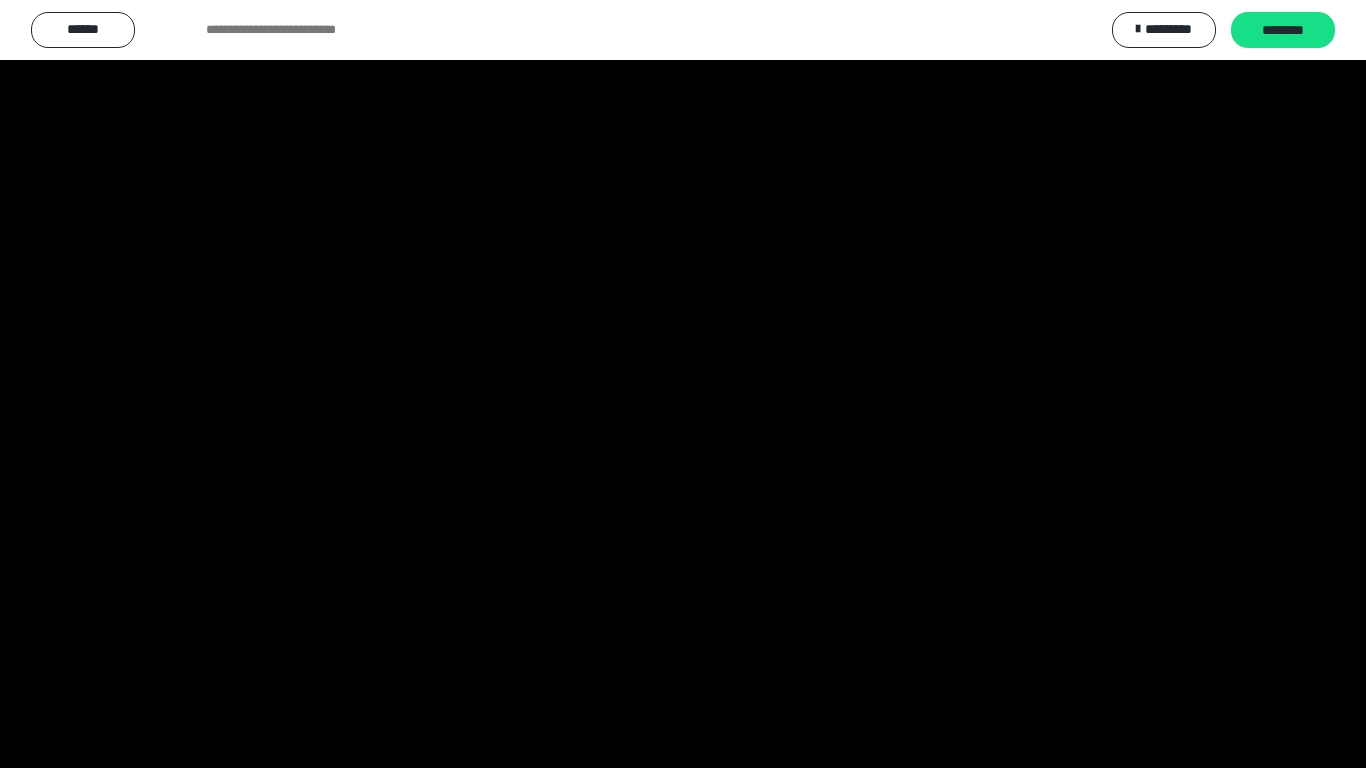 scroll, scrollTop: 3883, scrollLeft: 0, axis: vertical 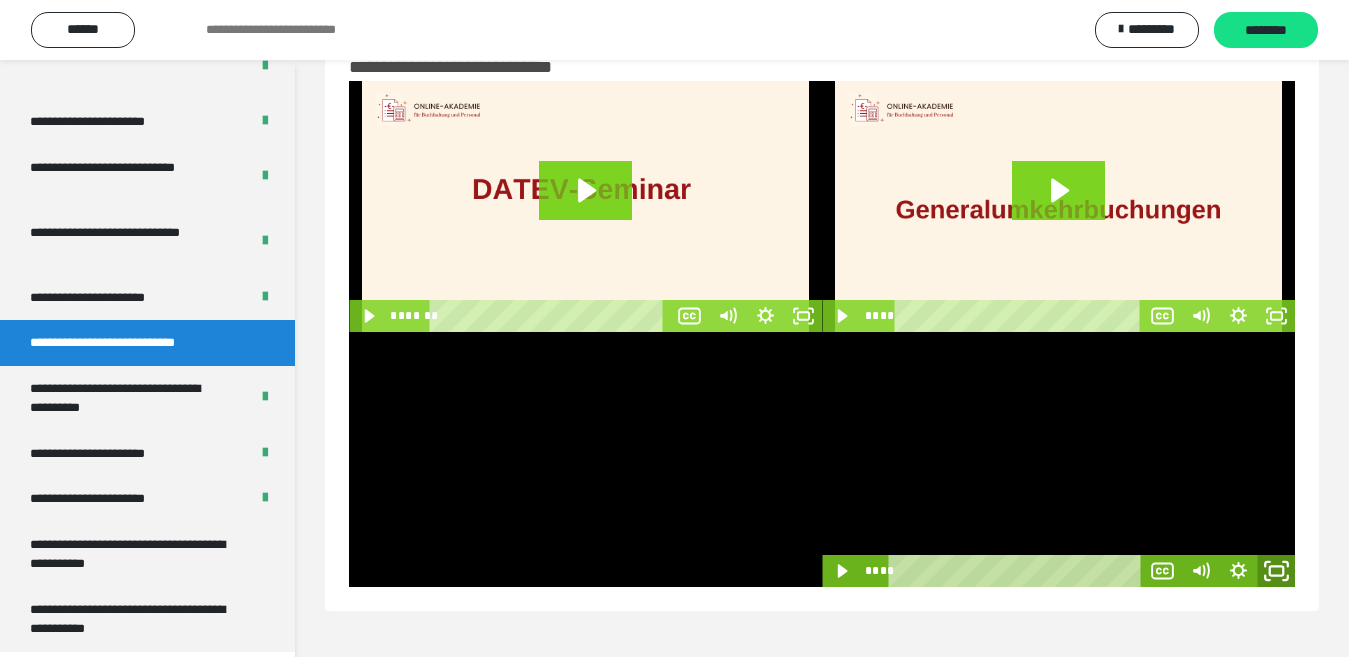 drag, startPoint x: 1281, startPoint y: 577, endPoint x: 829, endPoint y: 534, distance: 454.04074 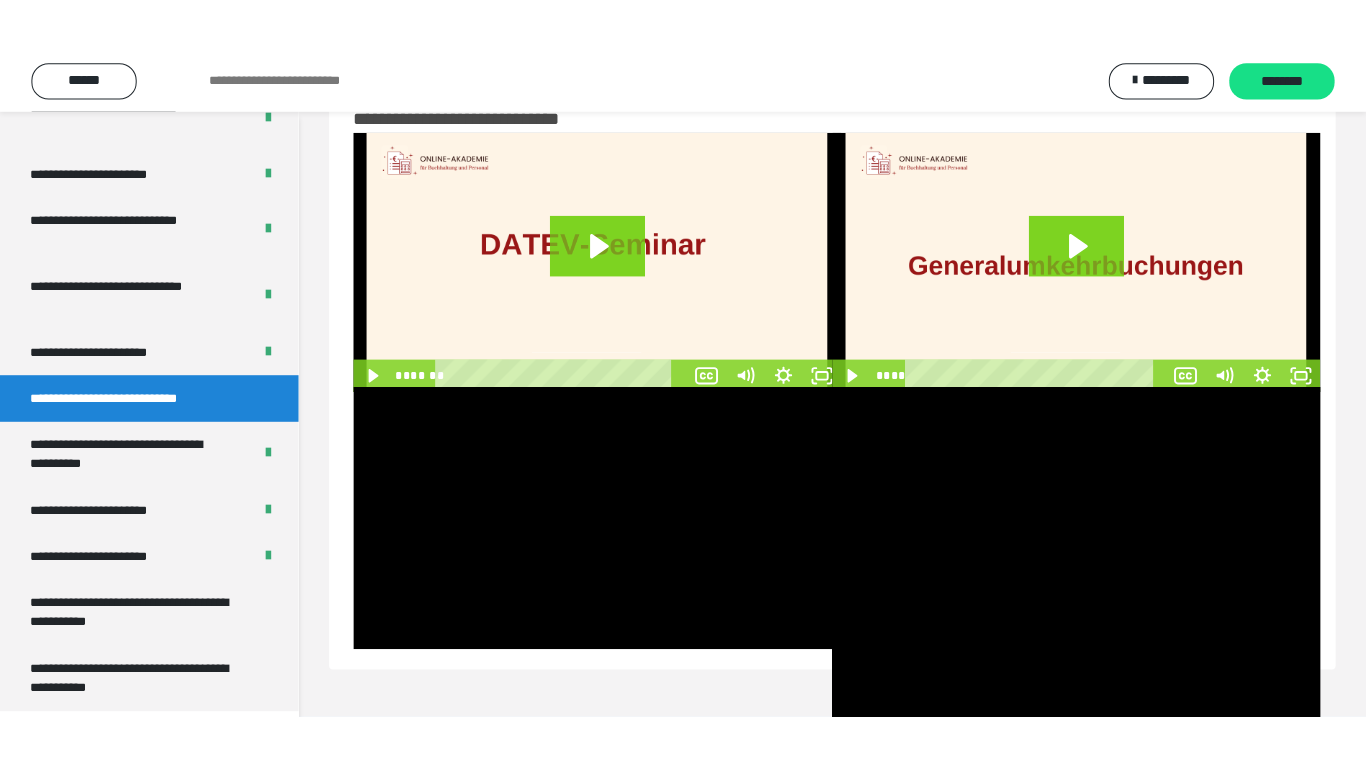 scroll, scrollTop: 3772, scrollLeft: 0, axis: vertical 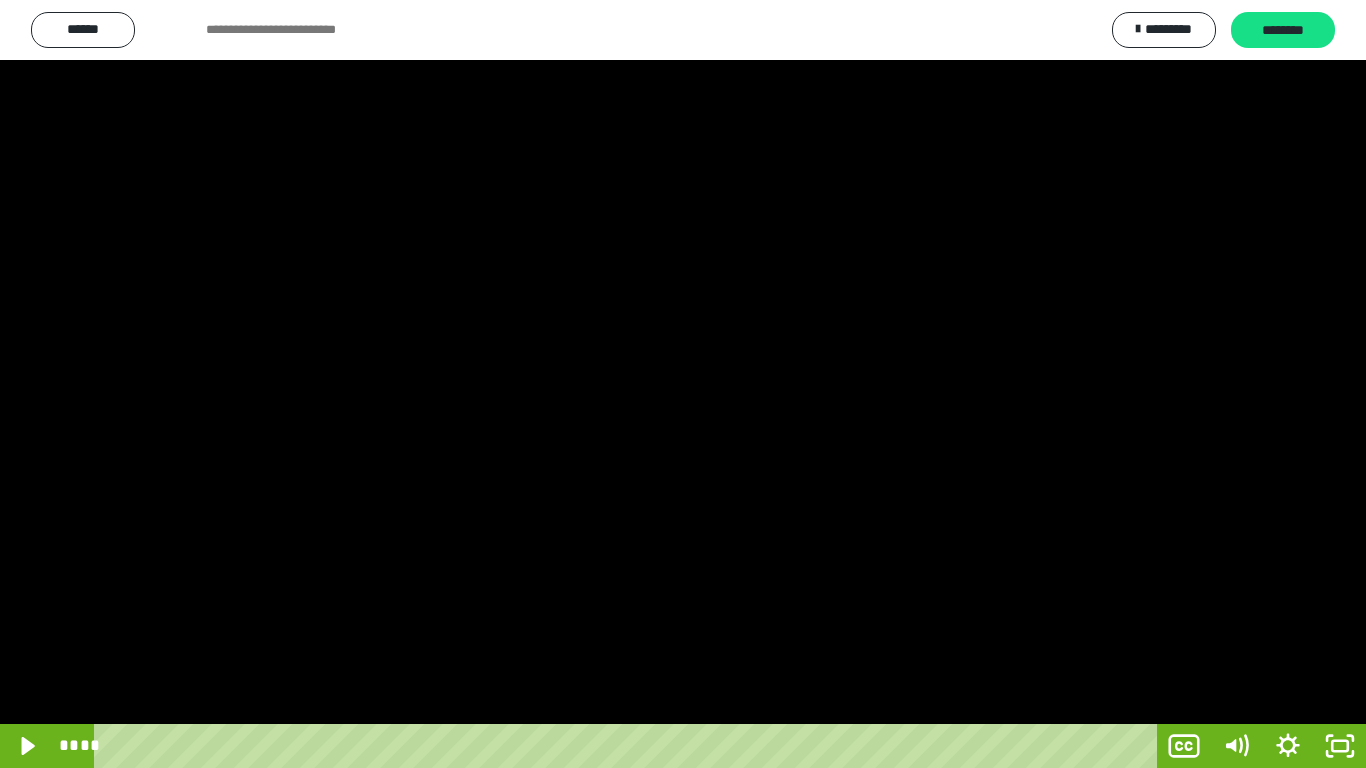 click at bounding box center [683, 384] 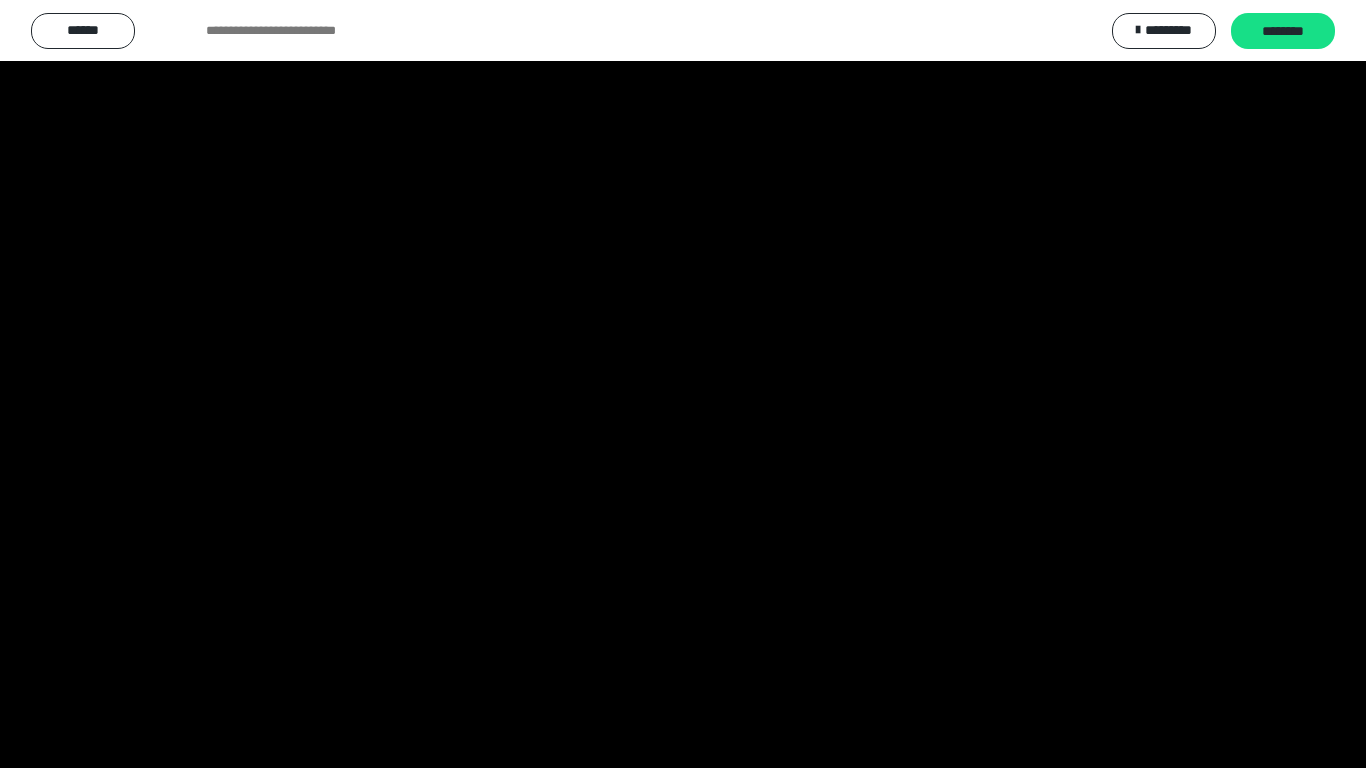 scroll, scrollTop: 3773, scrollLeft: 0, axis: vertical 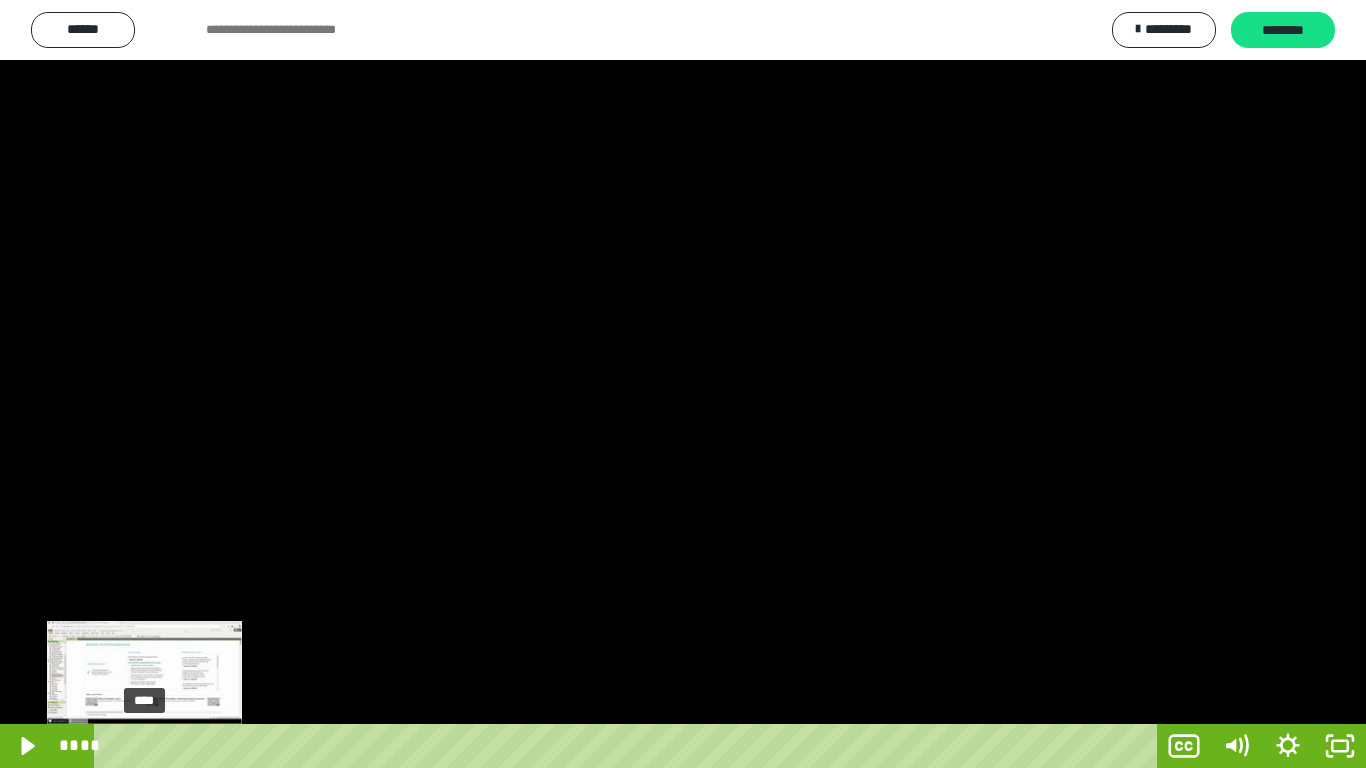 click on "****" at bounding box center [629, 746] 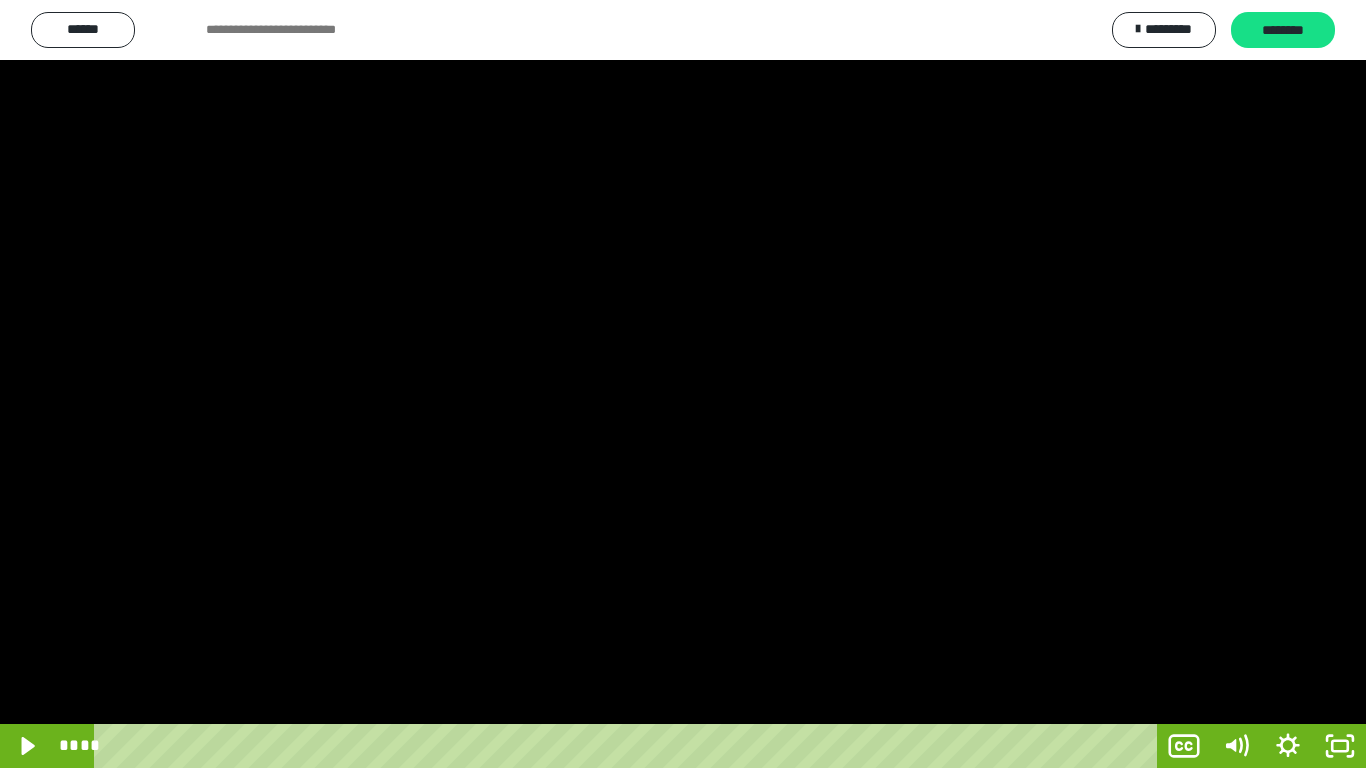 click at bounding box center [683, 384] 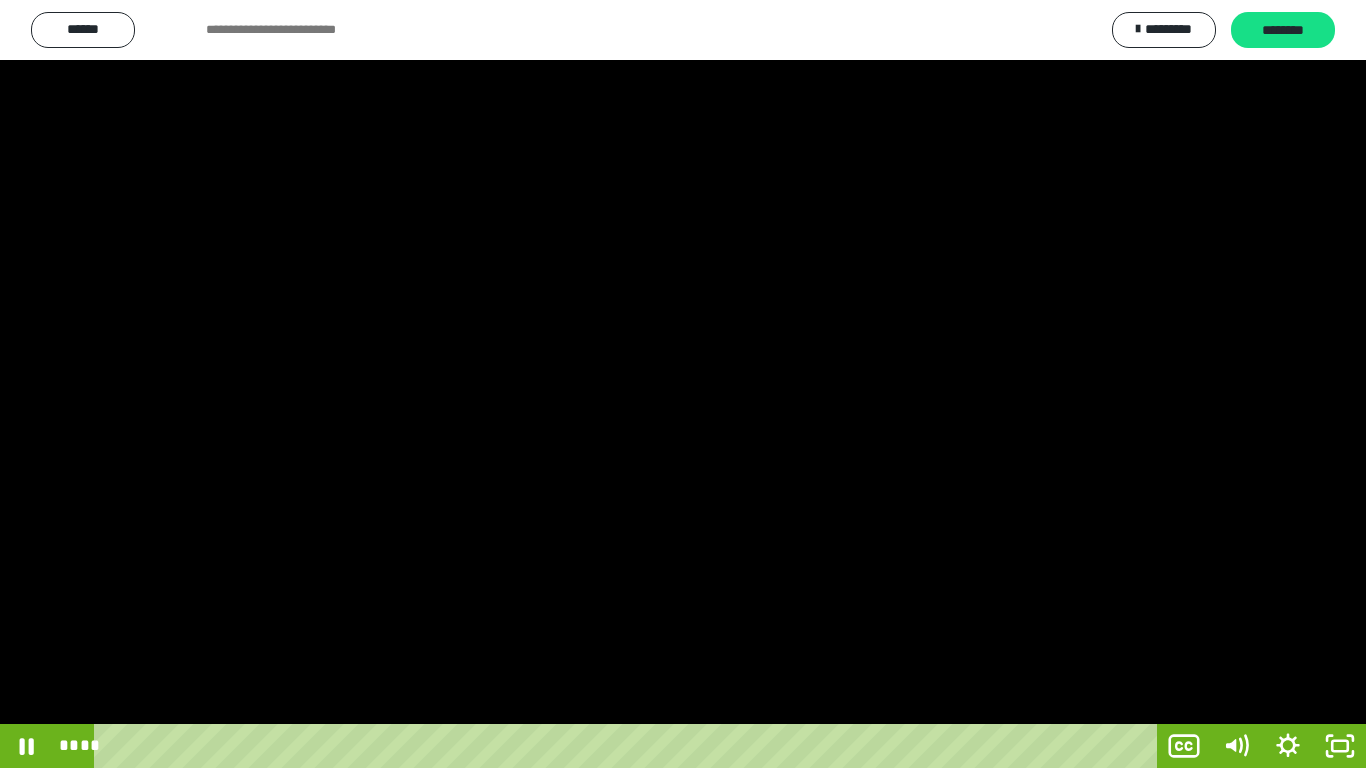 click at bounding box center [683, 384] 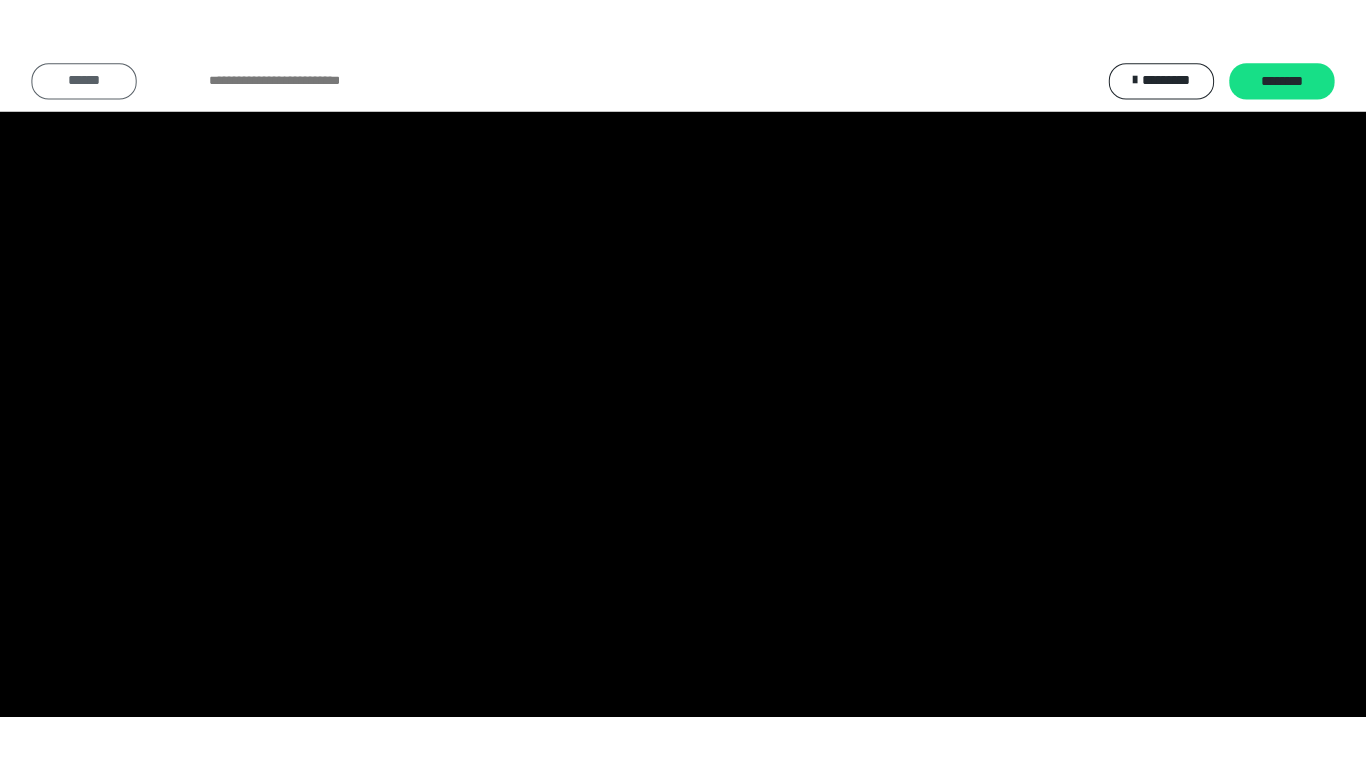 scroll, scrollTop: 3883, scrollLeft: 0, axis: vertical 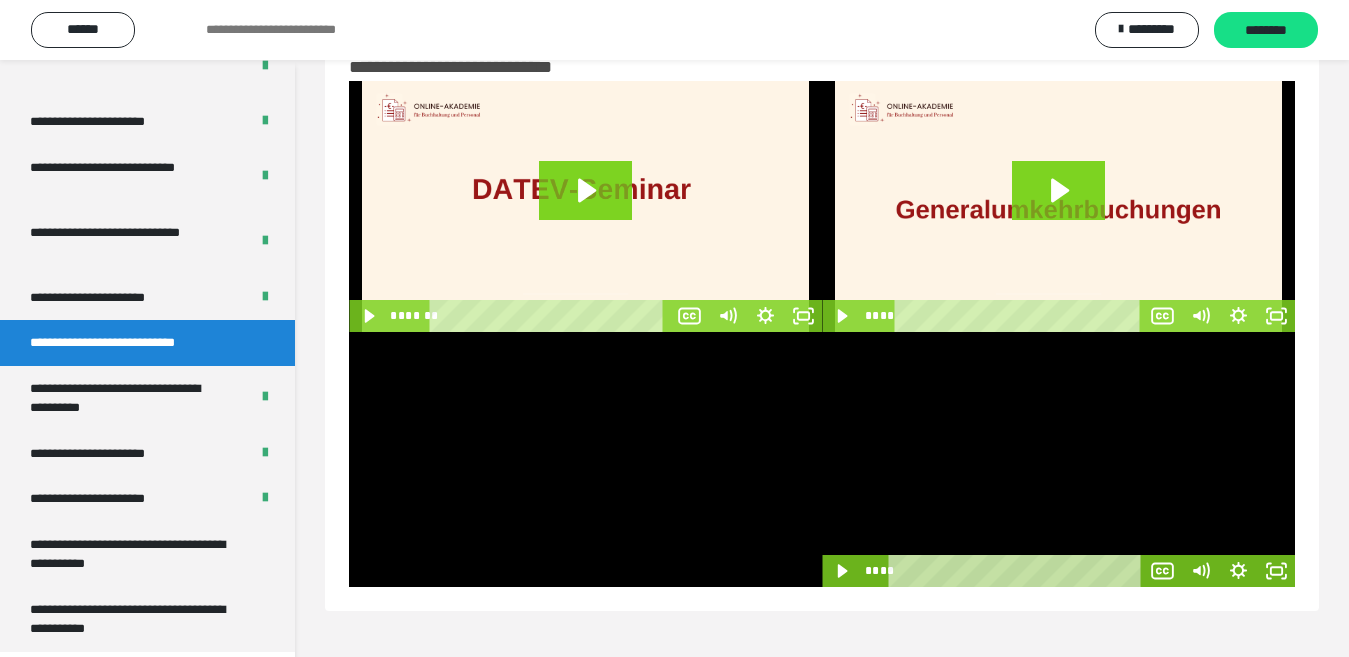 click at bounding box center (1058, 459) 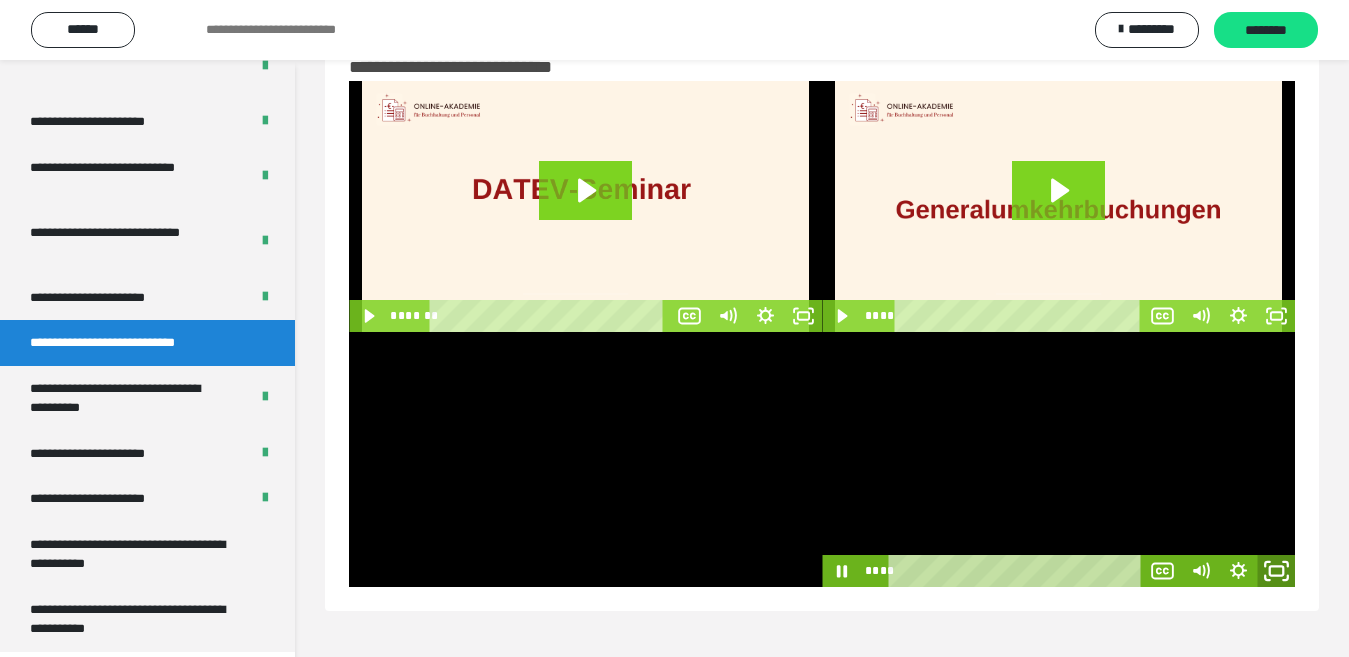 click 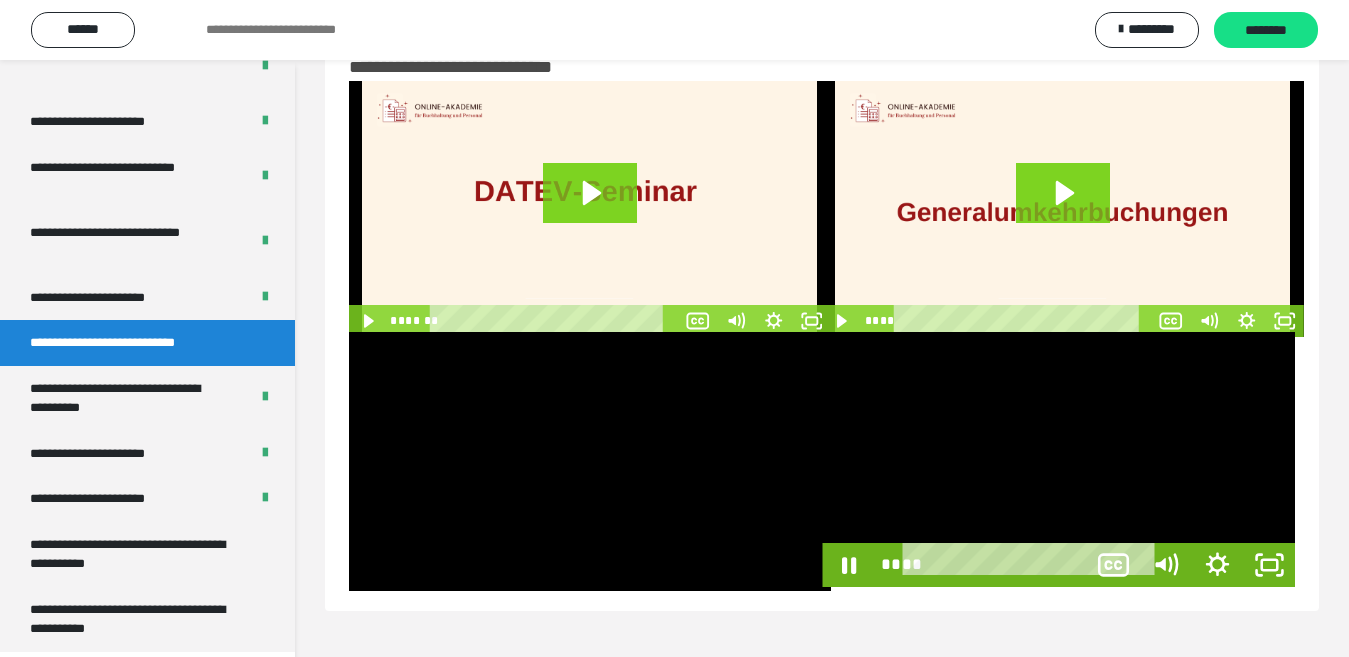 scroll, scrollTop: 3772, scrollLeft: 0, axis: vertical 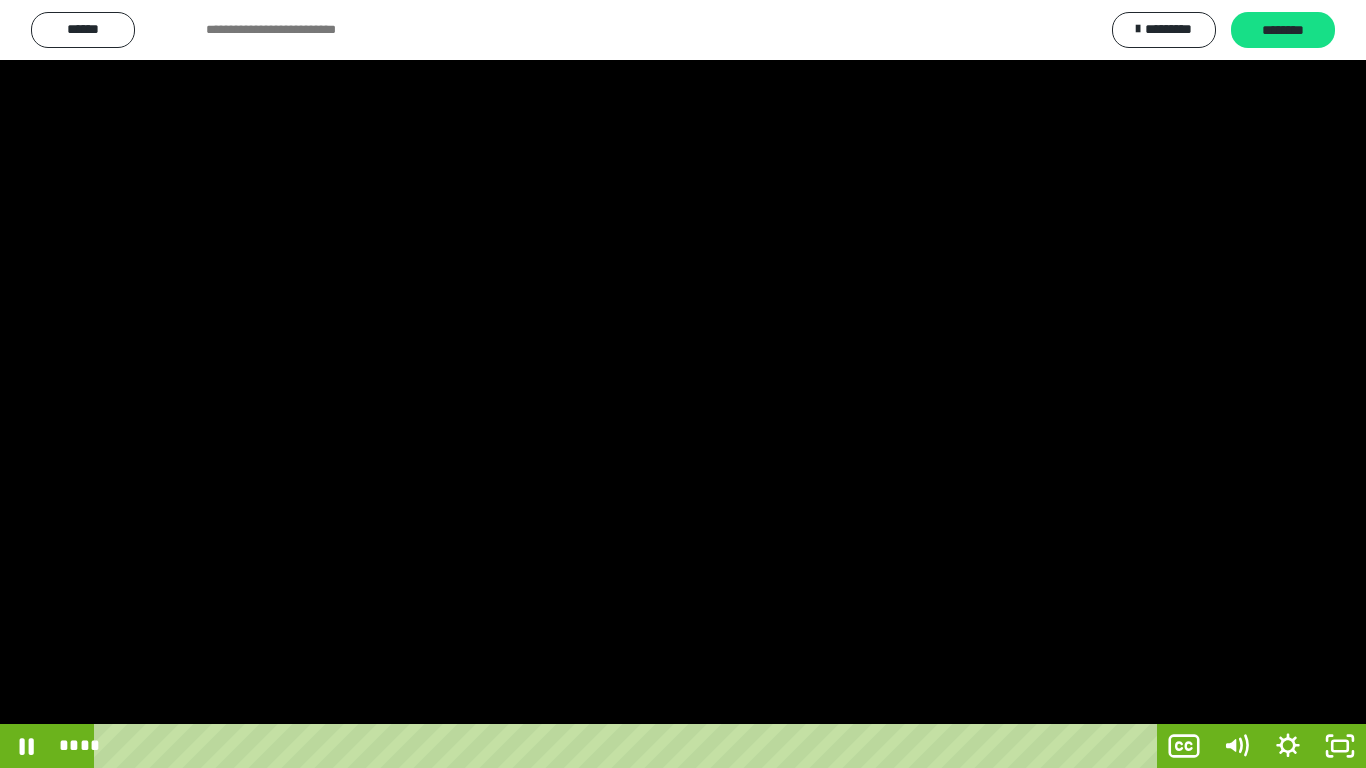 click at bounding box center [683, 384] 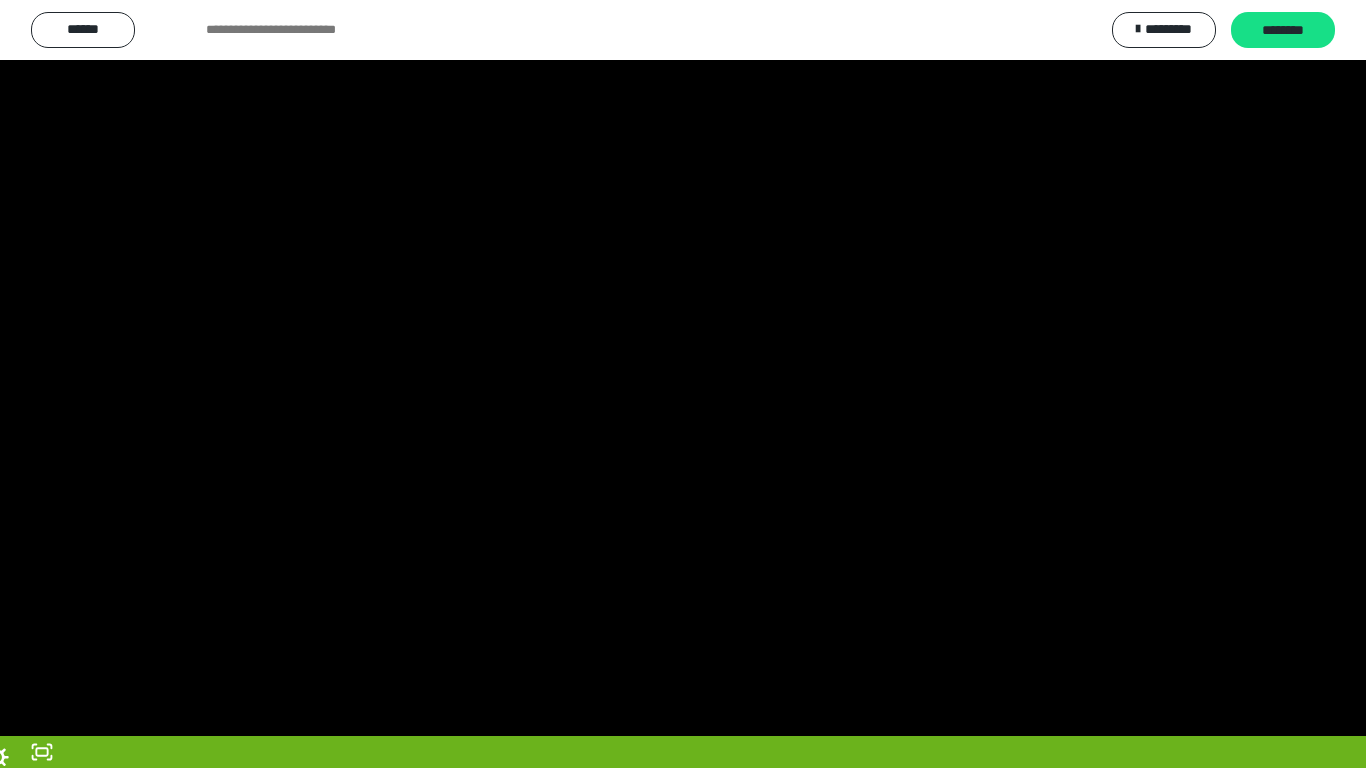 scroll, scrollTop: 3883, scrollLeft: 0, axis: vertical 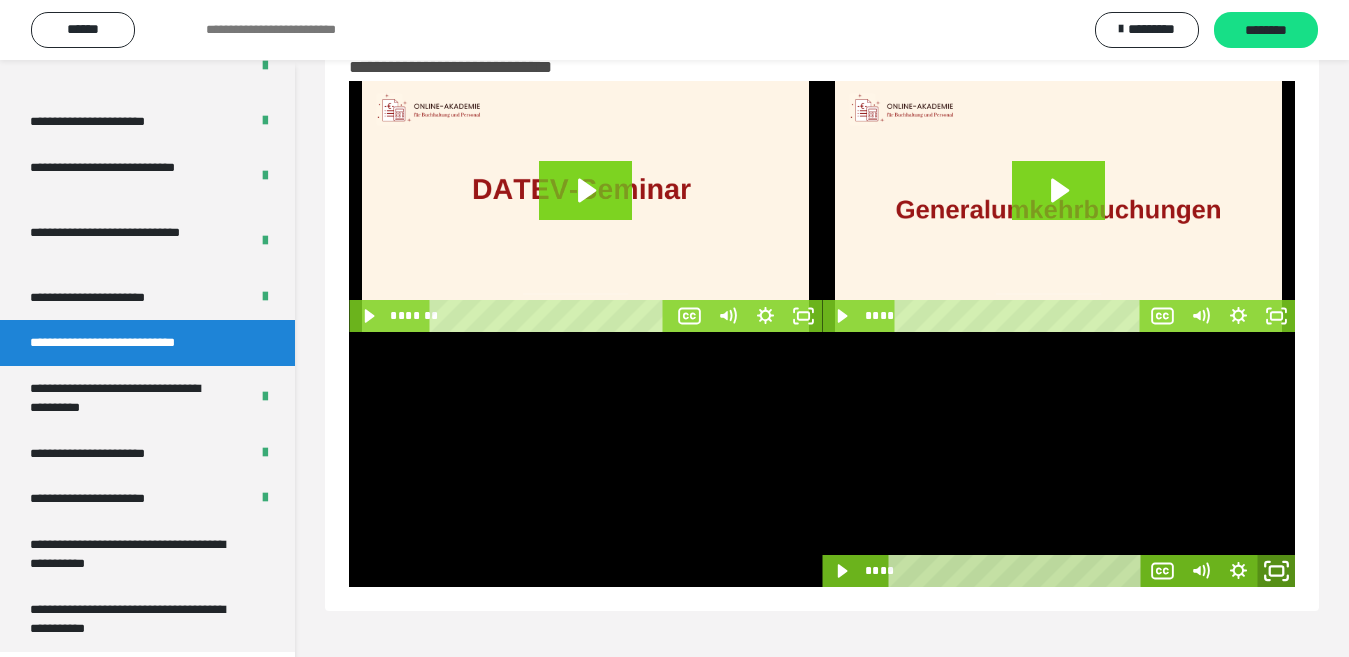 click 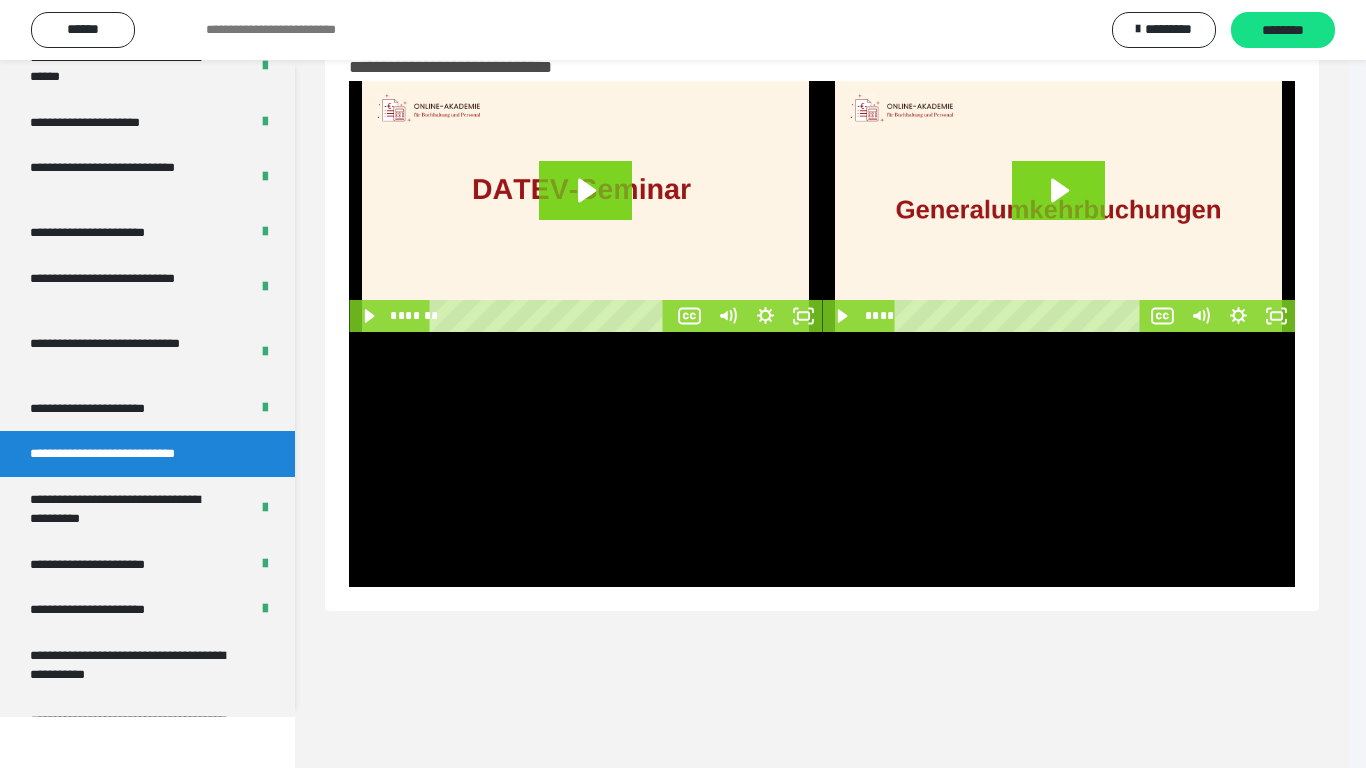 scroll, scrollTop: 3883, scrollLeft: 0, axis: vertical 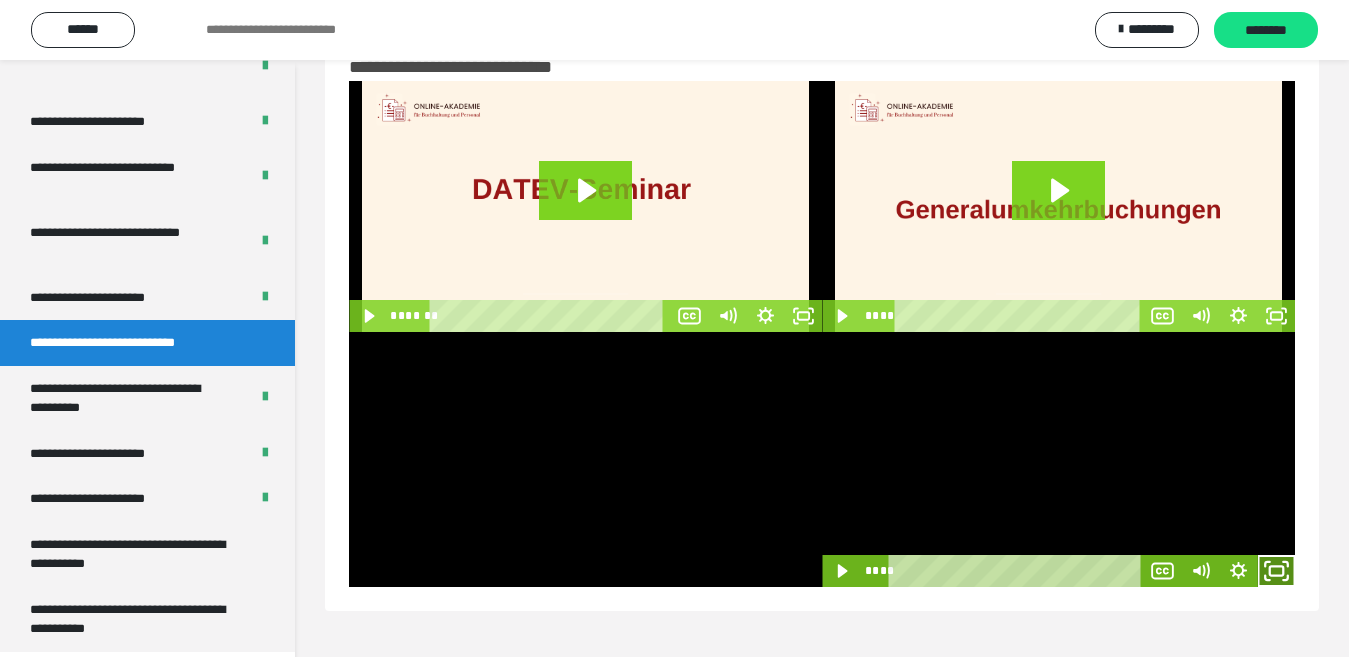 click 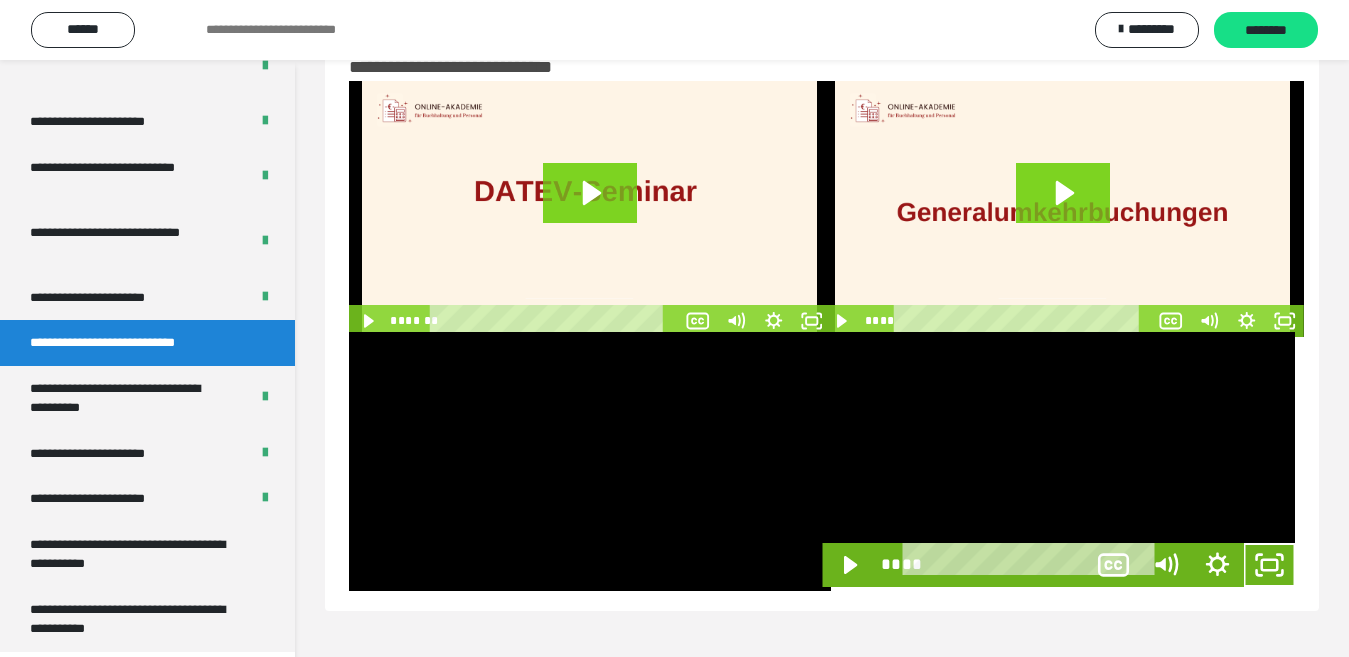 scroll, scrollTop: 3772, scrollLeft: 0, axis: vertical 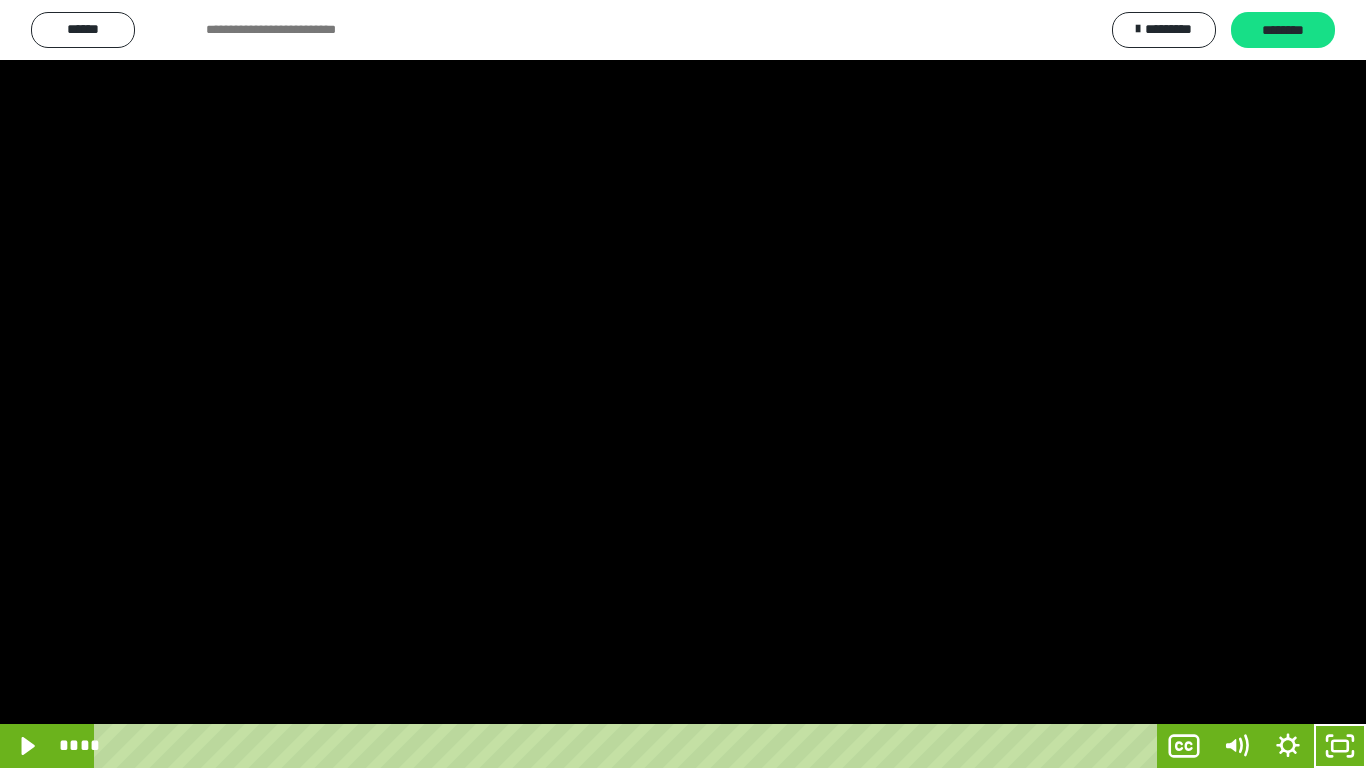 click at bounding box center [683, 384] 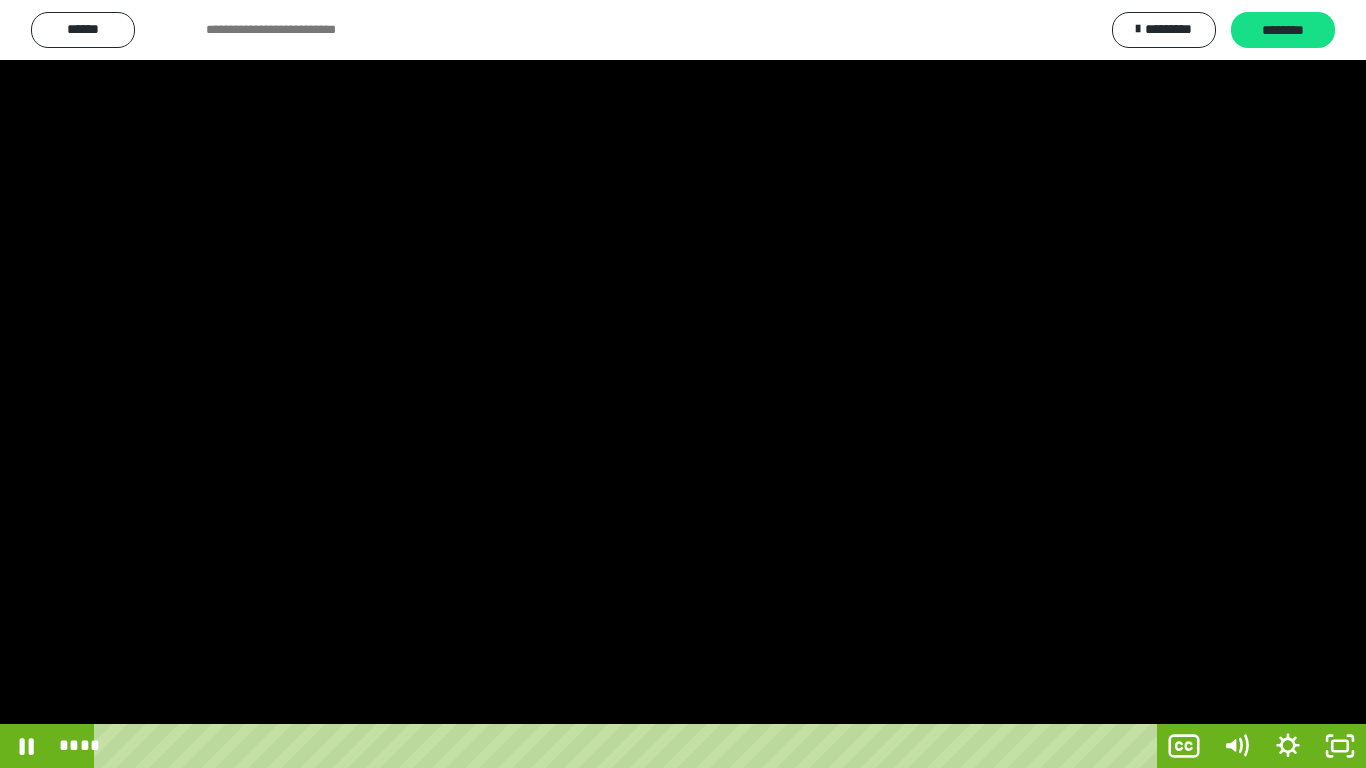 click at bounding box center (683, 384) 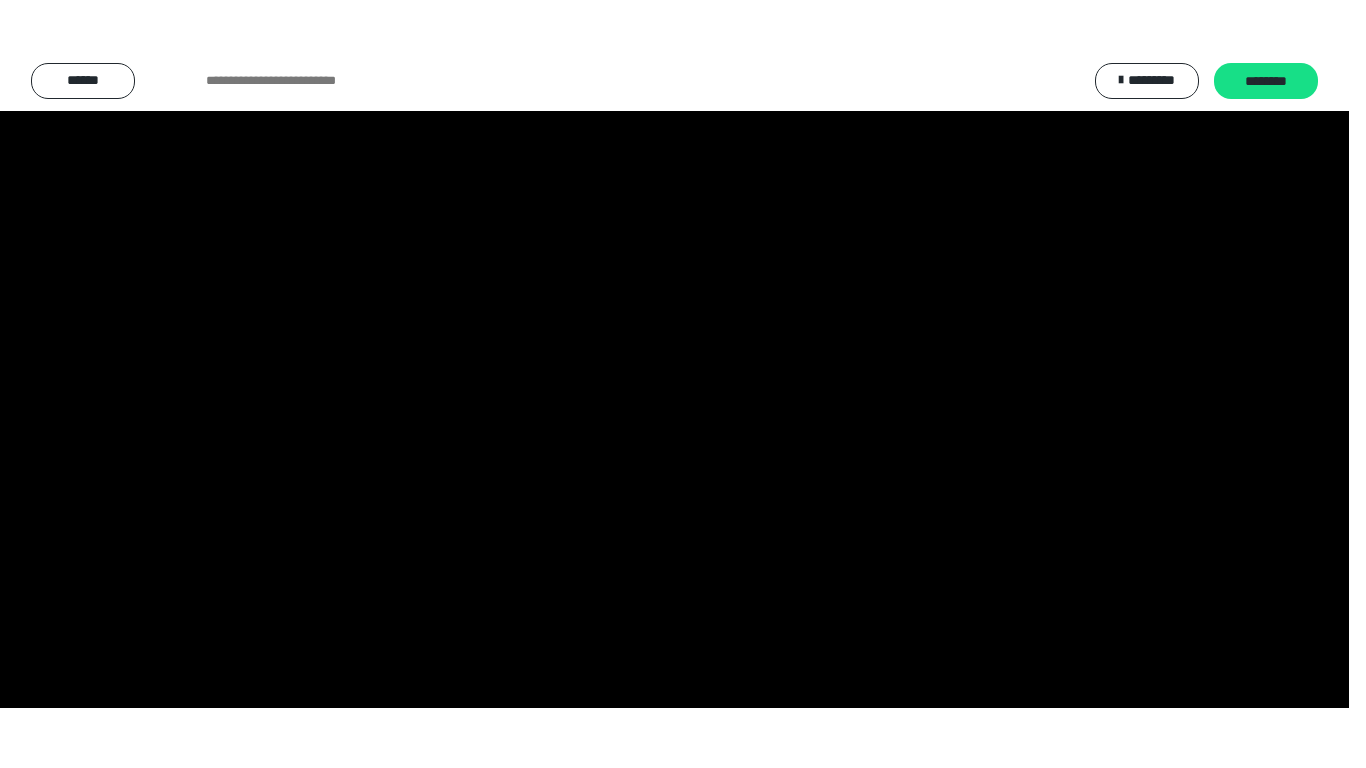 scroll, scrollTop: 3883, scrollLeft: 0, axis: vertical 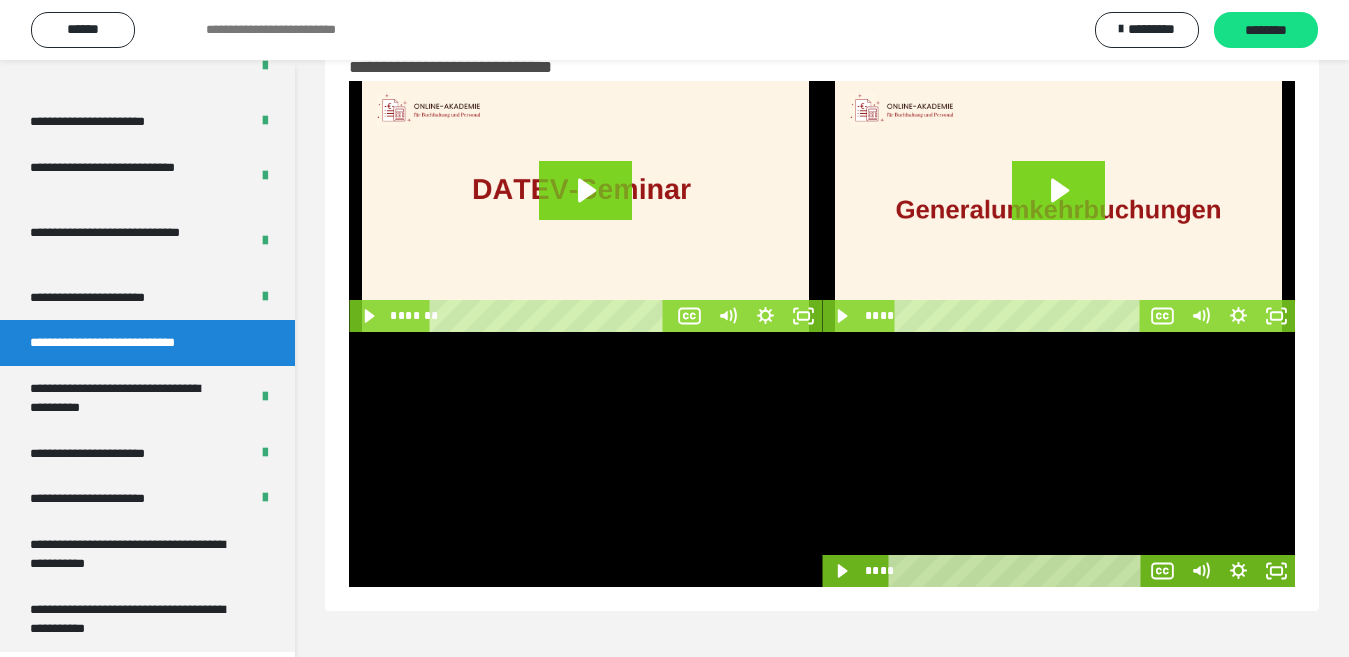 click at bounding box center [1058, 459] 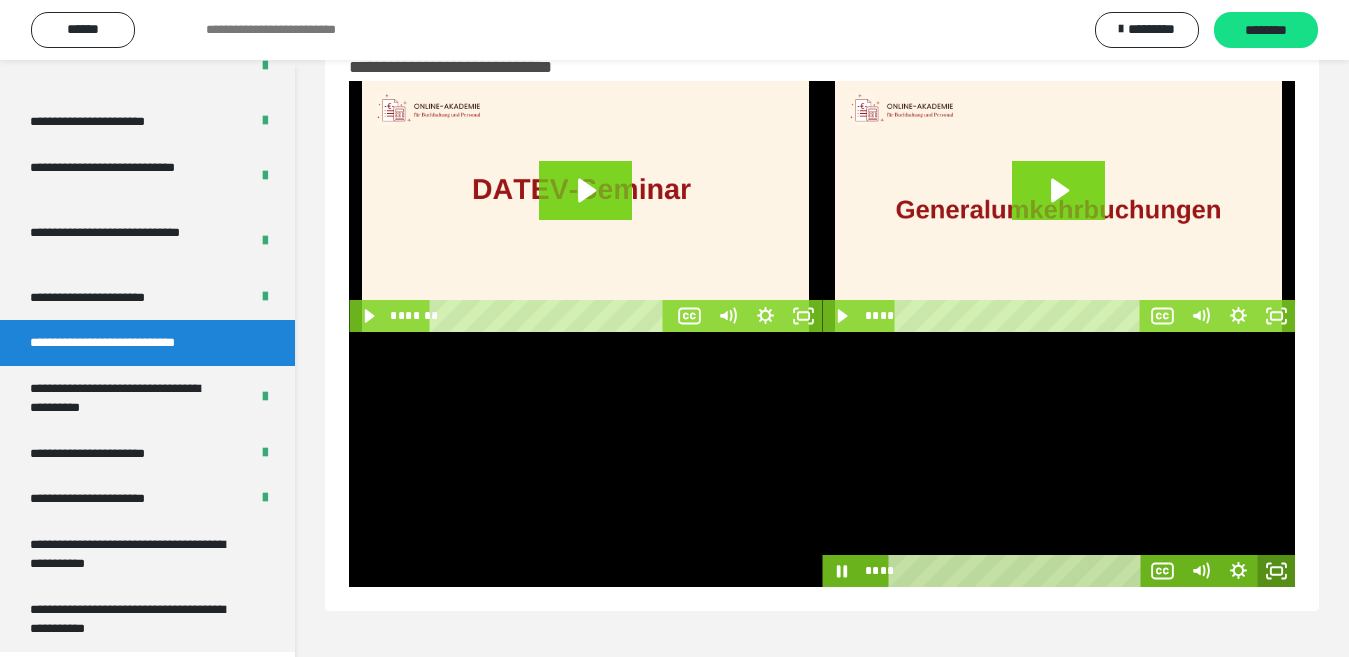 click 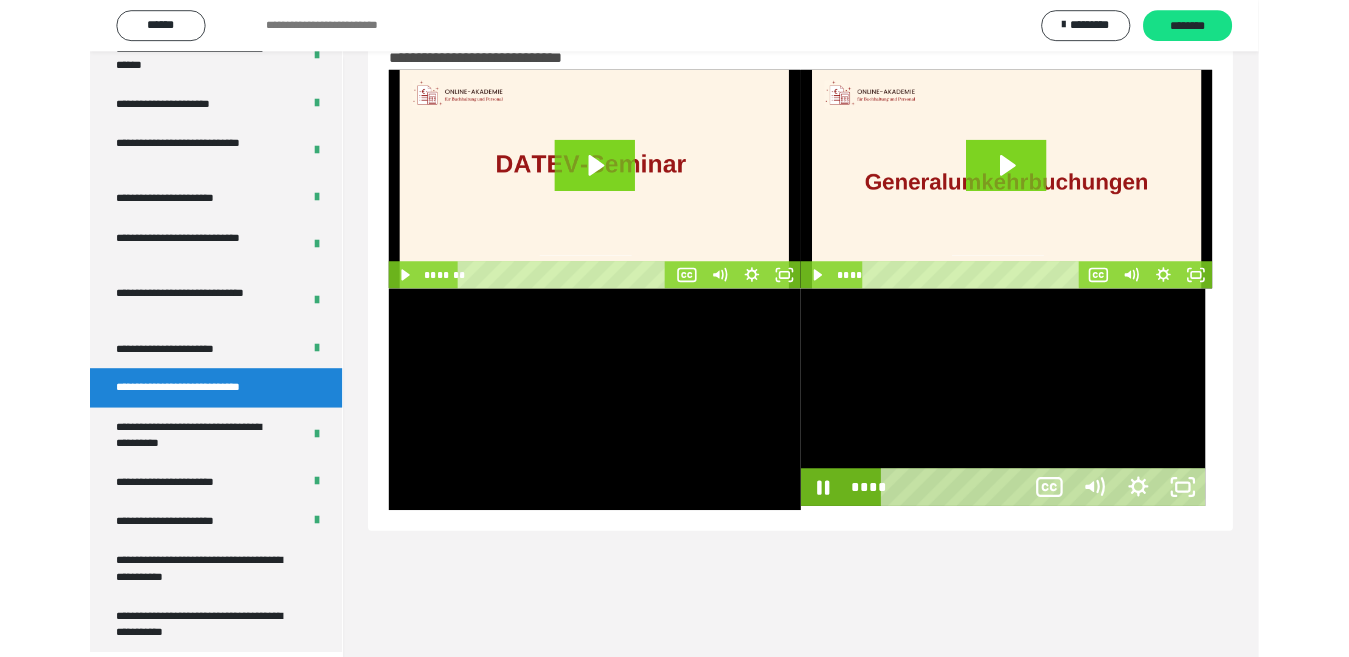 scroll, scrollTop: 3772, scrollLeft: 0, axis: vertical 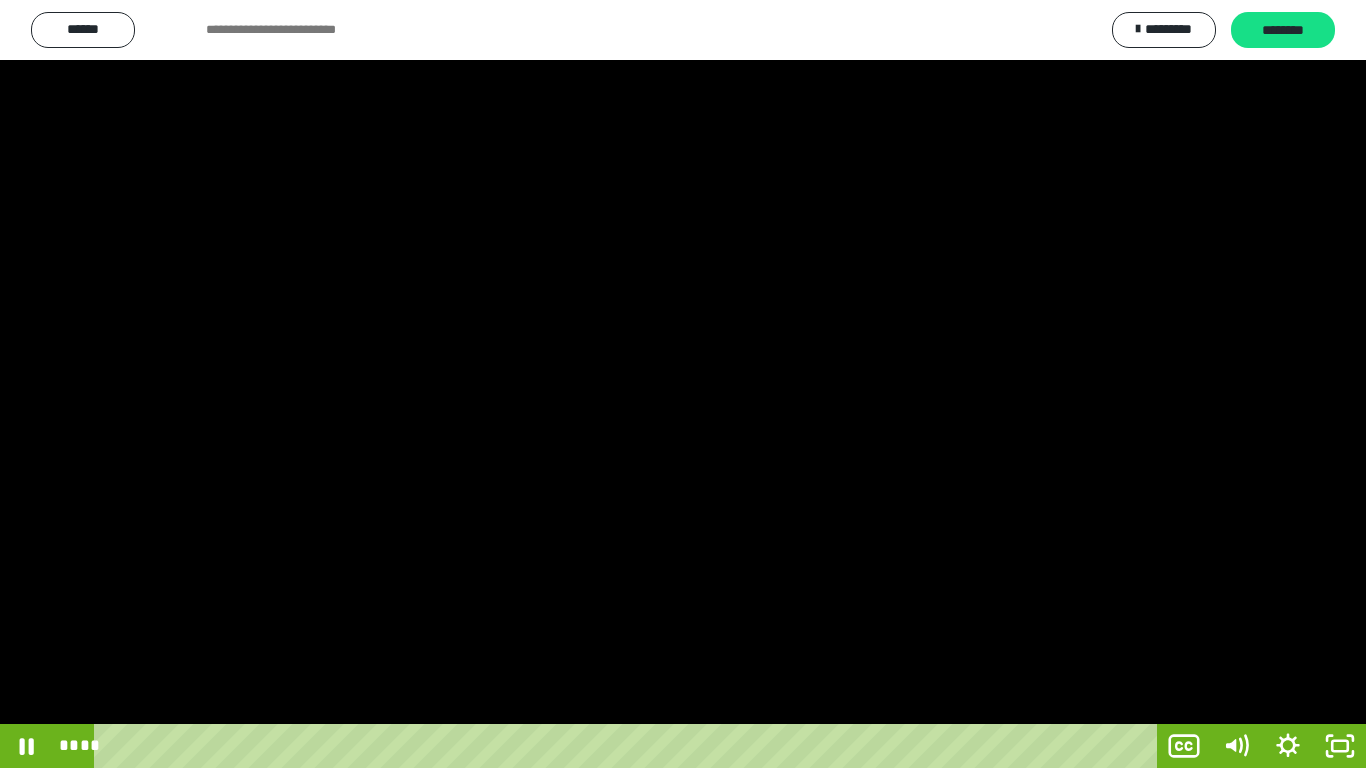 click at bounding box center [683, 384] 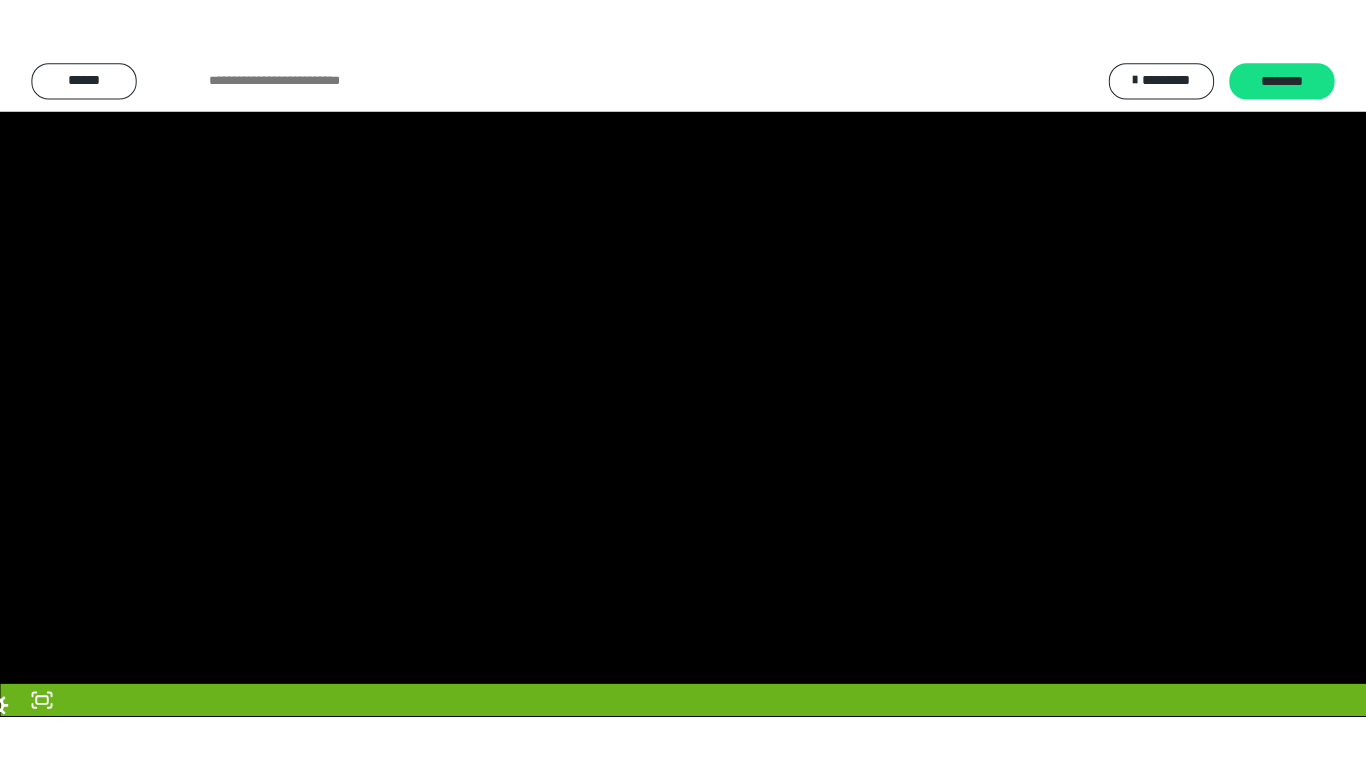 scroll, scrollTop: 3883, scrollLeft: 0, axis: vertical 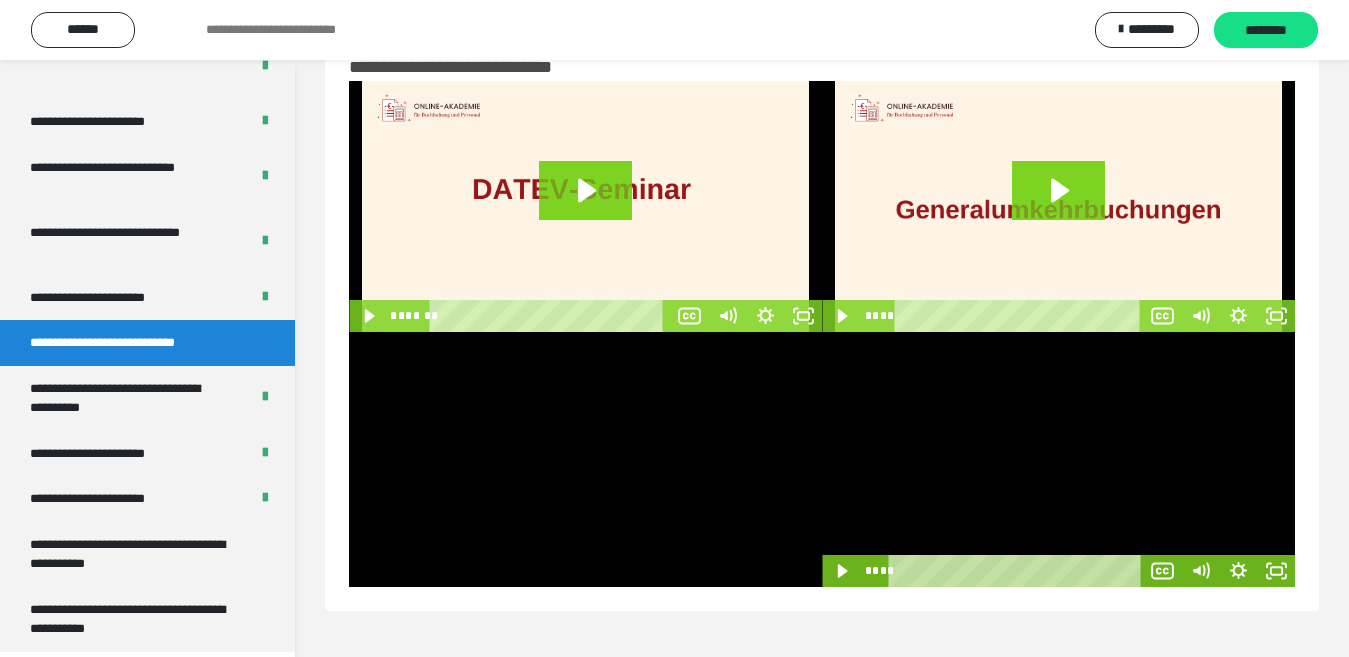 click at bounding box center [1058, 459] 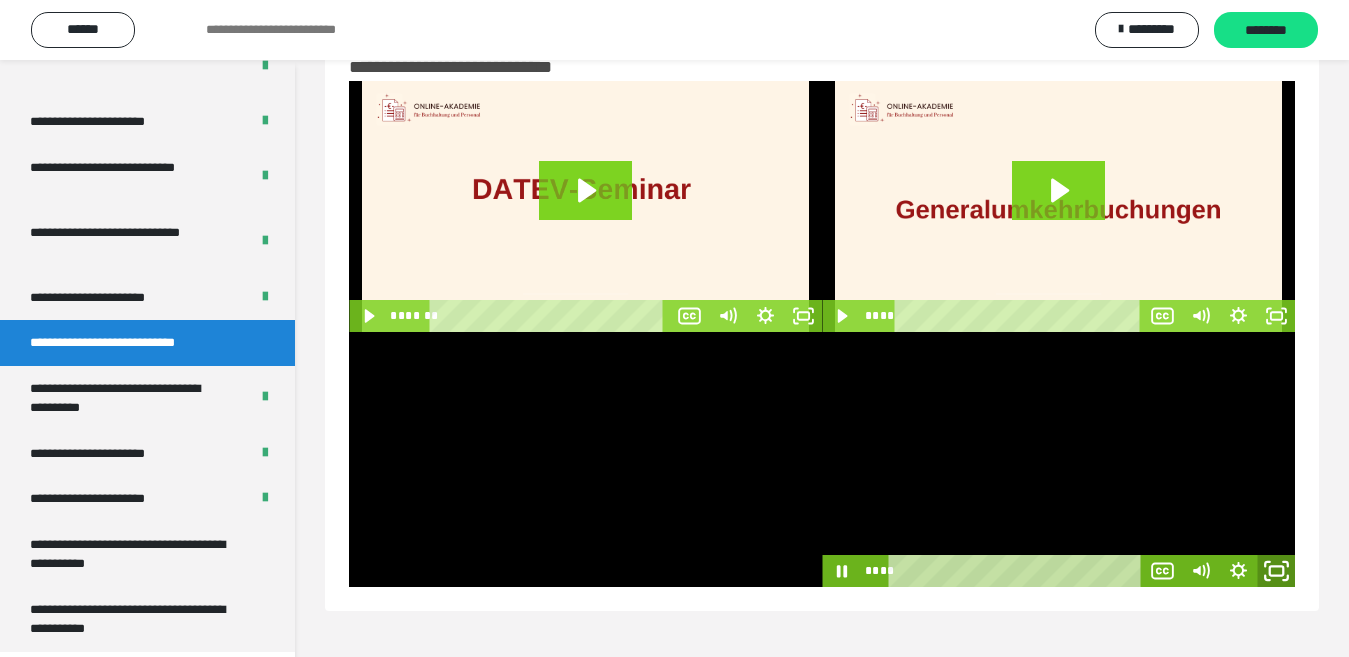 click 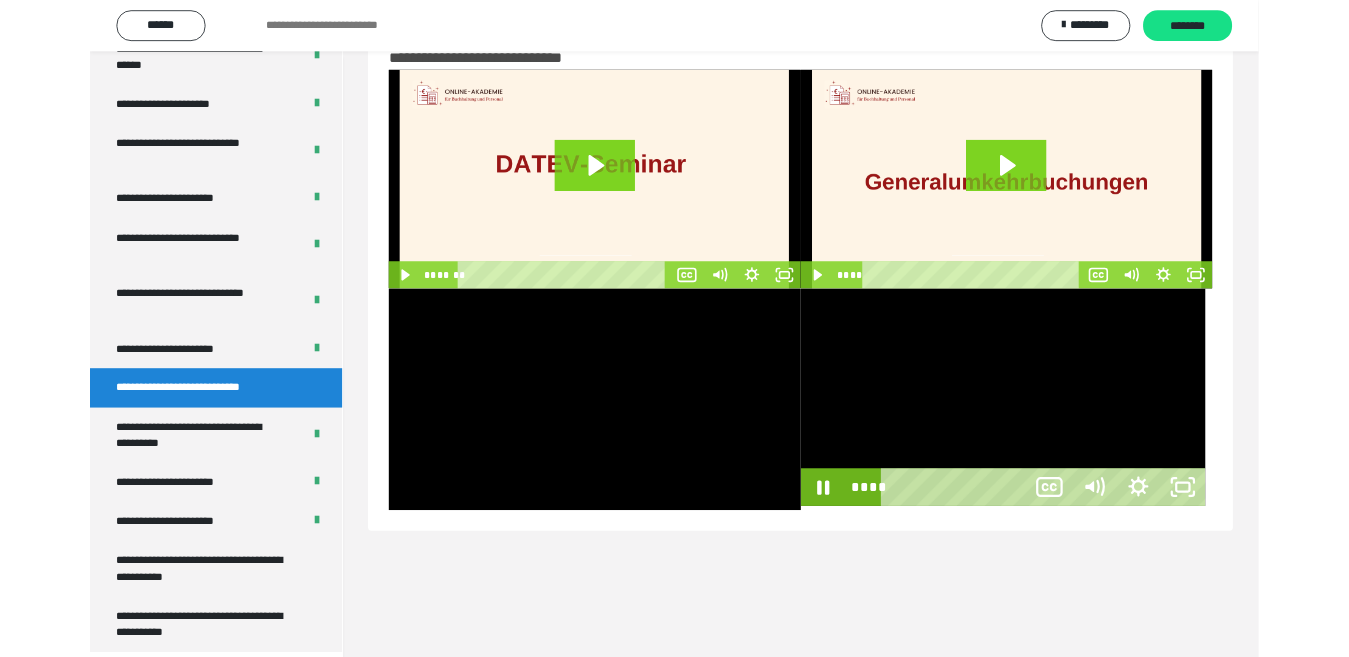 scroll, scrollTop: 3772, scrollLeft: 0, axis: vertical 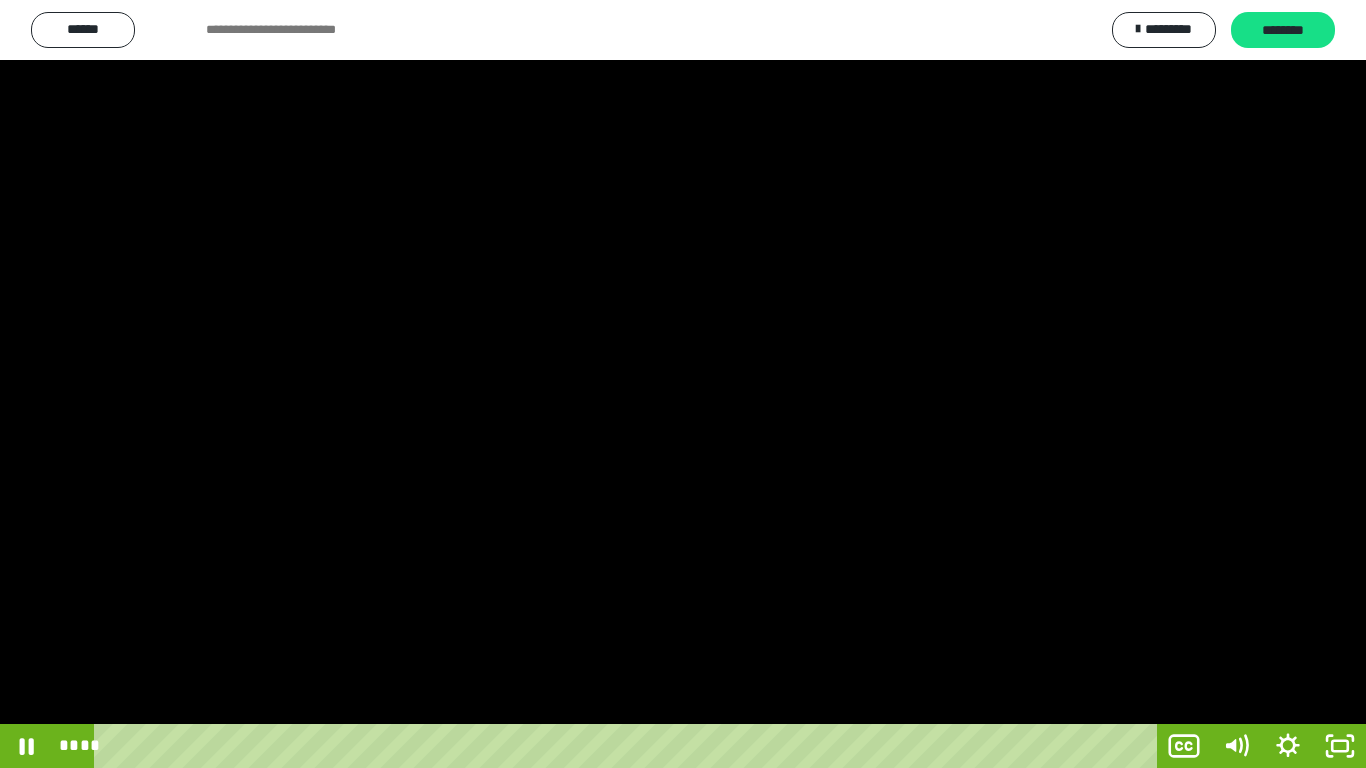 click at bounding box center (683, 384) 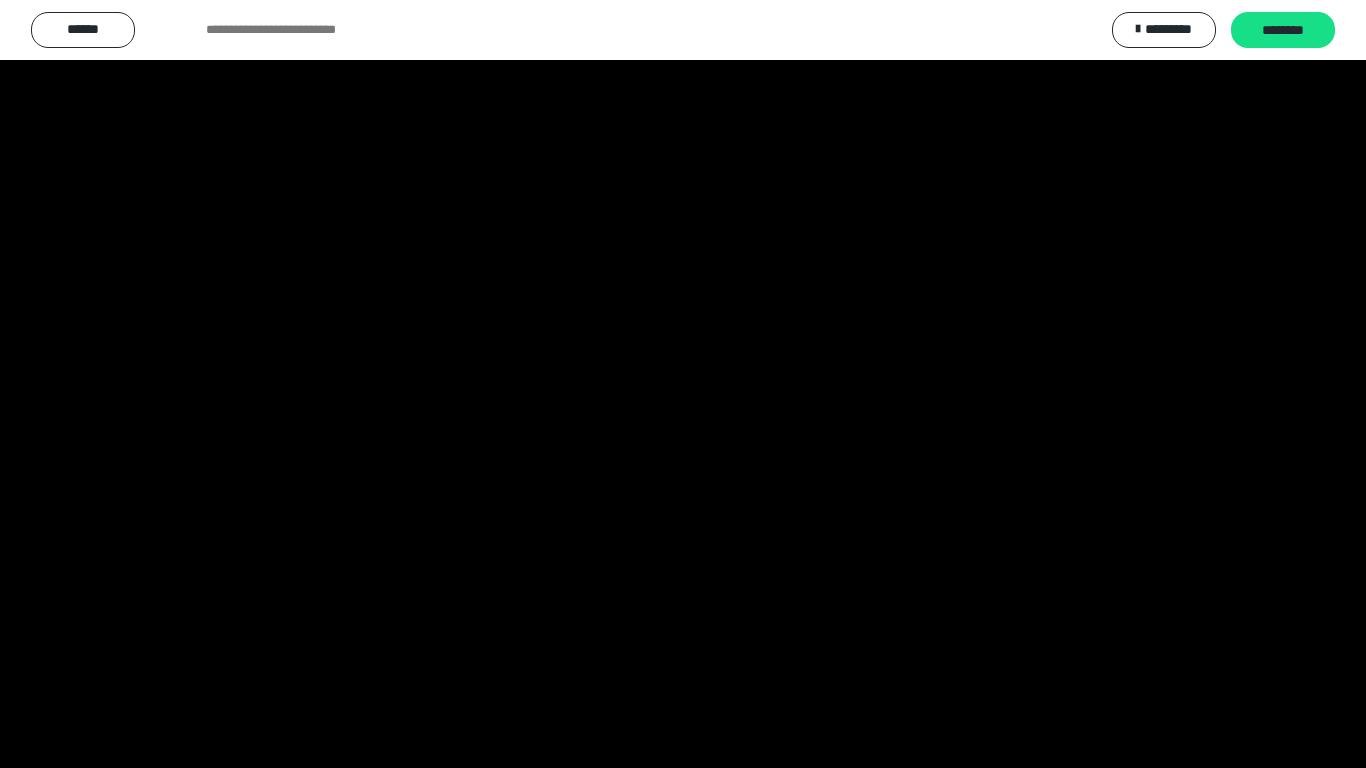 scroll, scrollTop: 3883, scrollLeft: 0, axis: vertical 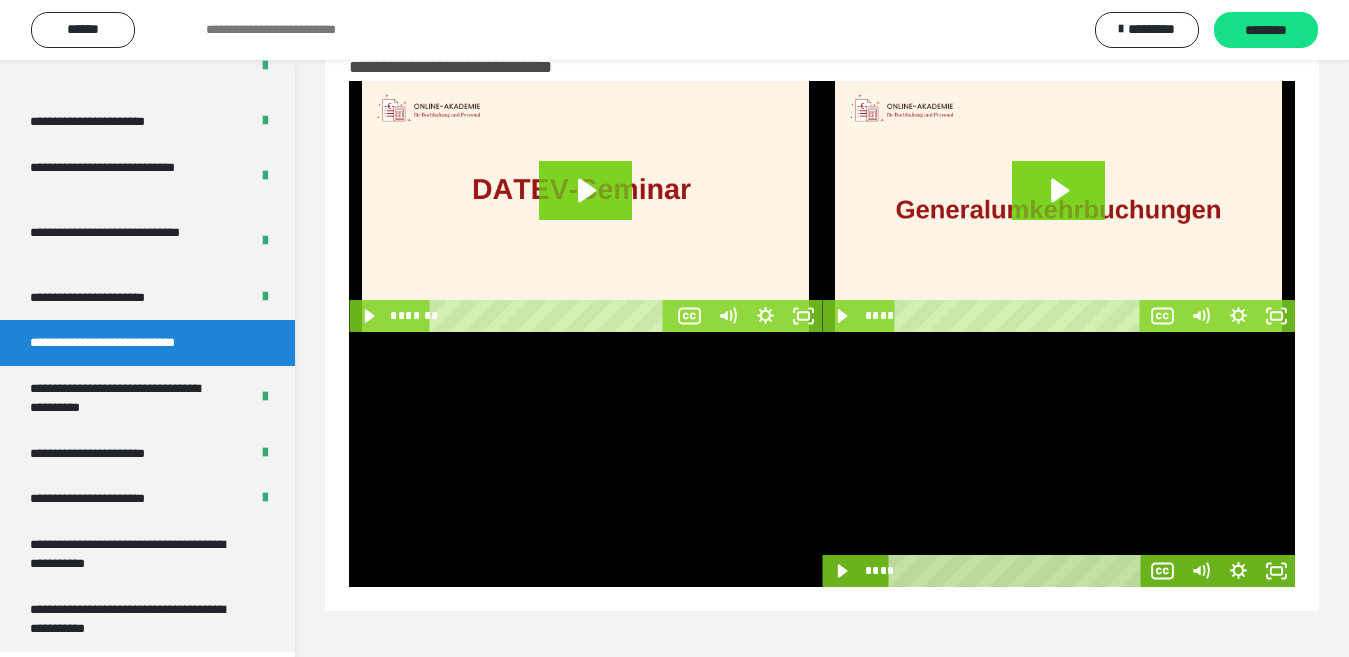 click at bounding box center (1058, 459) 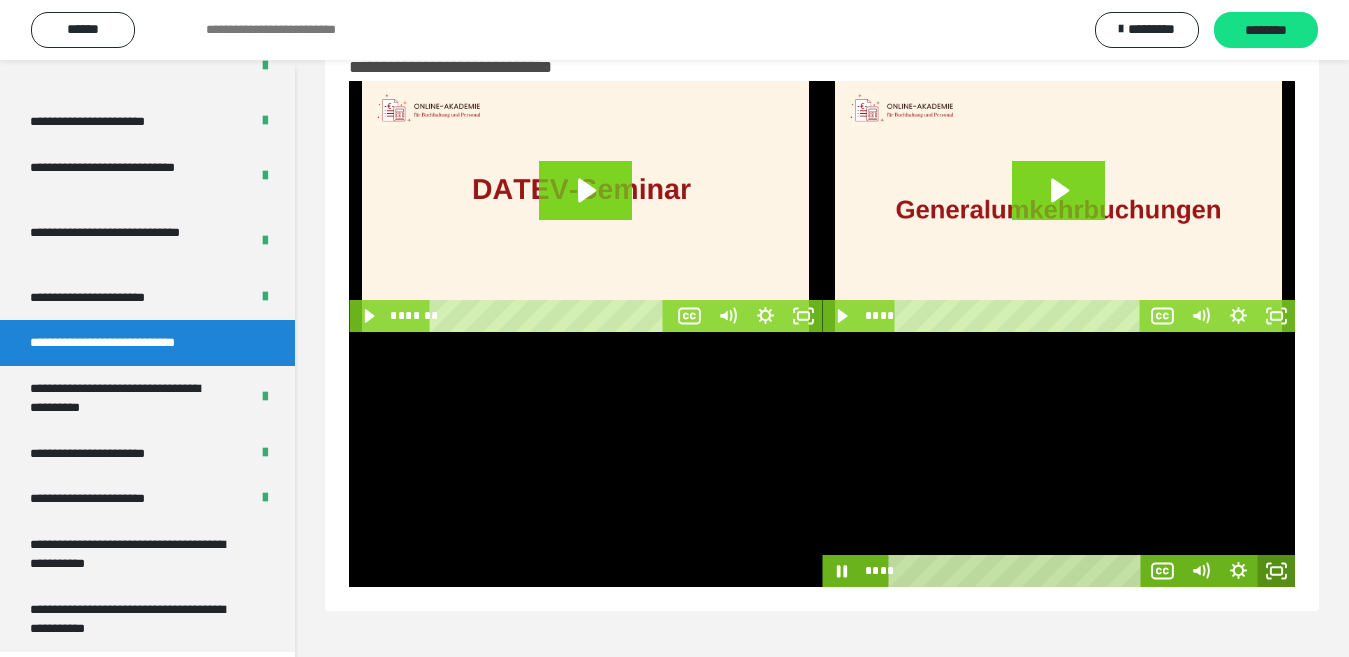 drag, startPoint x: 1278, startPoint y: 576, endPoint x: 1272, endPoint y: 638, distance: 62.289646 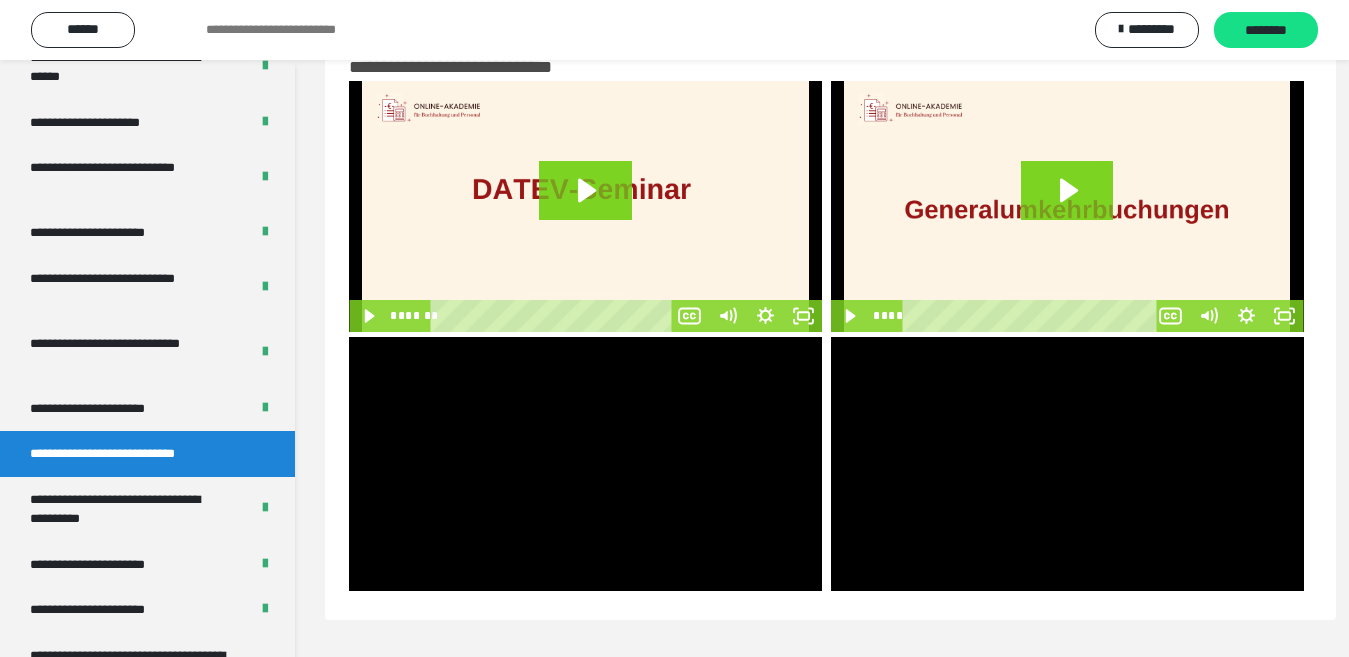 scroll, scrollTop: 3883, scrollLeft: 0, axis: vertical 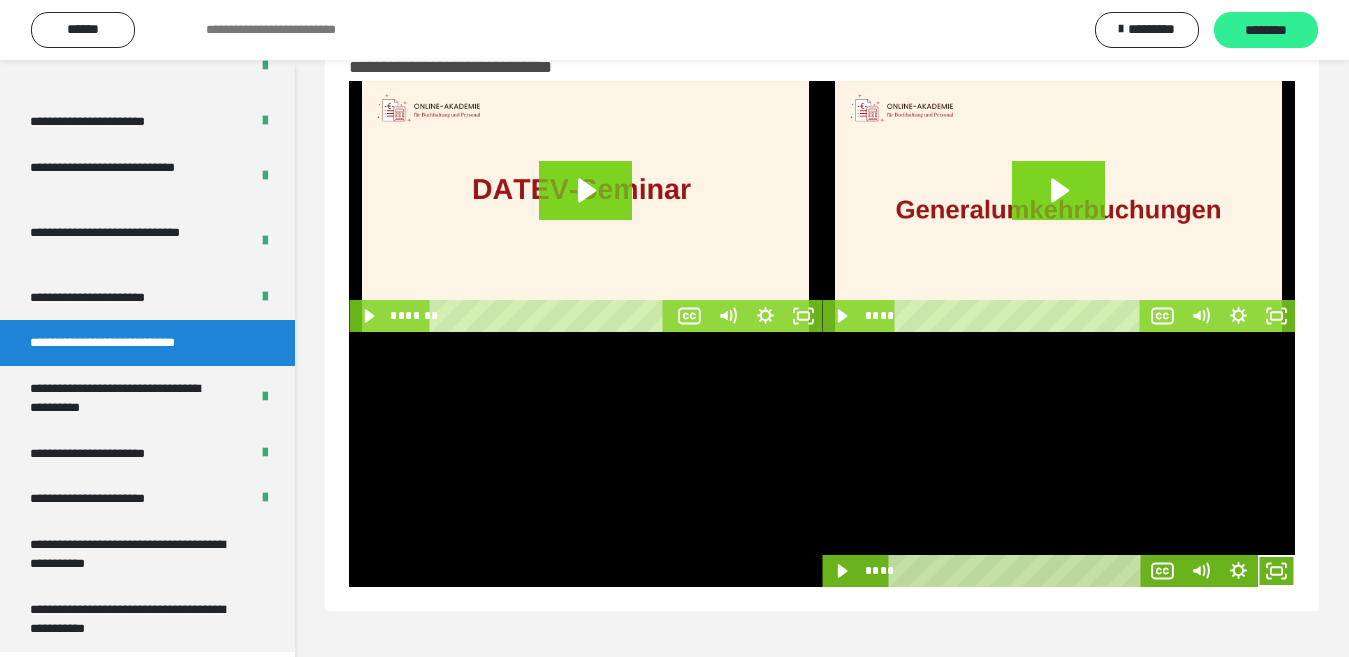 click on "********" at bounding box center [1266, 31] 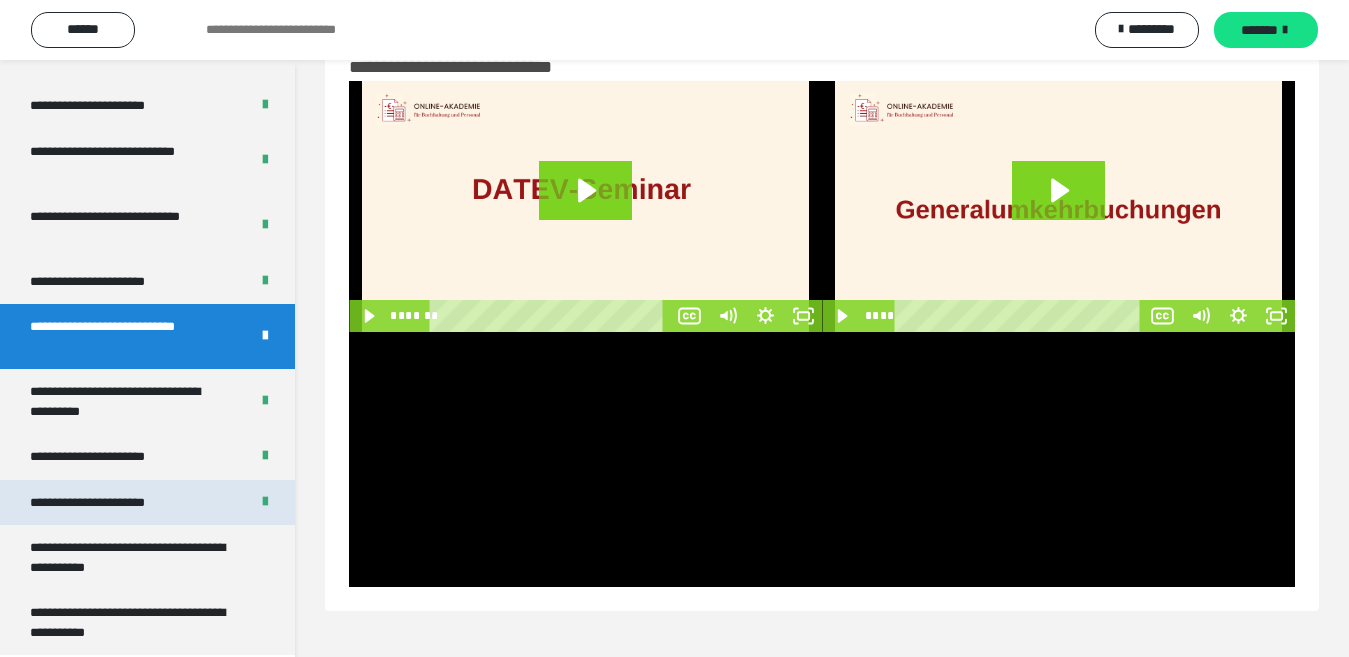 scroll, scrollTop: 3903, scrollLeft: 0, axis: vertical 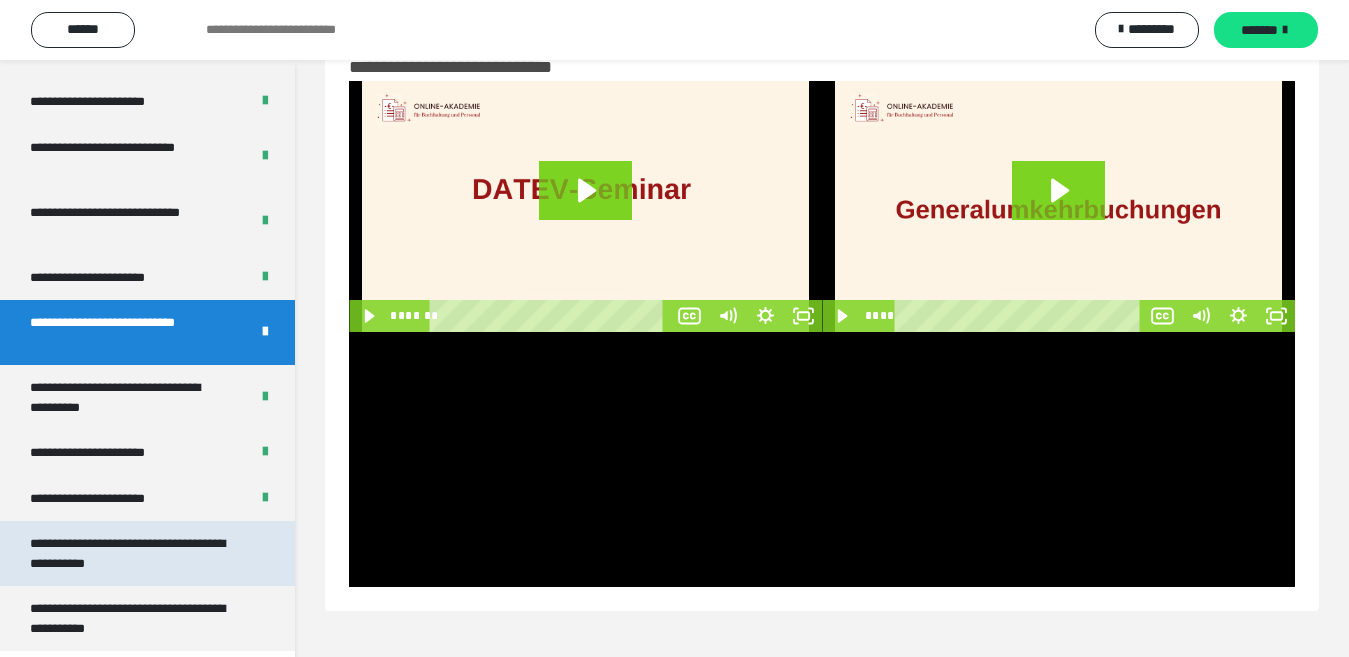 click on "**********" at bounding box center [131, 553] 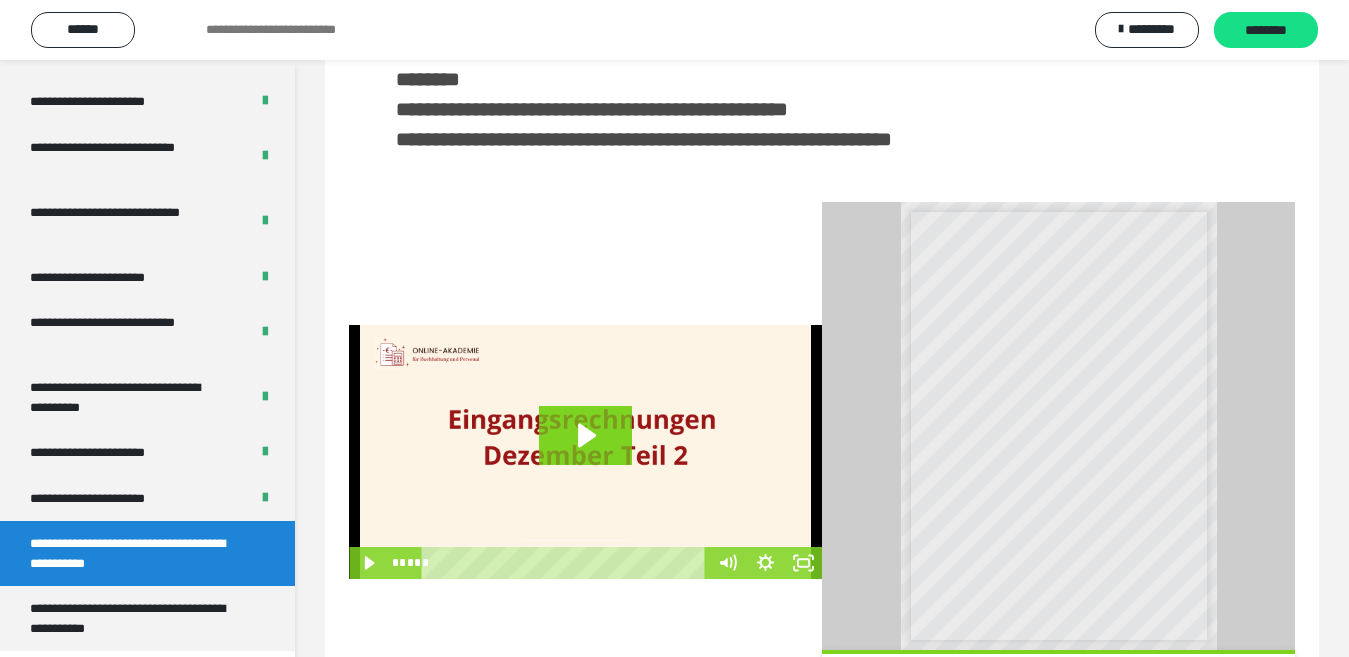 scroll, scrollTop: 489, scrollLeft: 0, axis: vertical 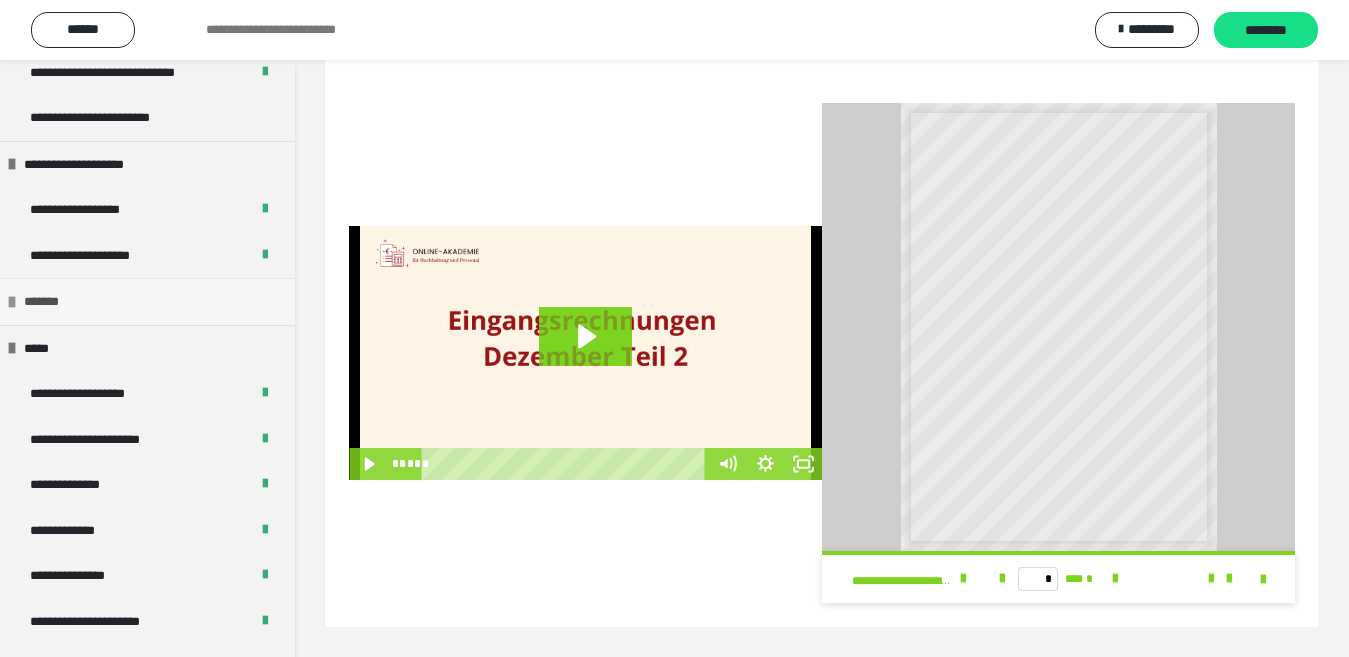click at bounding box center (12, 302) 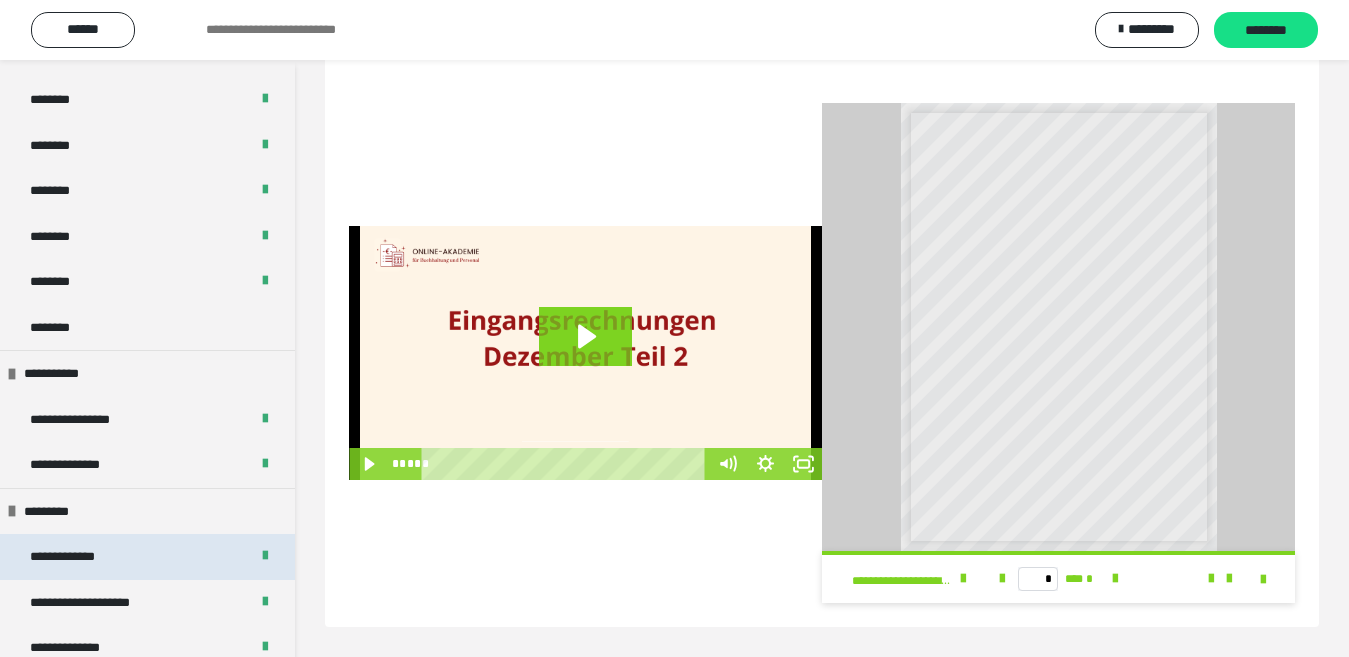 scroll, scrollTop: 1203, scrollLeft: 0, axis: vertical 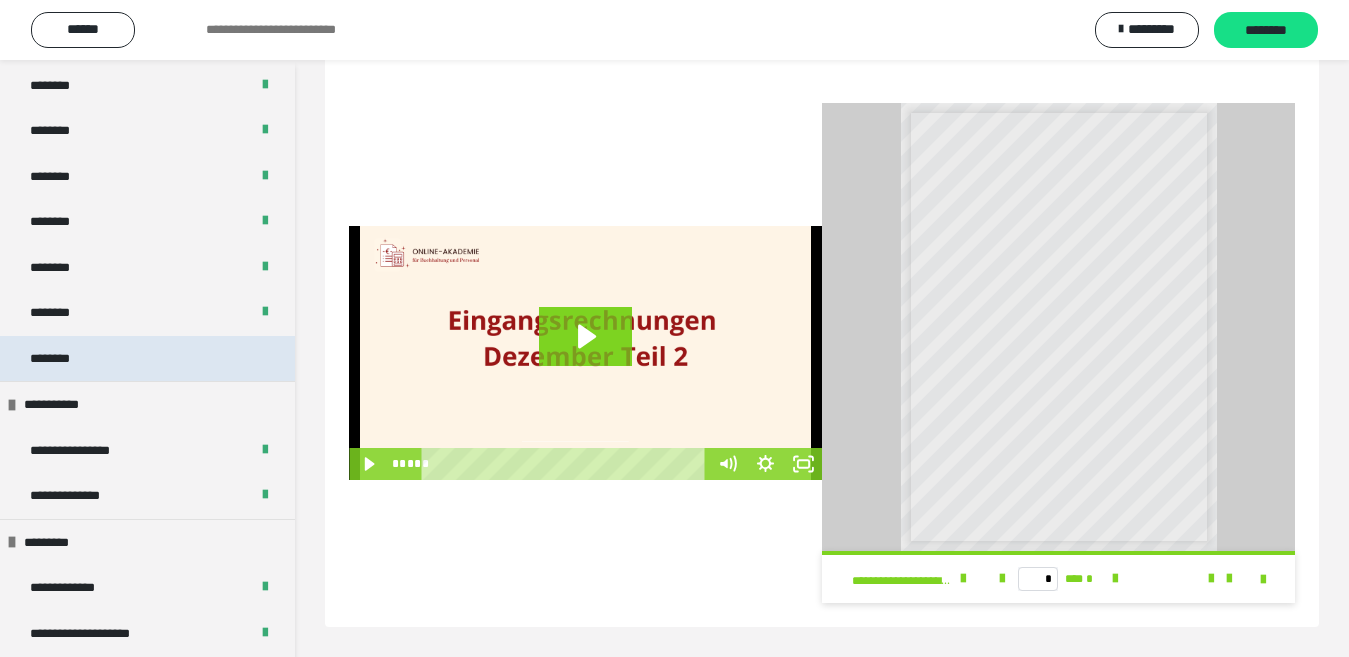 click on "********" at bounding box center (147, 359) 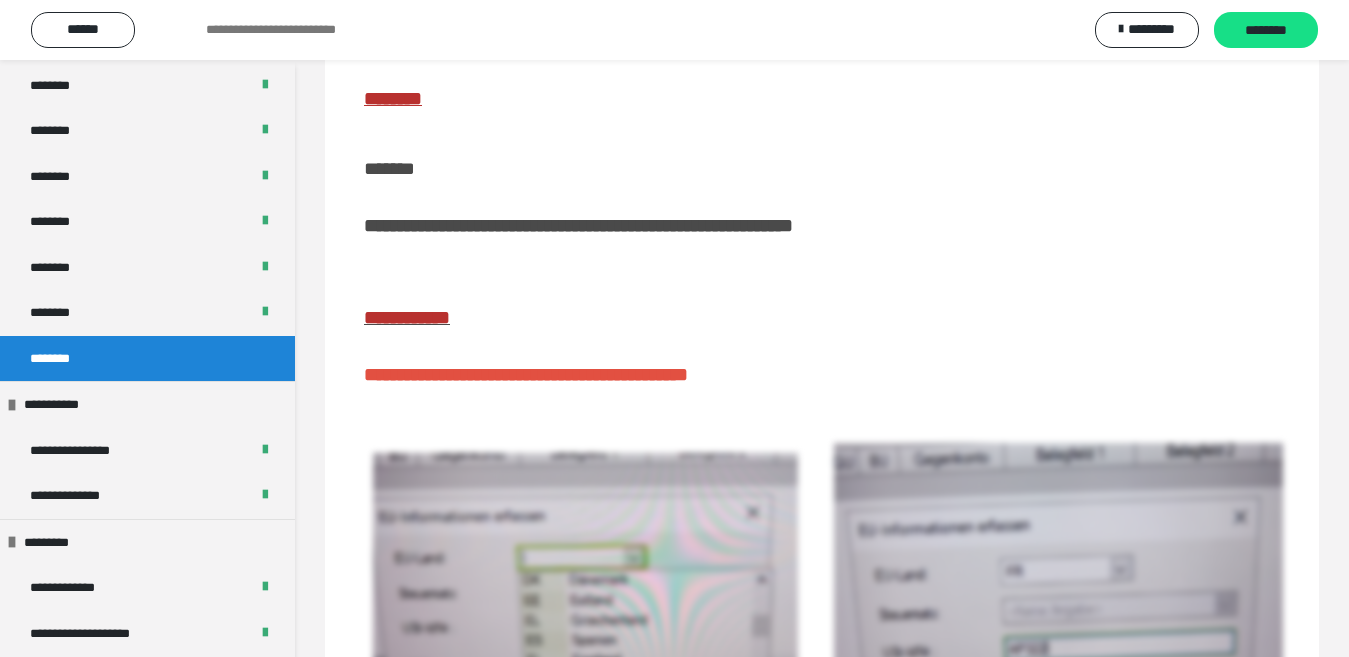 scroll, scrollTop: 363, scrollLeft: 0, axis: vertical 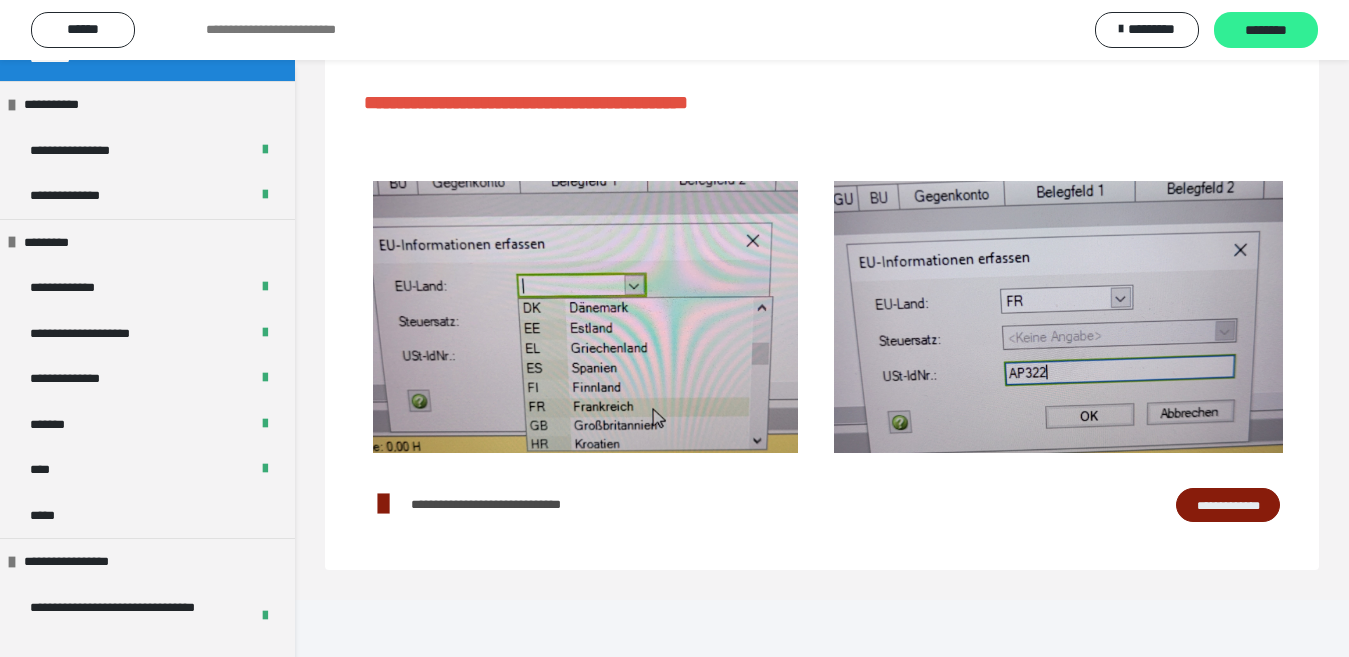 click on "********" at bounding box center [1266, 31] 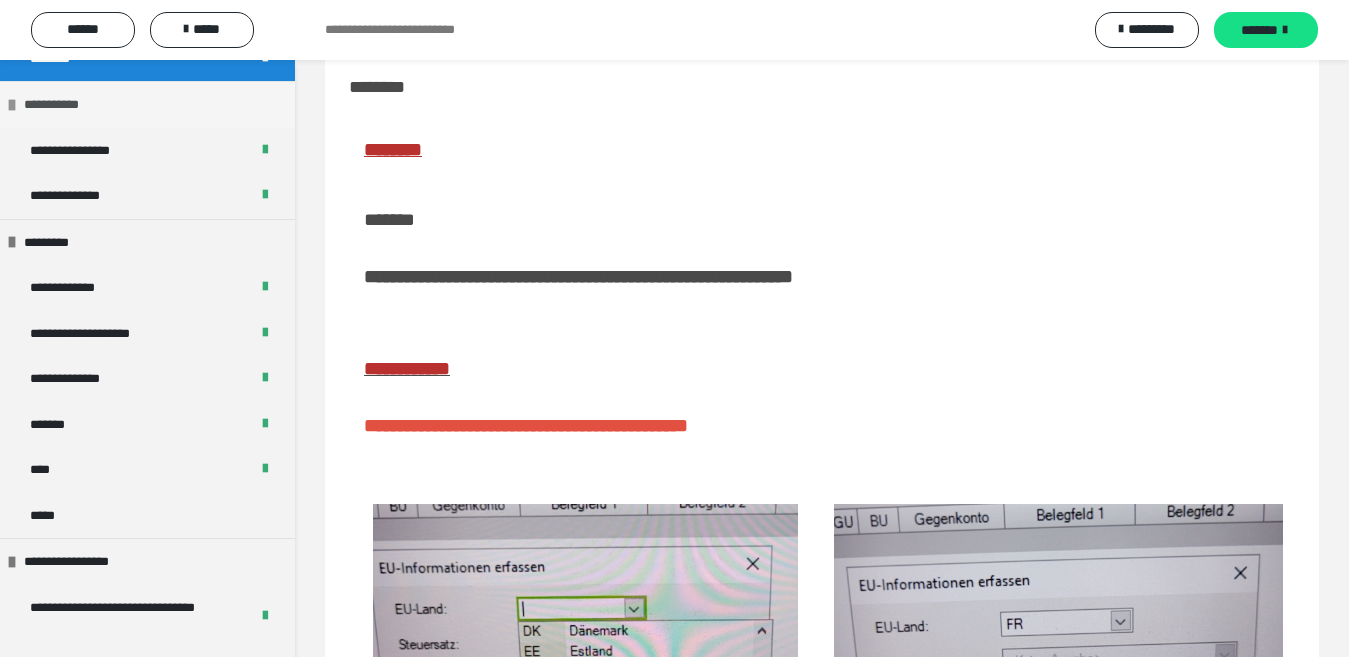scroll, scrollTop: 0, scrollLeft: 0, axis: both 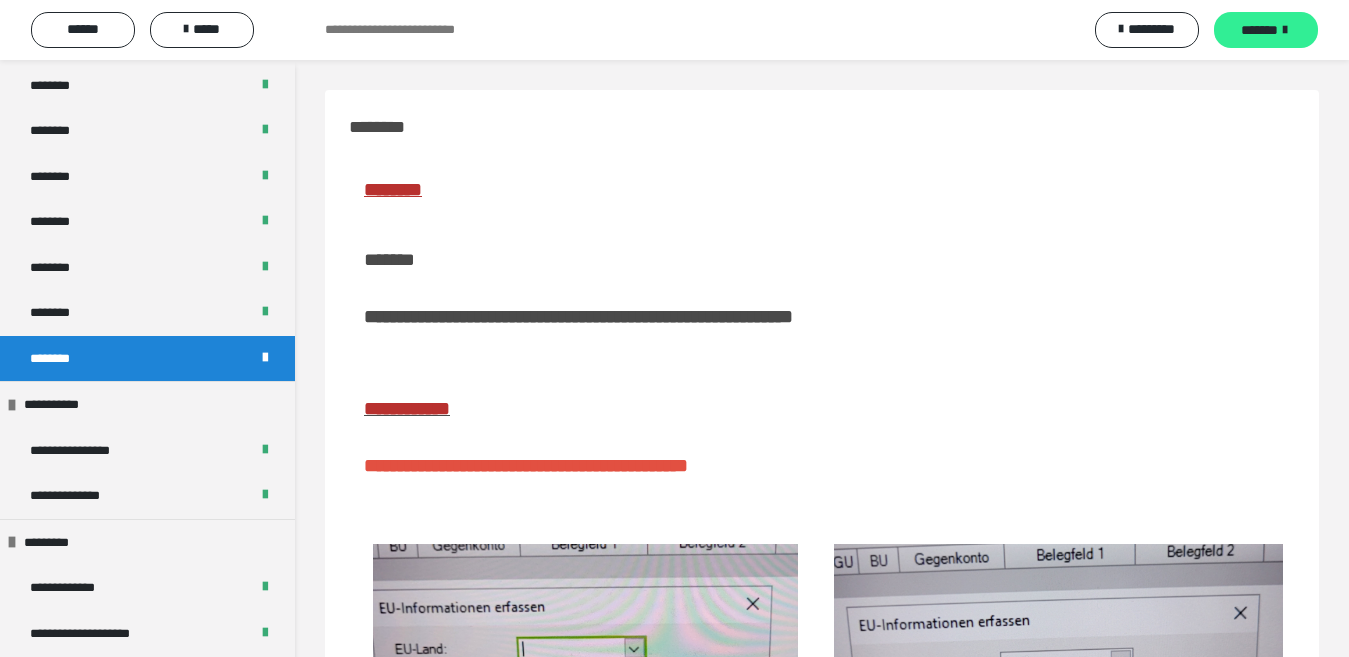 click on "*******" at bounding box center (1259, 30) 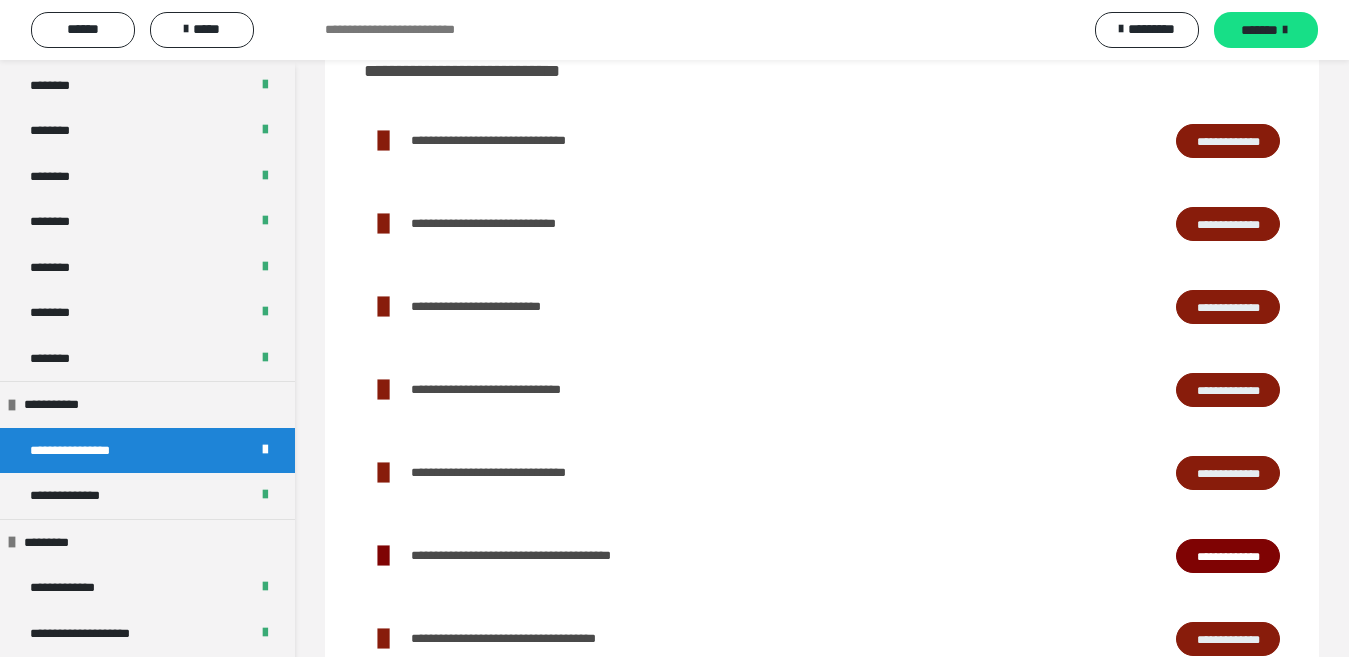 scroll, scrollTop: 444, scrollLeft: 0, axis: vertical 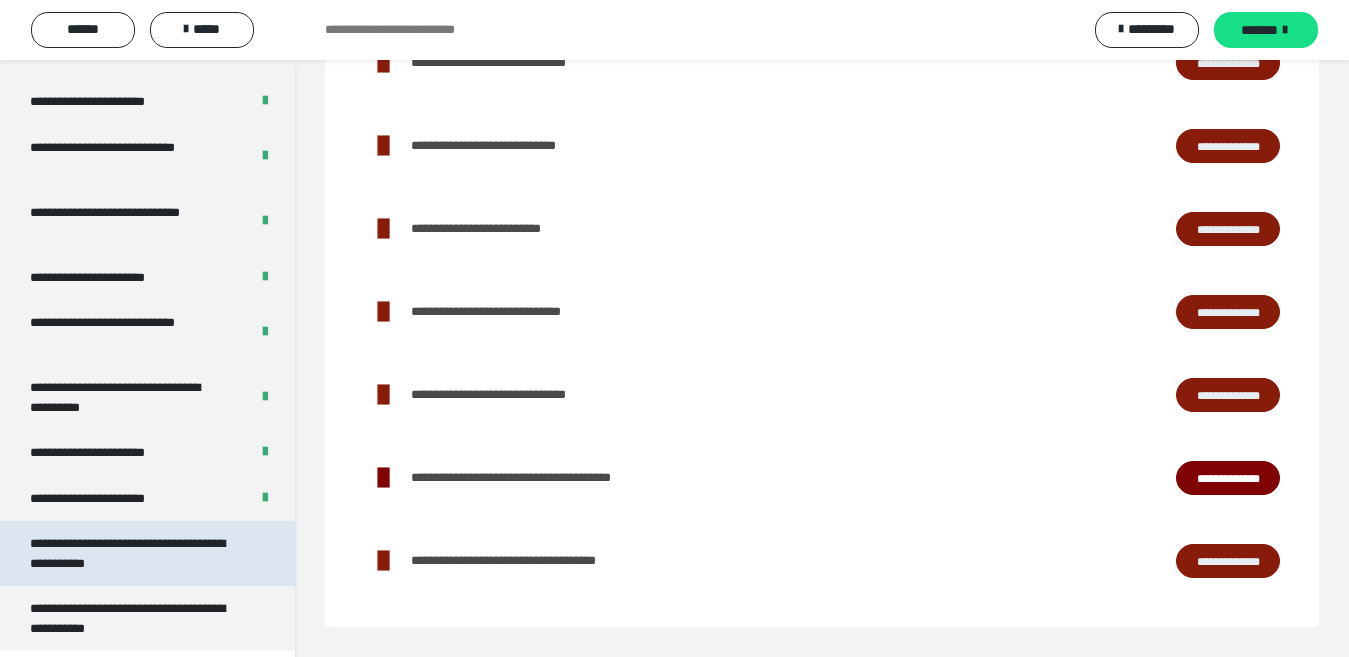 click on "**********" at bounding box center [131, 553] 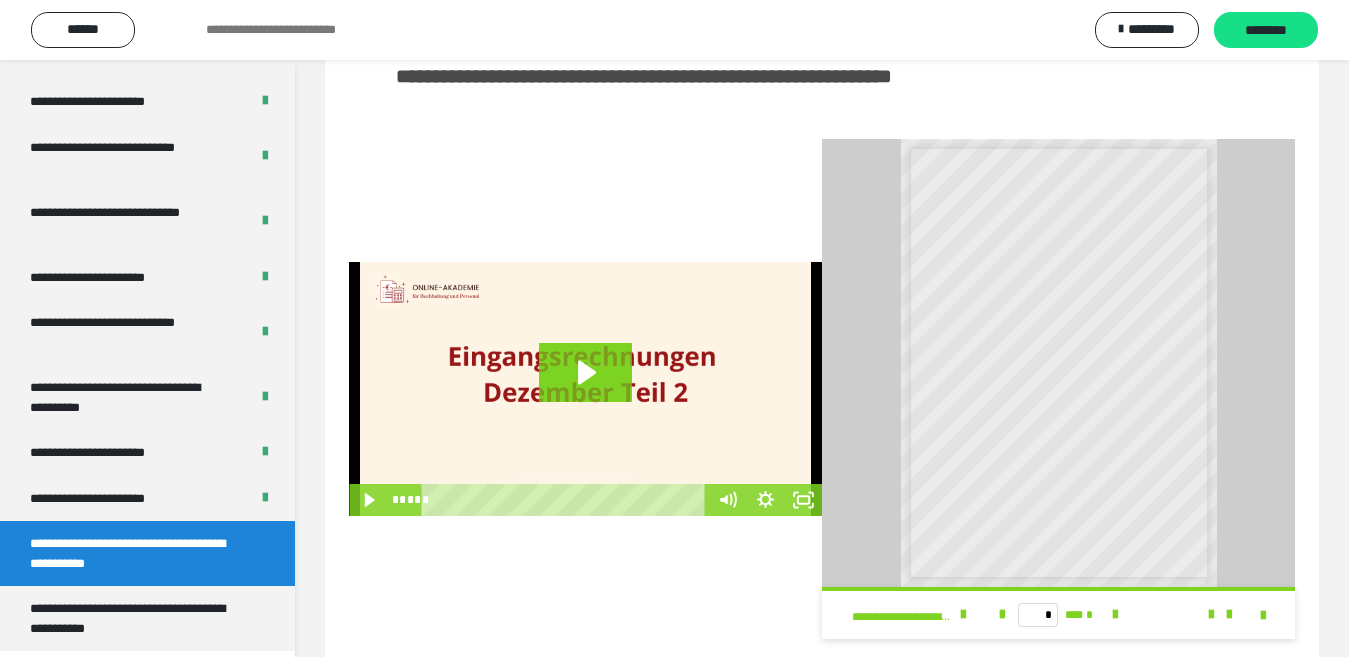 scroll, scrollTop: 489, scrollLeft: 0, axis: vertical 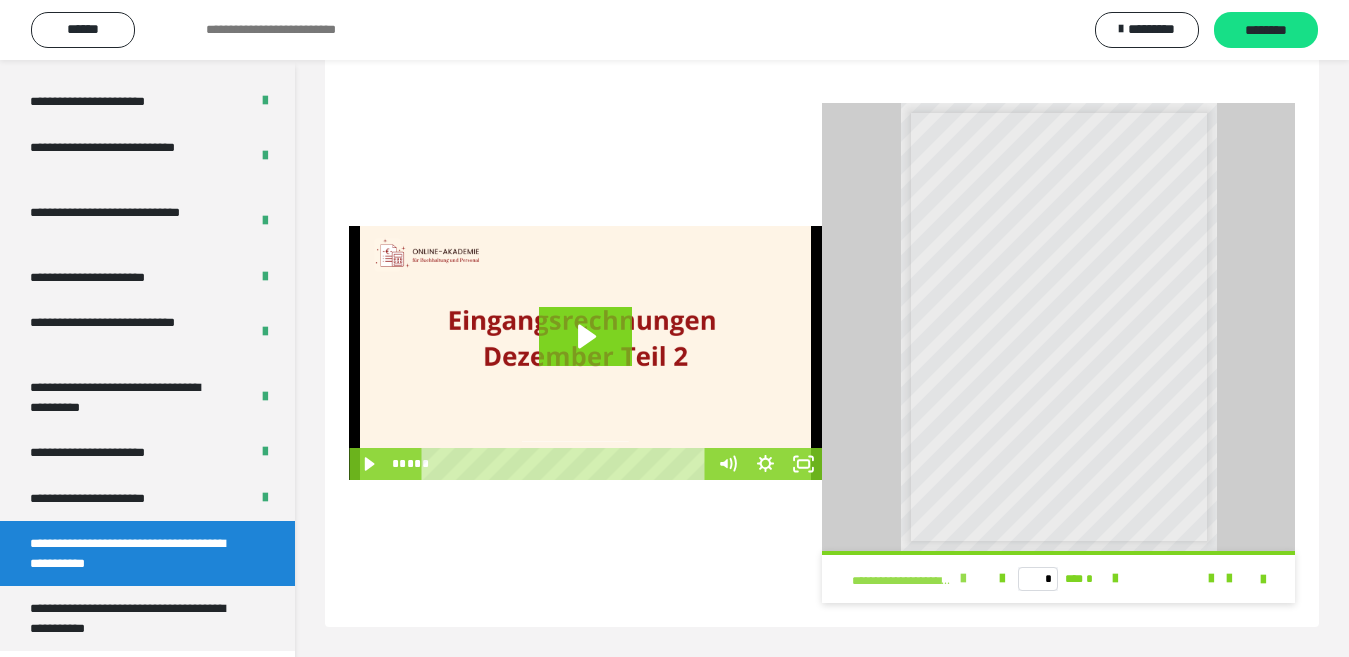 click at bounding box center (963, 579) 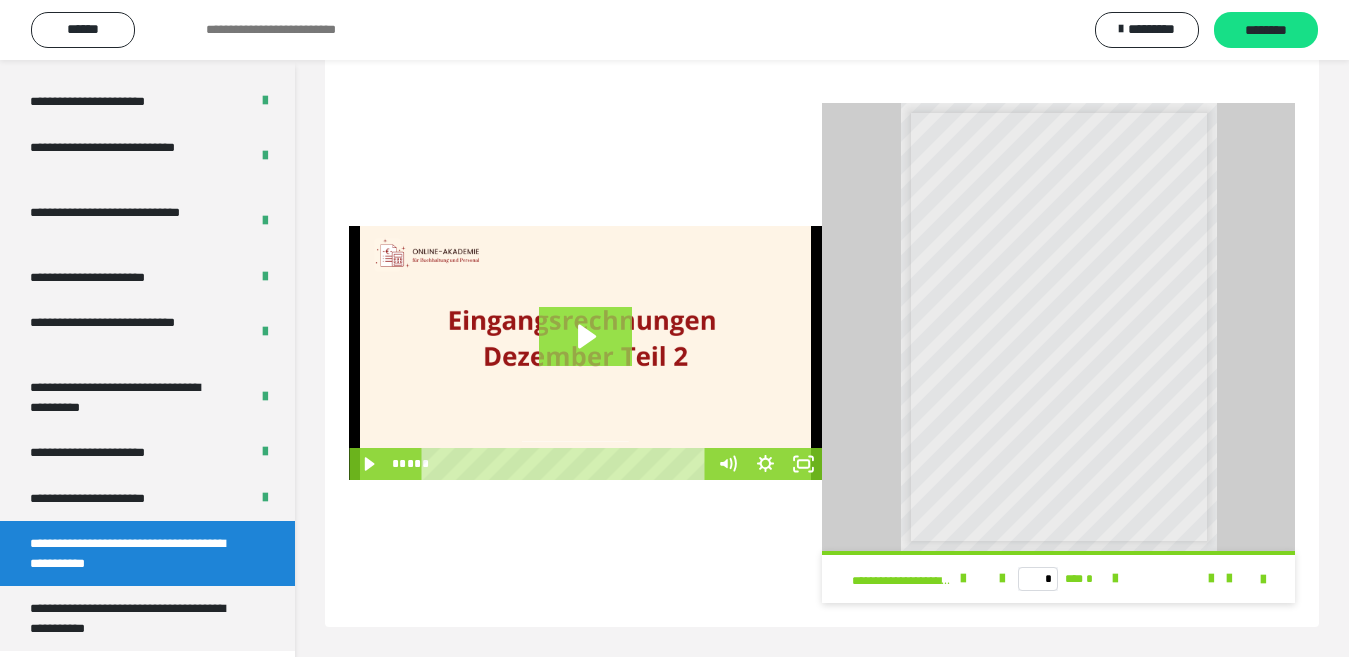 click 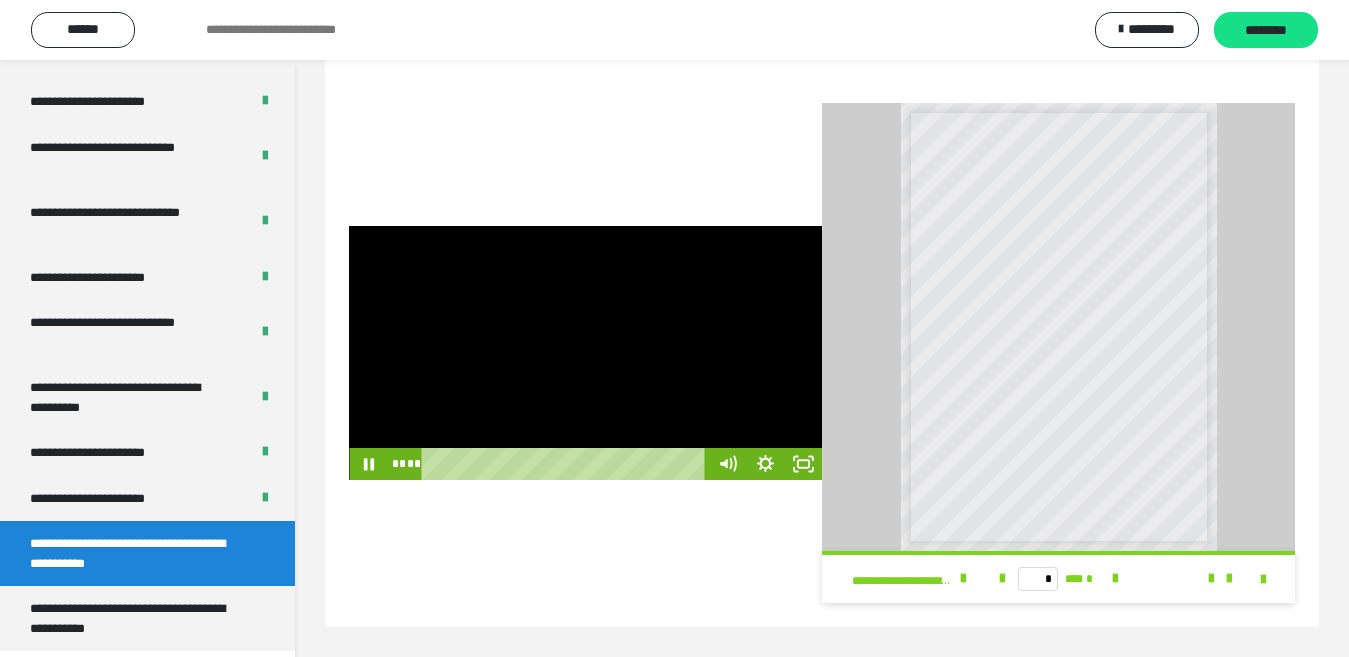 click at bounding box center (585, 353) 